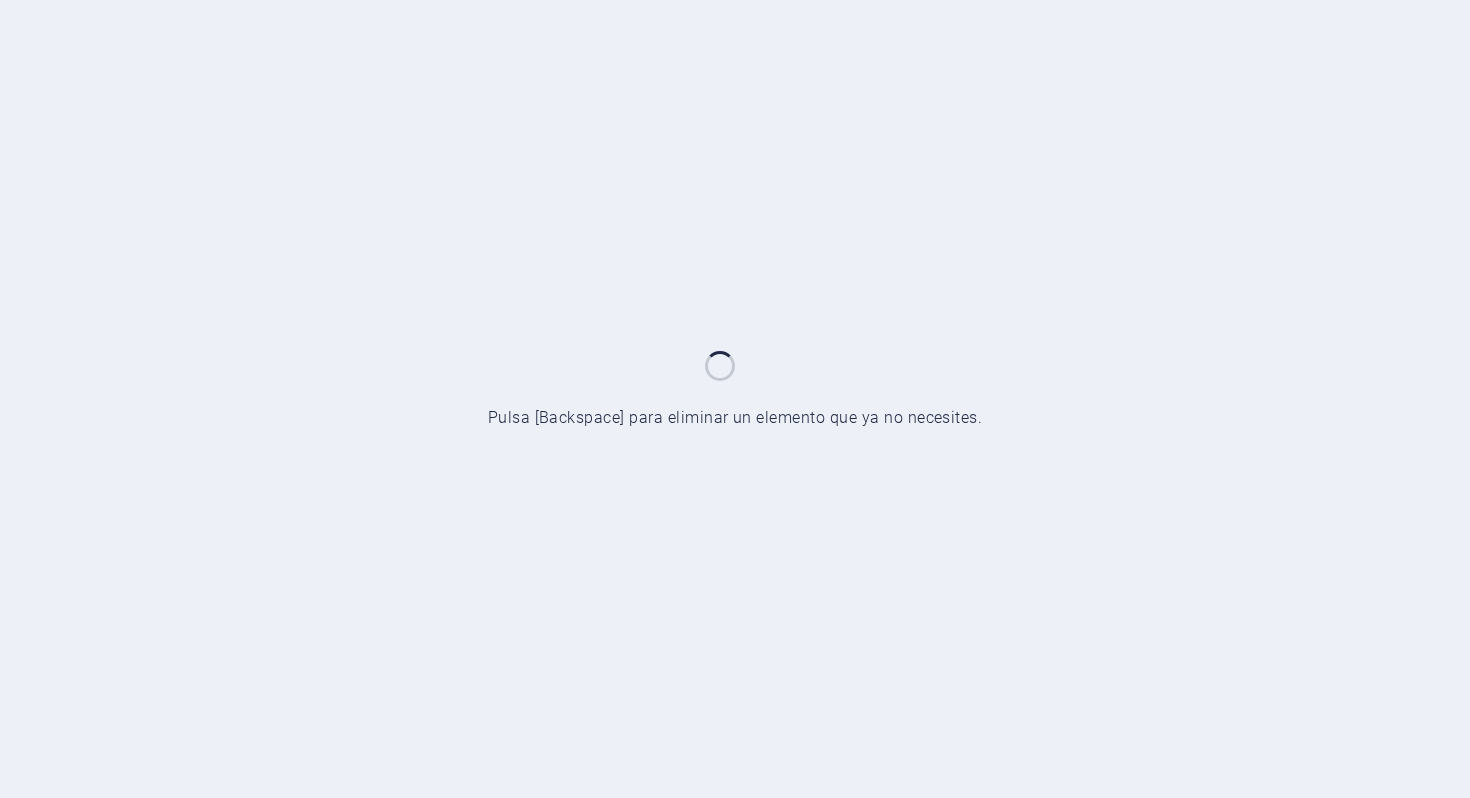 scroll, scrollTop: 0, scrollLeft: 0, axis: both 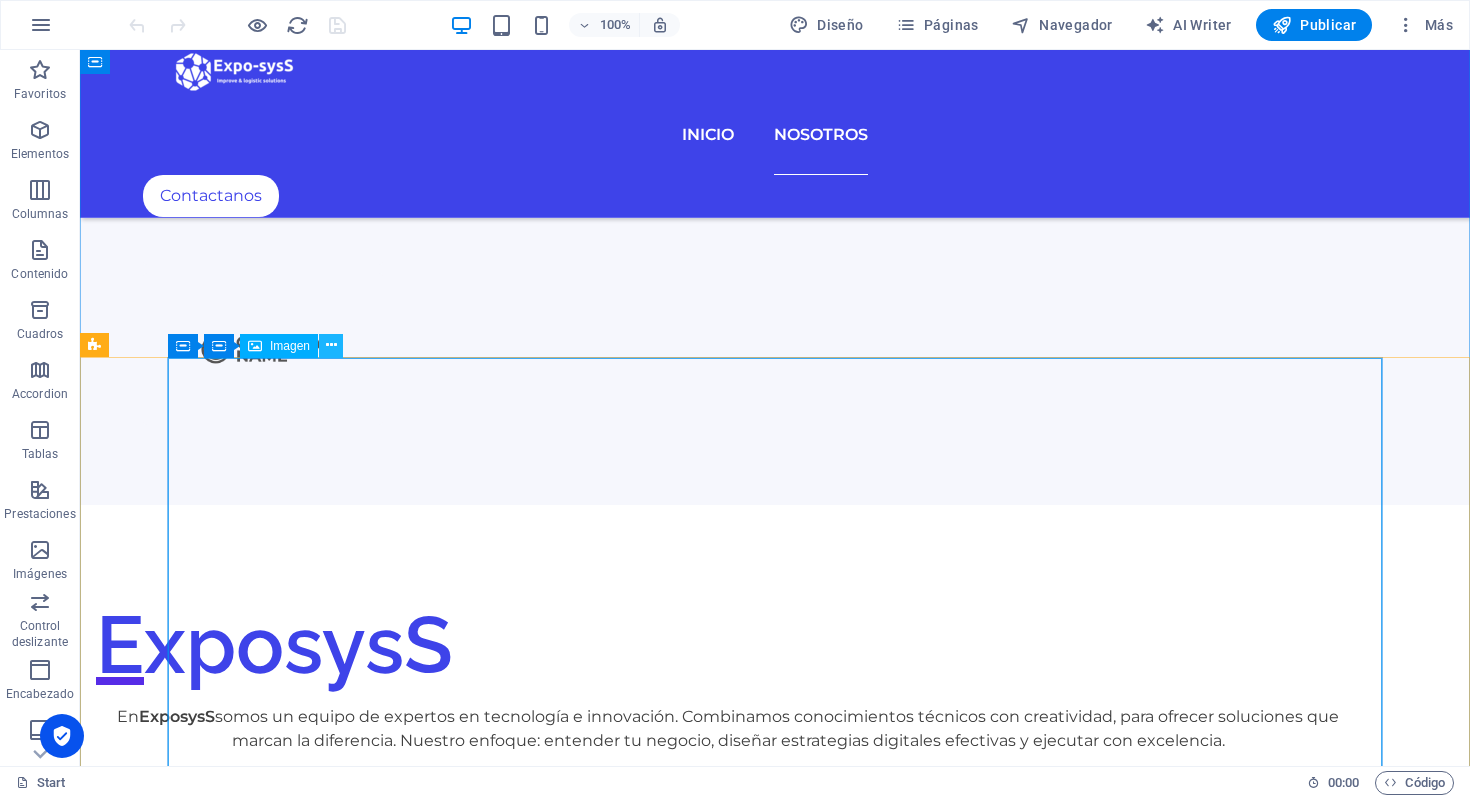 click at bounding box center [331, 345] 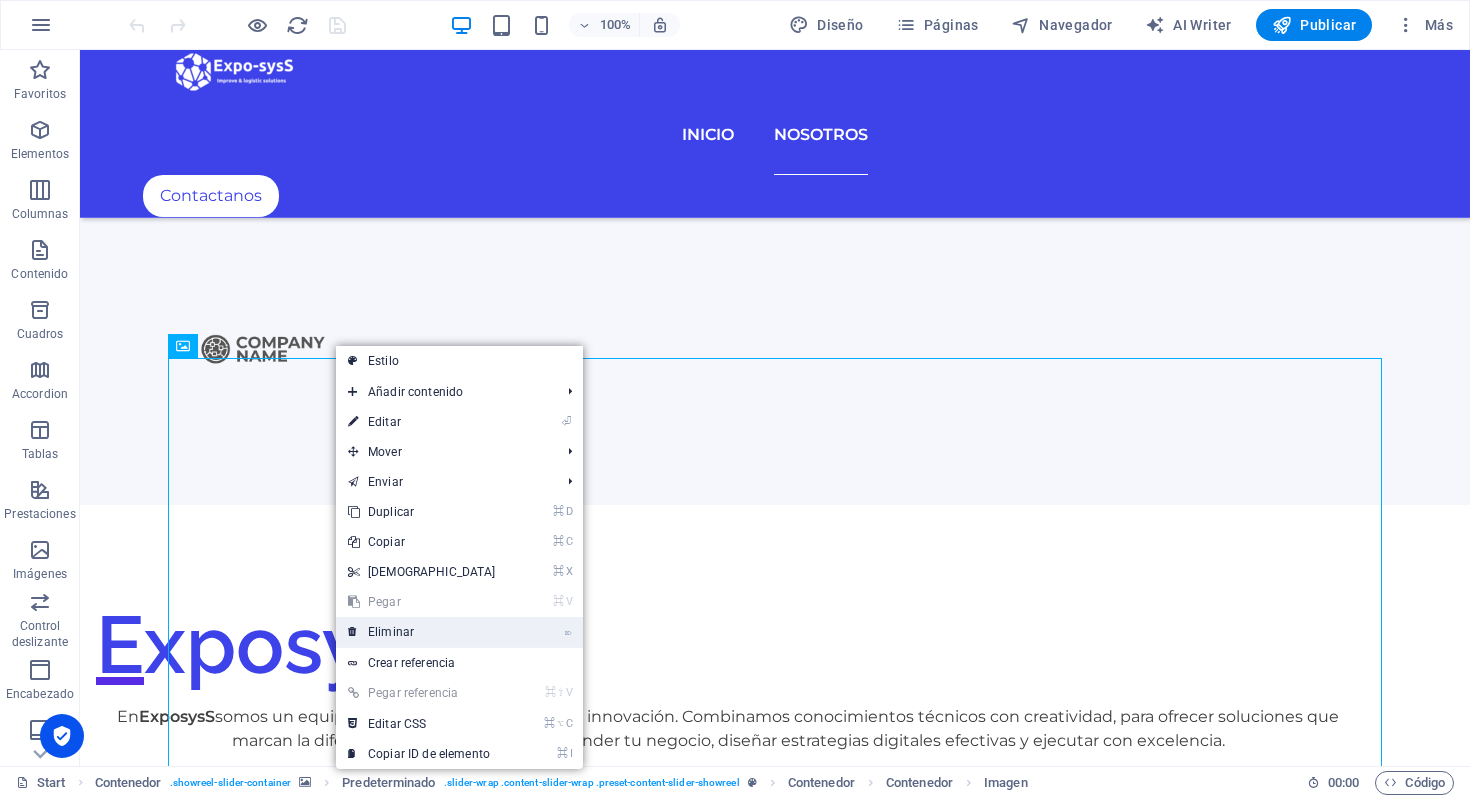 click on "⌦  Eliminar" at bounding box center (422, 632) 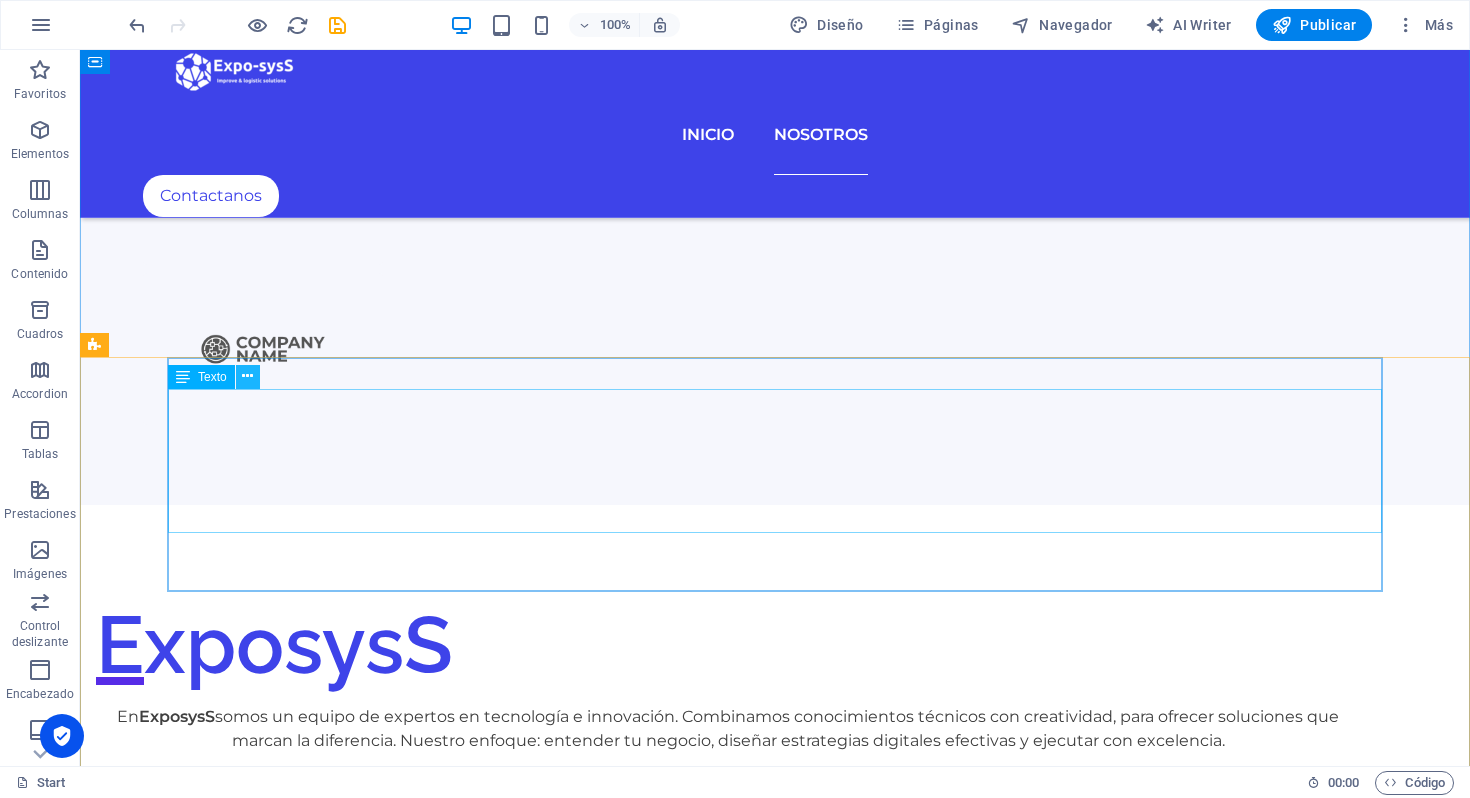 click at bounding box center [247, 376] 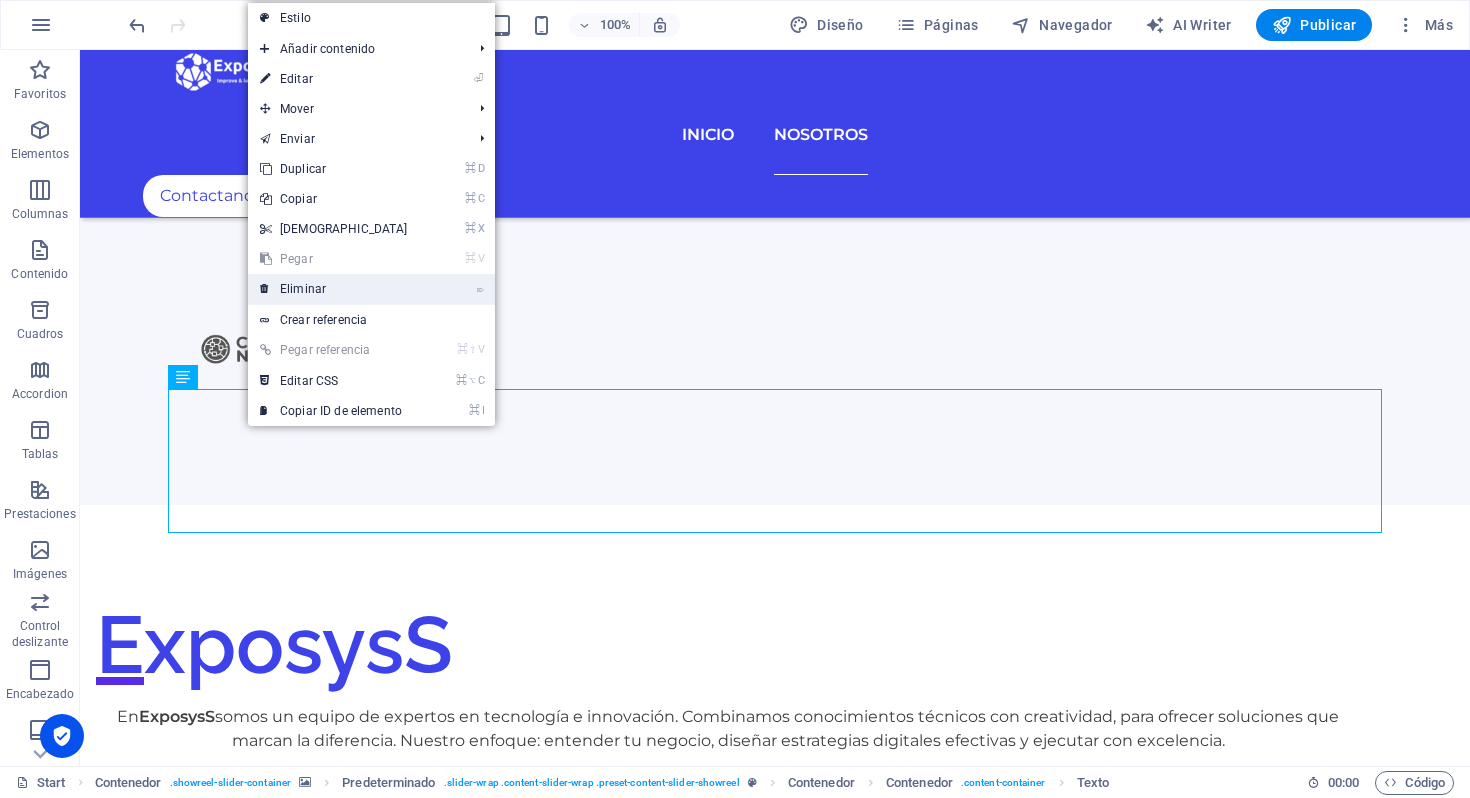 click on "⌦  Eliminar" at bounding box center [334, 289] 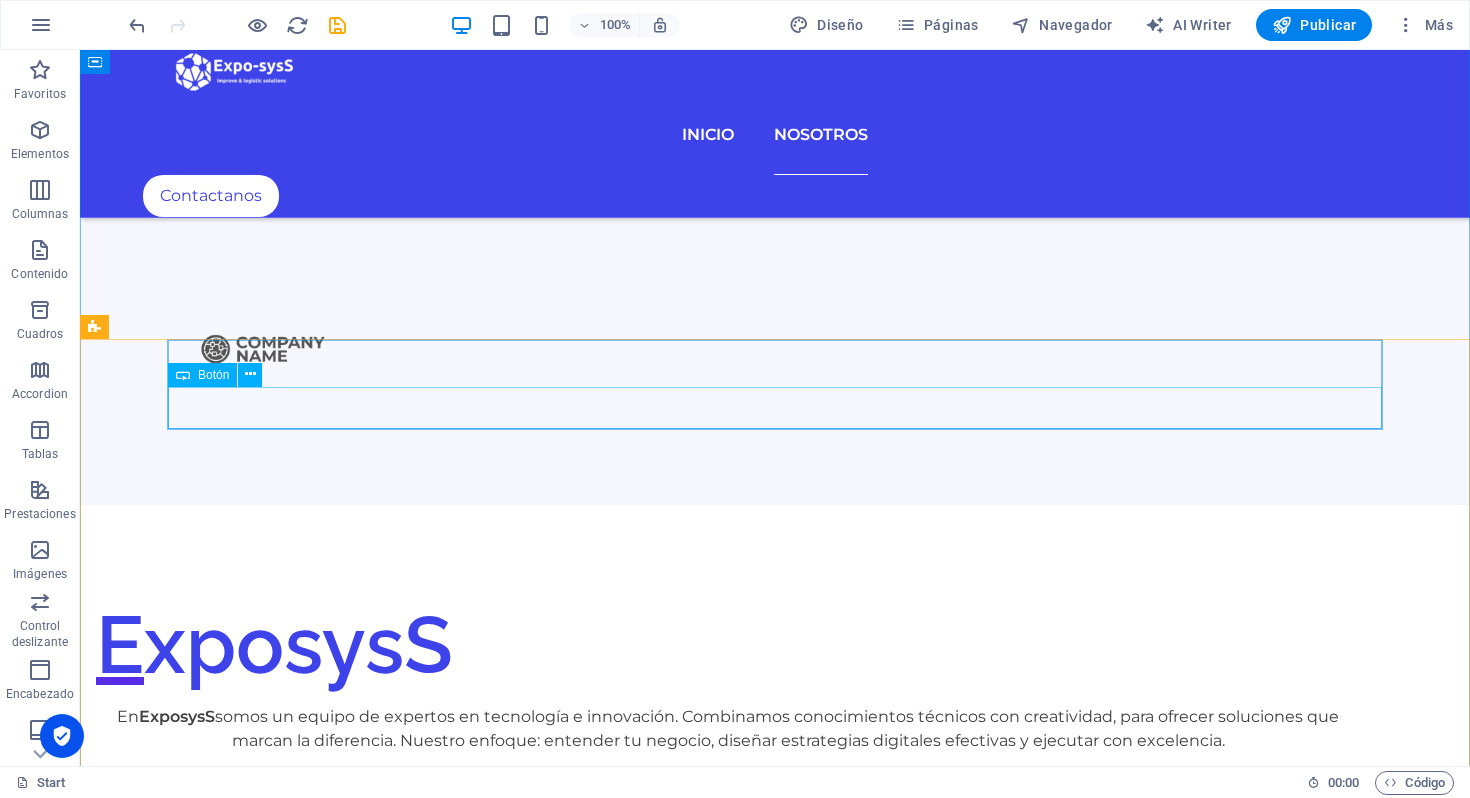 scroll, scrollTop: 3045, scrollLeft: 0, axis: vertical 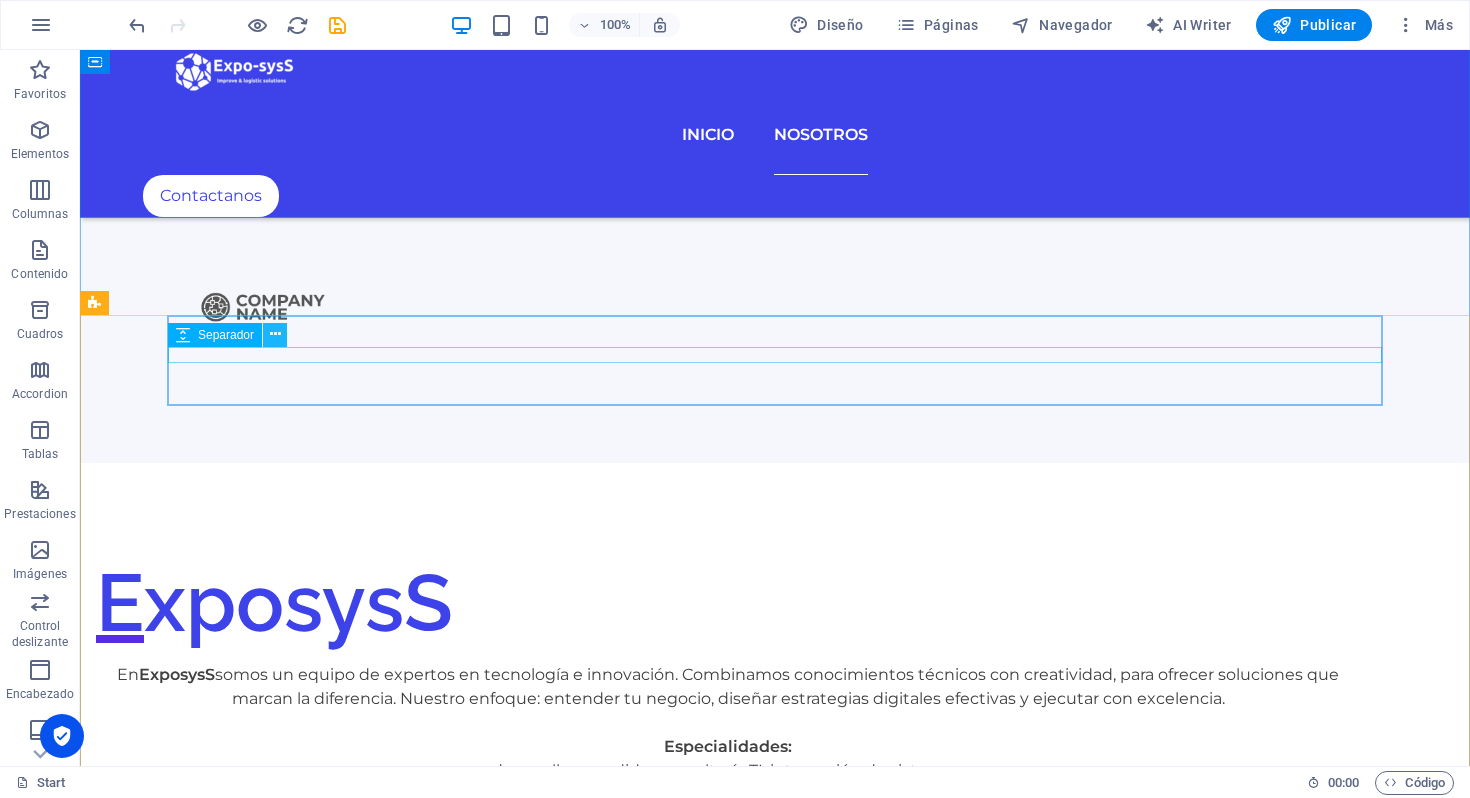 click at bounding box center (275, 334) 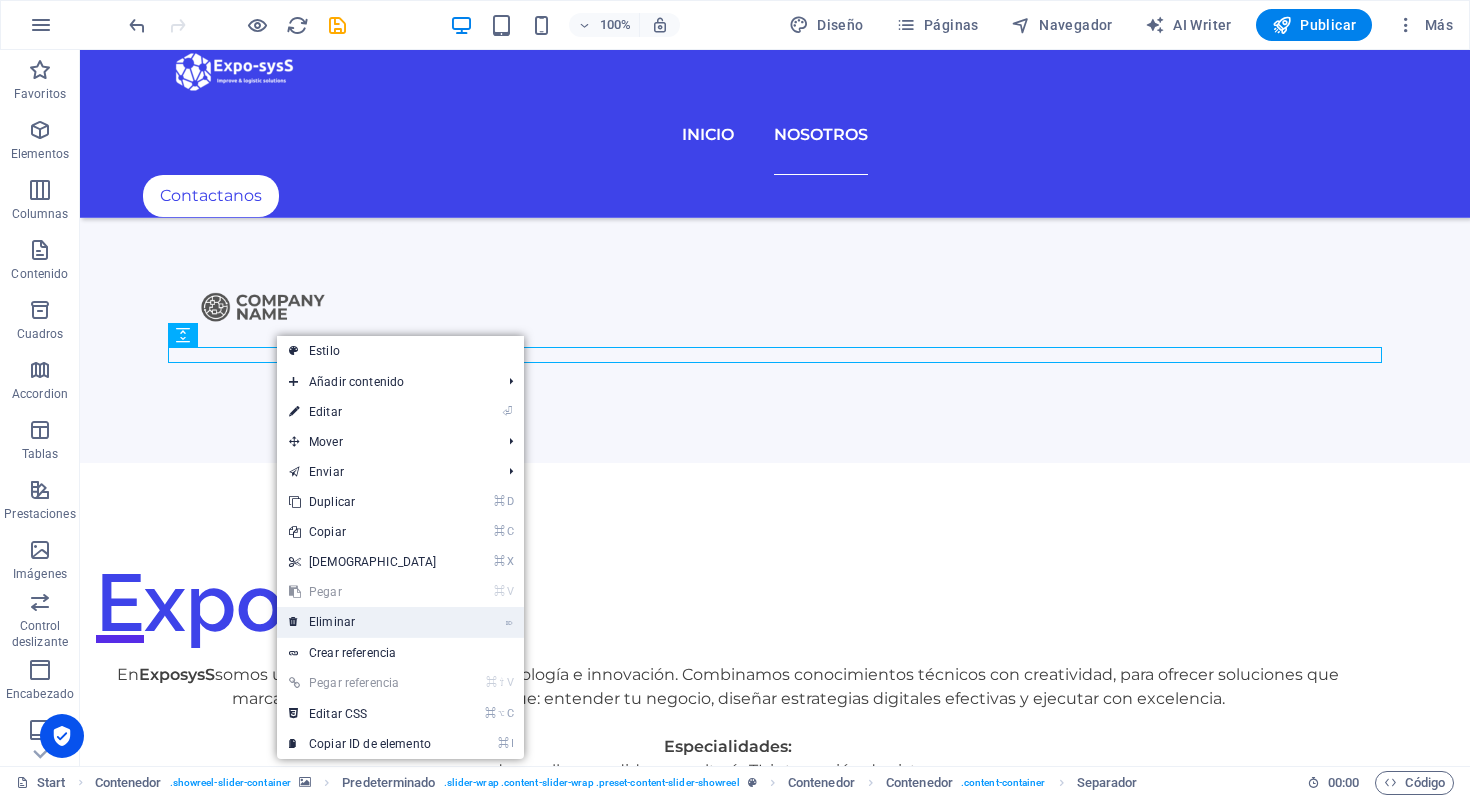 click on "⌦  Eliminar" at bounding box center (363, 622) 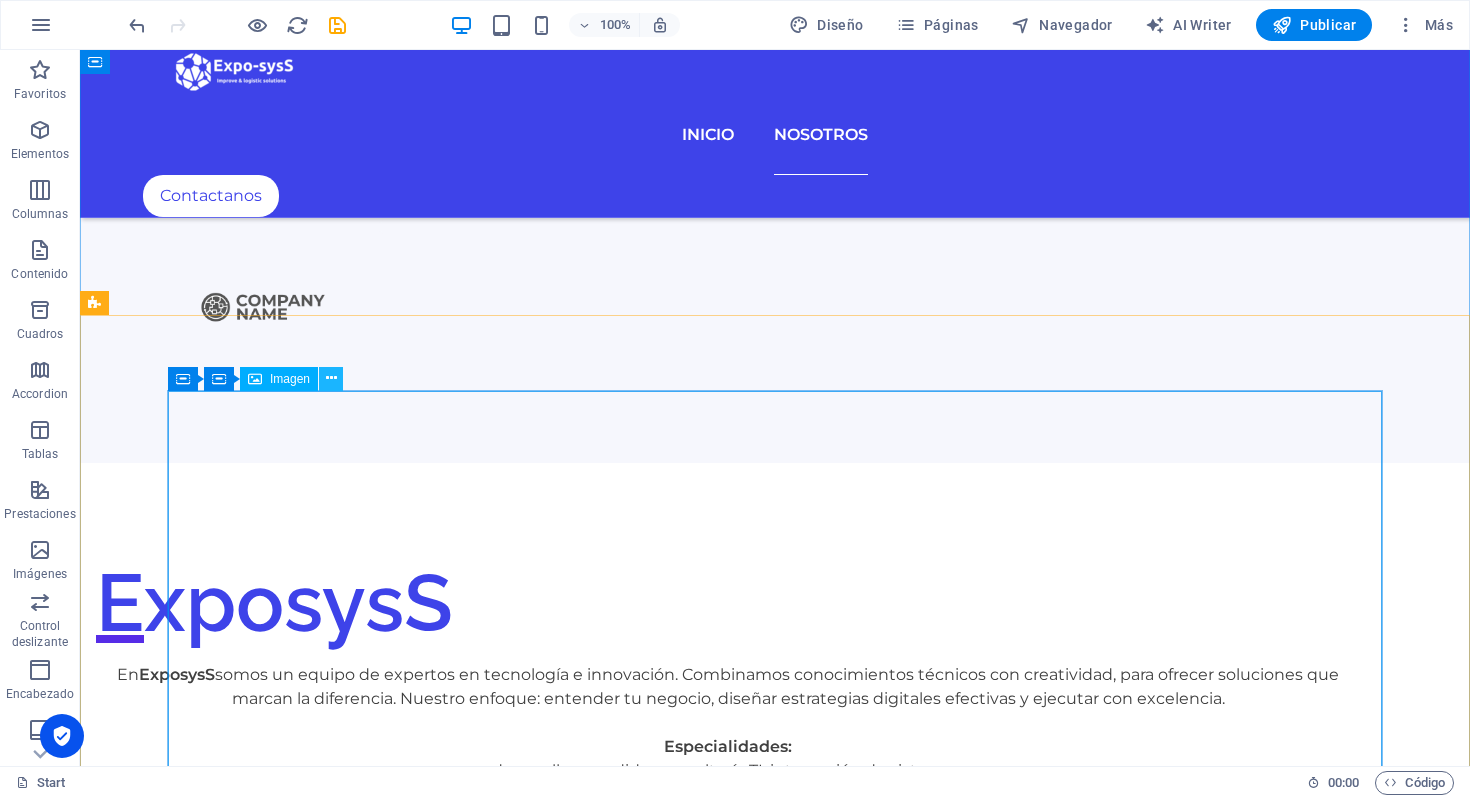 click at bounding box center (331, 378) 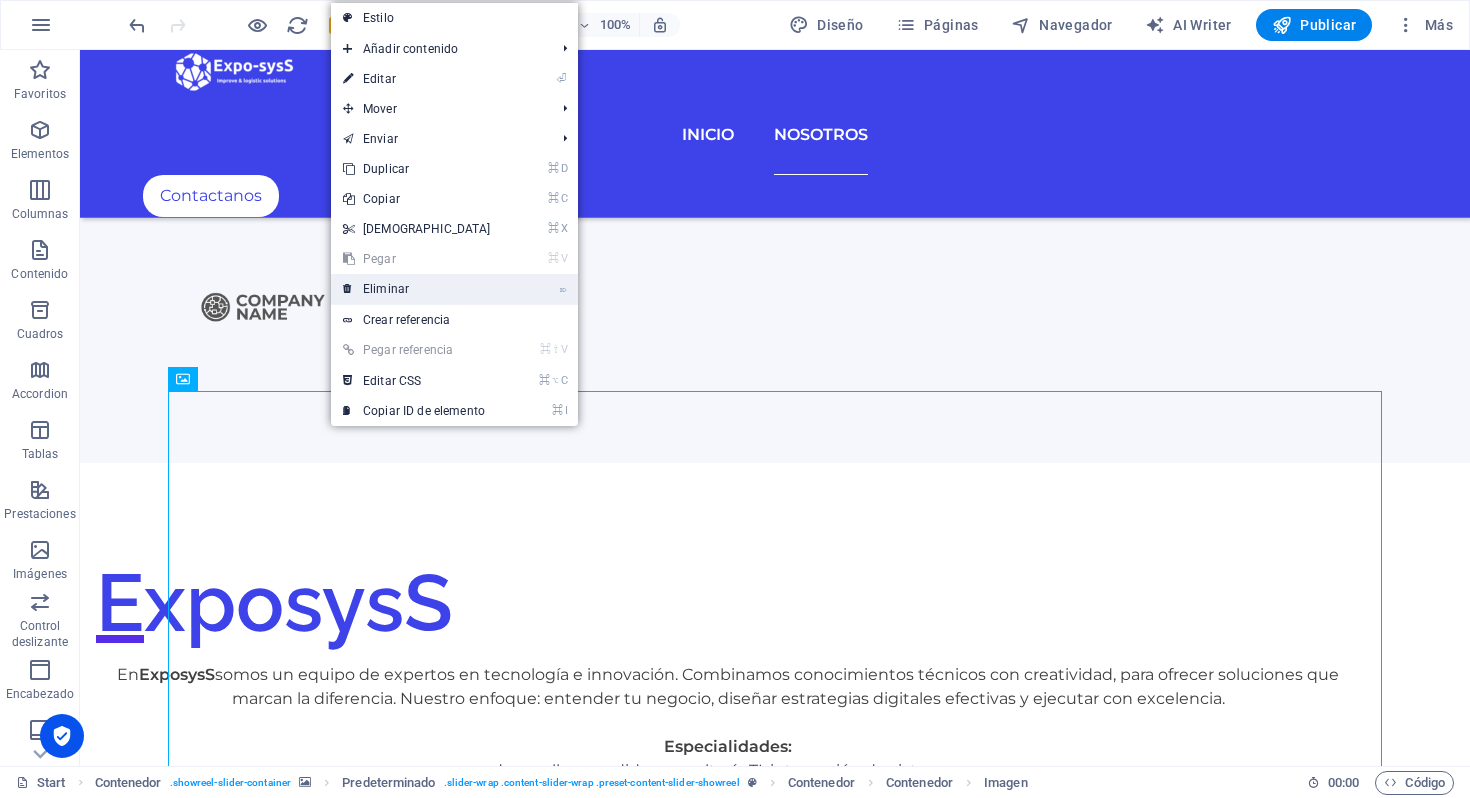 click on "⌦  Eliminar" at bounding box center (417, 289) 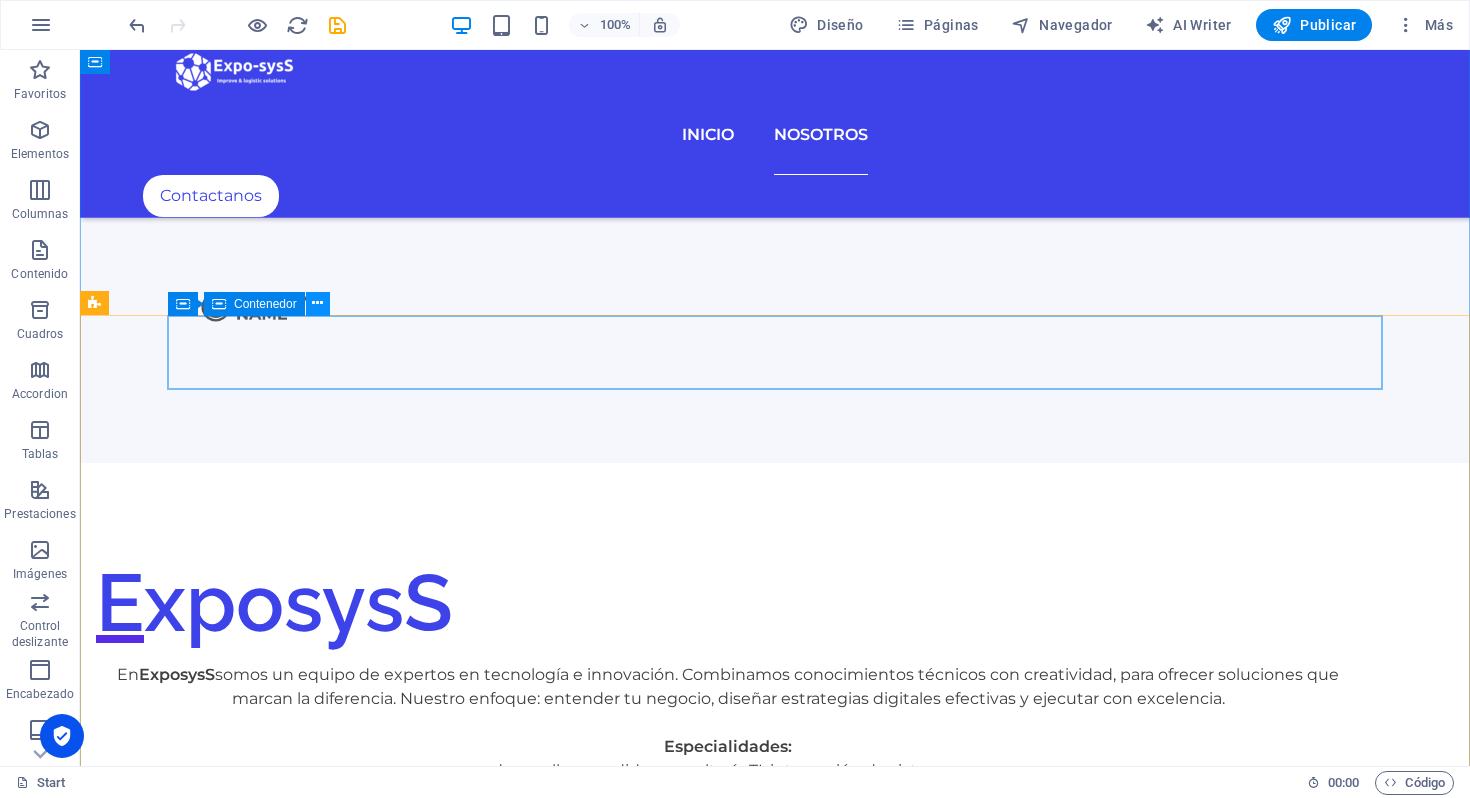 click at bounding box center [317, 303] 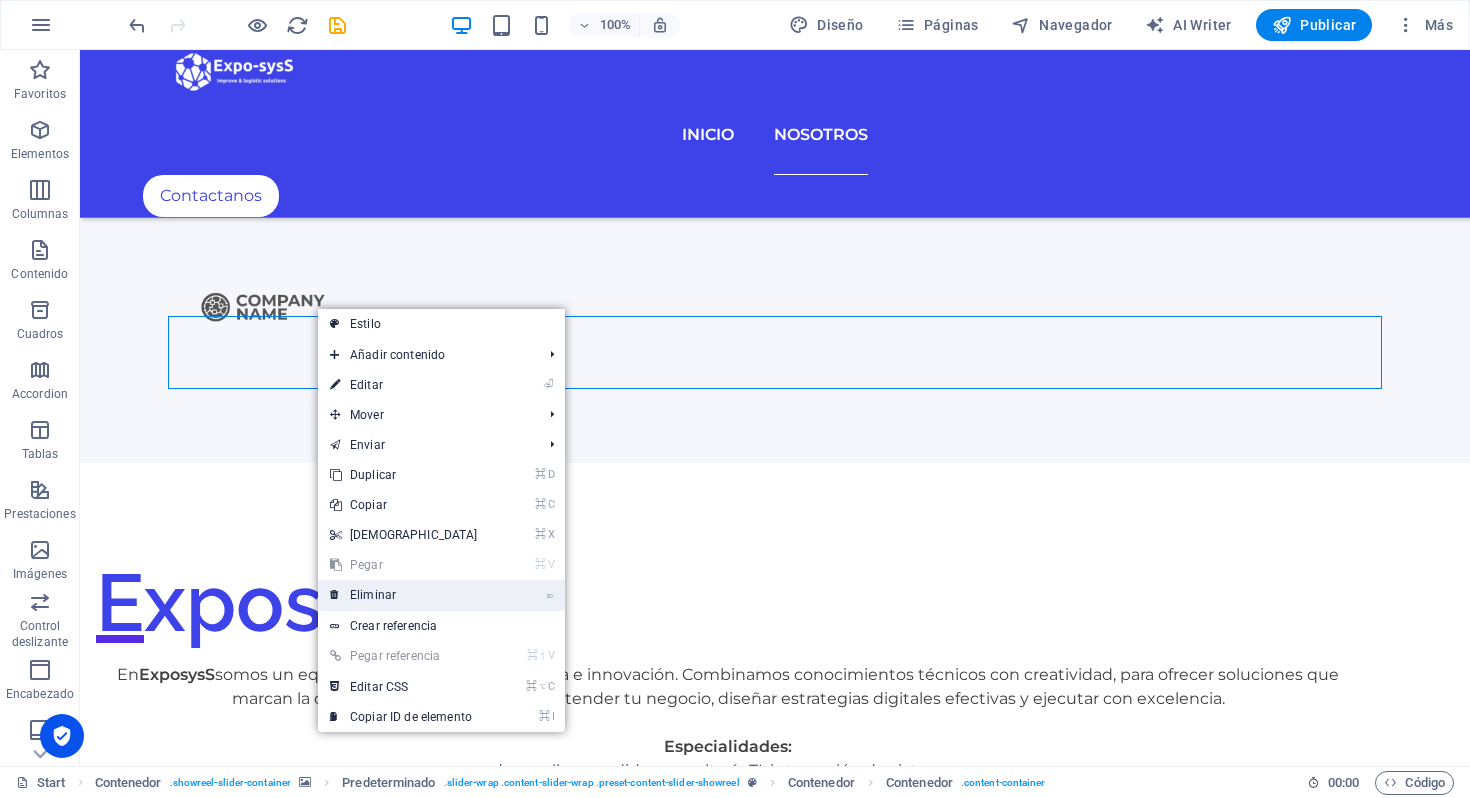 click on "⌦  Eliminar" at bounding box center (404, 595) 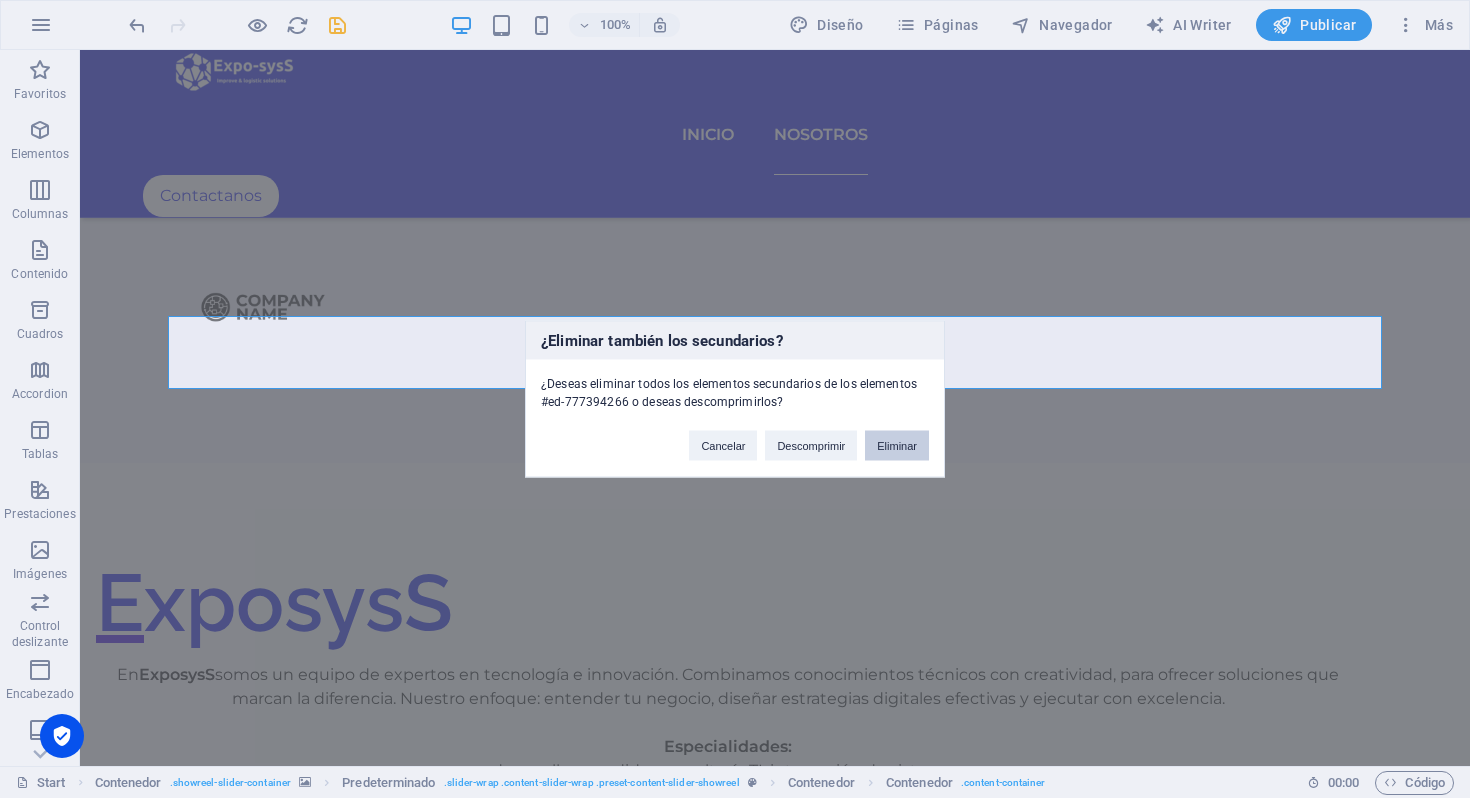 click on "Eliminar" at bounding box center [897, 446] 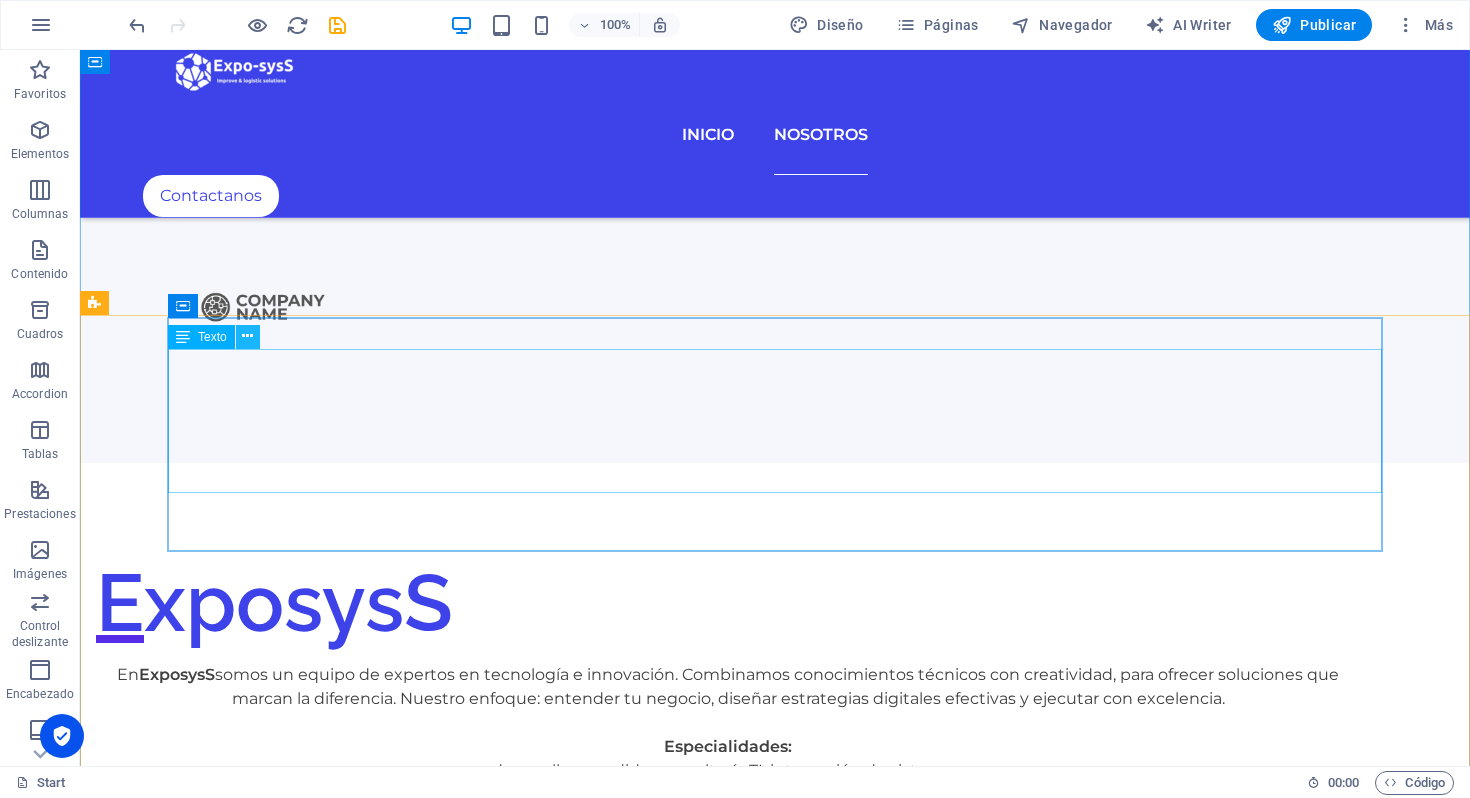 click at bounding box center (247, 336) 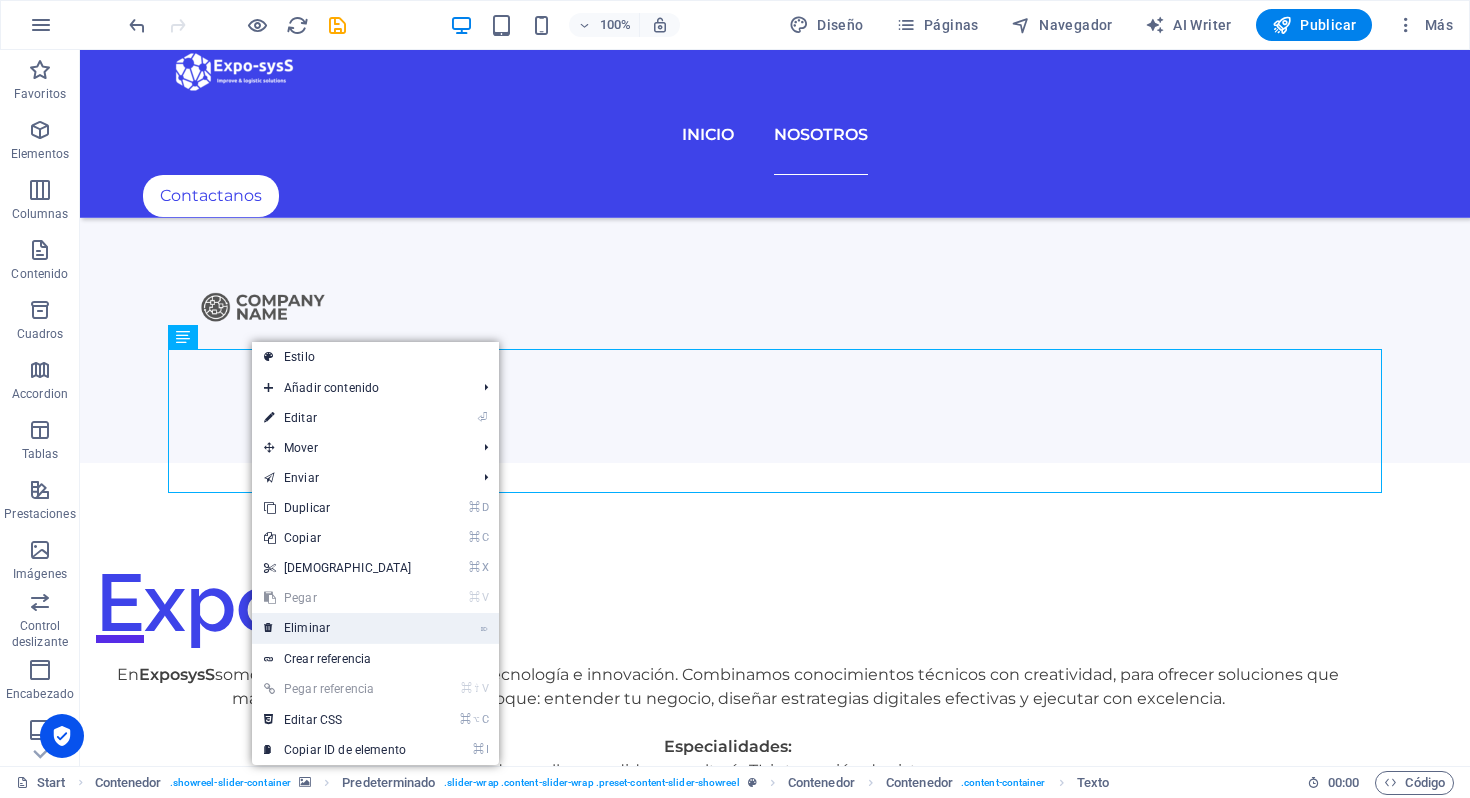 click on "⌦  Eliminar" at bounding box center [338, 628] 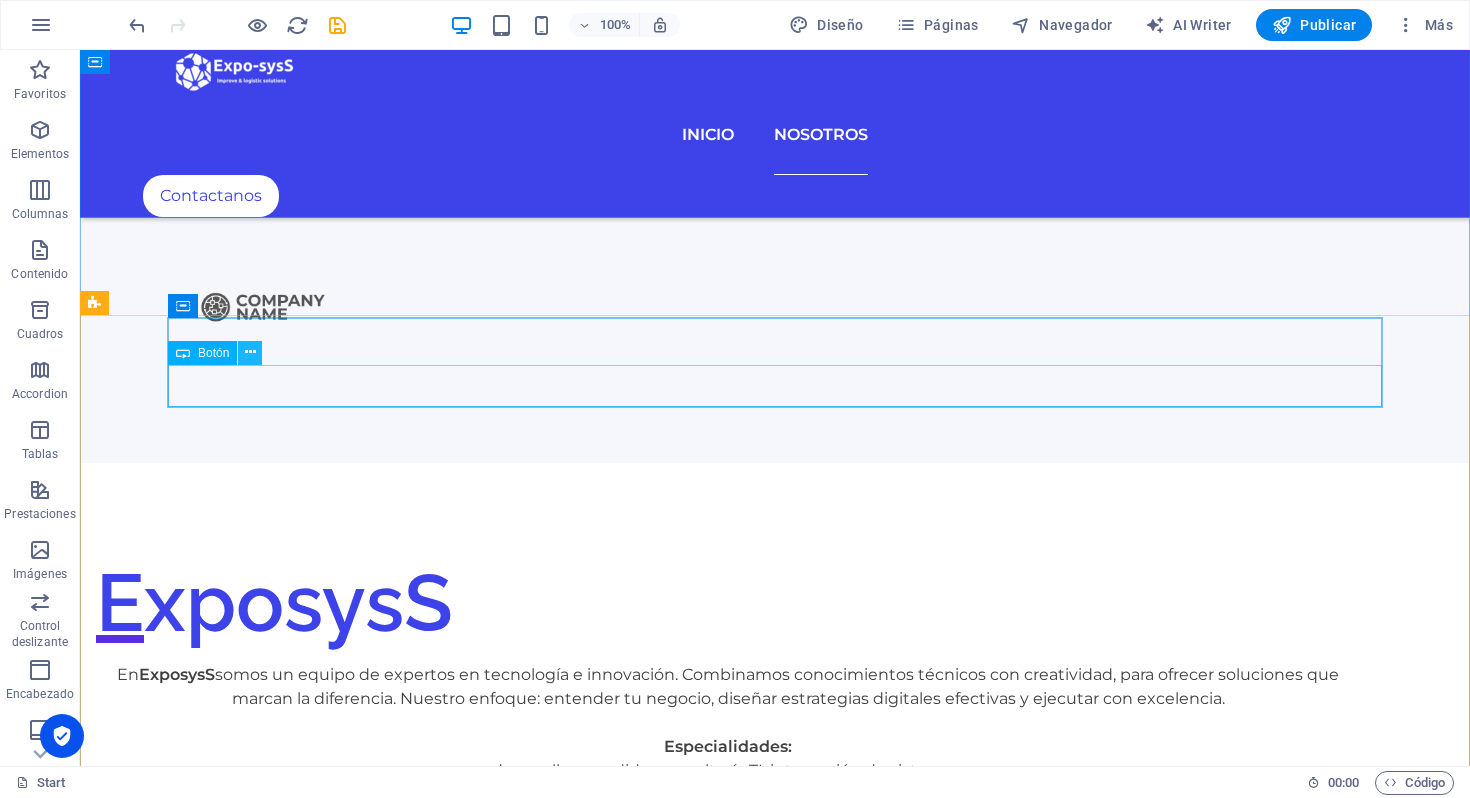 click at bounding box center (250, 353) 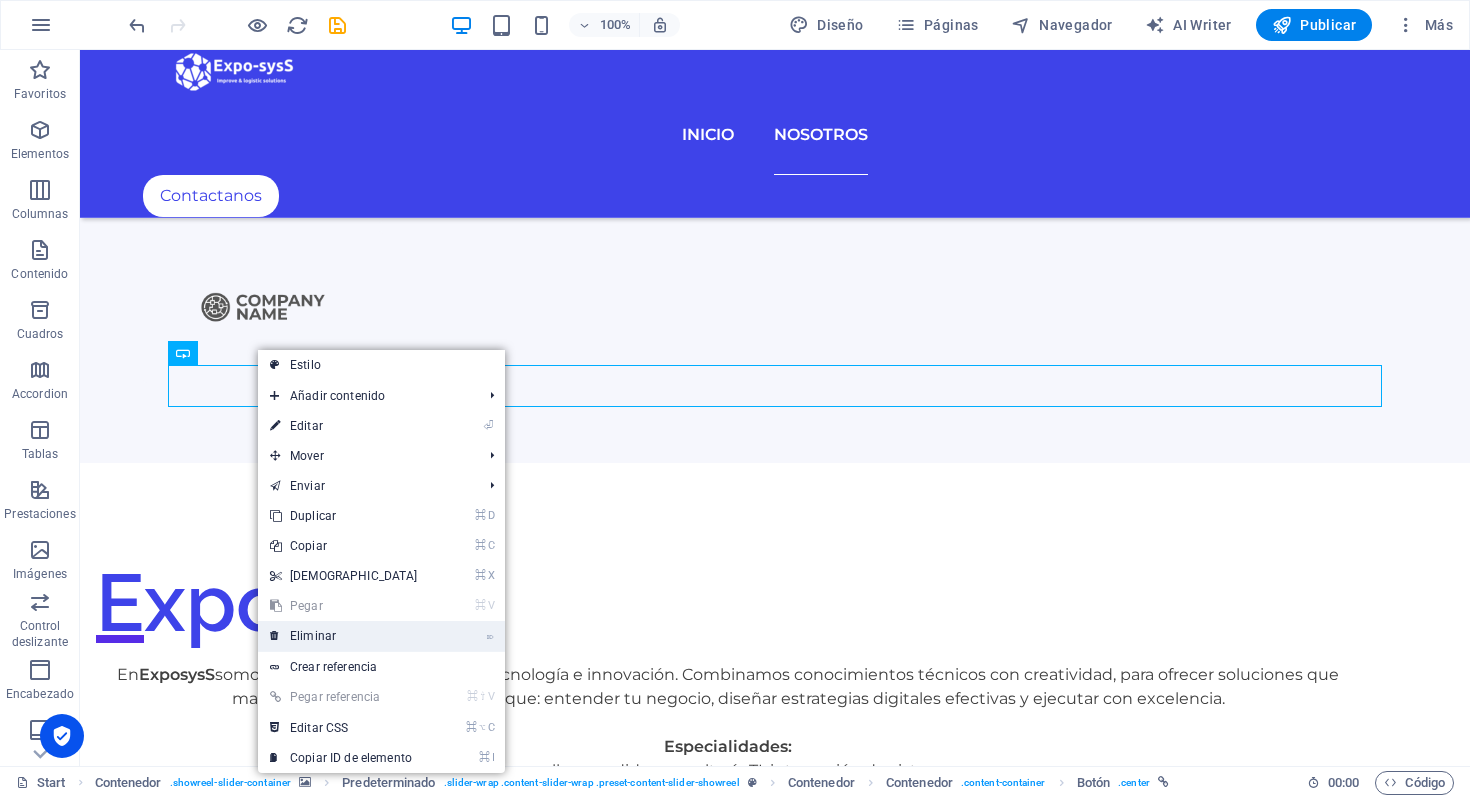 click on "⌦  Eliminar" at bounding box center [344, 636] 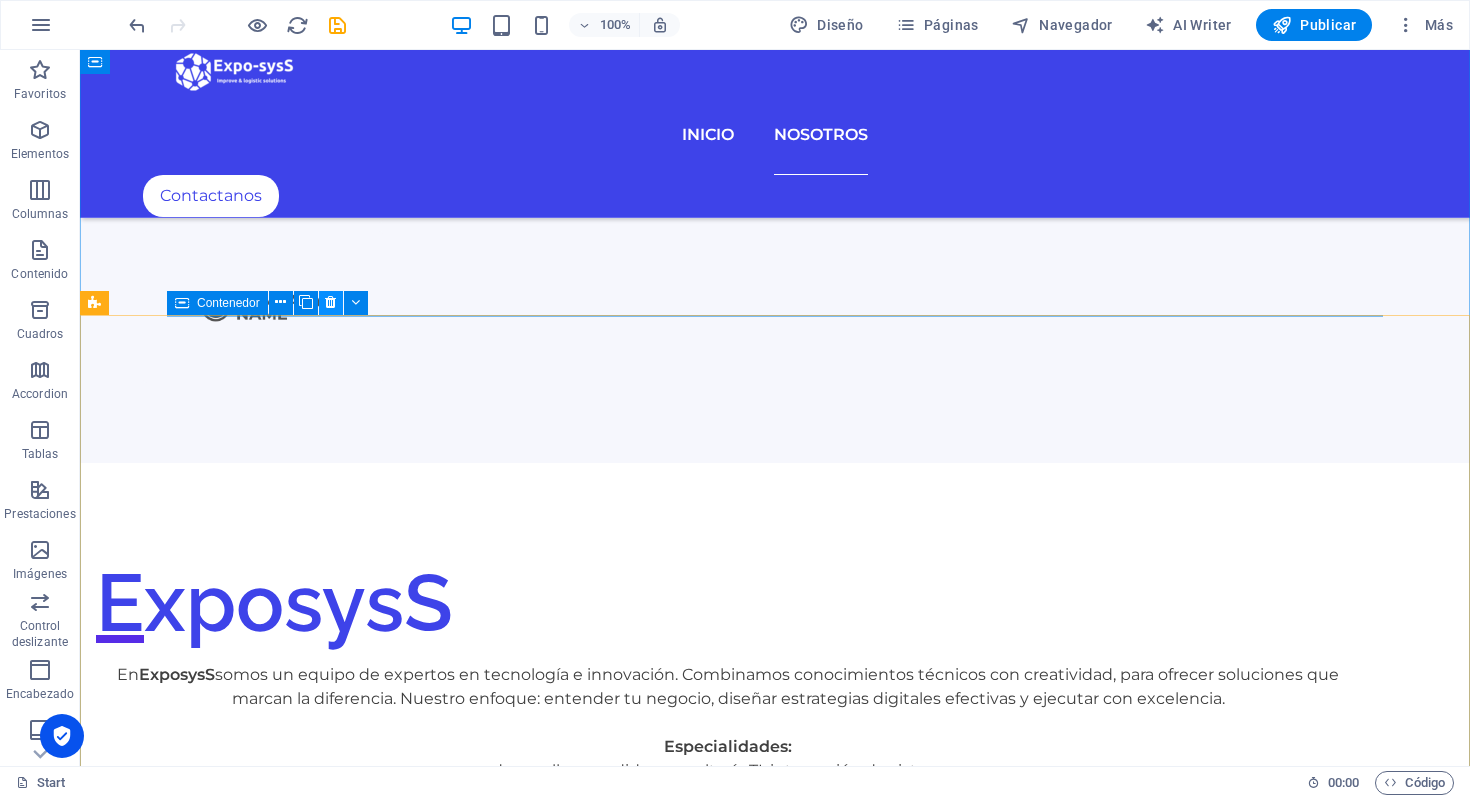 click at bounding box center (331, 303) 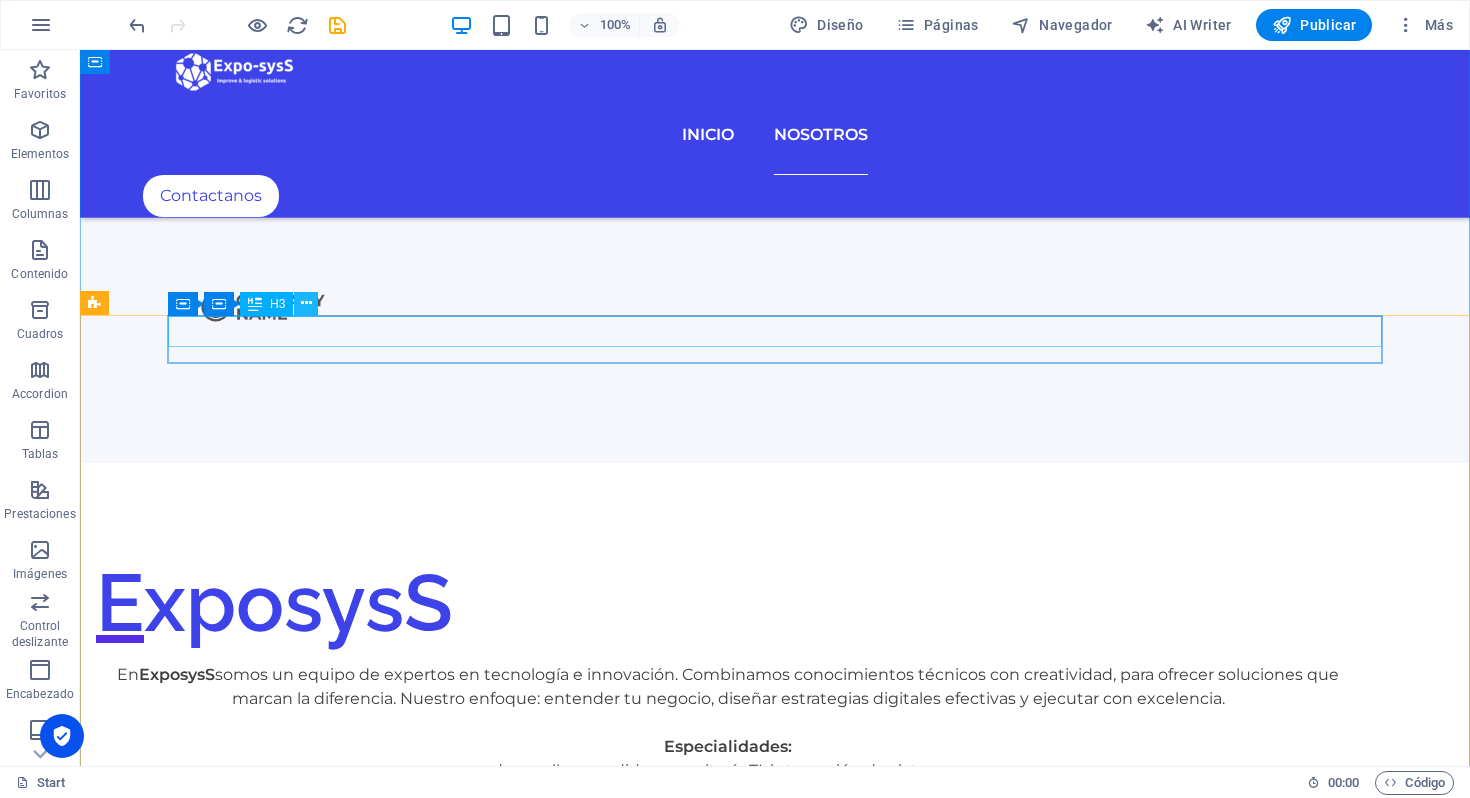 click at bounding box center [306, 304] 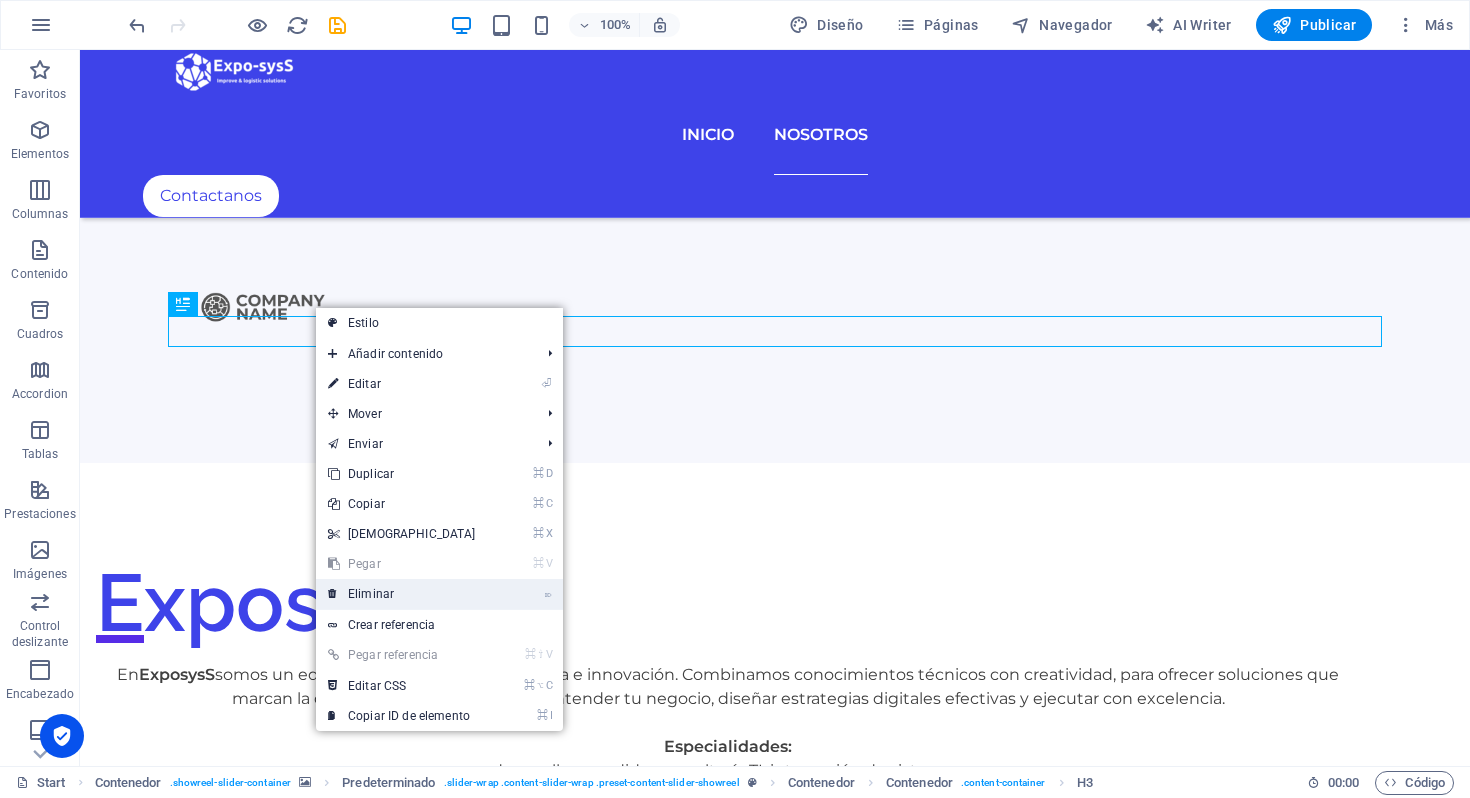 click on "⌦  Eliminar" at bounding box center (402, 594) 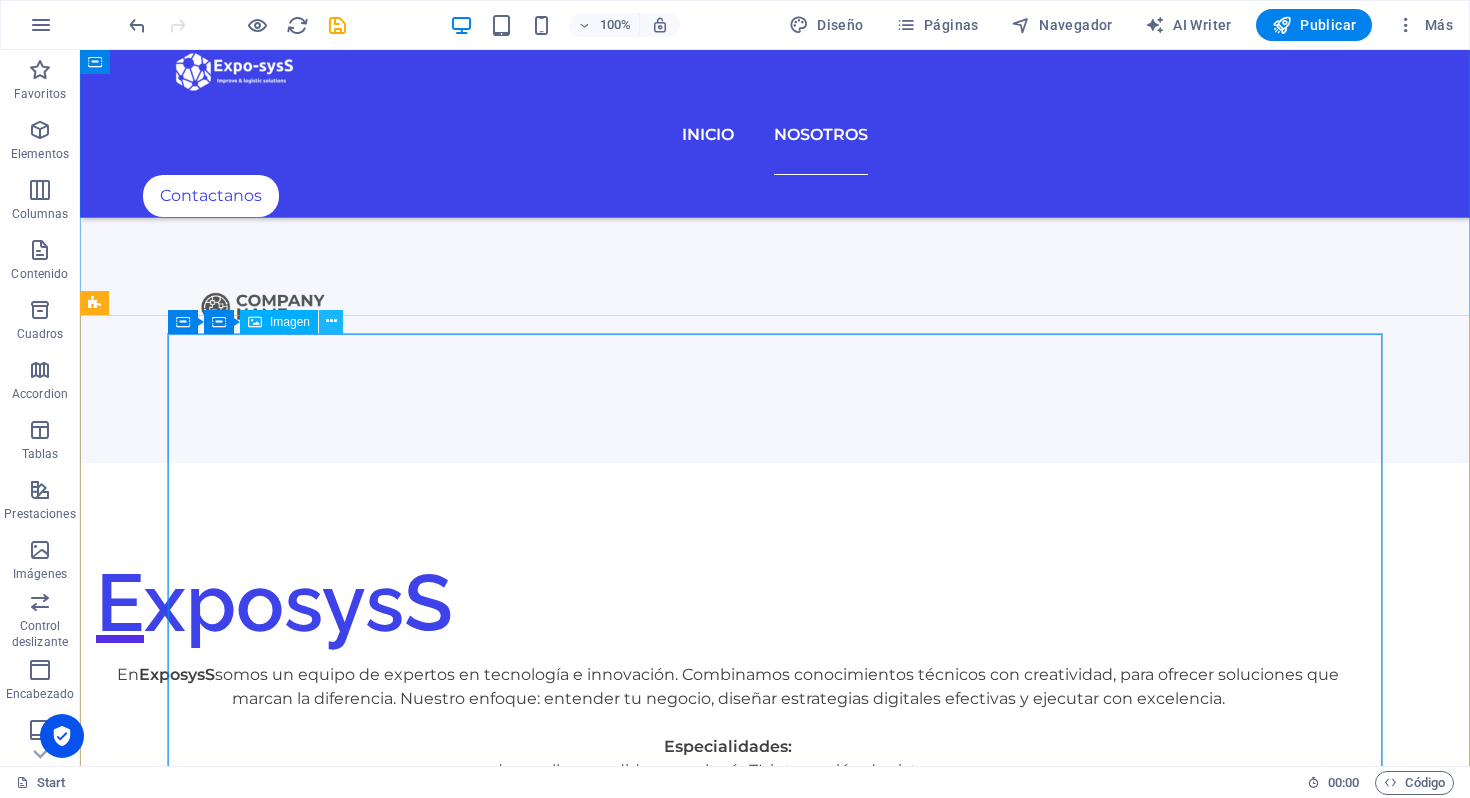 click at bounding box center (331, 321) 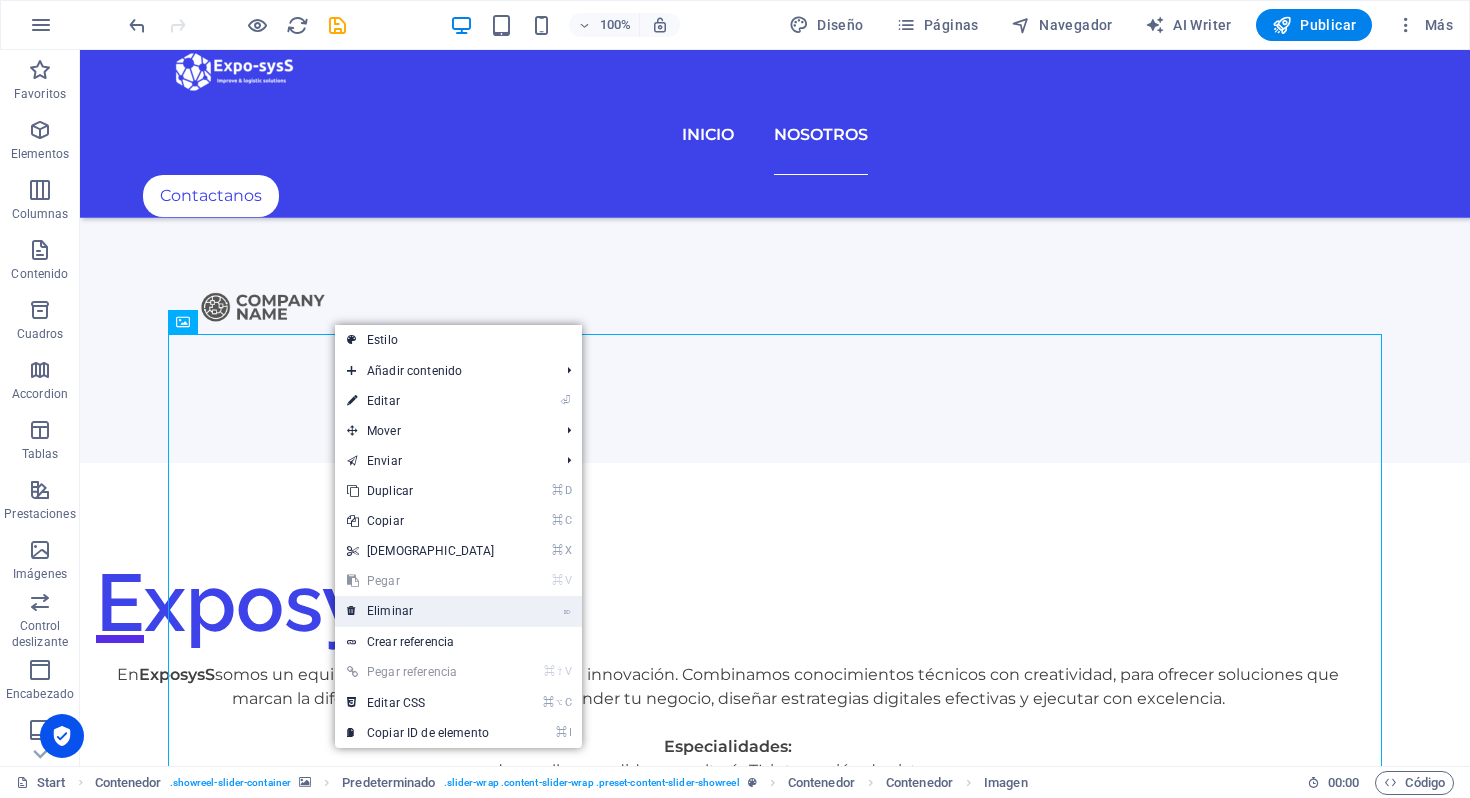 click on "⌦  Eliminar" at bounding box center [421, 611] 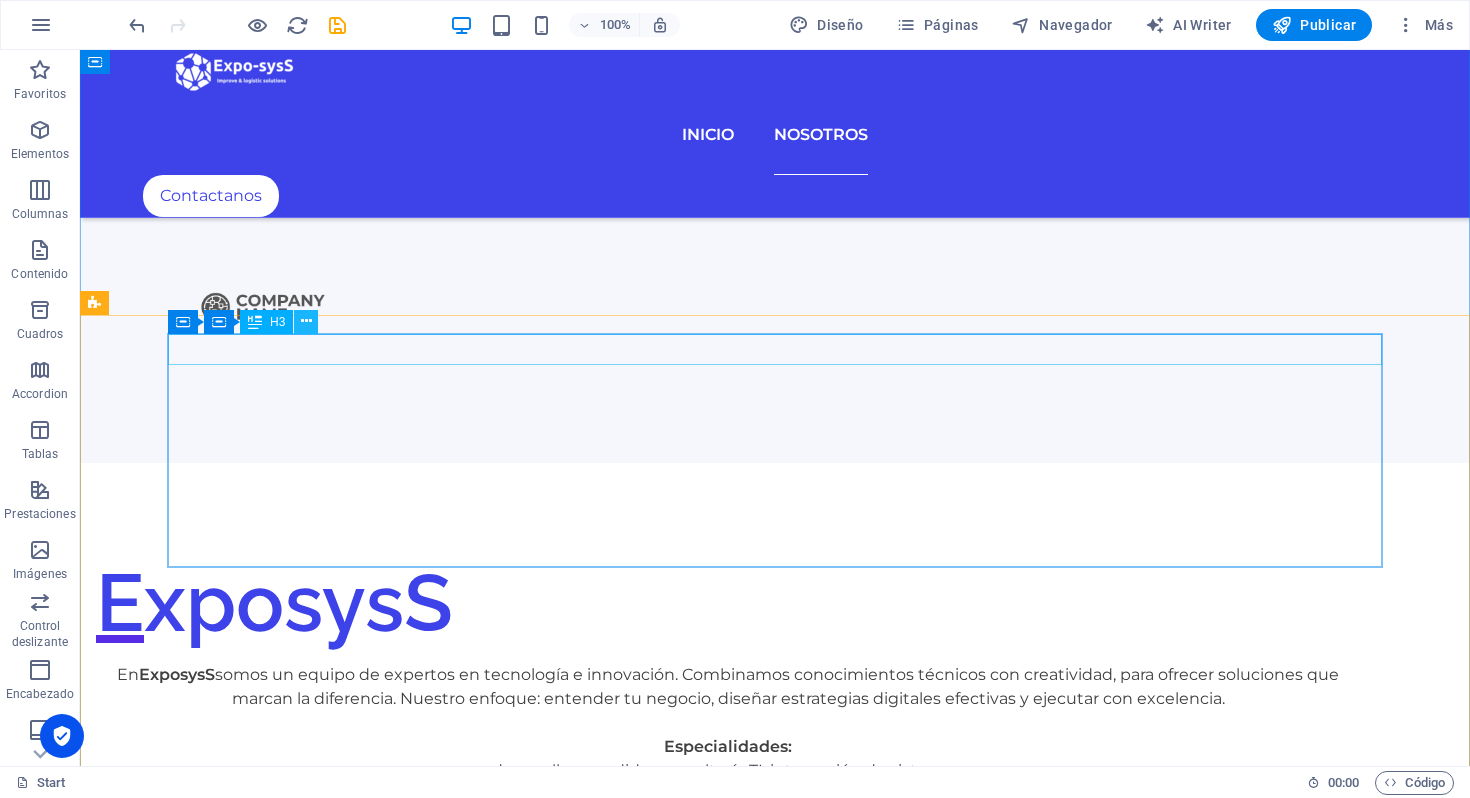 click at bounding box center (306, 321) 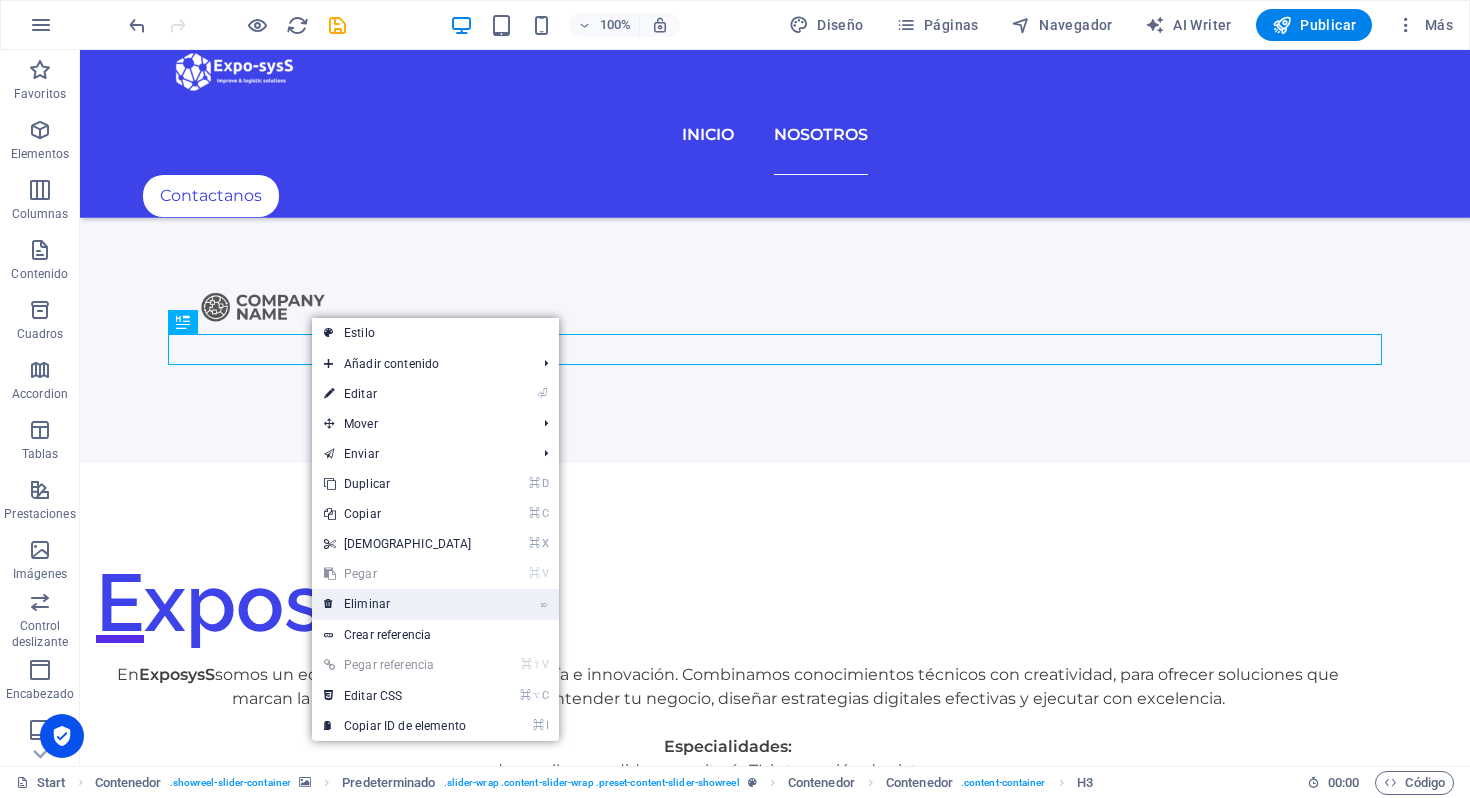 click on "⌦  Eliminar" at bounding box center (398, 604) 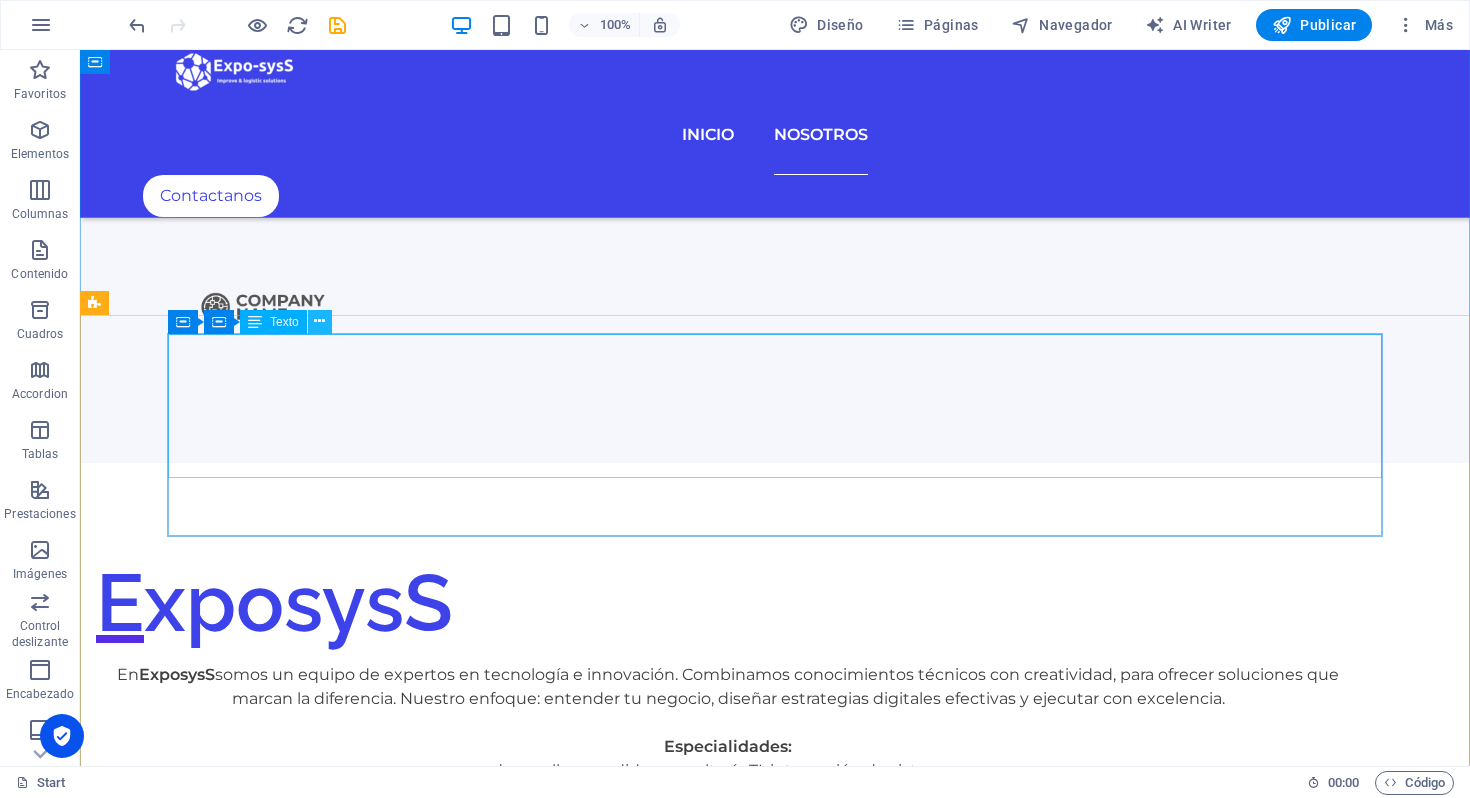 click at bounding box center [319, 321] 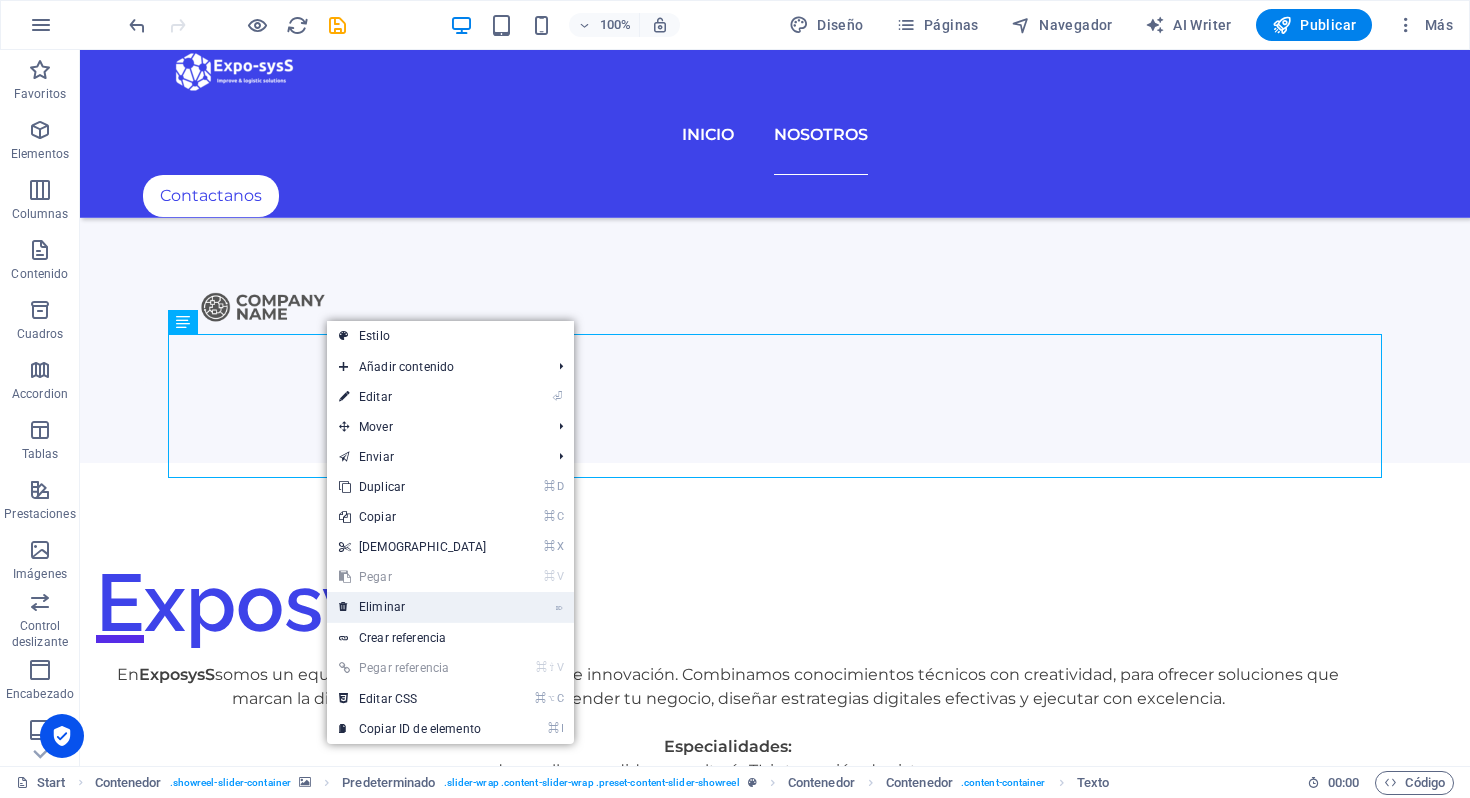 click on "⌦  Eliminar" at bounding box center [413, 607] 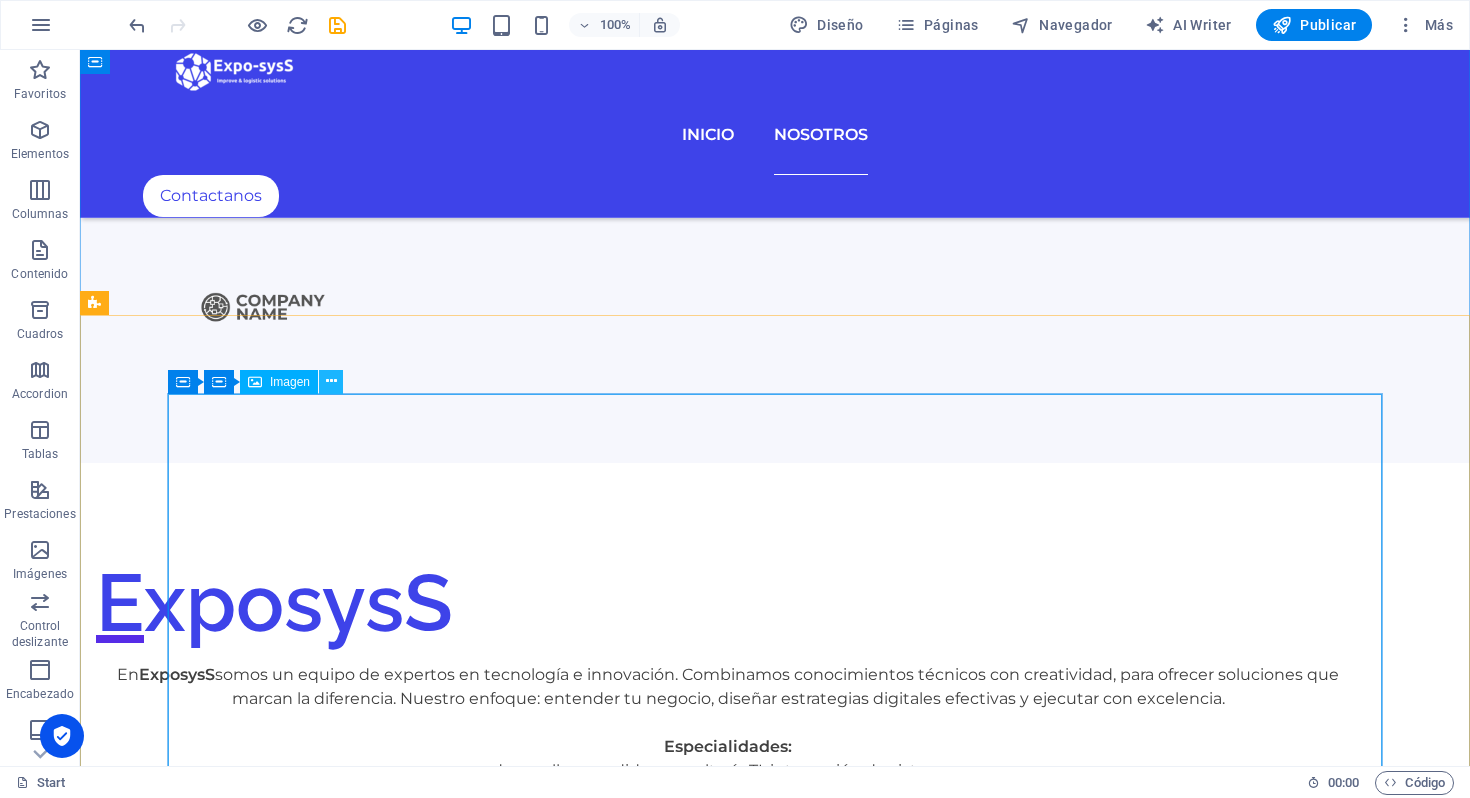 click at bounding box center (331, 381) 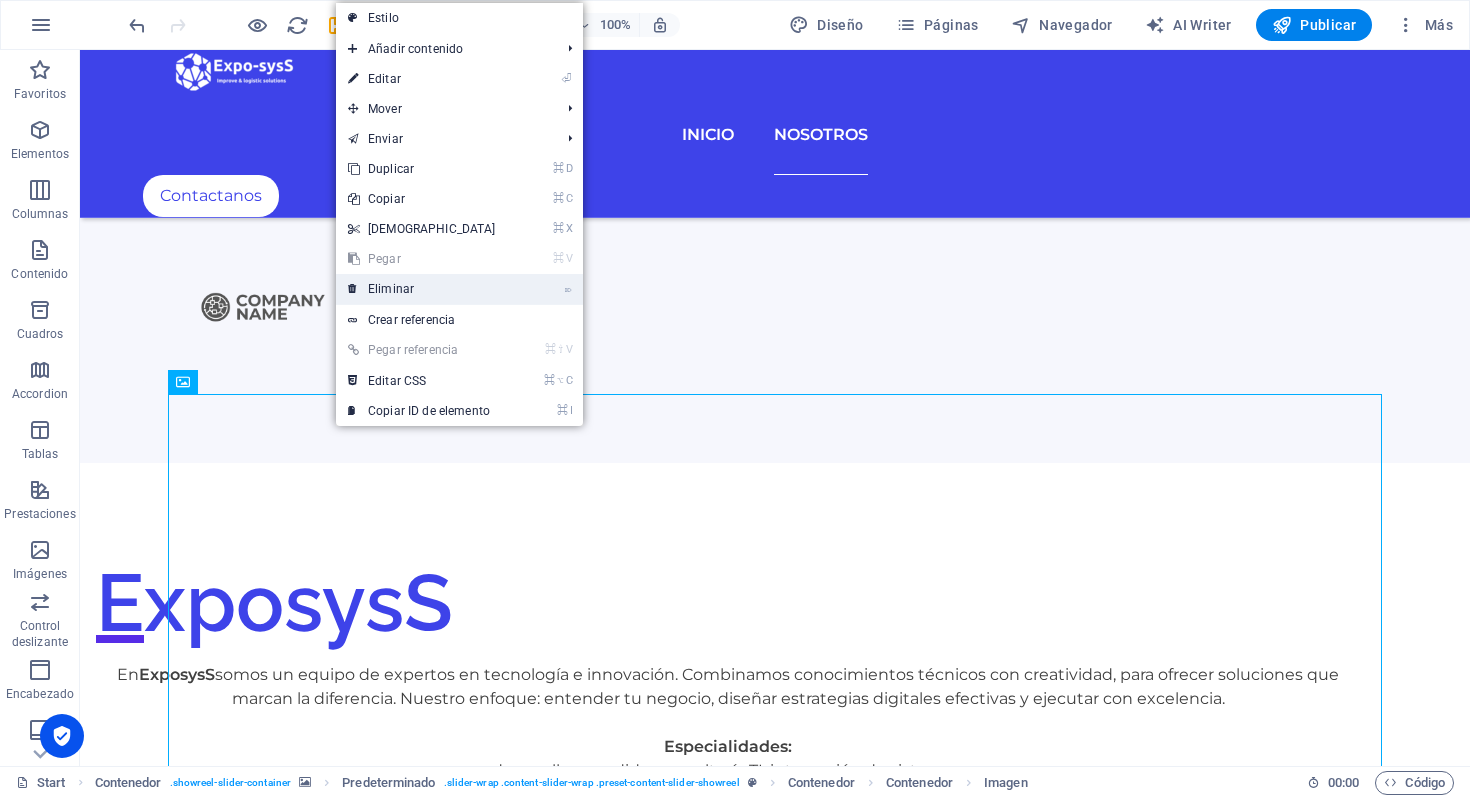 click on "⌦  Eliminar" at bounding box center [422, 289] 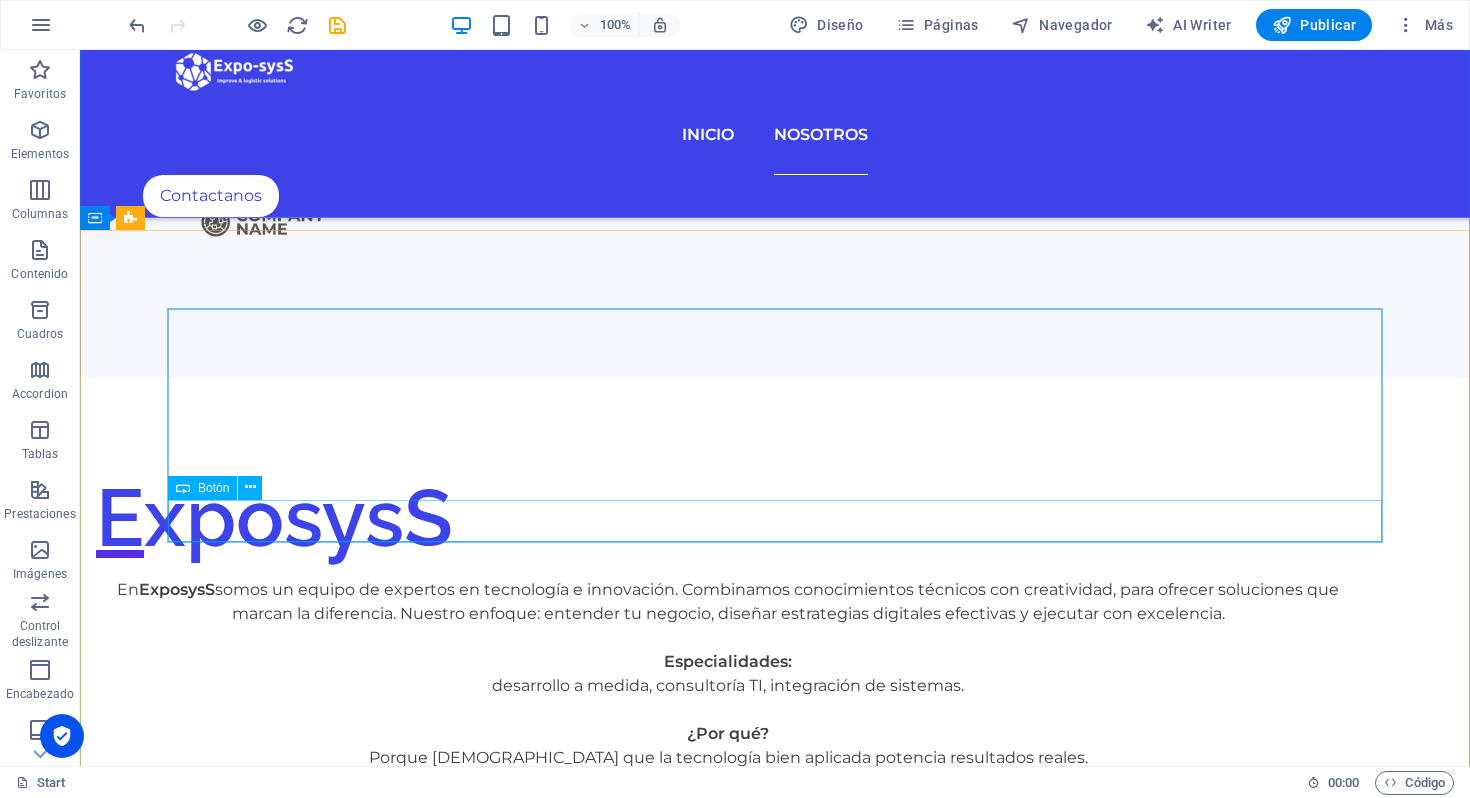 scroll, scrollTop: 3023, scrollLeft: 0, axis: vertical 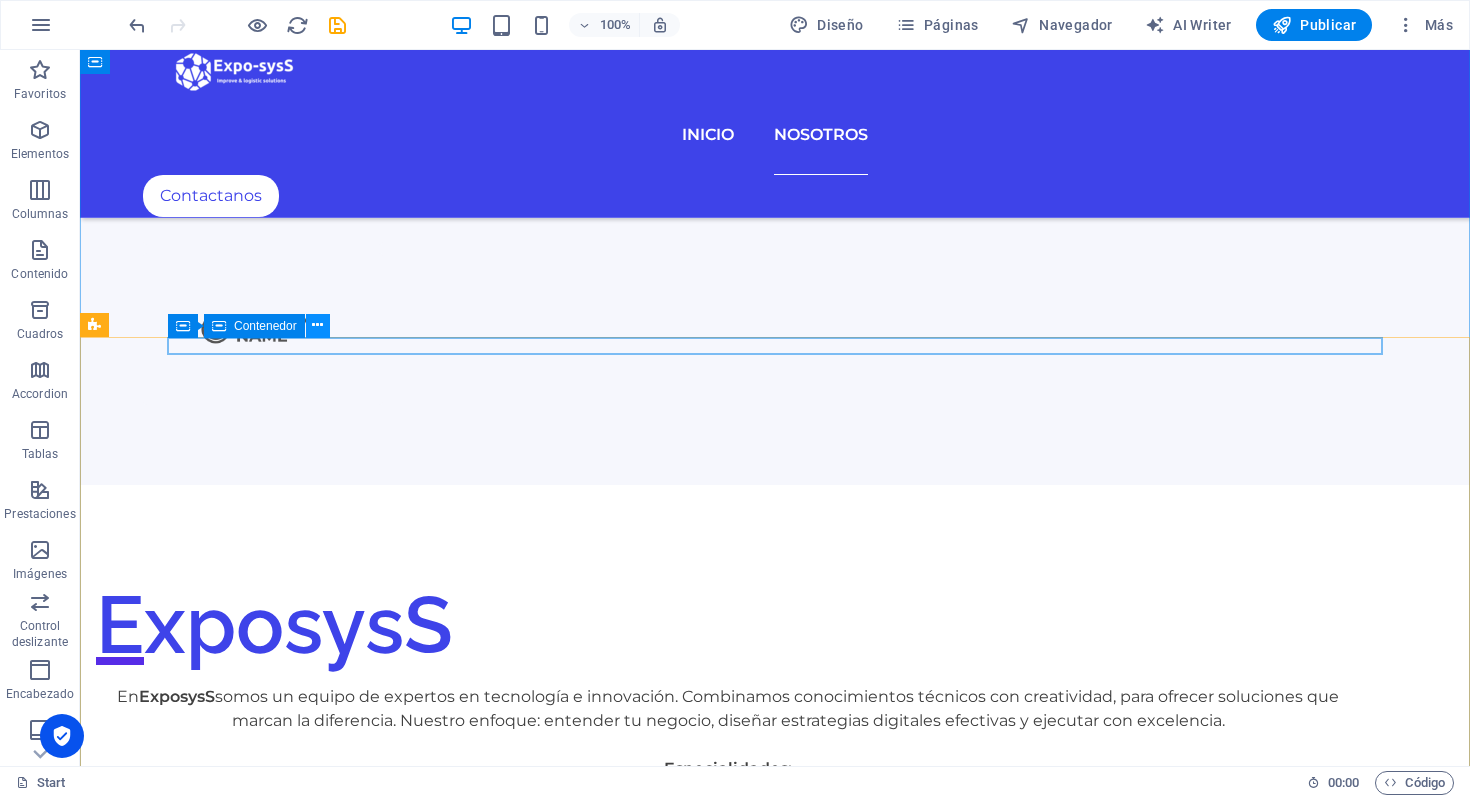 click at bounding box center [317, 325] 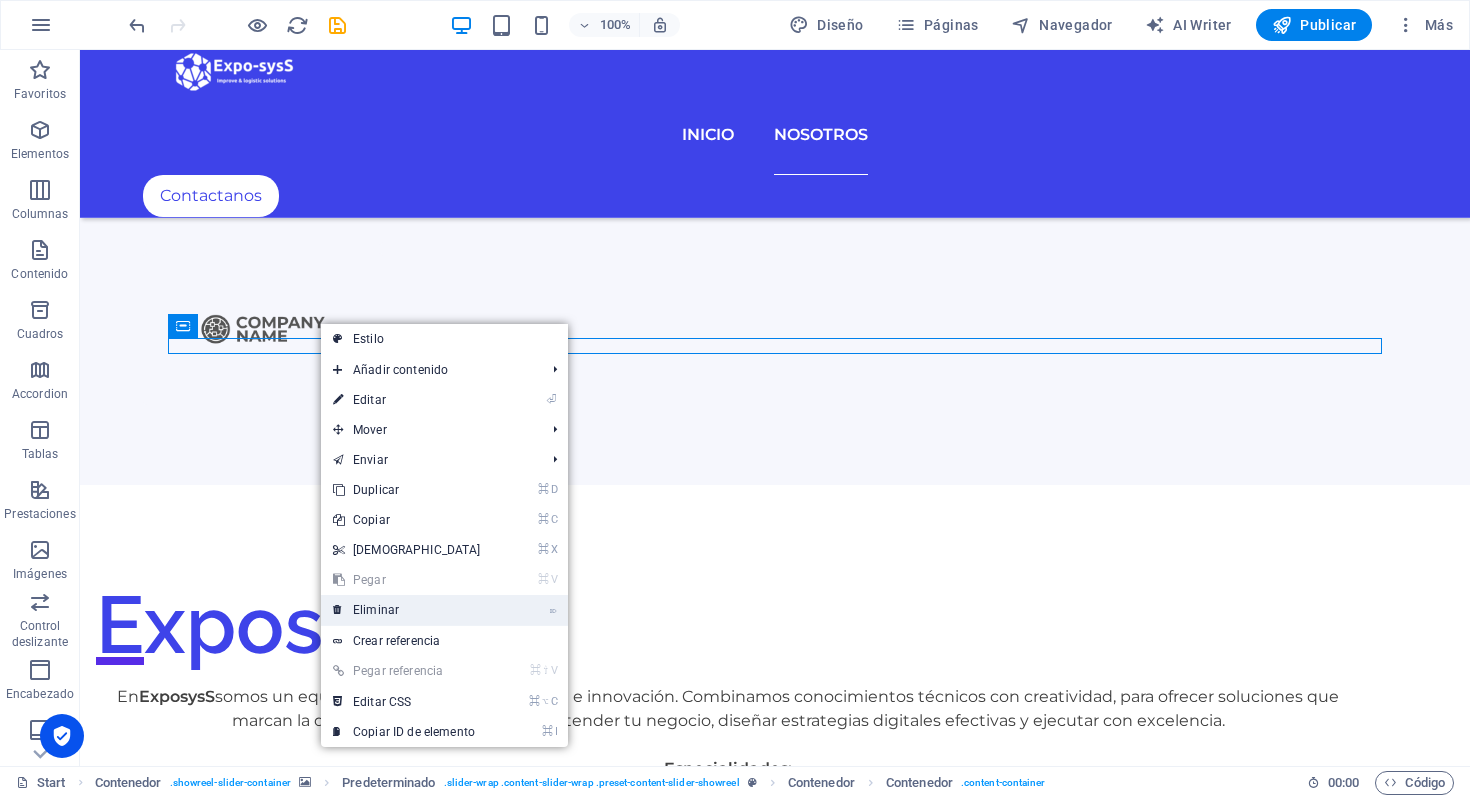 click on "⌦  Eliminar" at bounding box center [407, 610] 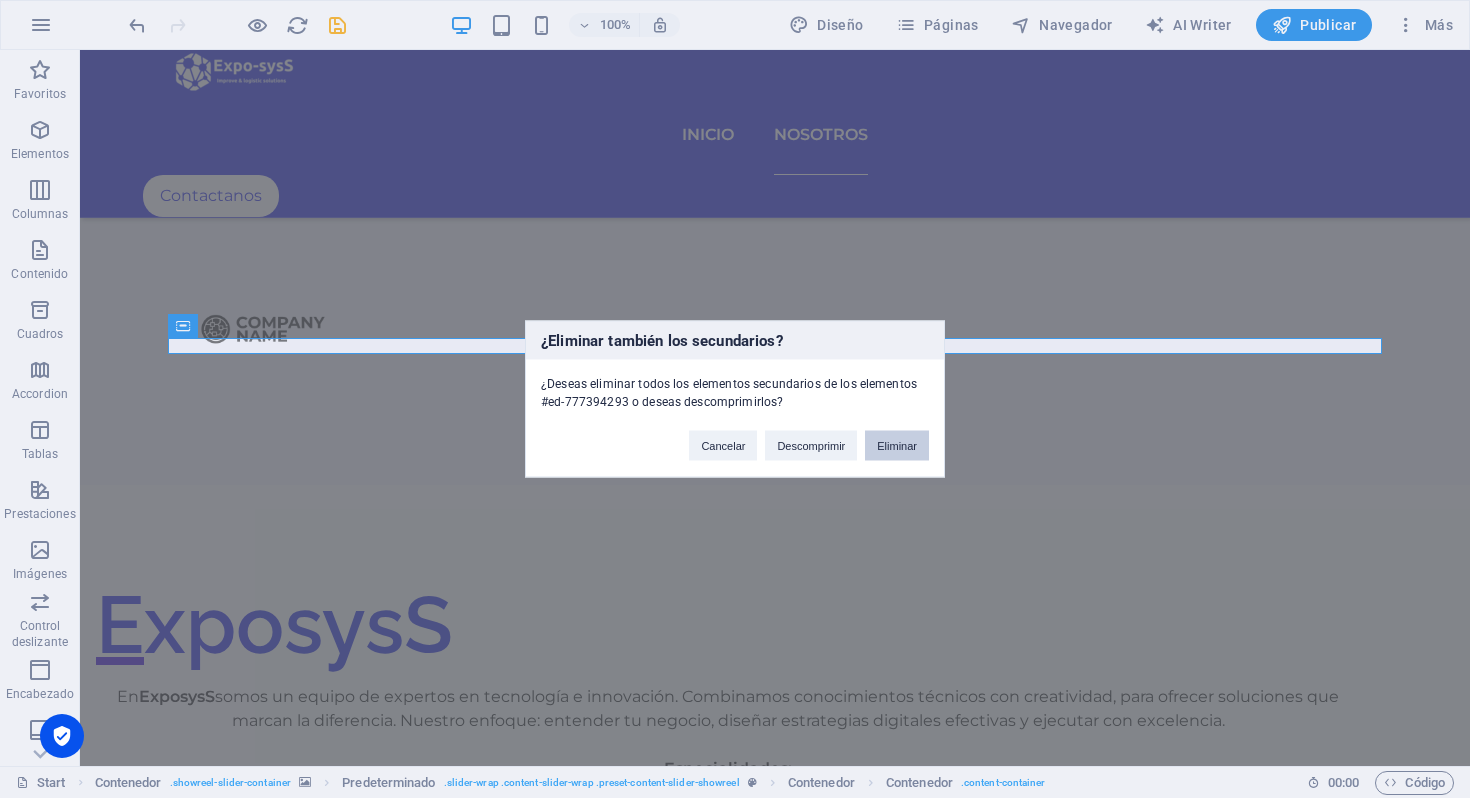 click on "Eliminar" at bounding box center [897, 446] 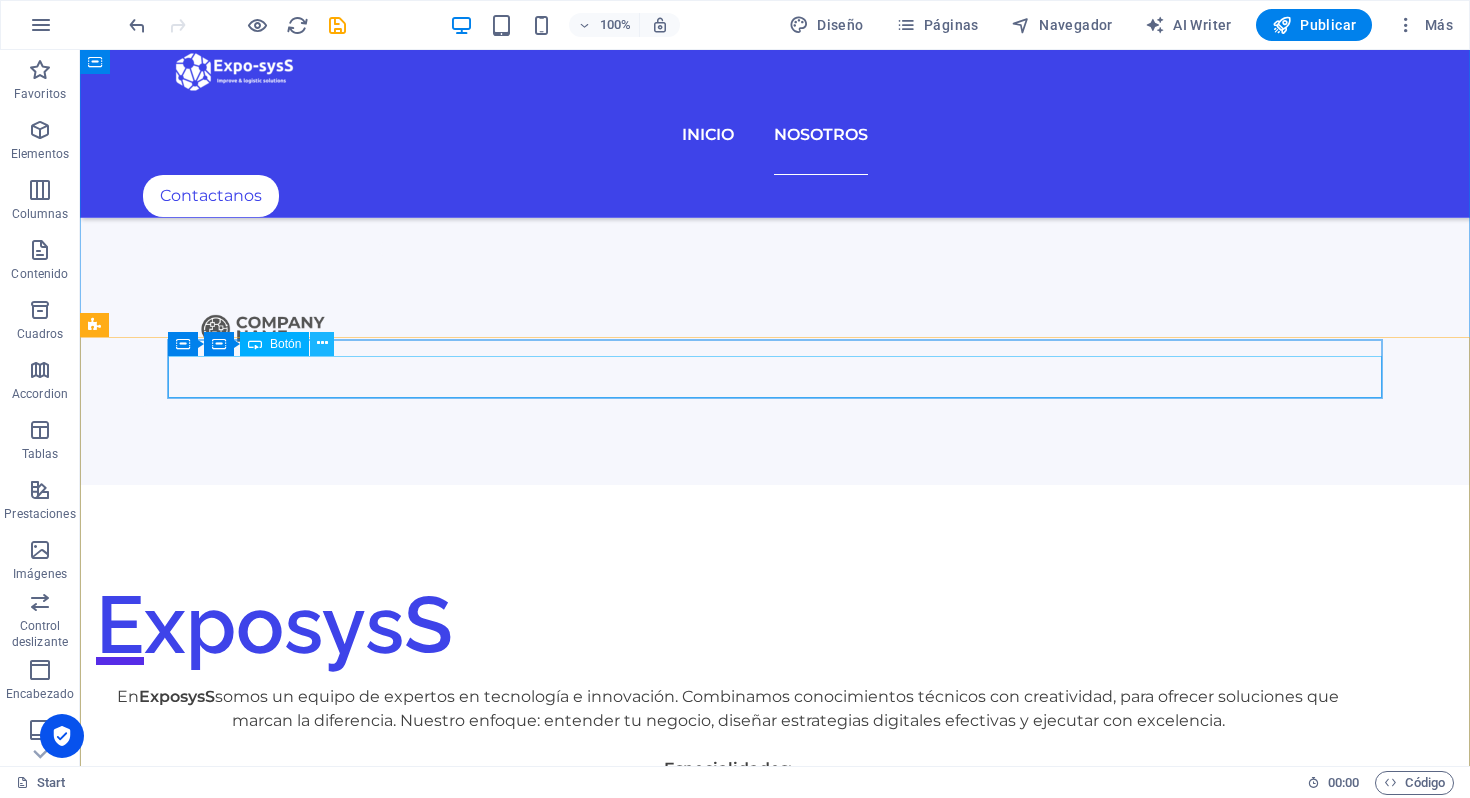 click at bounding box center (322, 343) 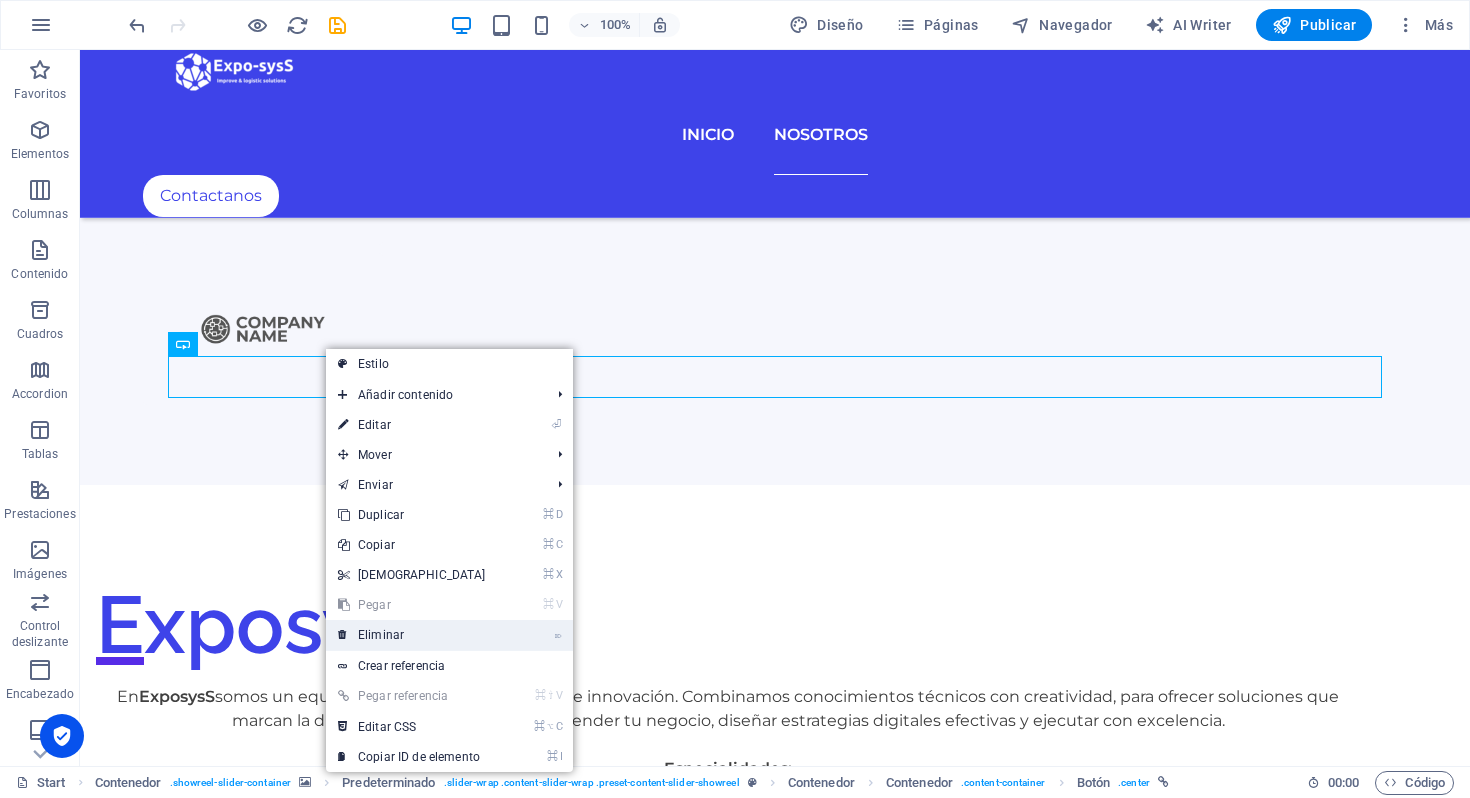 click on "⌦  Eliminar" at bounding box center (412, 635) 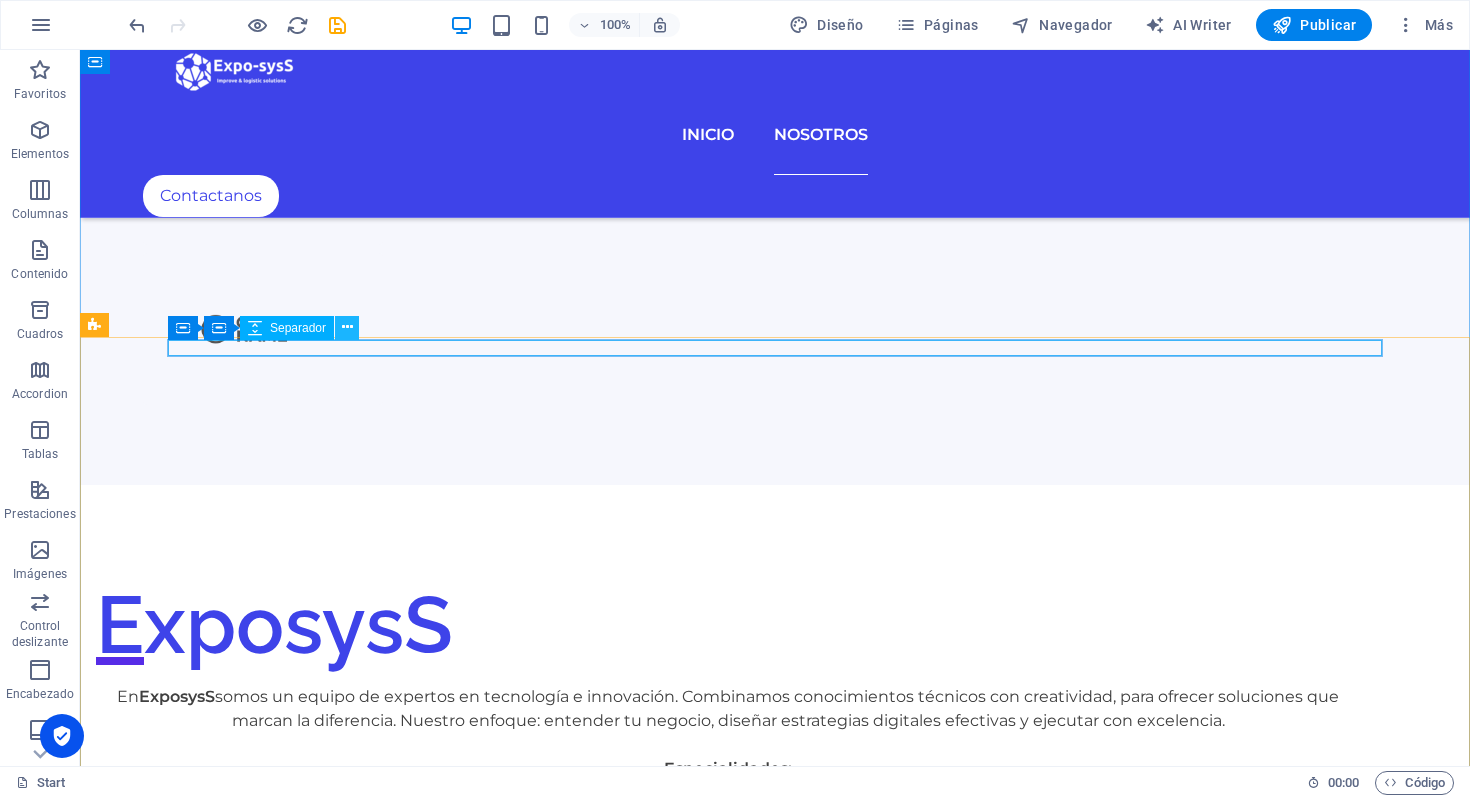 click at bounding box center (347, 327) 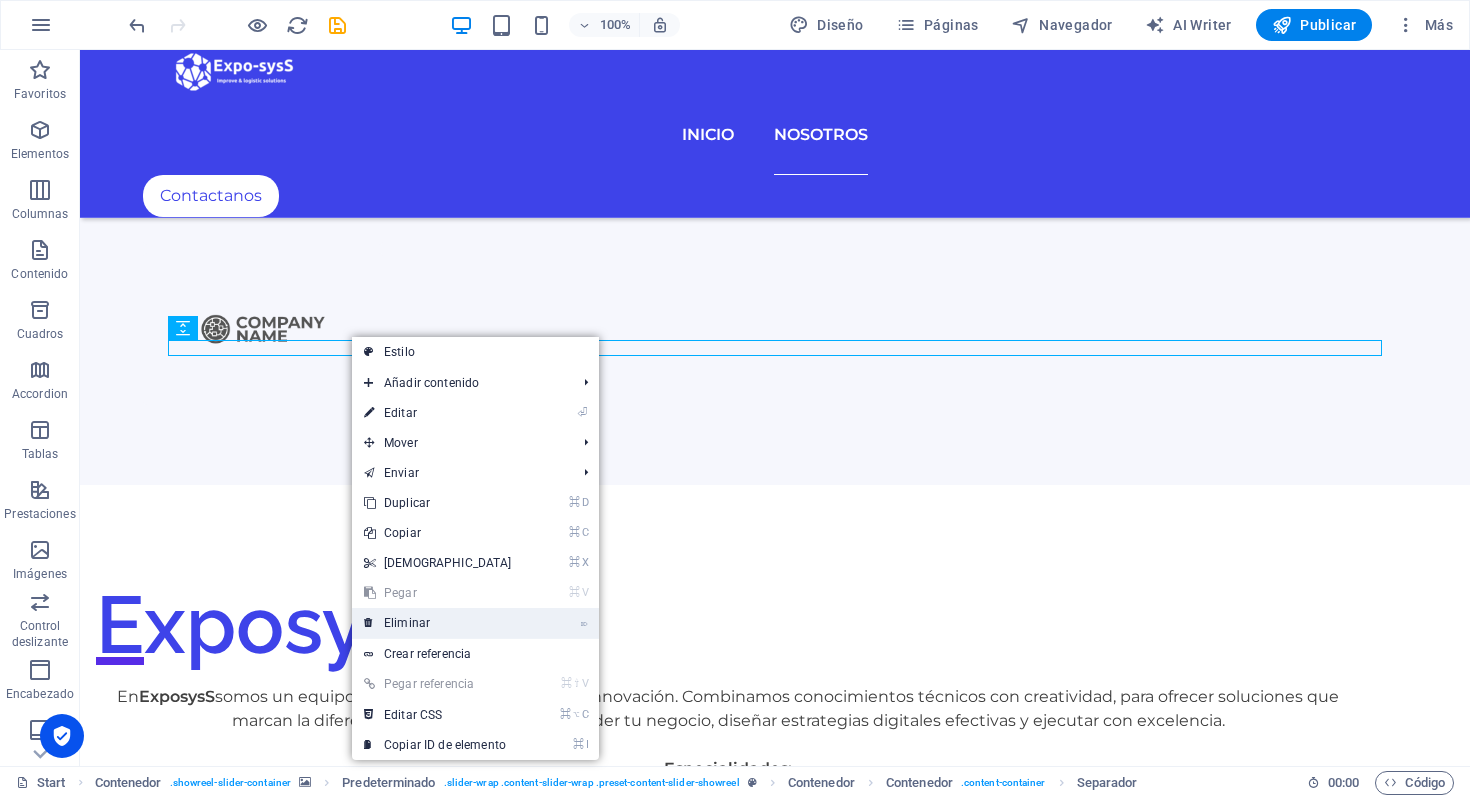 click on "⌦  Eliminar" at bounding box center (438, 623) 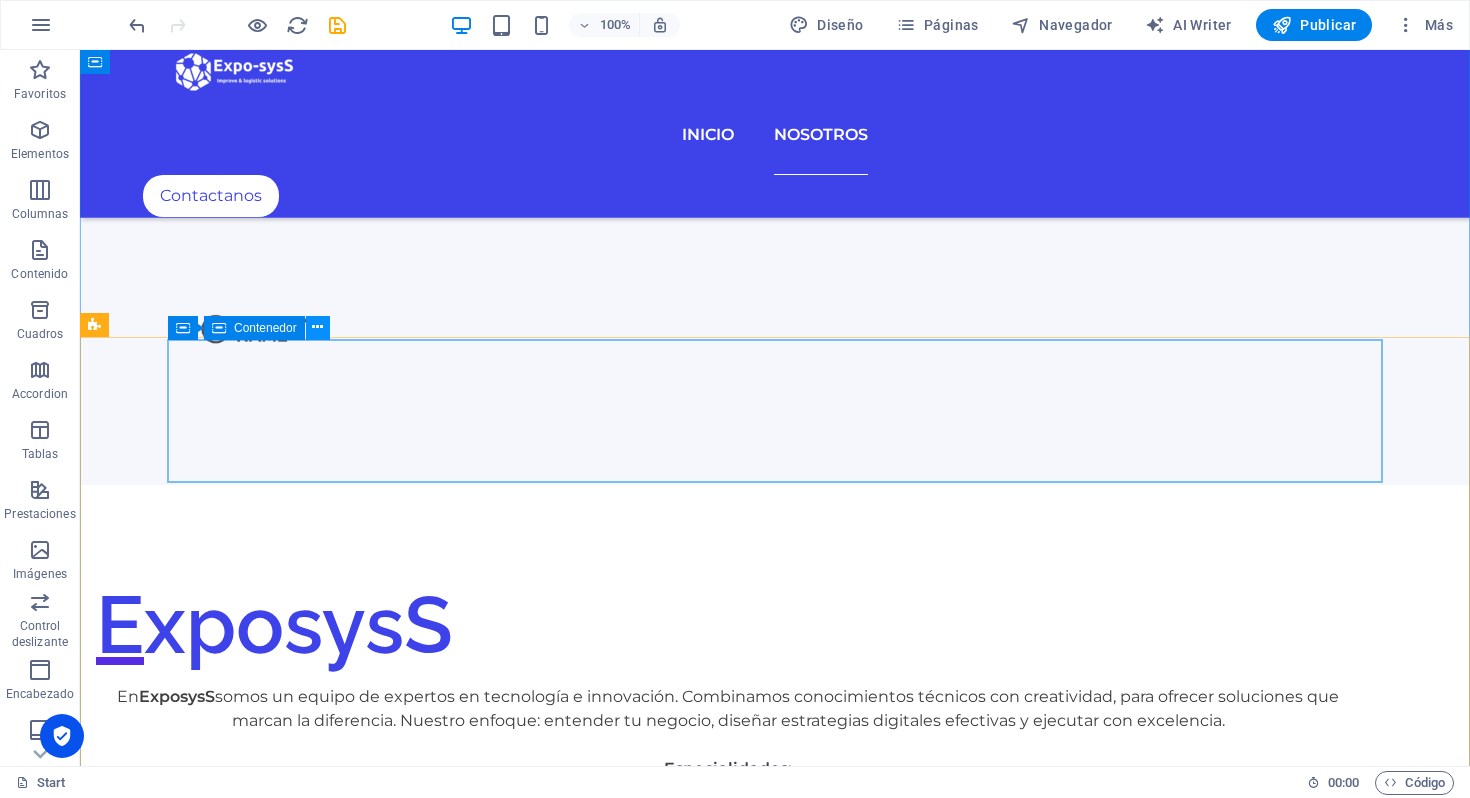 click at bounding box center (317, 327) 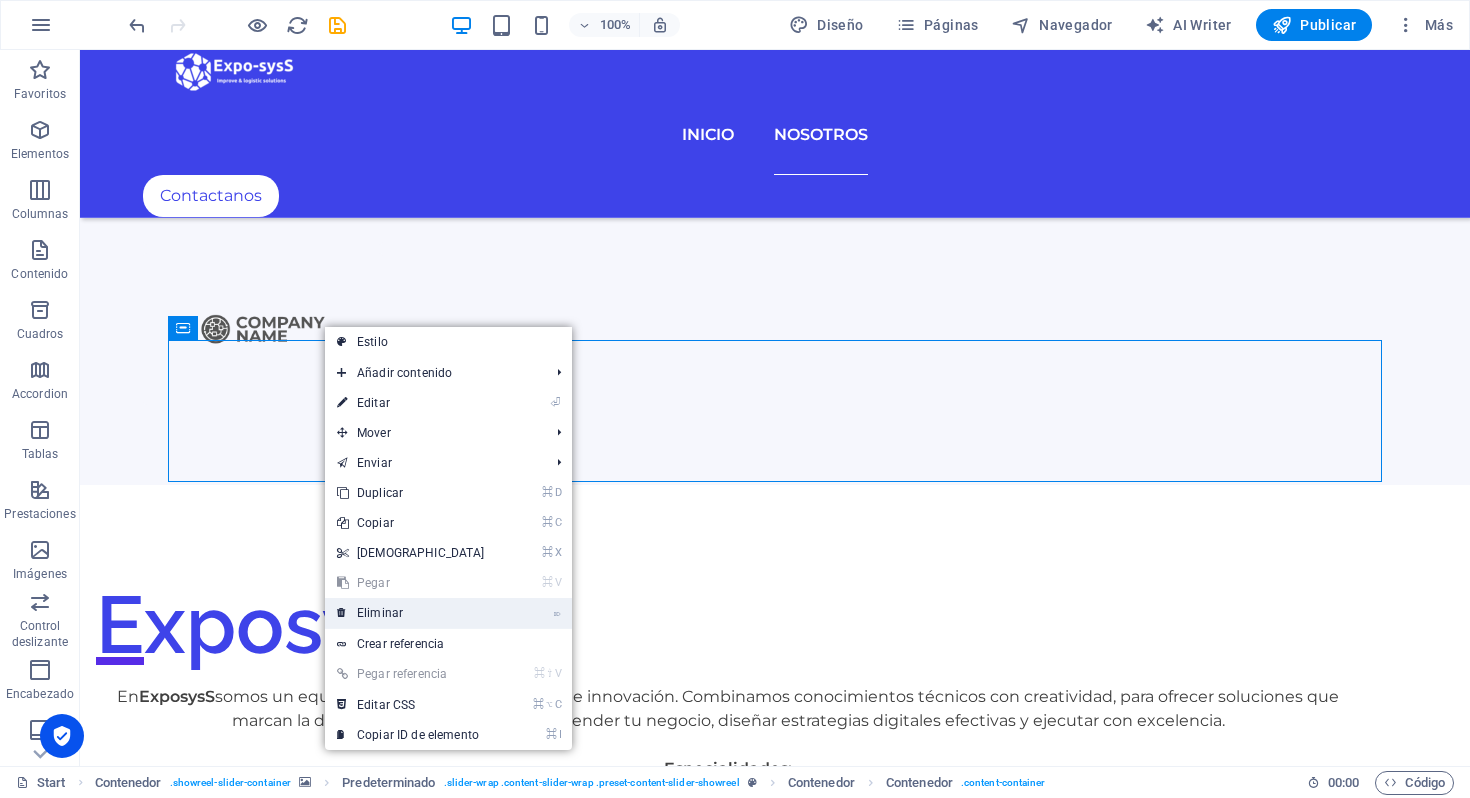 click on "⌦  Eliminar" at bounding box center [411, 613] 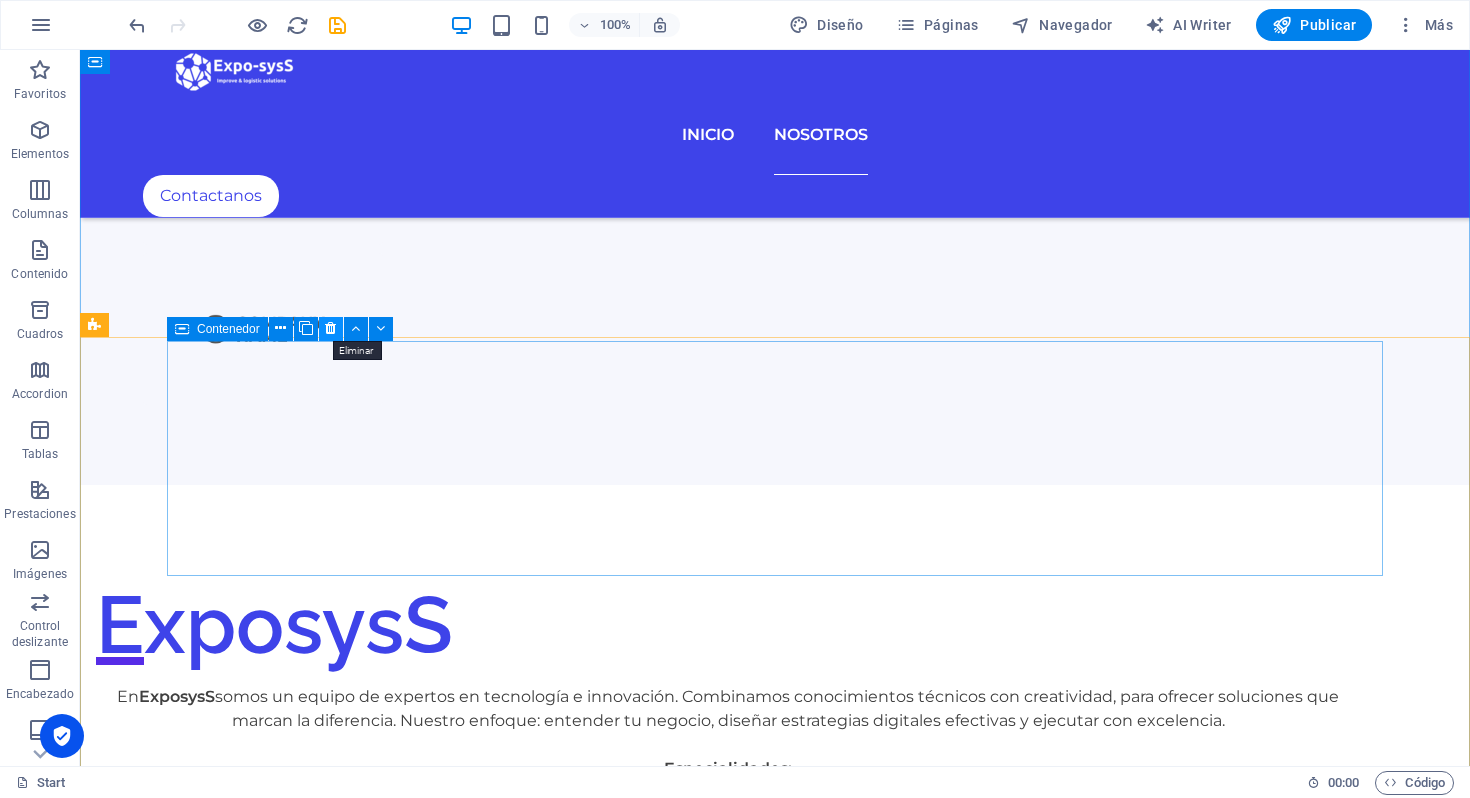 click at bounding box center [330, 328] 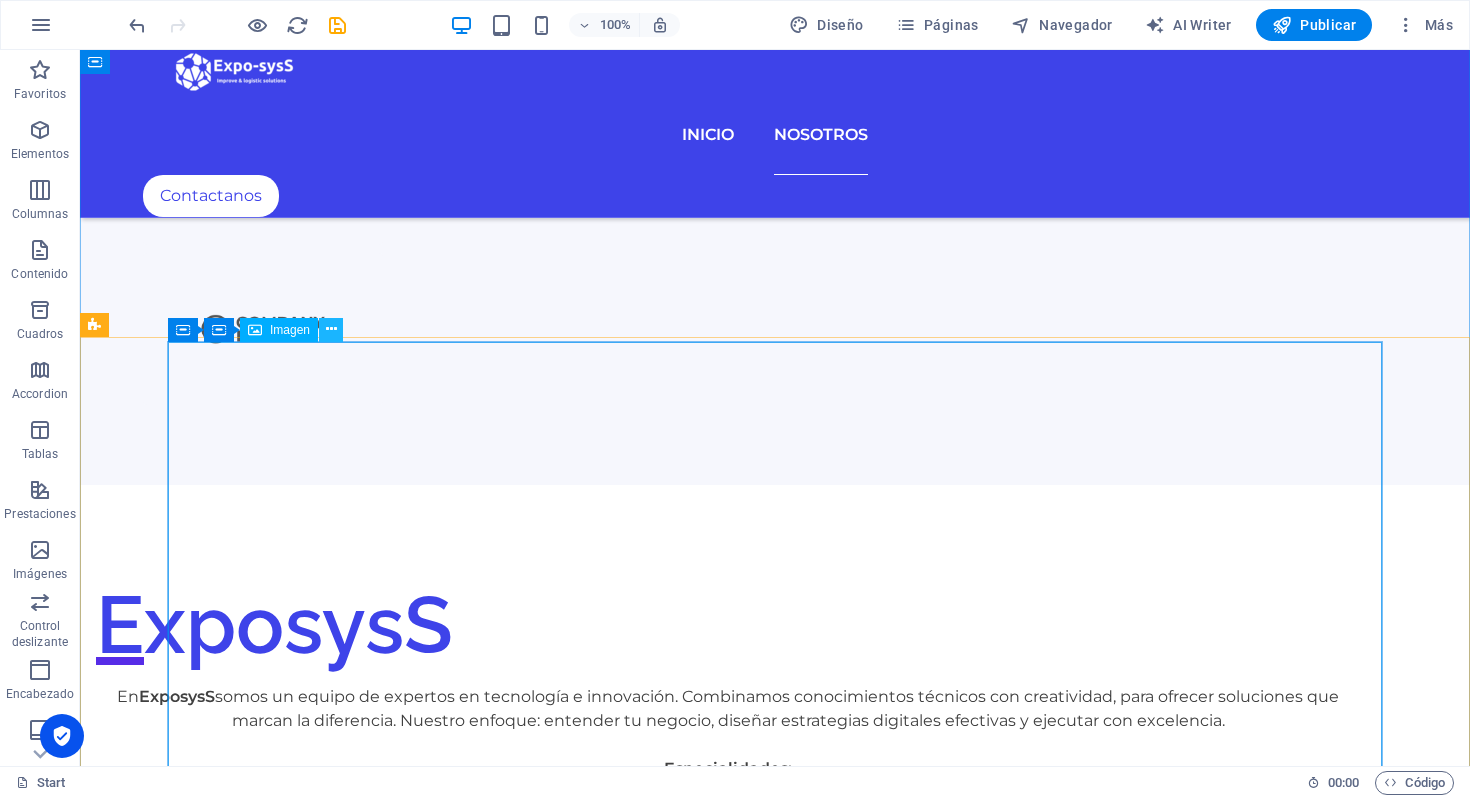 click at bounding box center (331, 329) 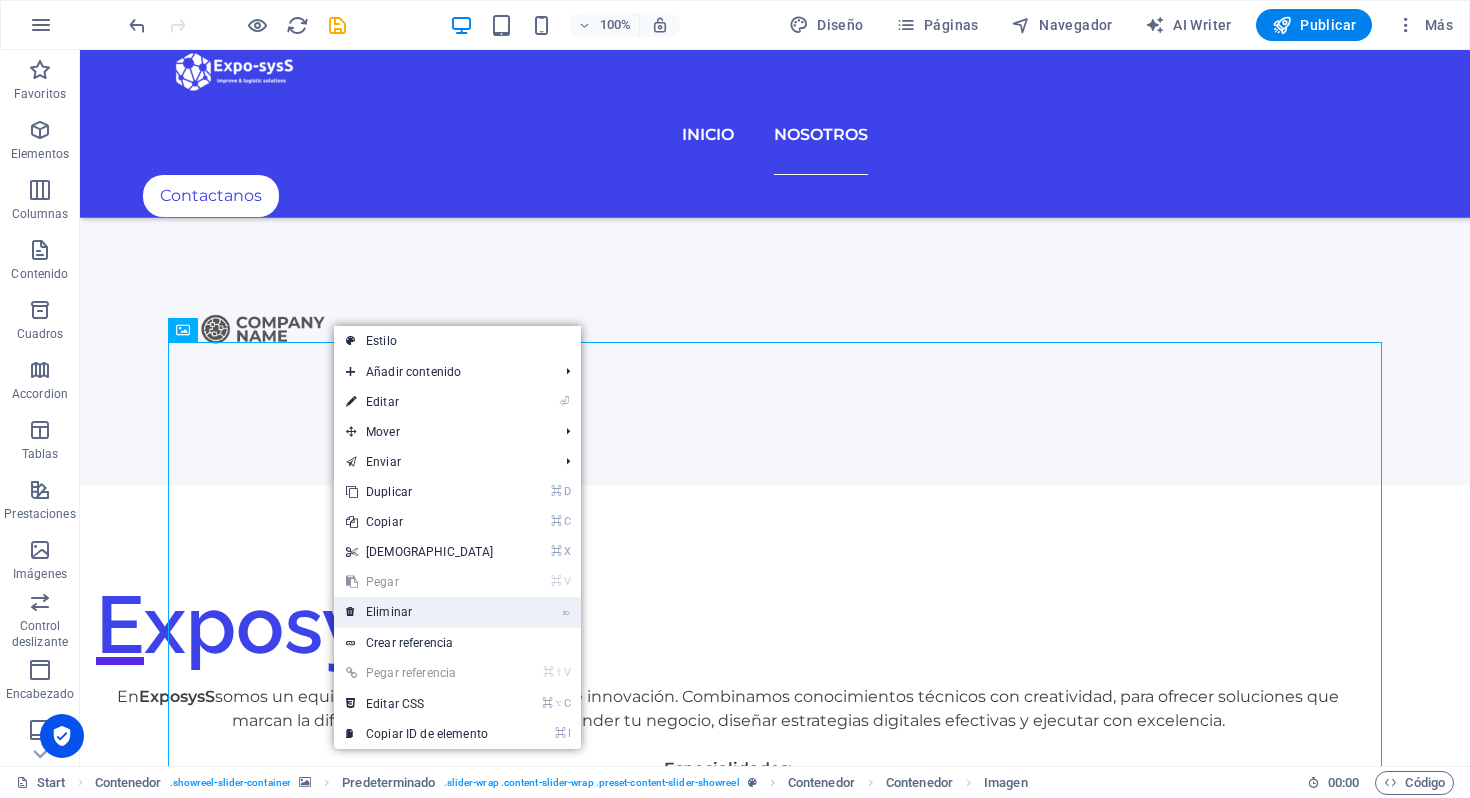 click on "⌦  Eliminar" at bounding box center (420, 612) 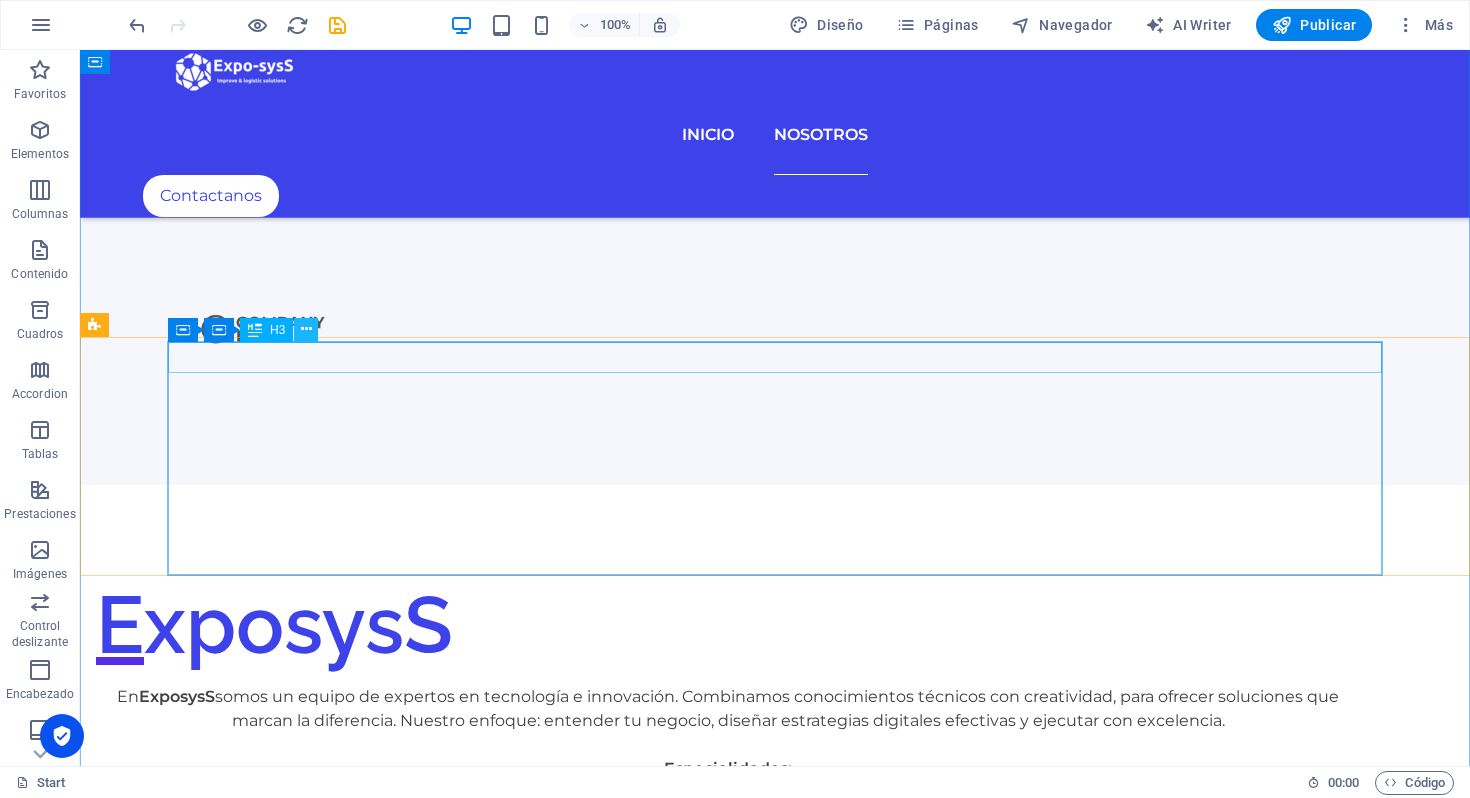 click at bounding box center (306, 329) 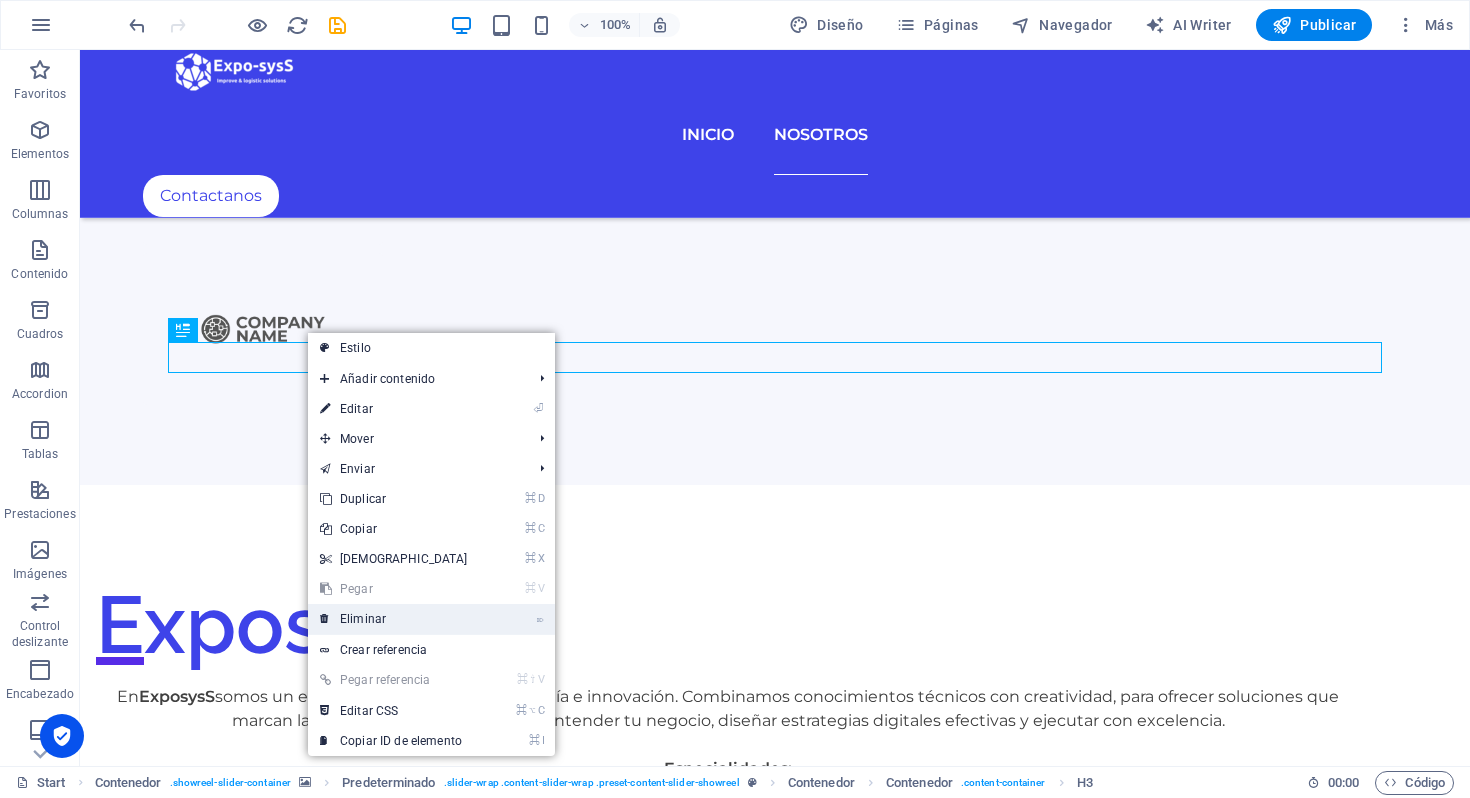 click on "⌦  Eliminar" at bounding box center [394, 619] 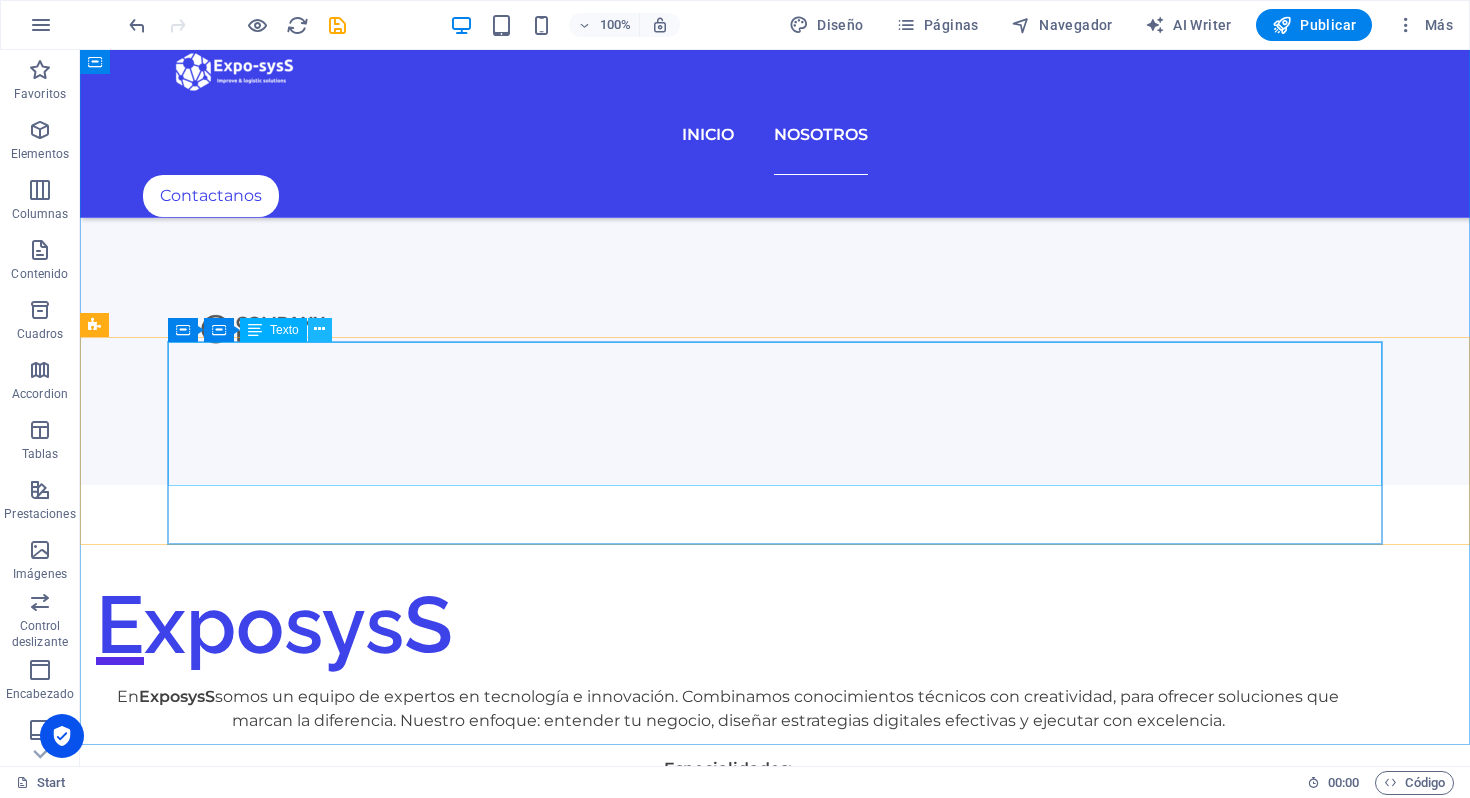 click at bounding box center (319, 329) 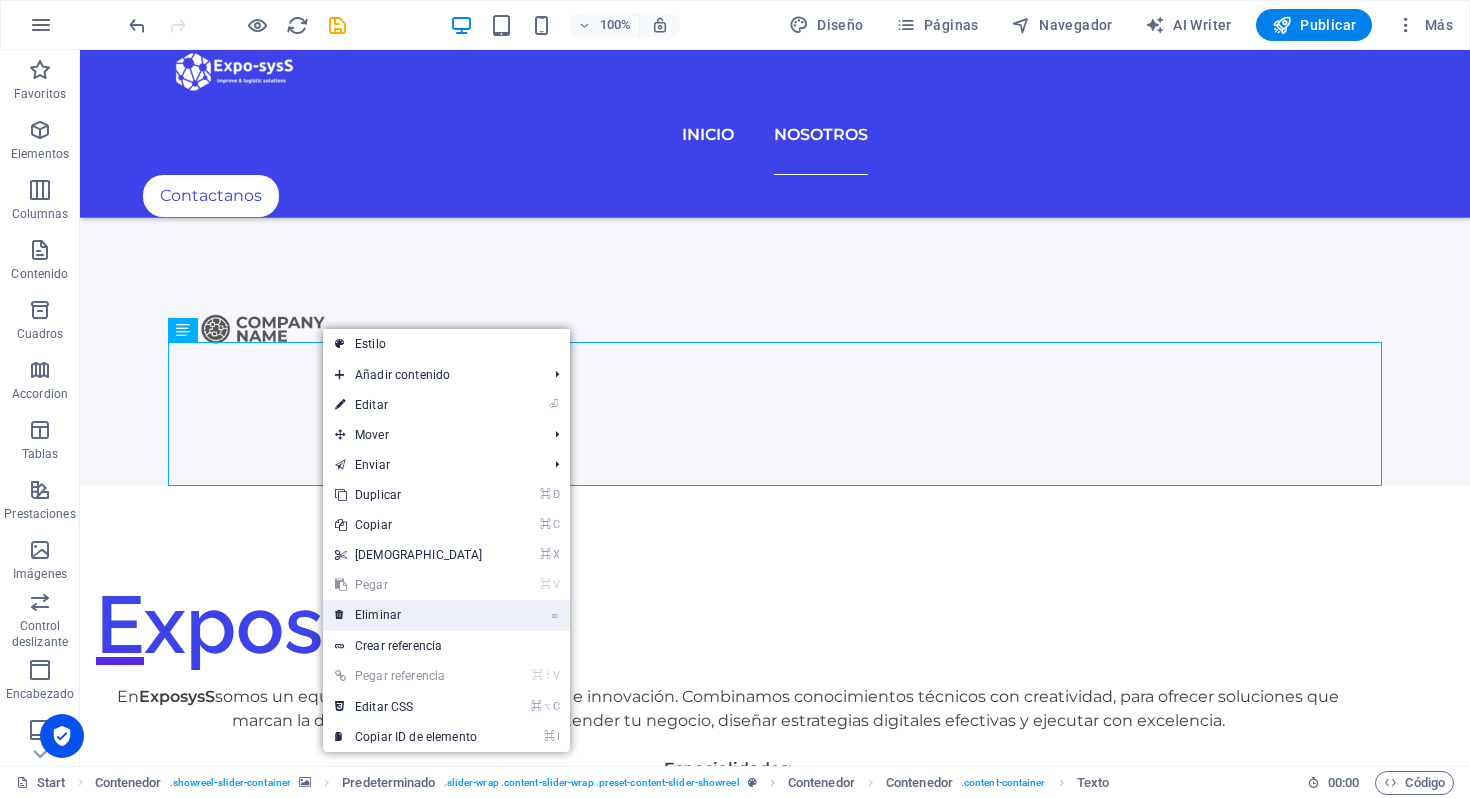 click on "⌦  Eliminar" at bounding box center [409, 615] 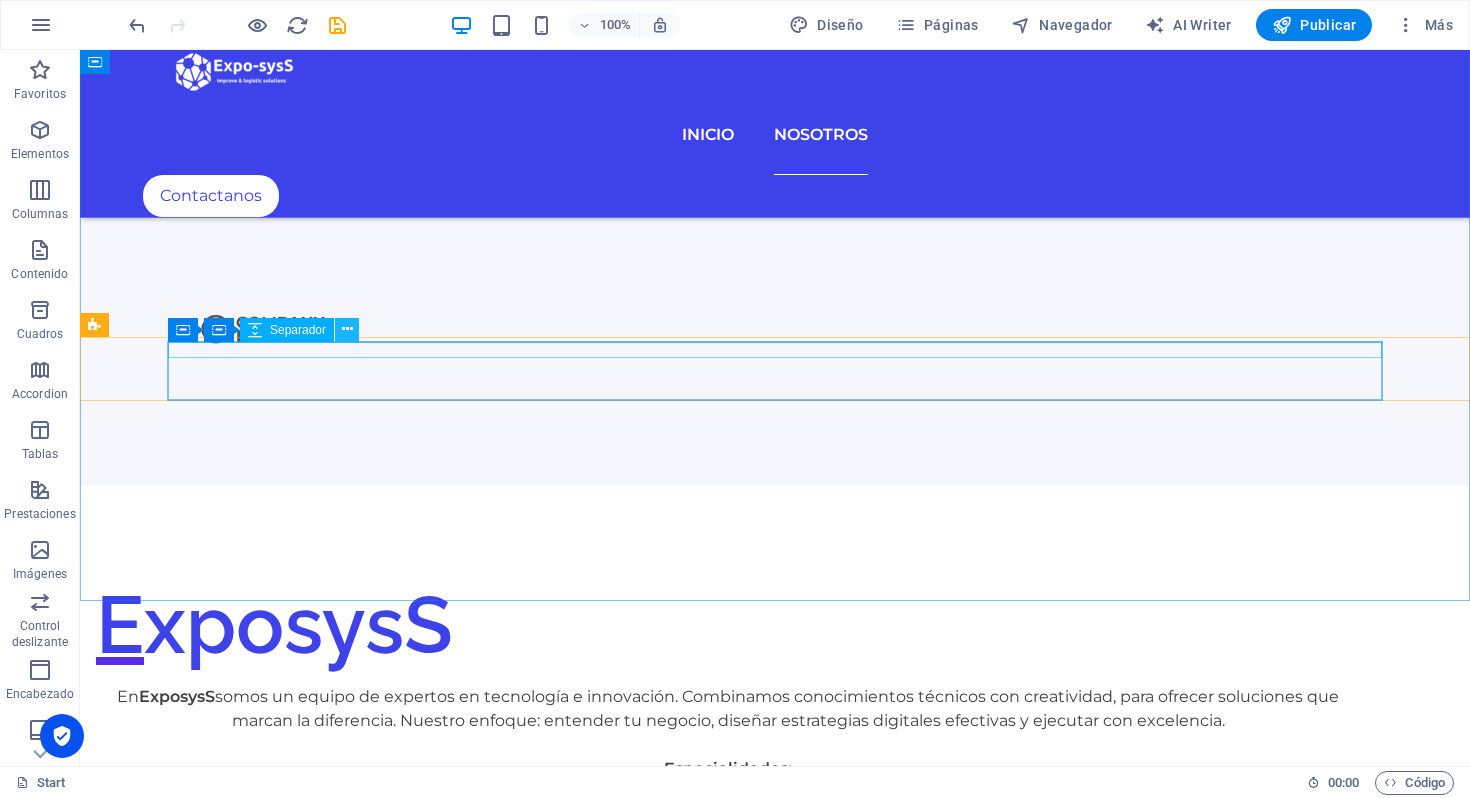 click at bounding box center [347, 329] 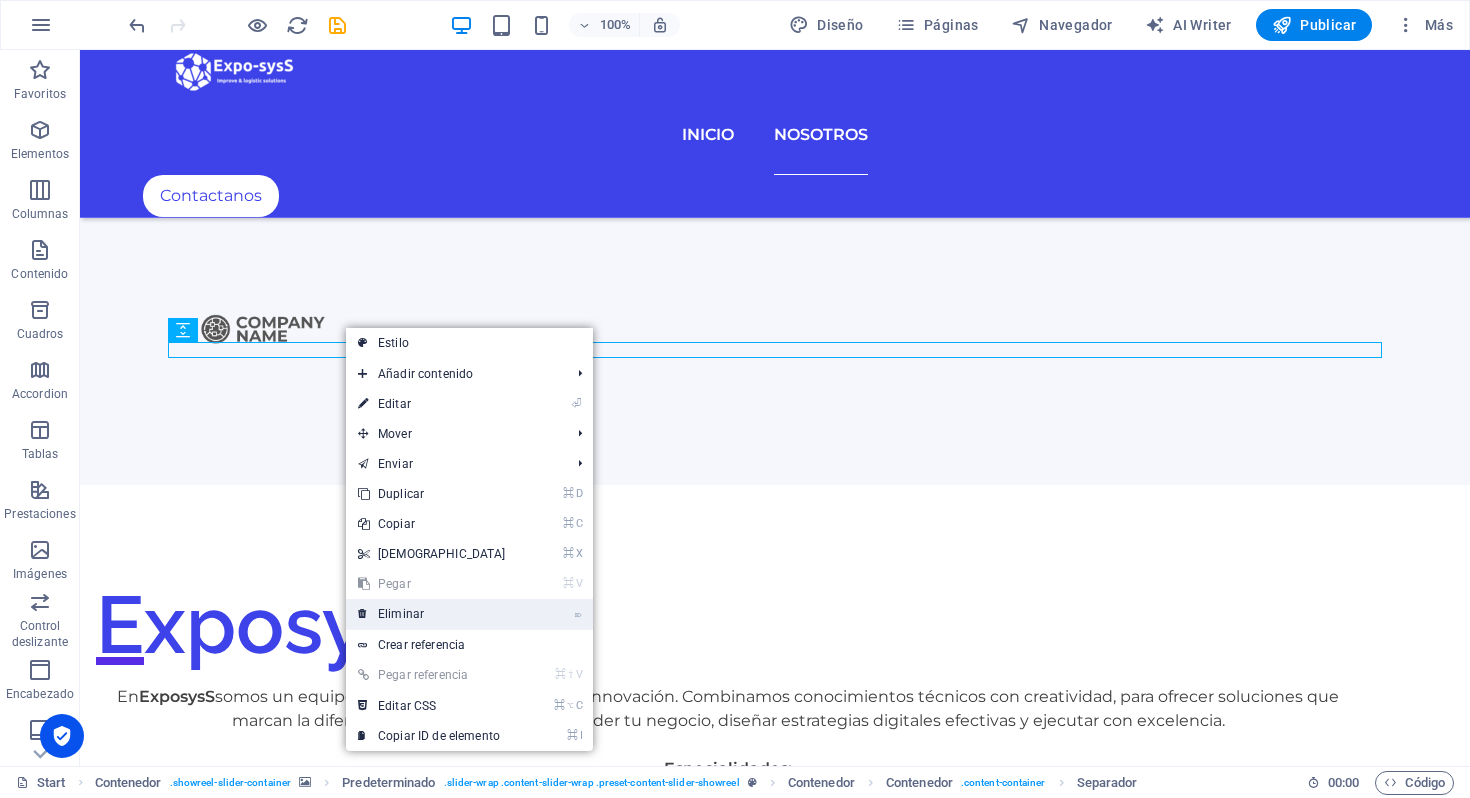 click on "⌦  Eliminar" at bounding box center (432, 614) 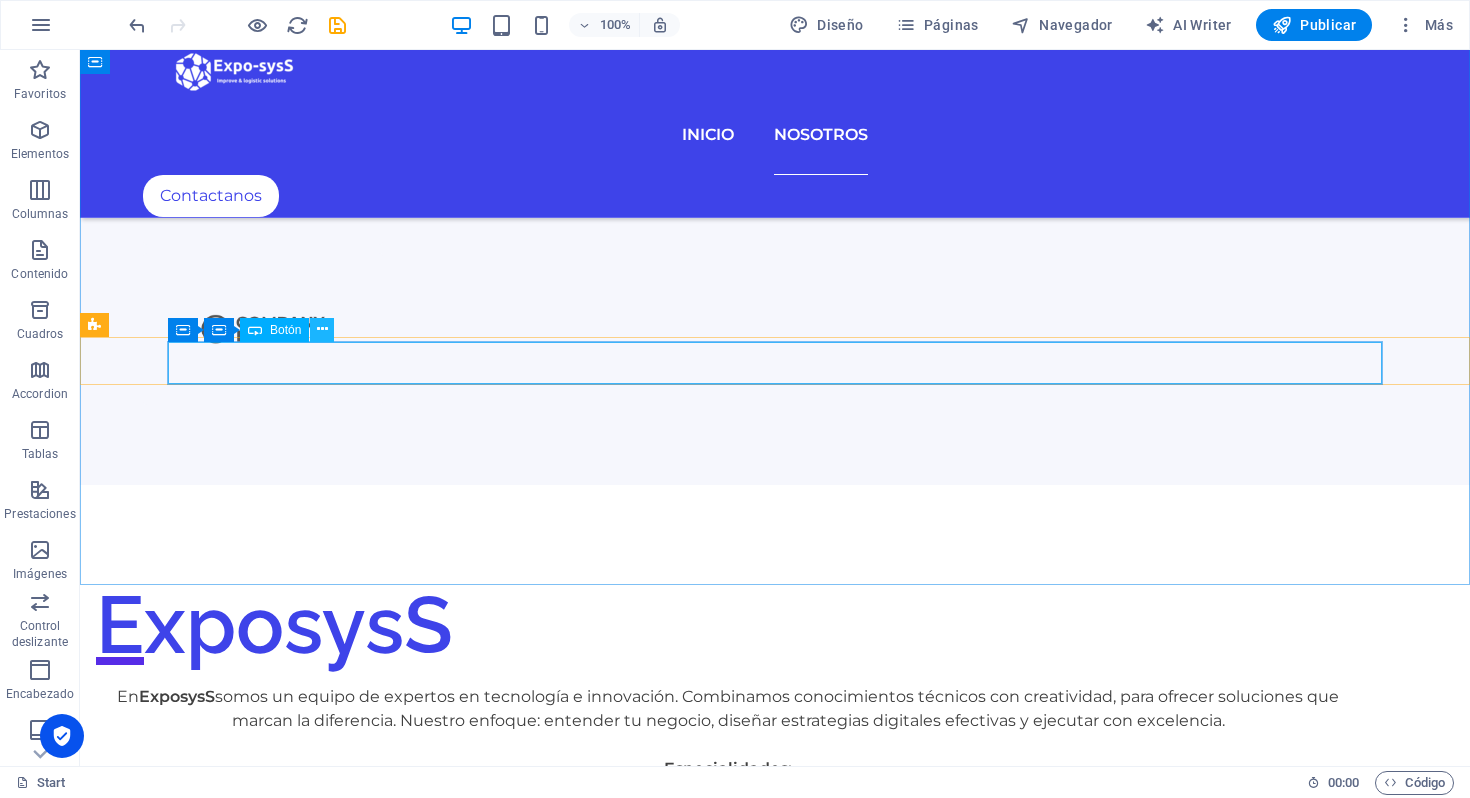 click at bounding box center (322, 329) 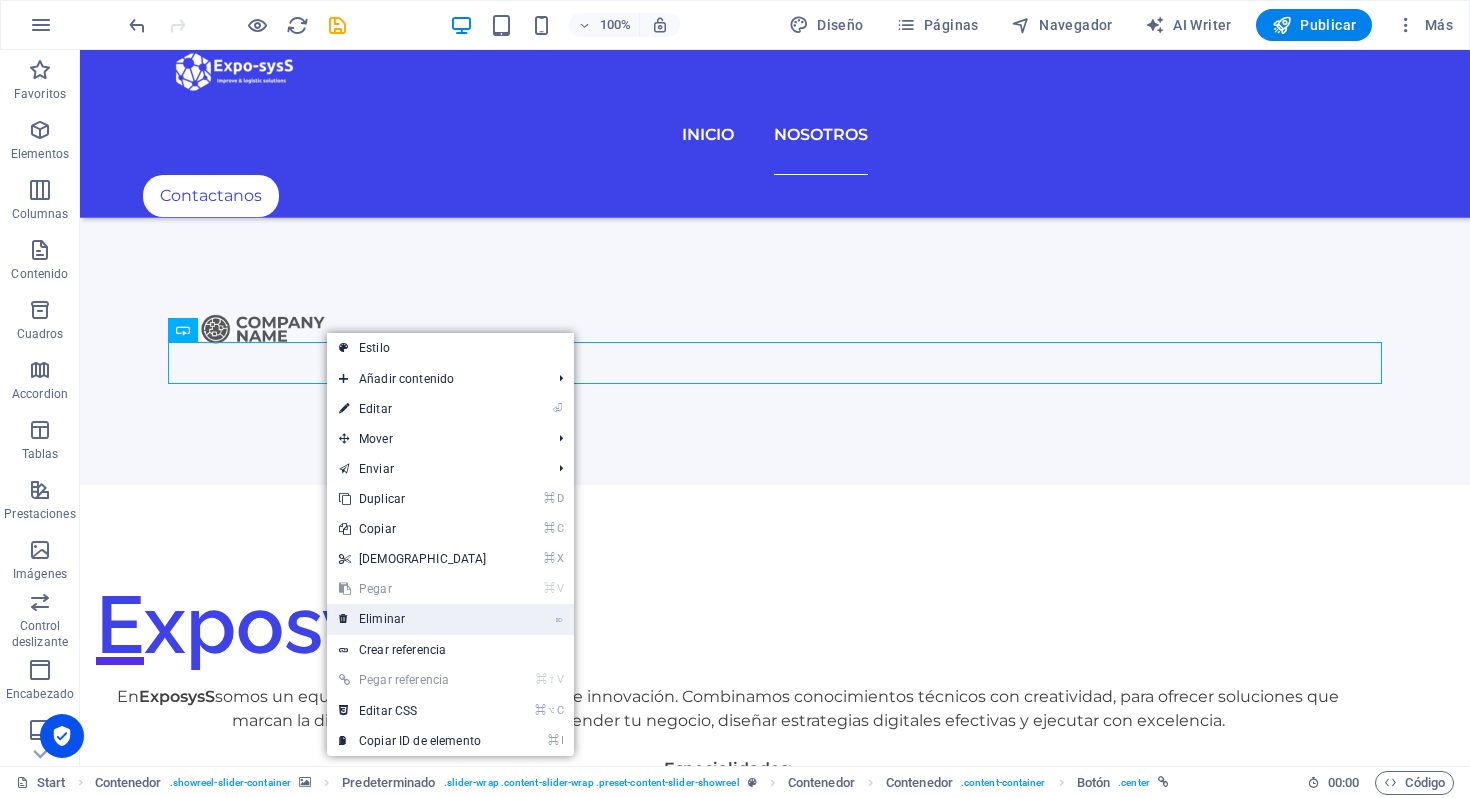 click on "⌦  Eliminar" at bounding box center [413, 619] 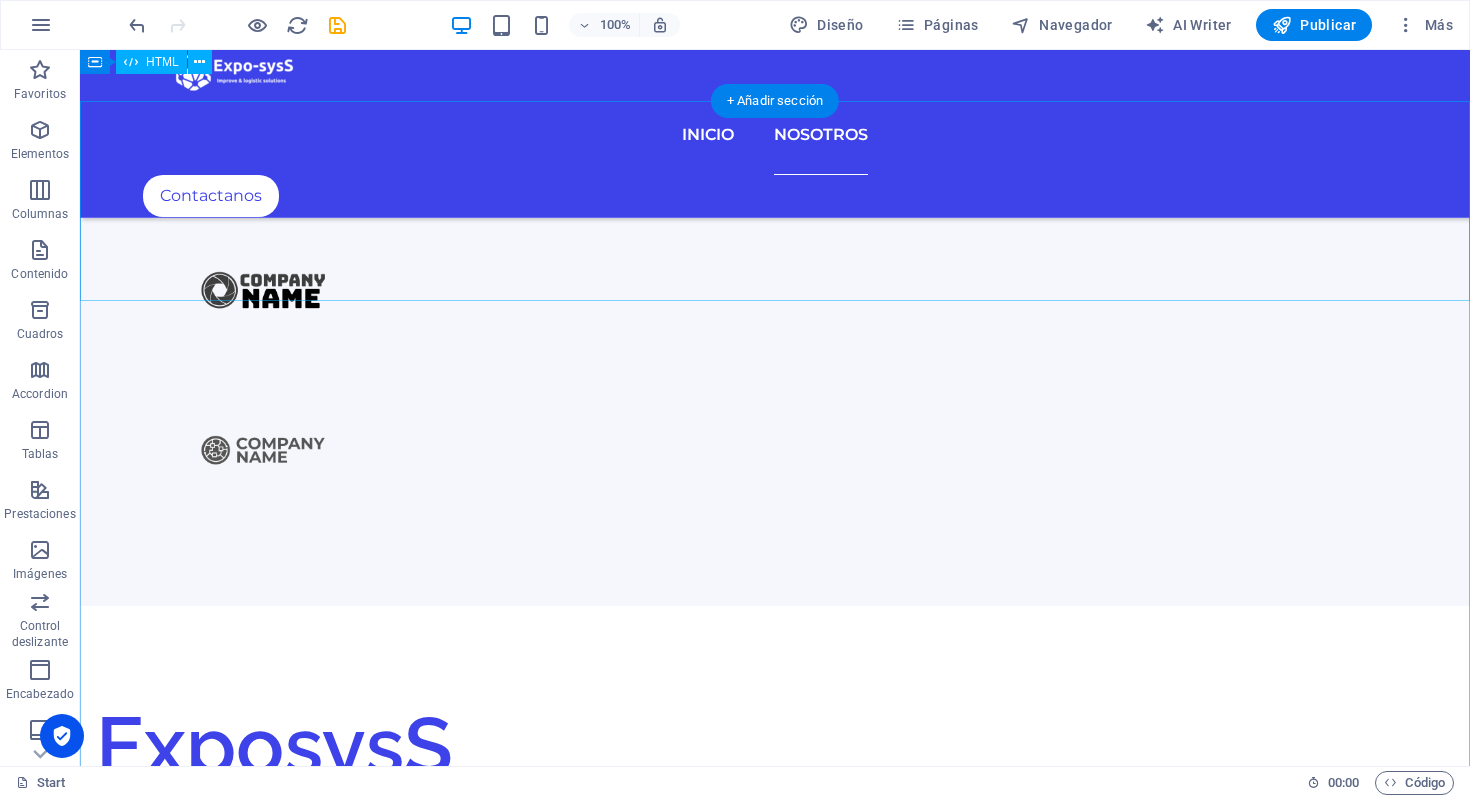 scroll, scrollTop: 2892, scrollLeft: 0, axis: vertical 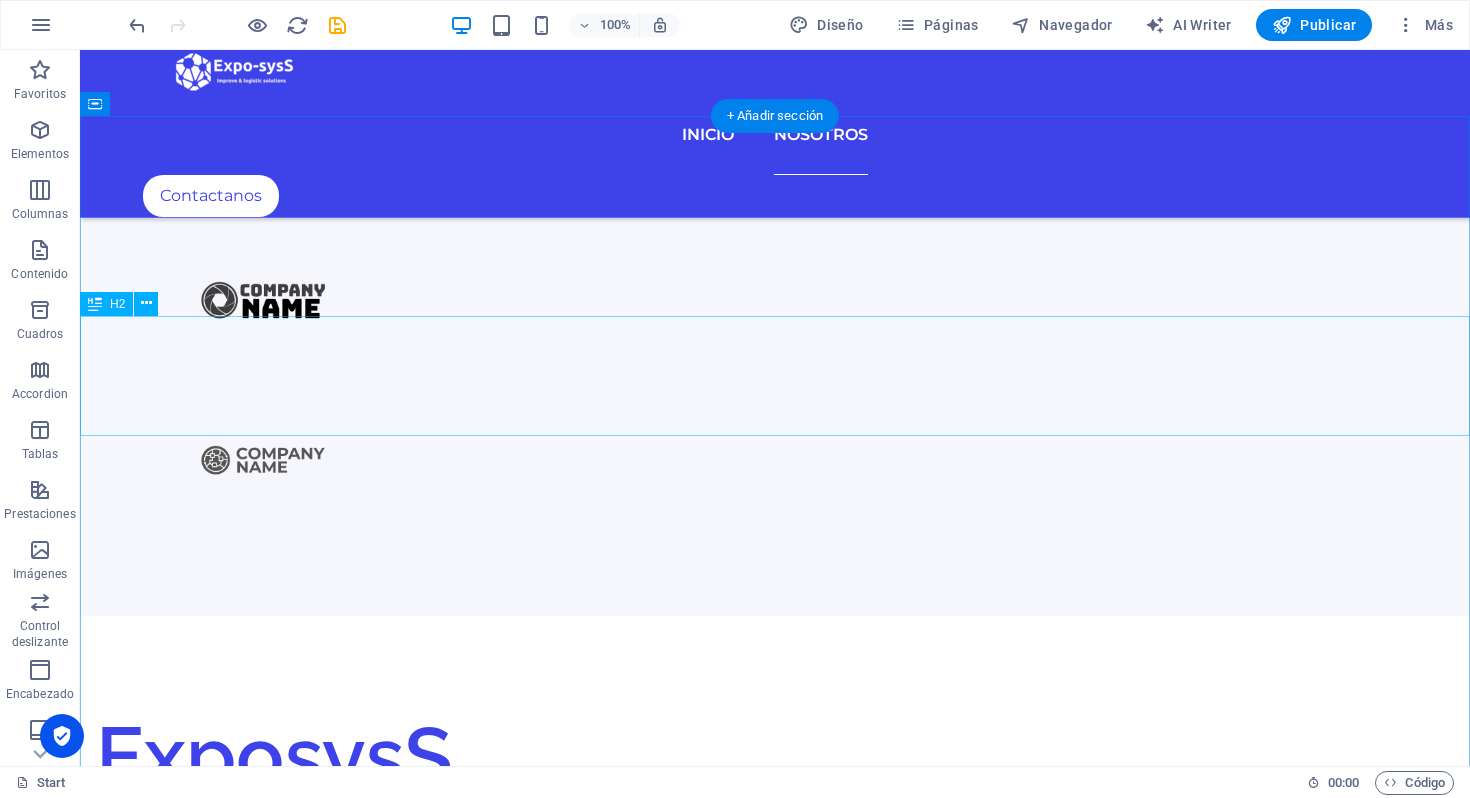 click on "Showreel" at bounding box center (775, 5329) 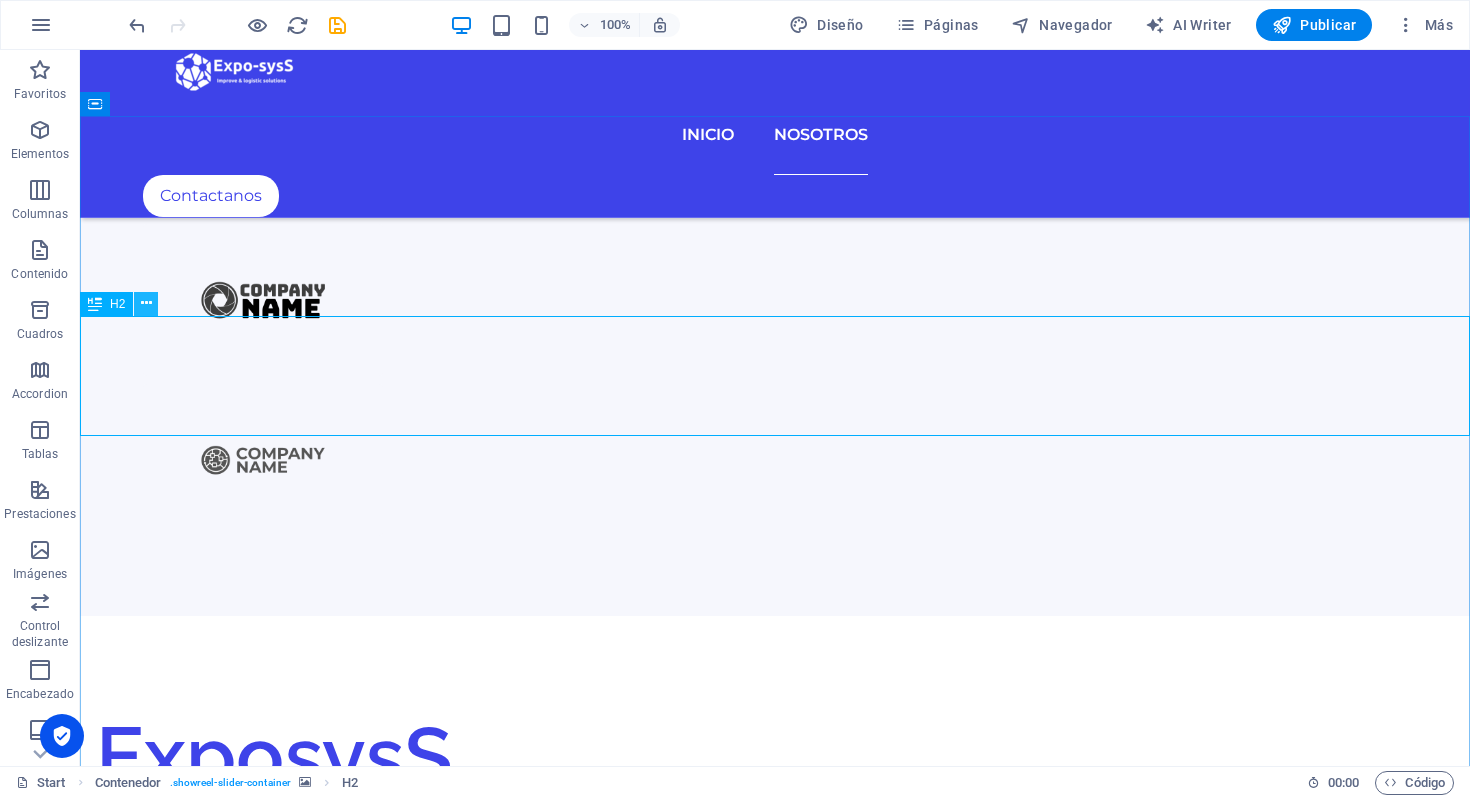 click at bounding box center (146, 303) 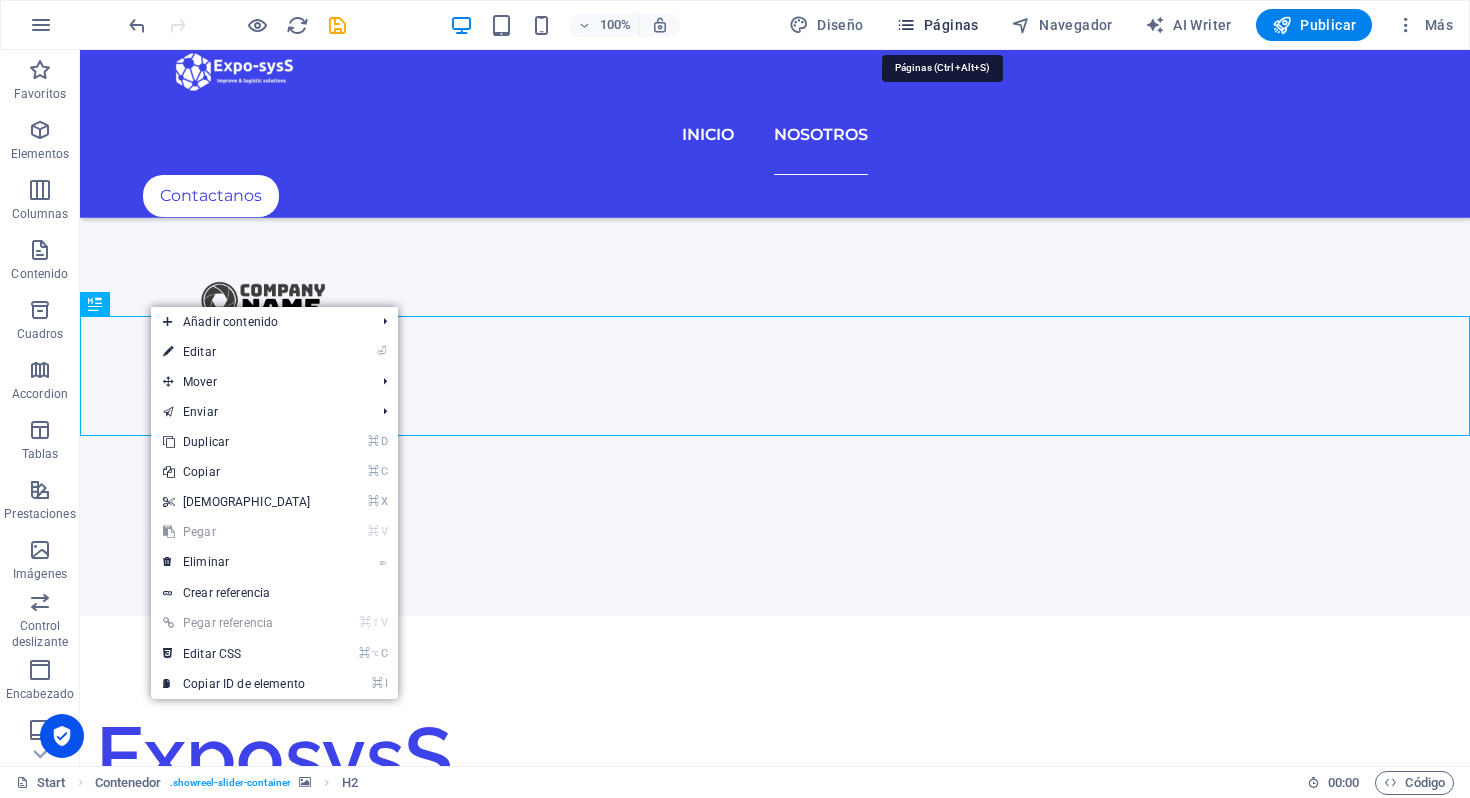 click on "Páginas" at bounding box center (937, 25) 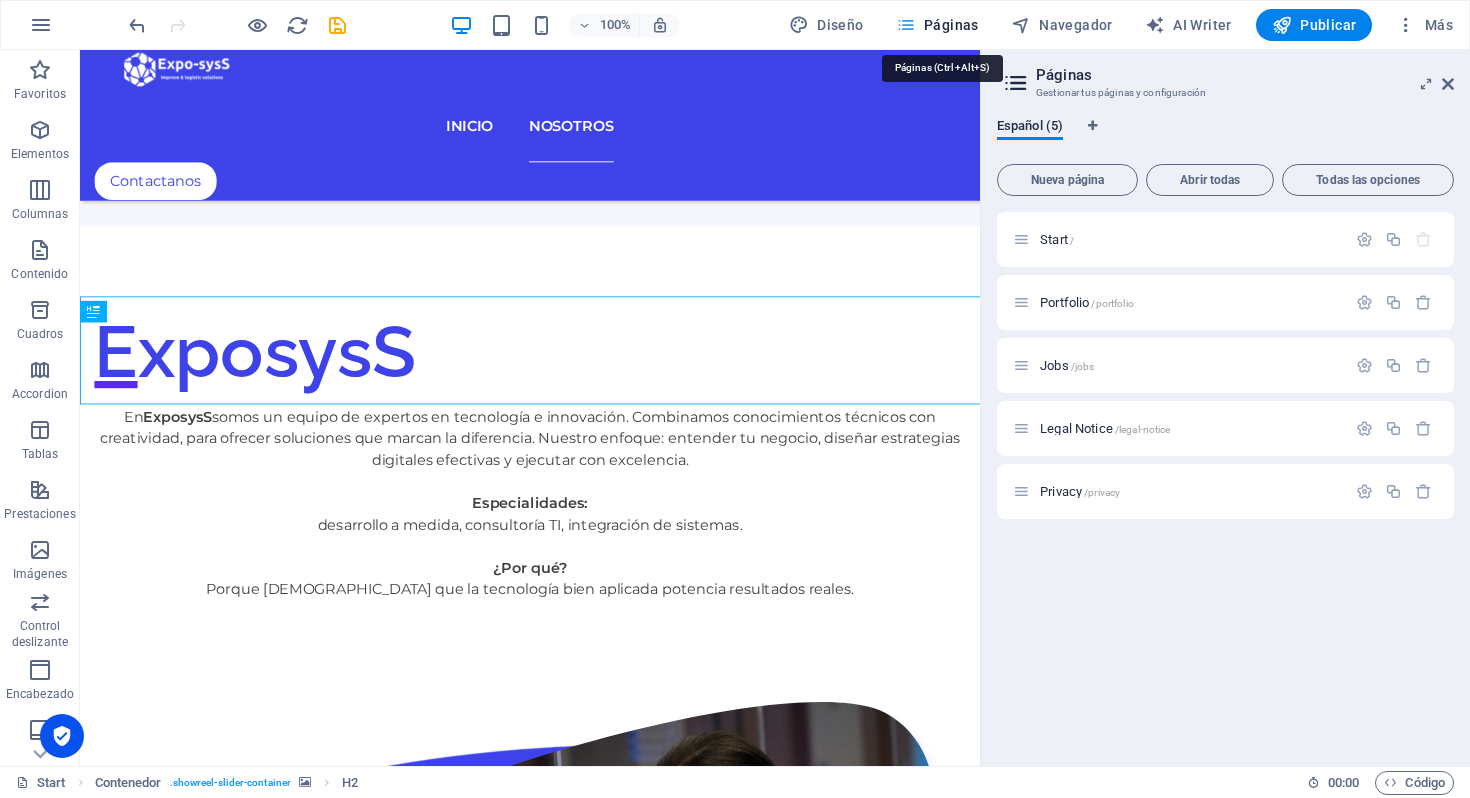 scroll, scrollTop: 2883, scrollLeft: 0, axis: vertical 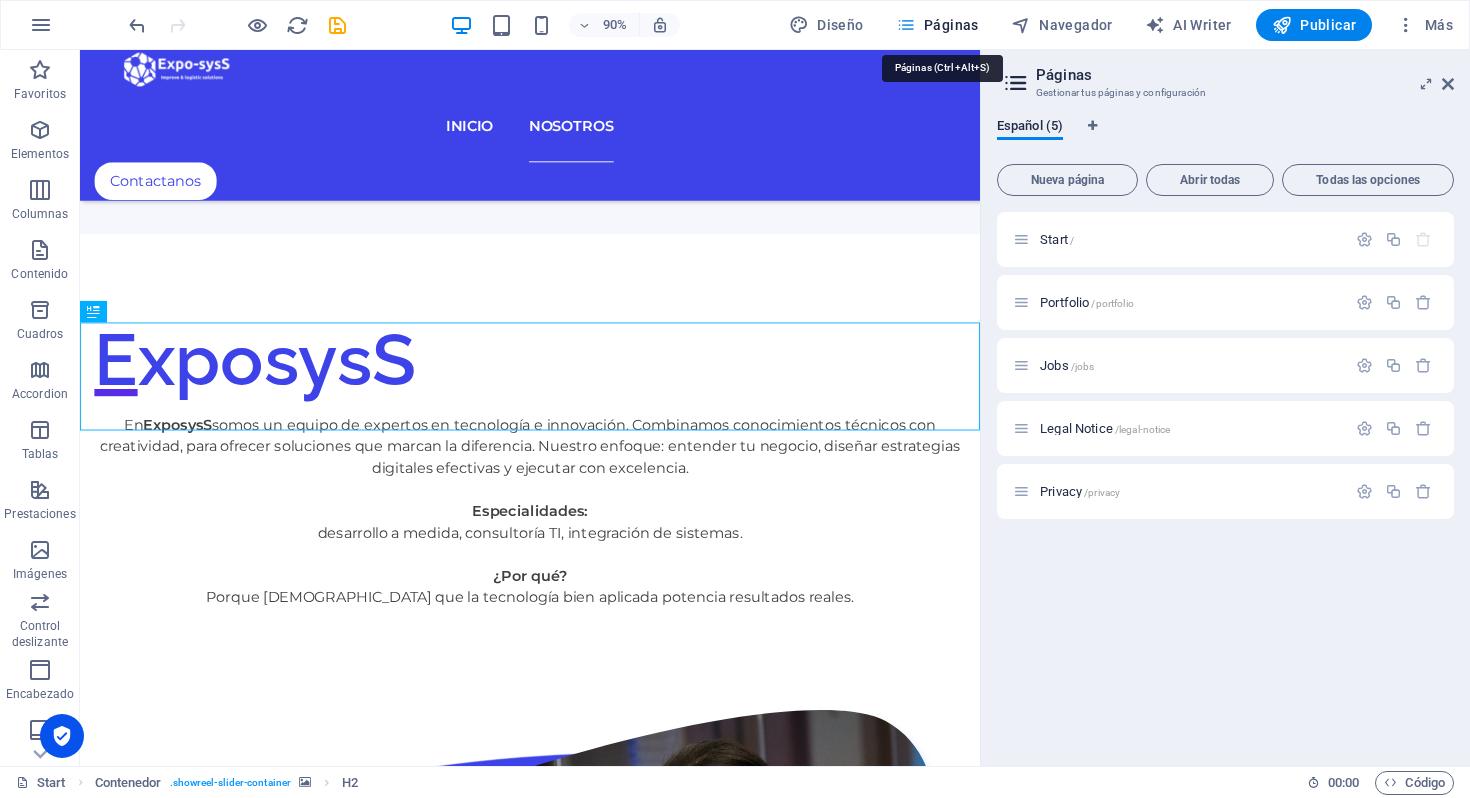 click on "Páginas" at bounding box center [937, 25] 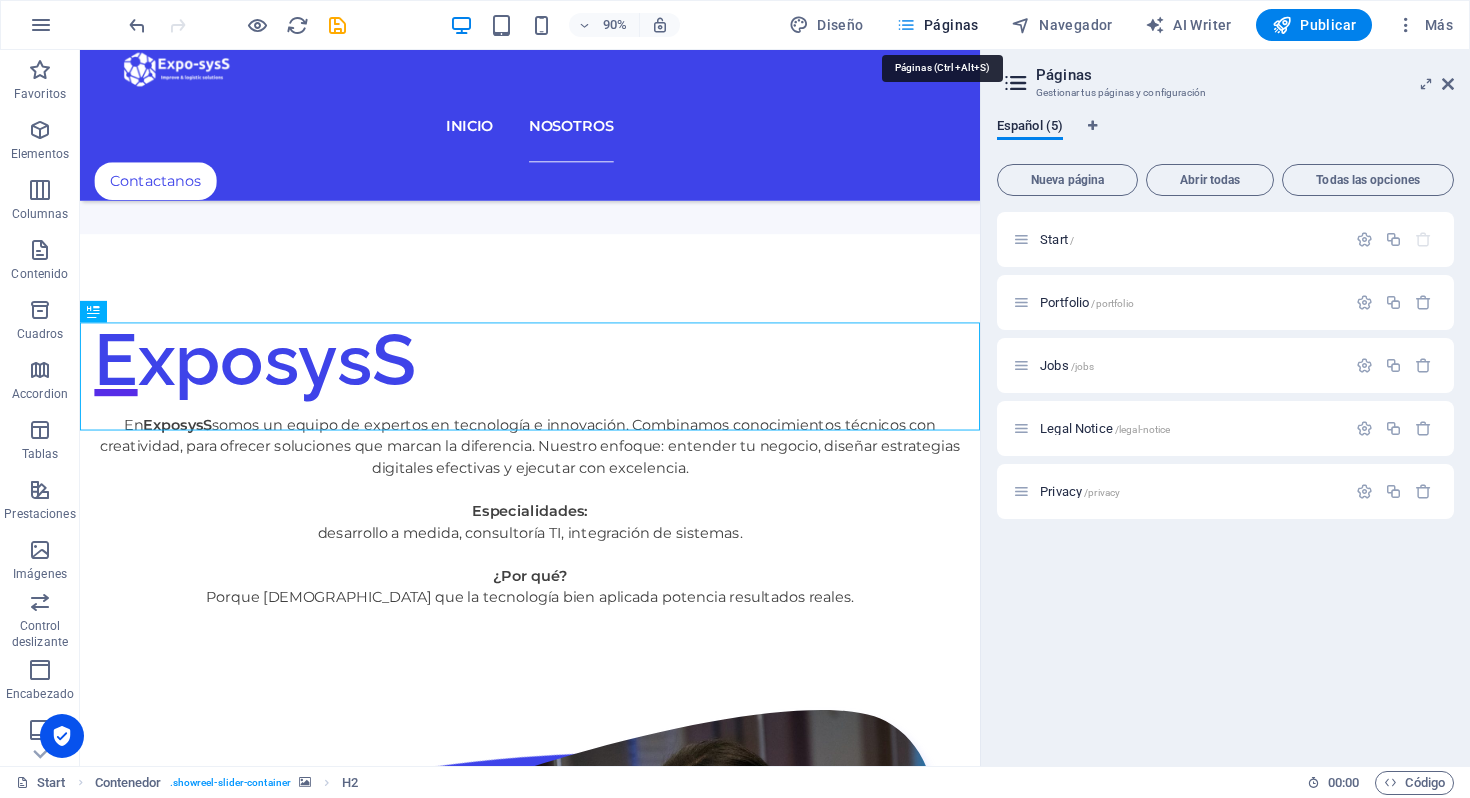 click on "Páginas" at bounding box center (937, 25) 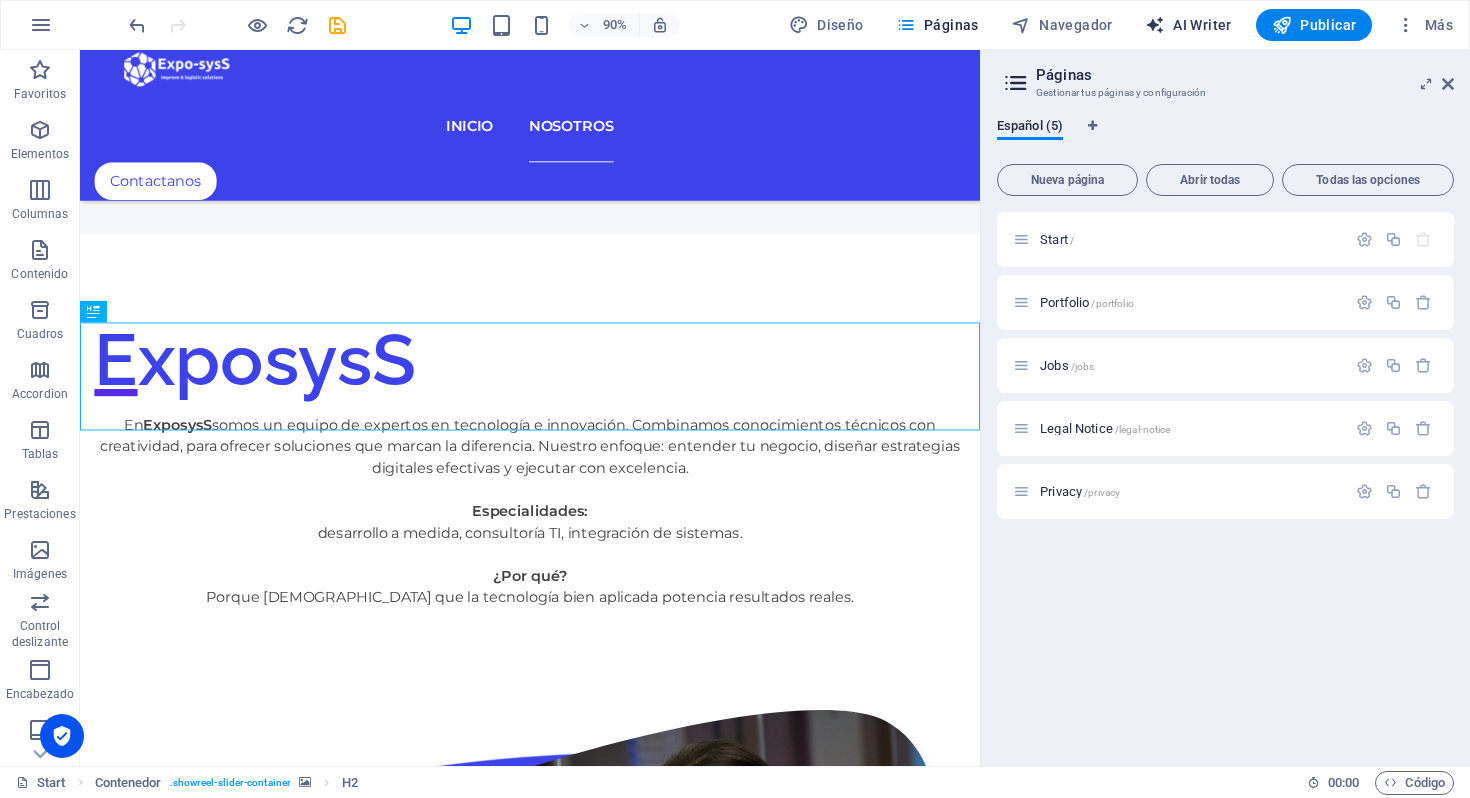 click on "AI Writer" at bounding box center [1188, 25] 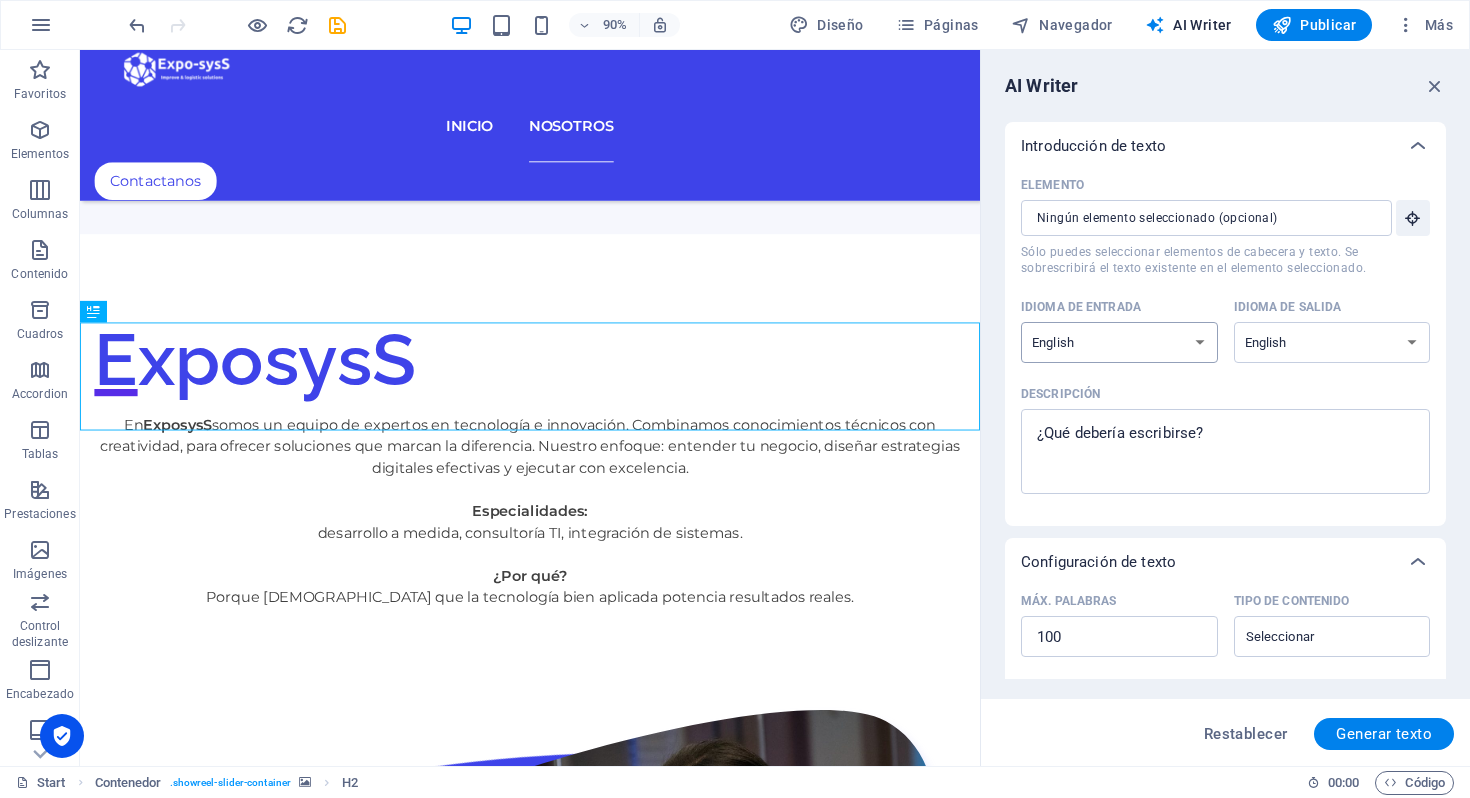 click on "Albanian Arabic Armenian Awadhi Azerbaijani Bashkir Basque Belarusian Bengali Bhojpuri Bosnian Brazilian Portuguese Bulgarian Cantonese (Yue) Catalan Chhattisgarhi Chinese Croatian Czech Danish Dogri Dutch English Estonian Faroese Finnish French Galician Georgian German Greek Gujarati Haryanvi Hindi Hungarian Indonesian Irish Italian Japanese Javanese Kannada Kashmiri Kazakh Konkani Korean Kyrgyz Latvian Lithuanian Macedonian Maithili Malay Maltese Mandarin Mandarin Chinese Marathi Marwari Min Nan Moldovan Mongolian Montenegrin Nepali Norwegian Oriya Pashto Persian (Farsi) Polish Portuguese Punjabi Rajasthani Romanian Russian Sanskrit Santali Serbian Sindhi Sinhala Slovak Slovene Slovenian Spanish Ukrainian Urdu Uzbek Vietnamese Welsh Wu" at bounding box center (1119, 342) 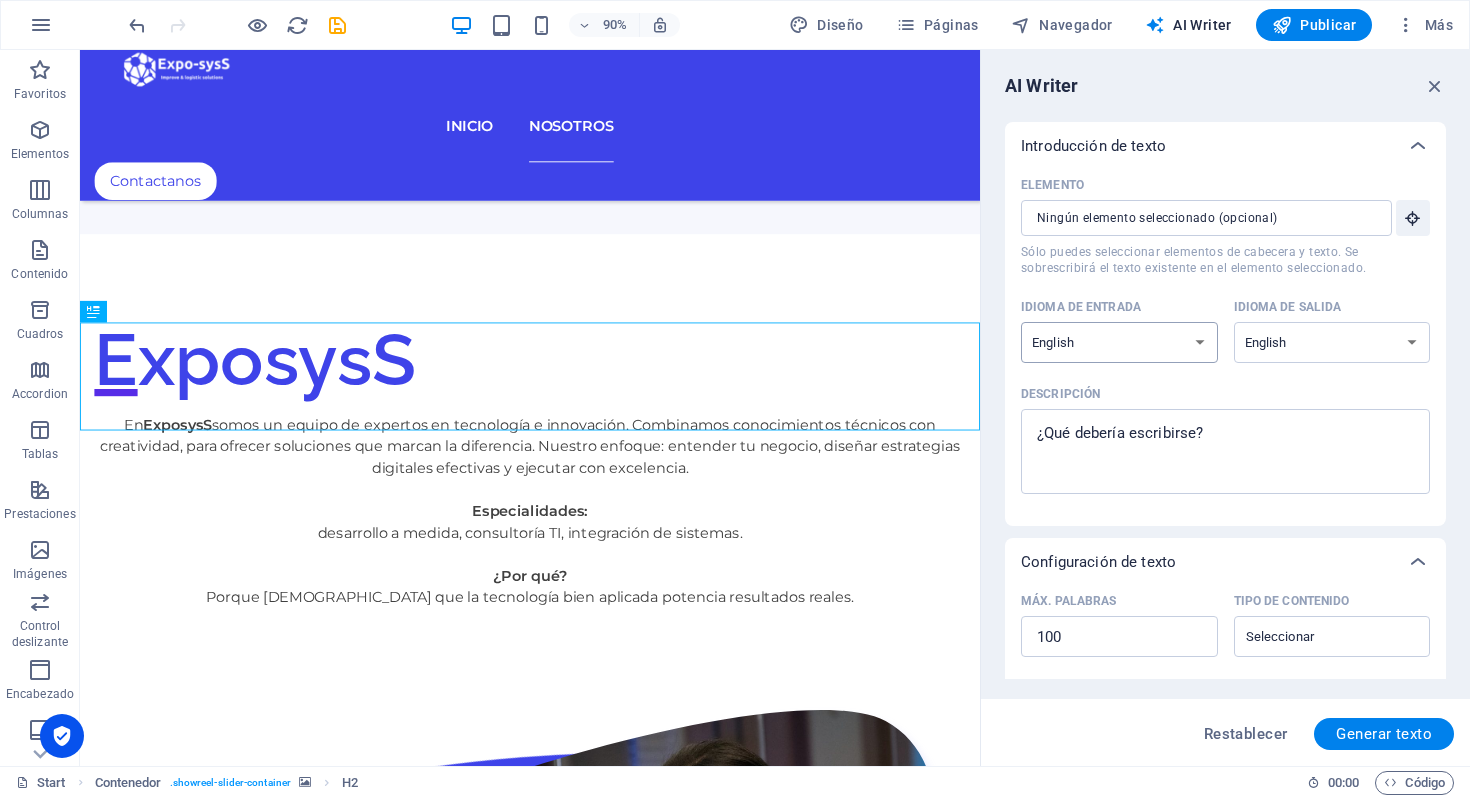 select on "Spanish" 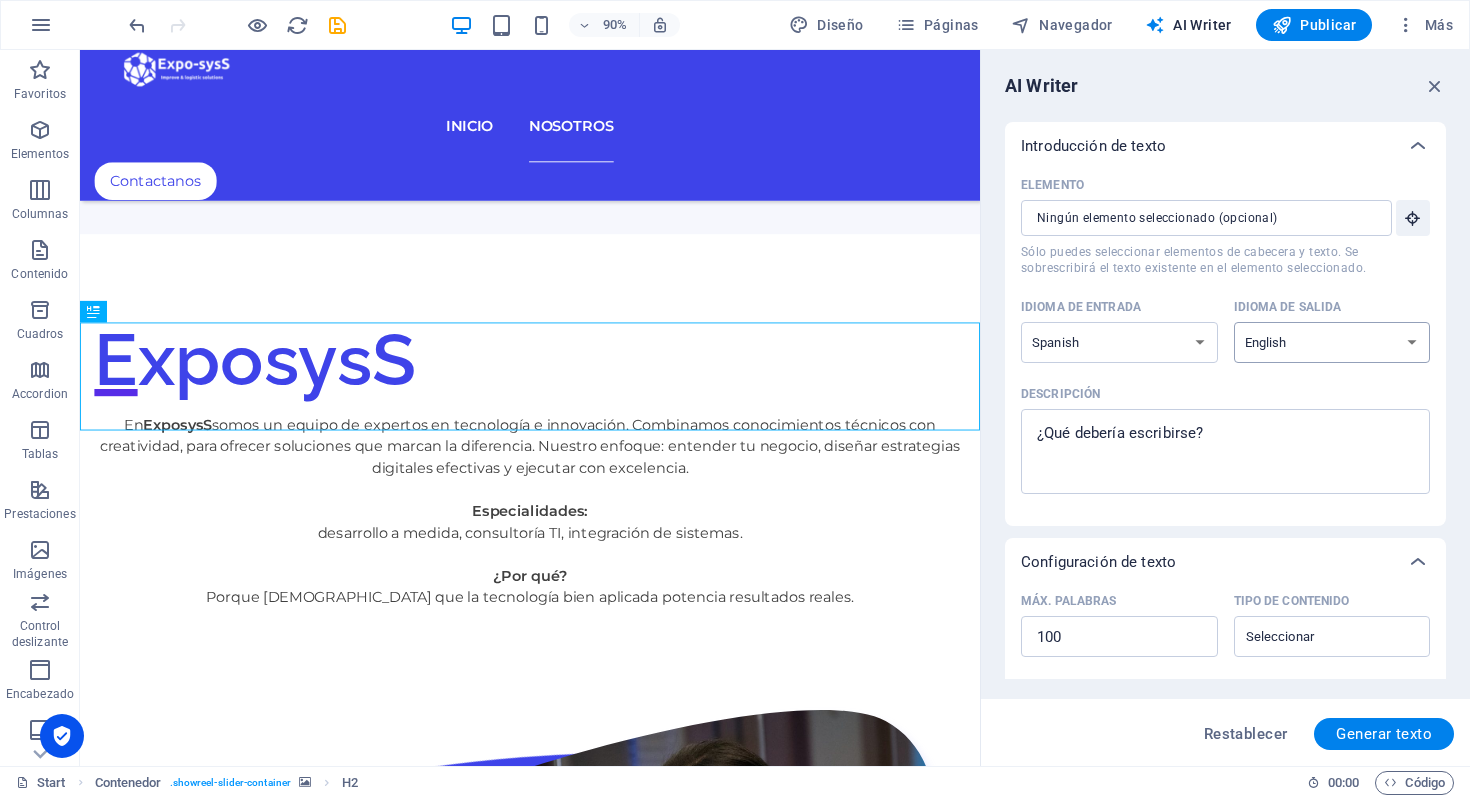 click on "Albanian Arabic Armenian Awadhi Azerbaijani Bashkir Basque Belarusian Bengali Bhojpuri Bosnian Brazilian Portuguese Bulgarian Cantonese (Yue) Catalan Chhattisgarhi Chinese Croatian Czech Danish Dogri Dutch English Estonian Faroese Finnish French Galician Georgian German Greek Gujarati Haryanvi Hindi Hungarian Indonesian Irish Italian Japanese Javanese Kannada Kashmiri Kazakh Konkani Korean Kyrgyz Latvian Lithuanian Macedonian Maithili Malay Maltese Mandarin Mandarin Chinese Marathi Marwari Min Nan Moldovan Mongolian Montenegrin Nepali Norwegian Oriya Pashto Persian (Farsi) Polish Portuguese Punjabi Rajasthani Romanian Russian Sanskrit Santali Serbian Sindhi Sinhala Slovak Slovene Slovenian Spanish Ukrainian Urdu Uzbek Vietnamese Welsh Wu" at bounding box center (1332, 342) 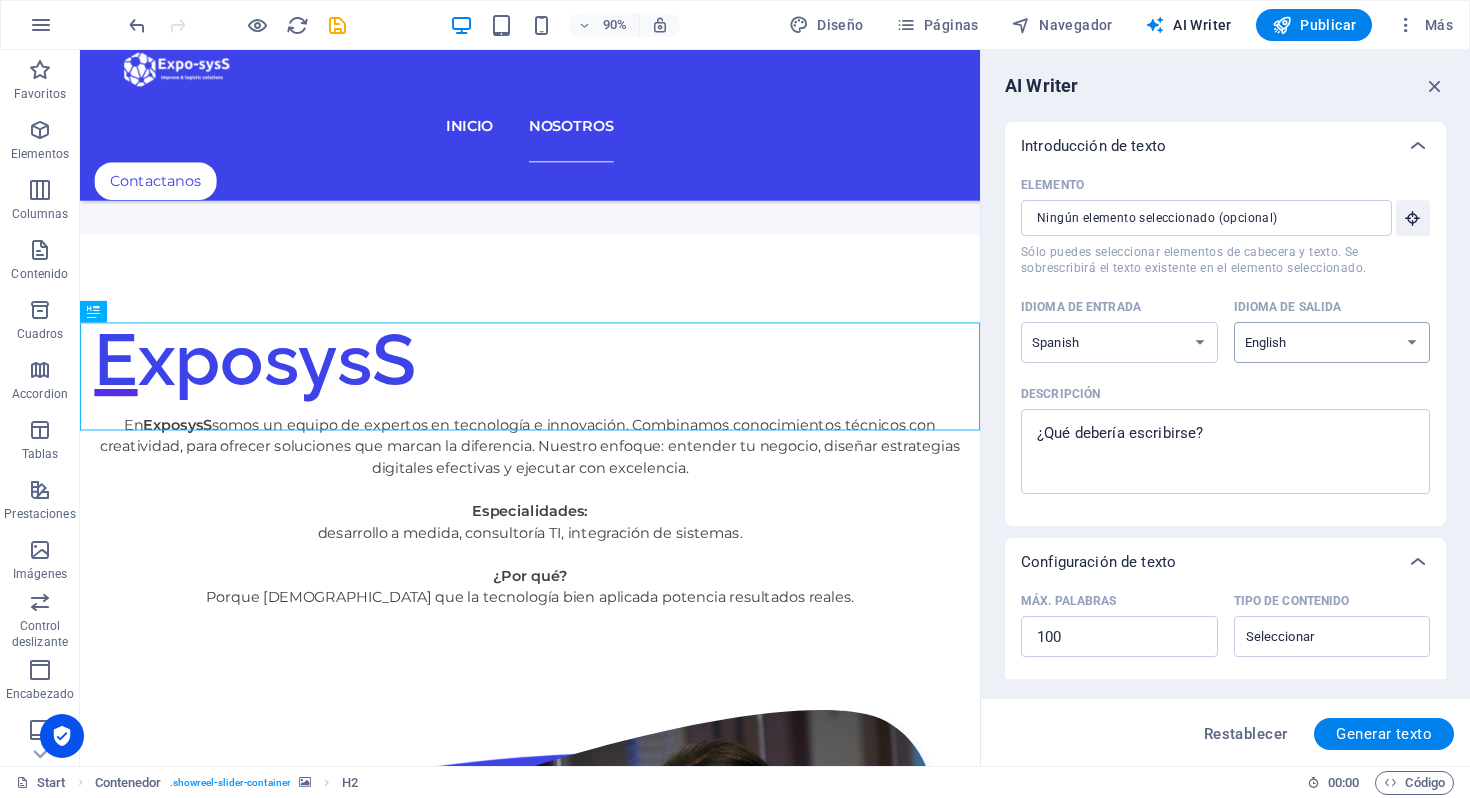select on "Spanish" 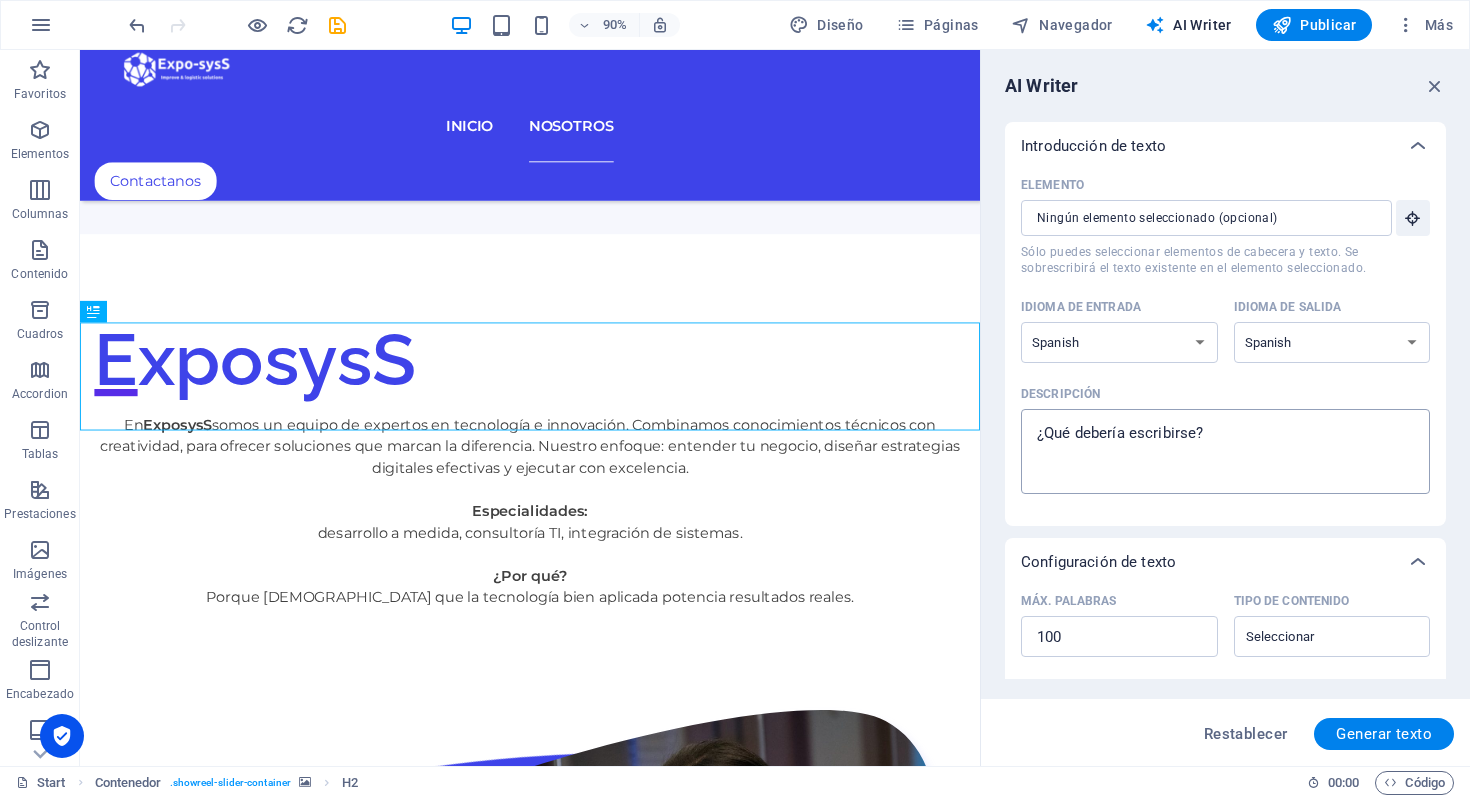 type on "x" 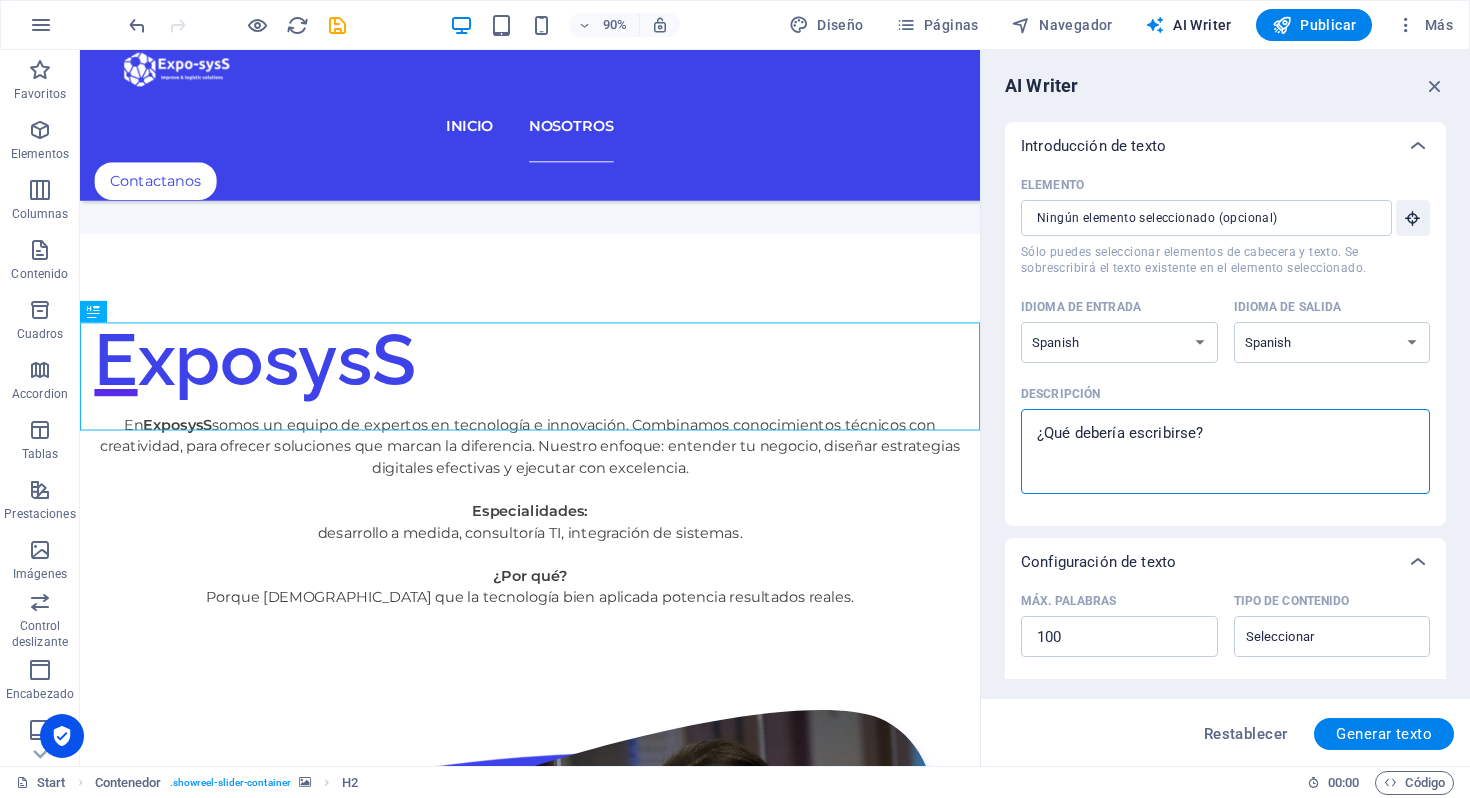 click on "Descripción x ​" at bounding box center [1225, 451] 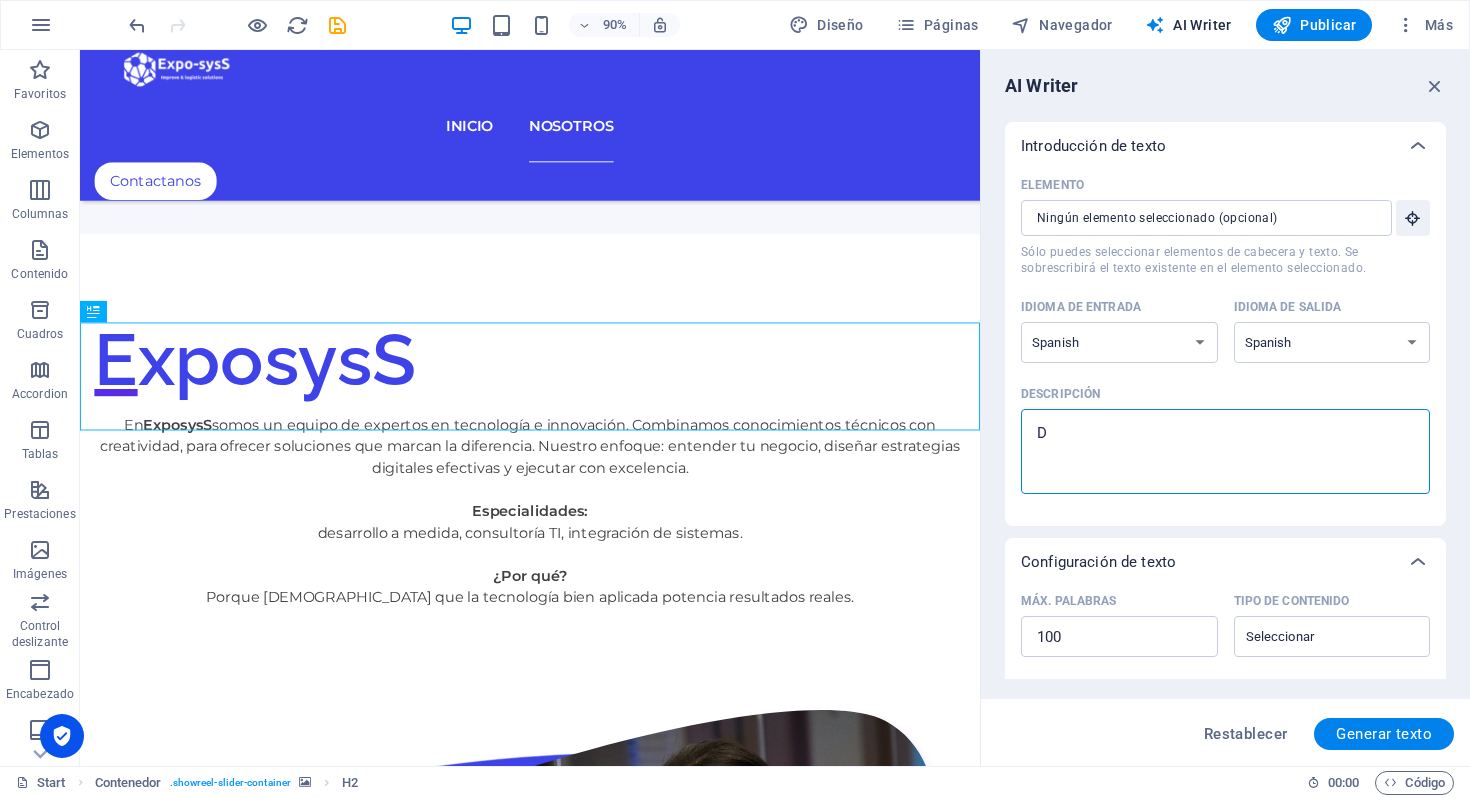 type on "Des" 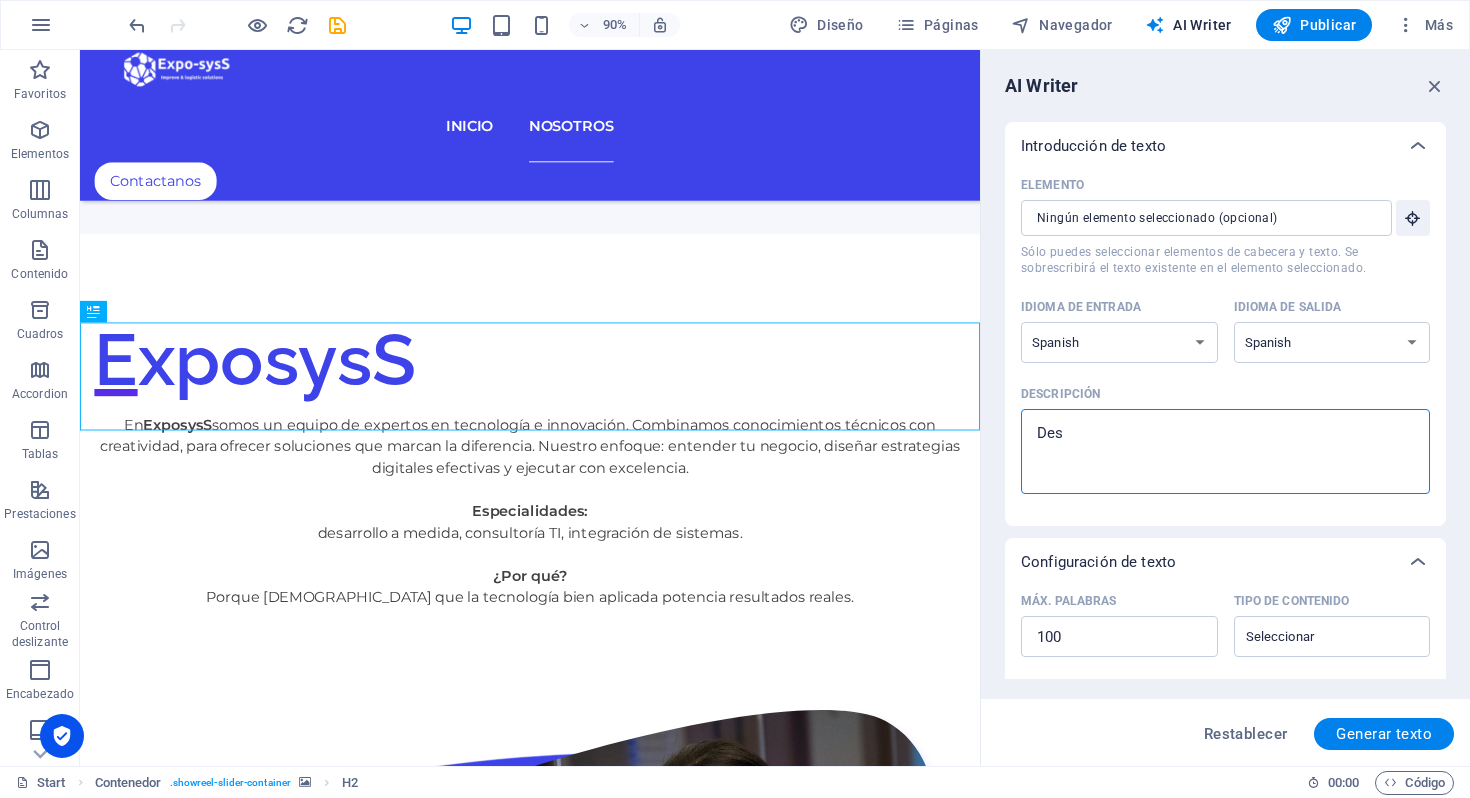 type on "Desc" 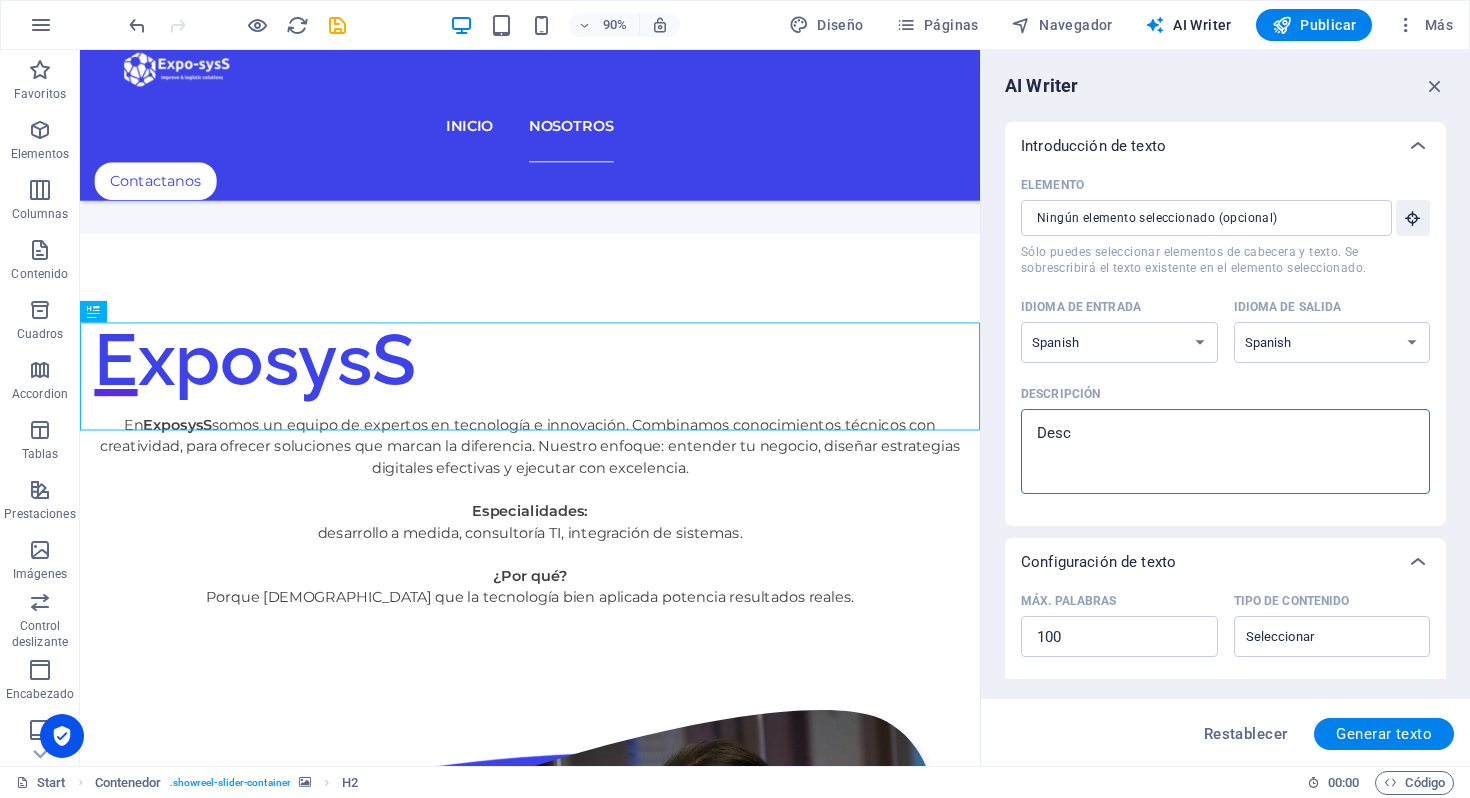 type on "Descríb" 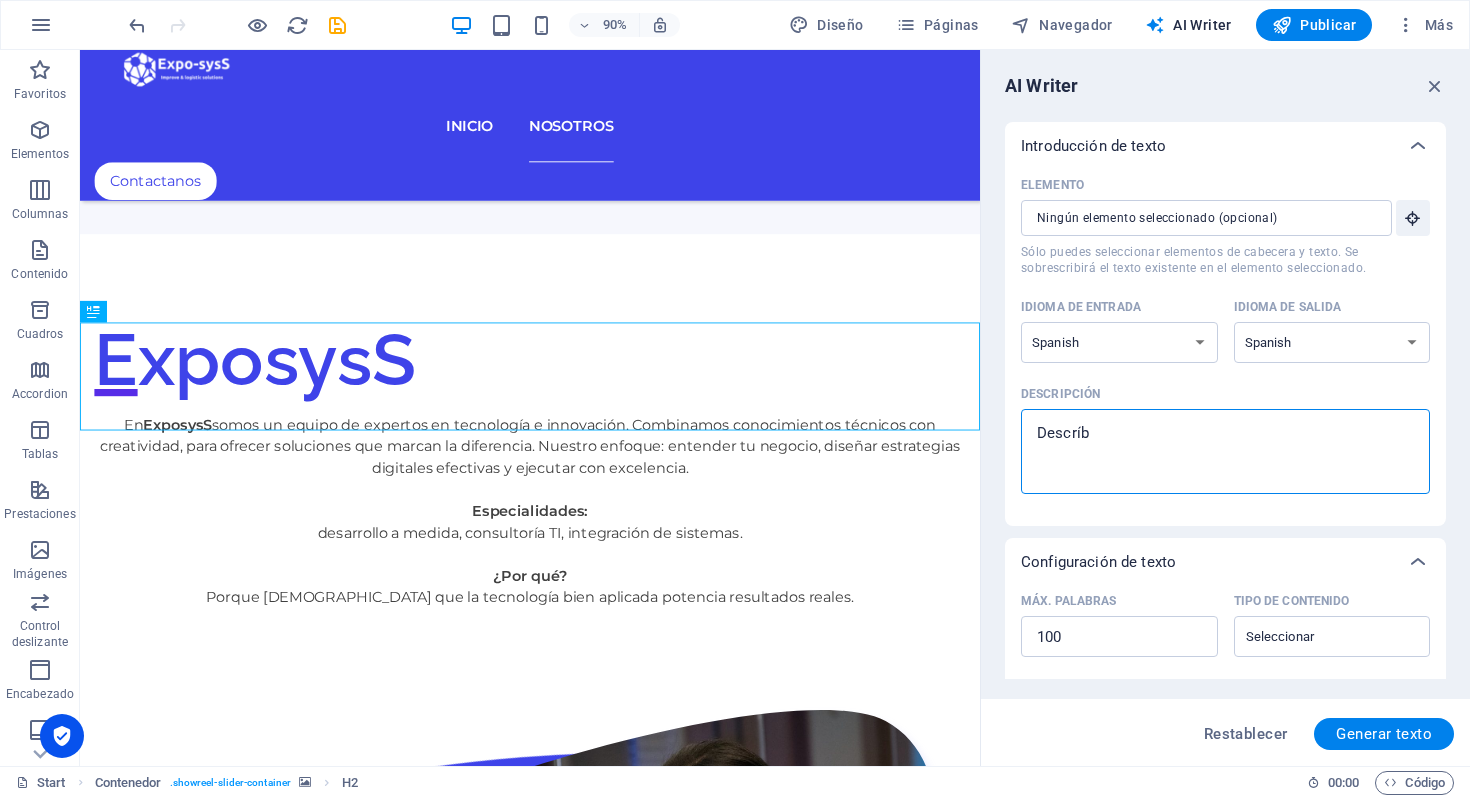type on "Descríbelo" 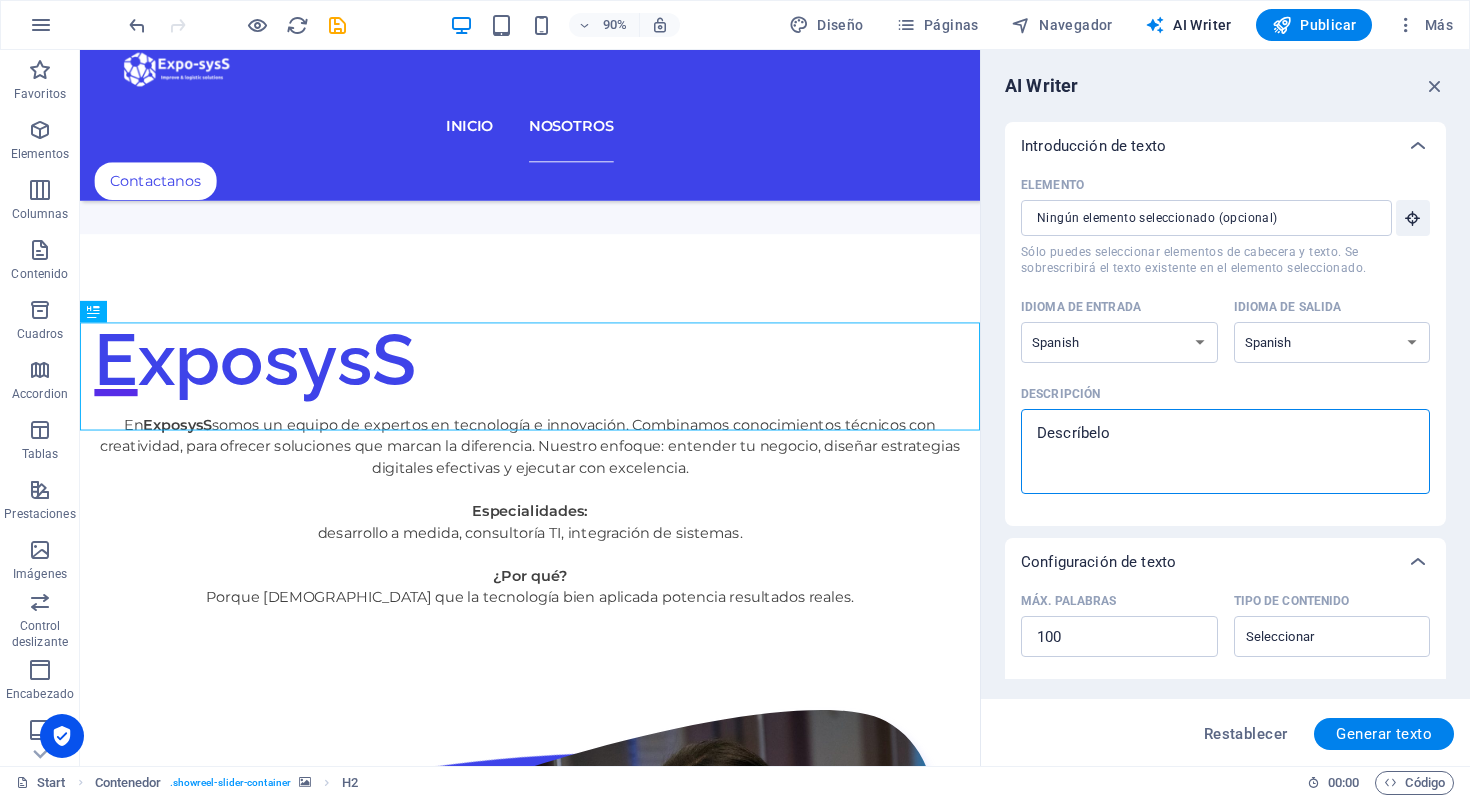 type on "Descríbelo importante" 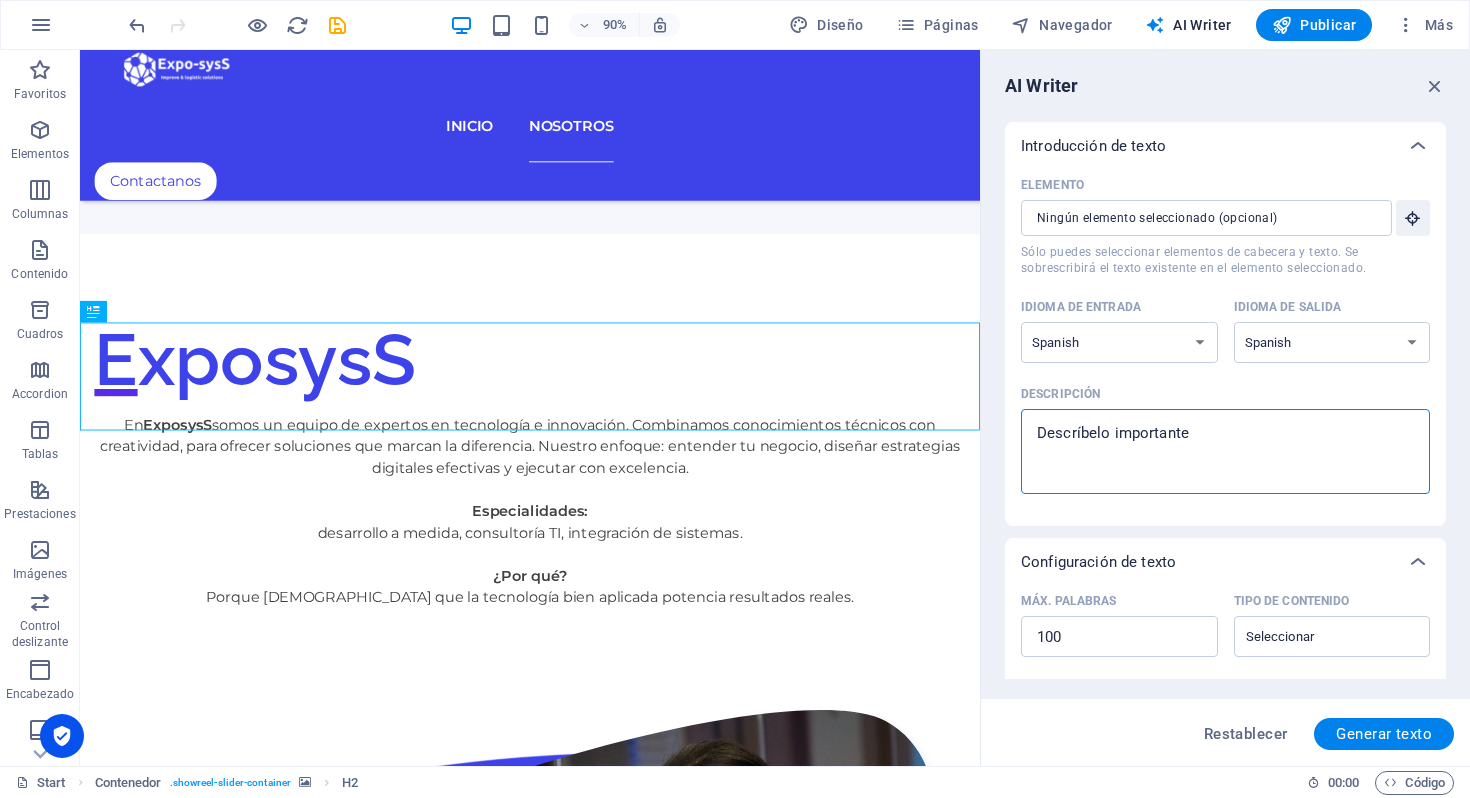 type on "Describe lo importante" 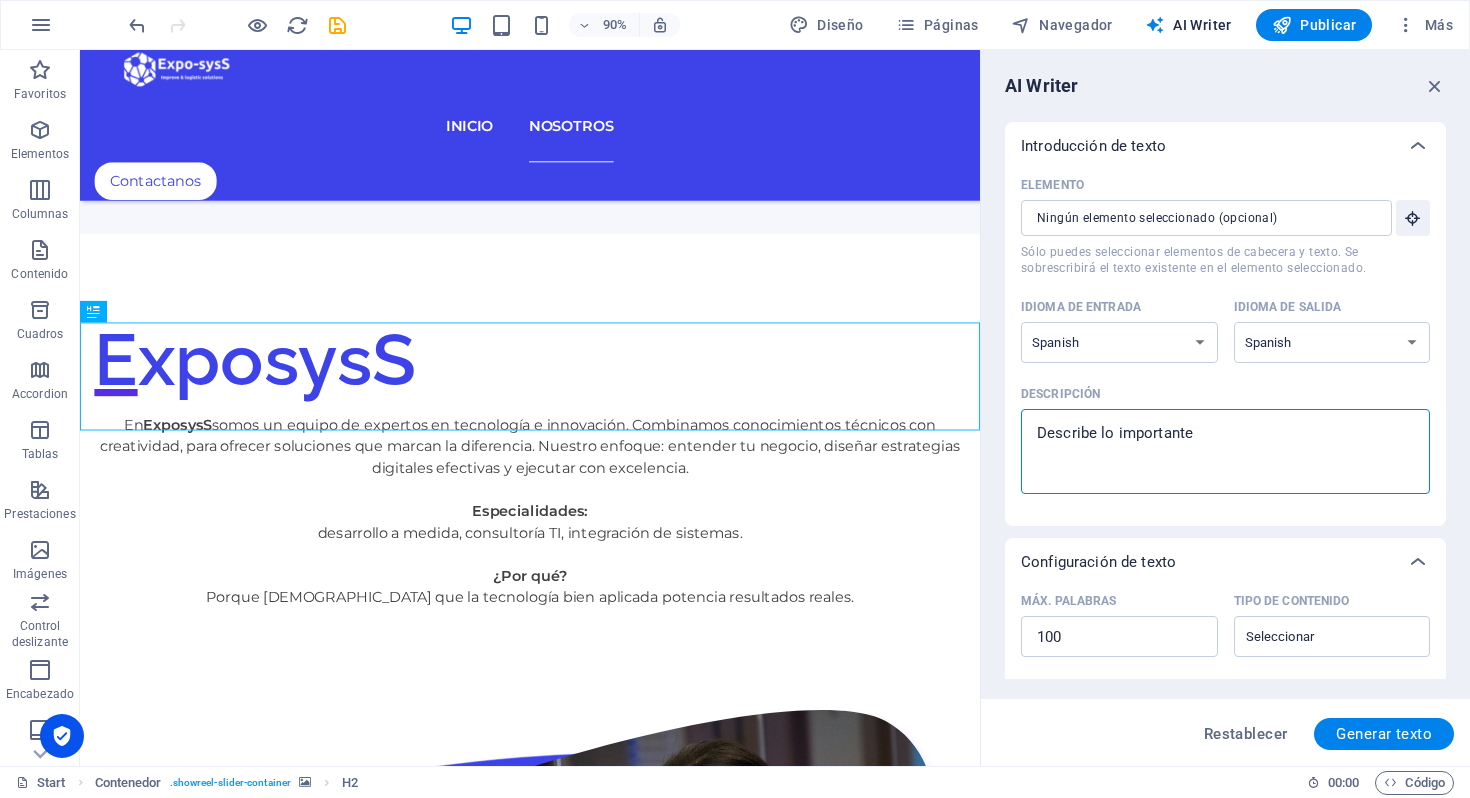 type on "Describe lo importante que" 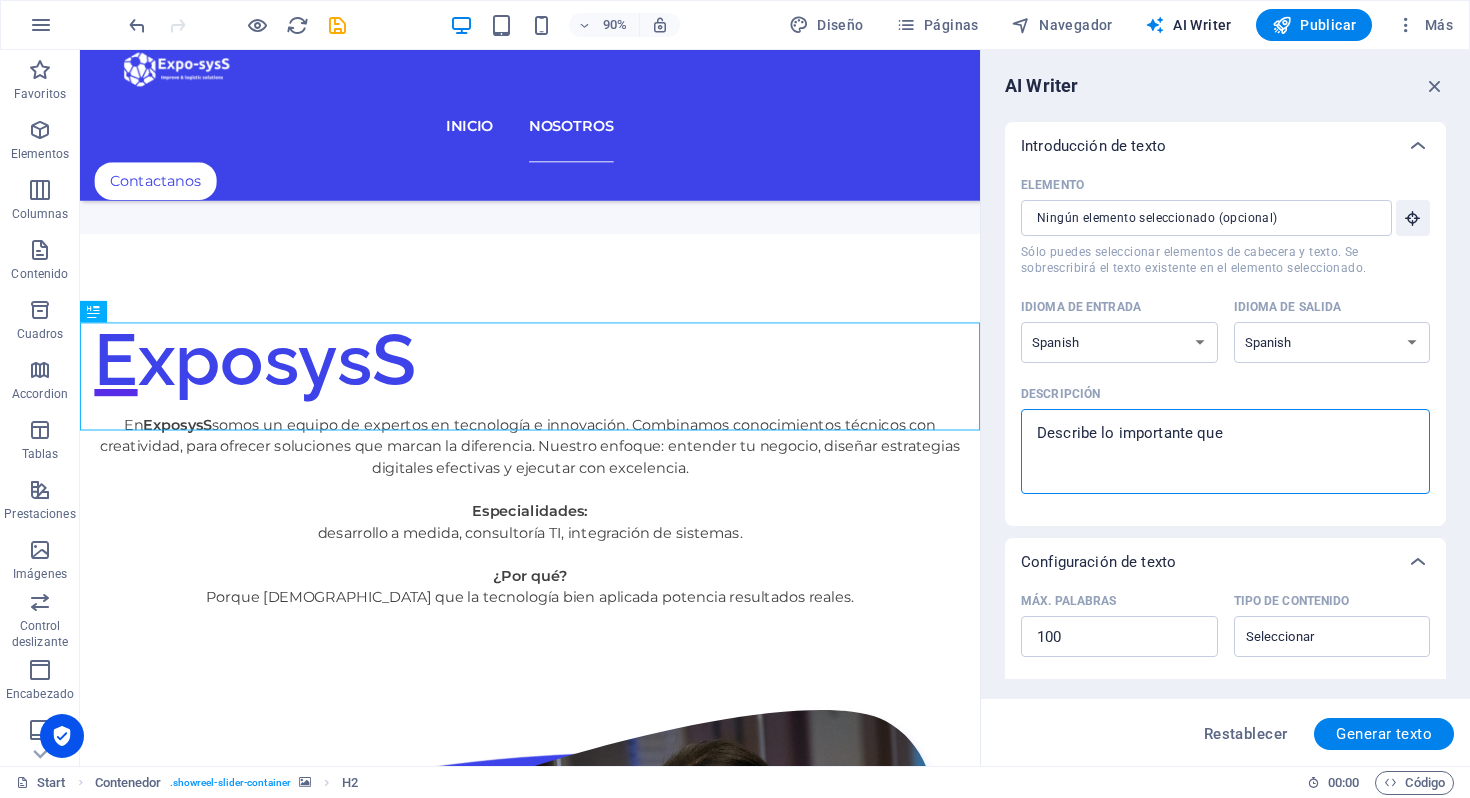 type on "x" 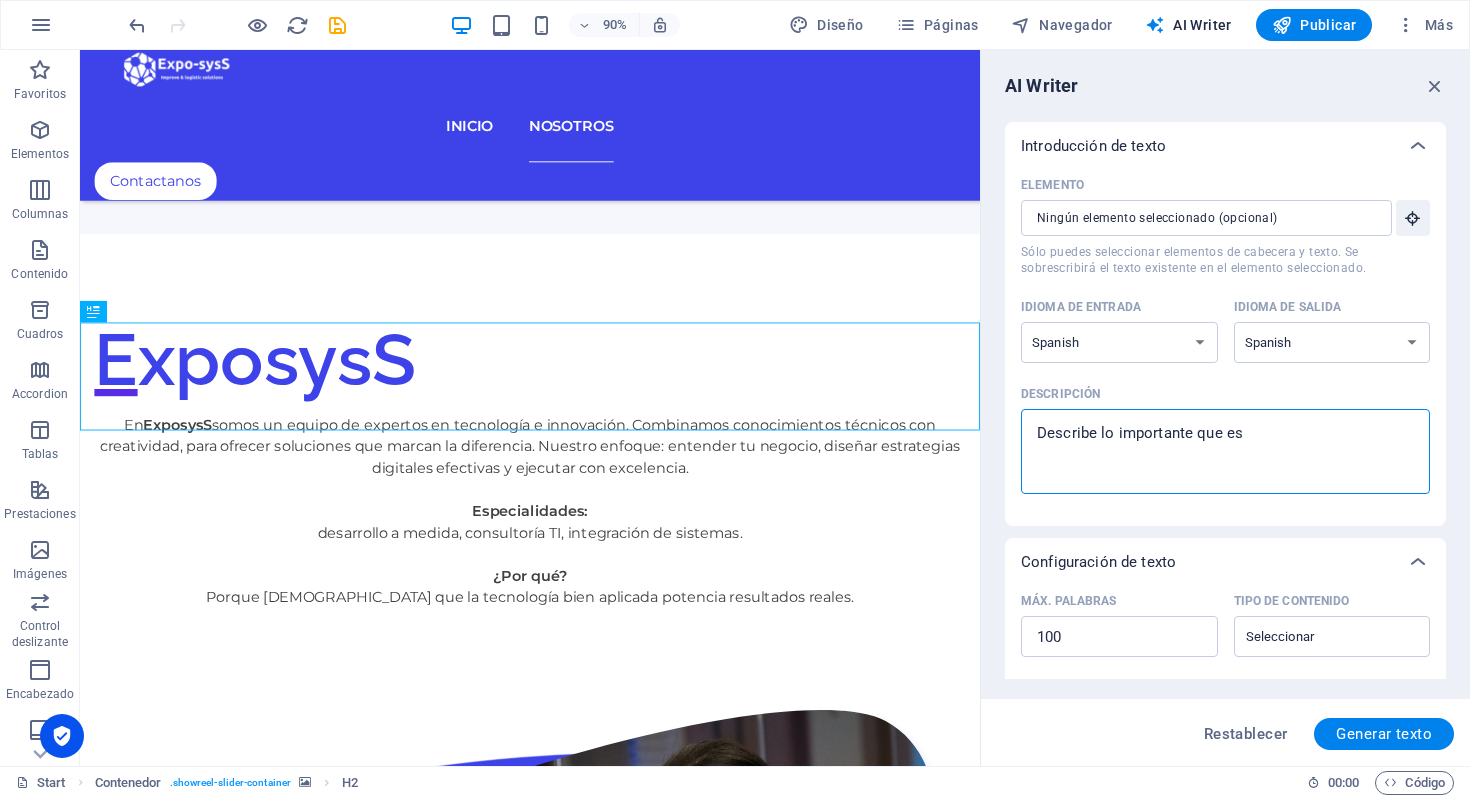 type on "Describe lo importante que es" 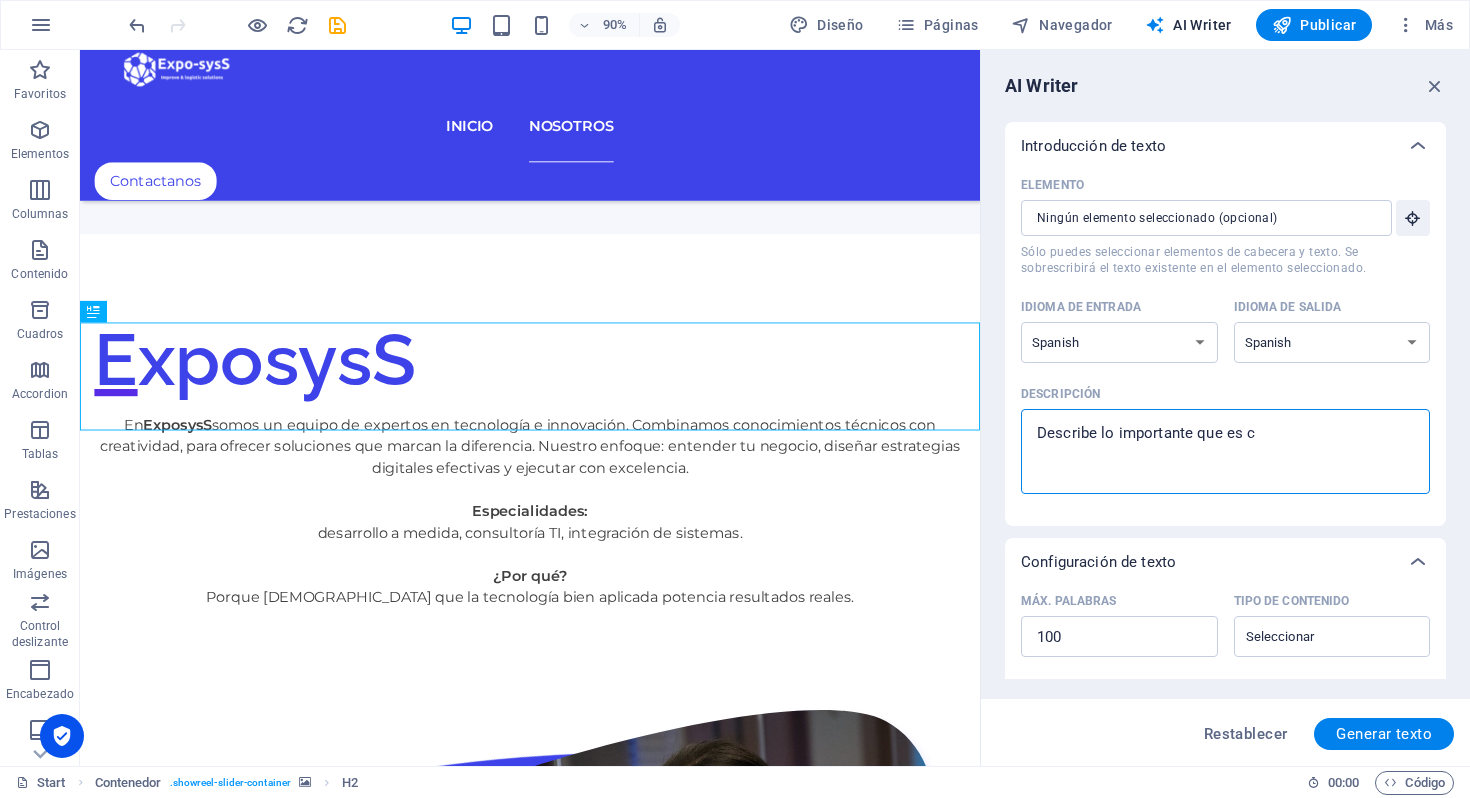 type on "Describe lo importante que es contar" 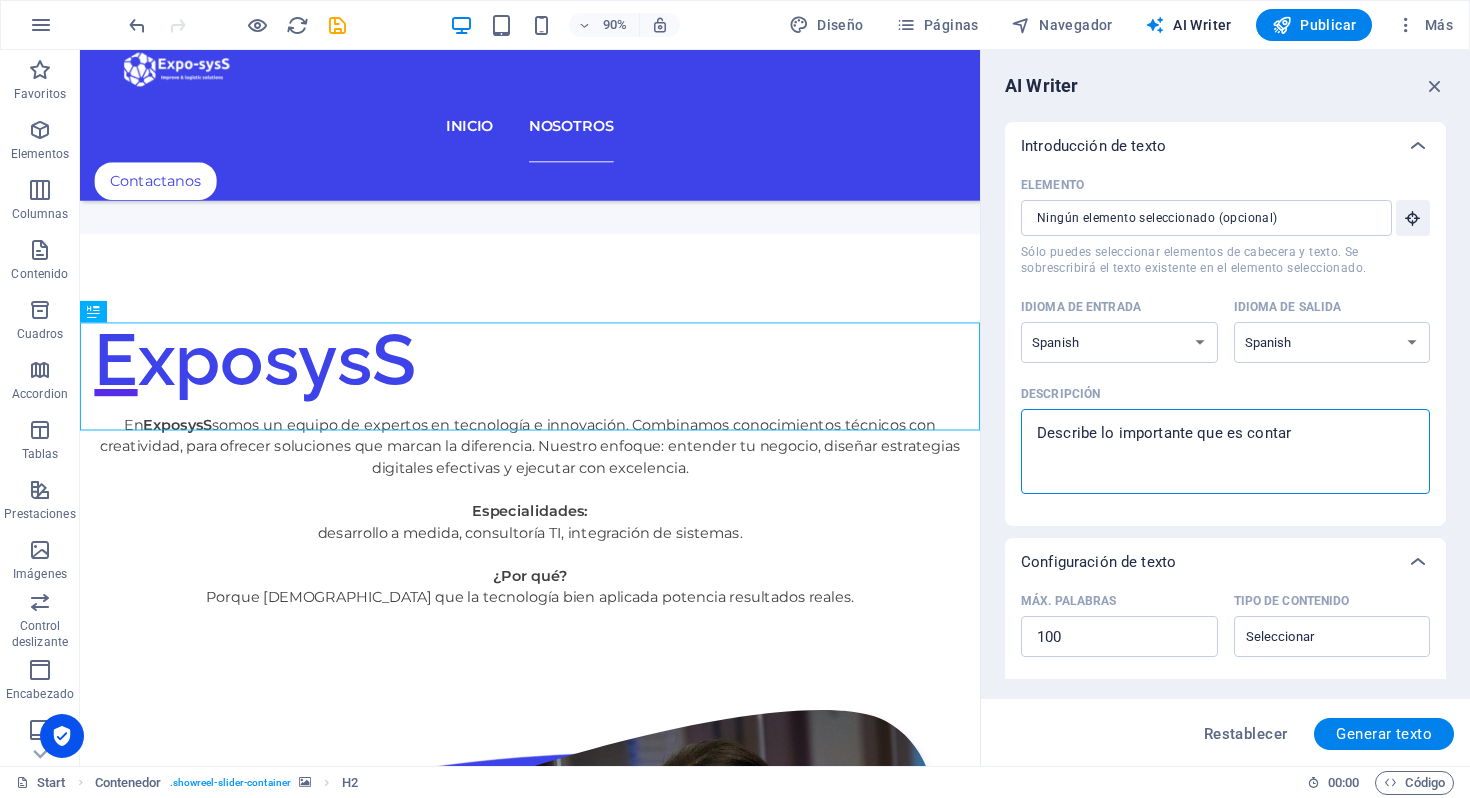 type on "Describe lo importante que es contar con" 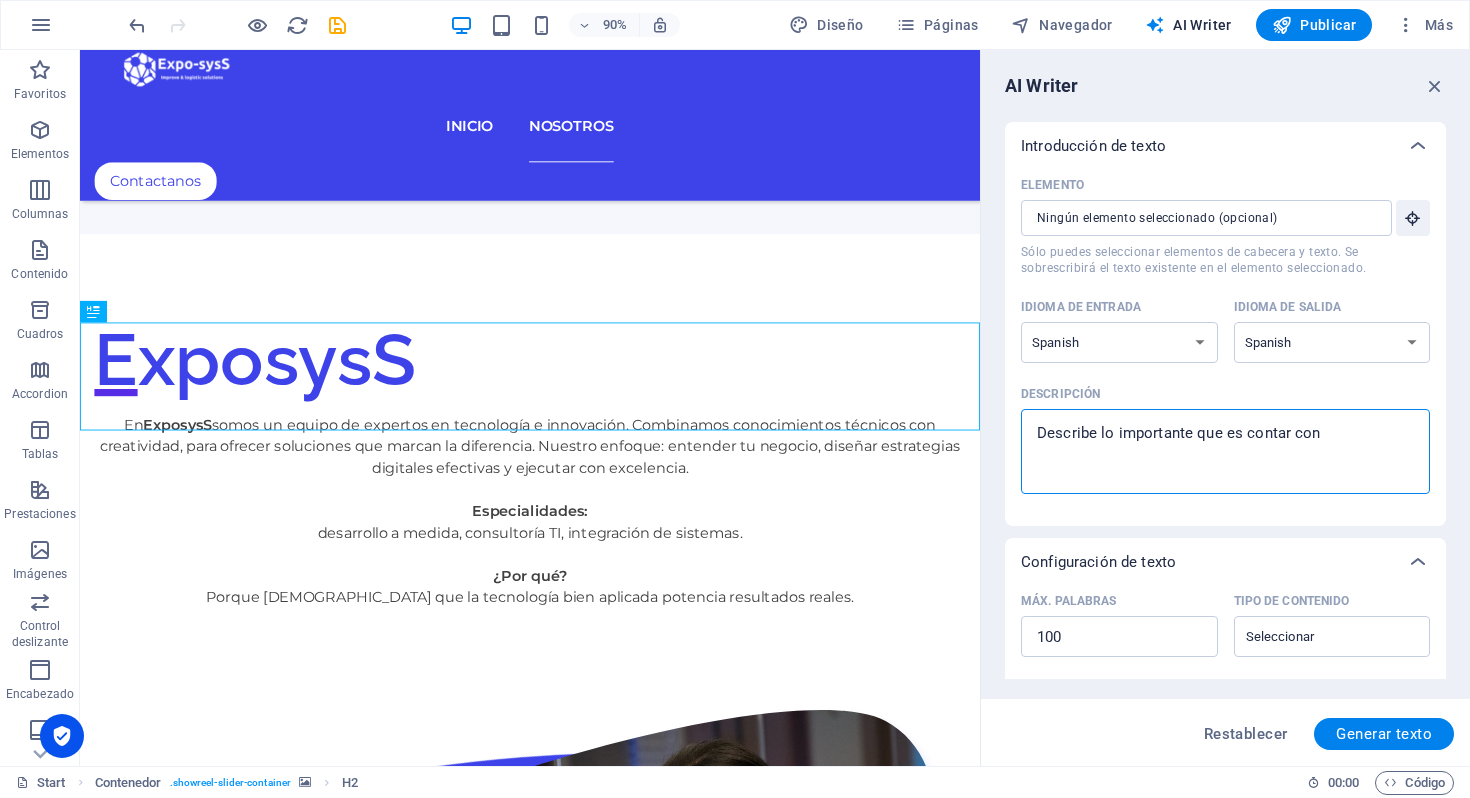 type on "Describe lo importante que es contar con as" 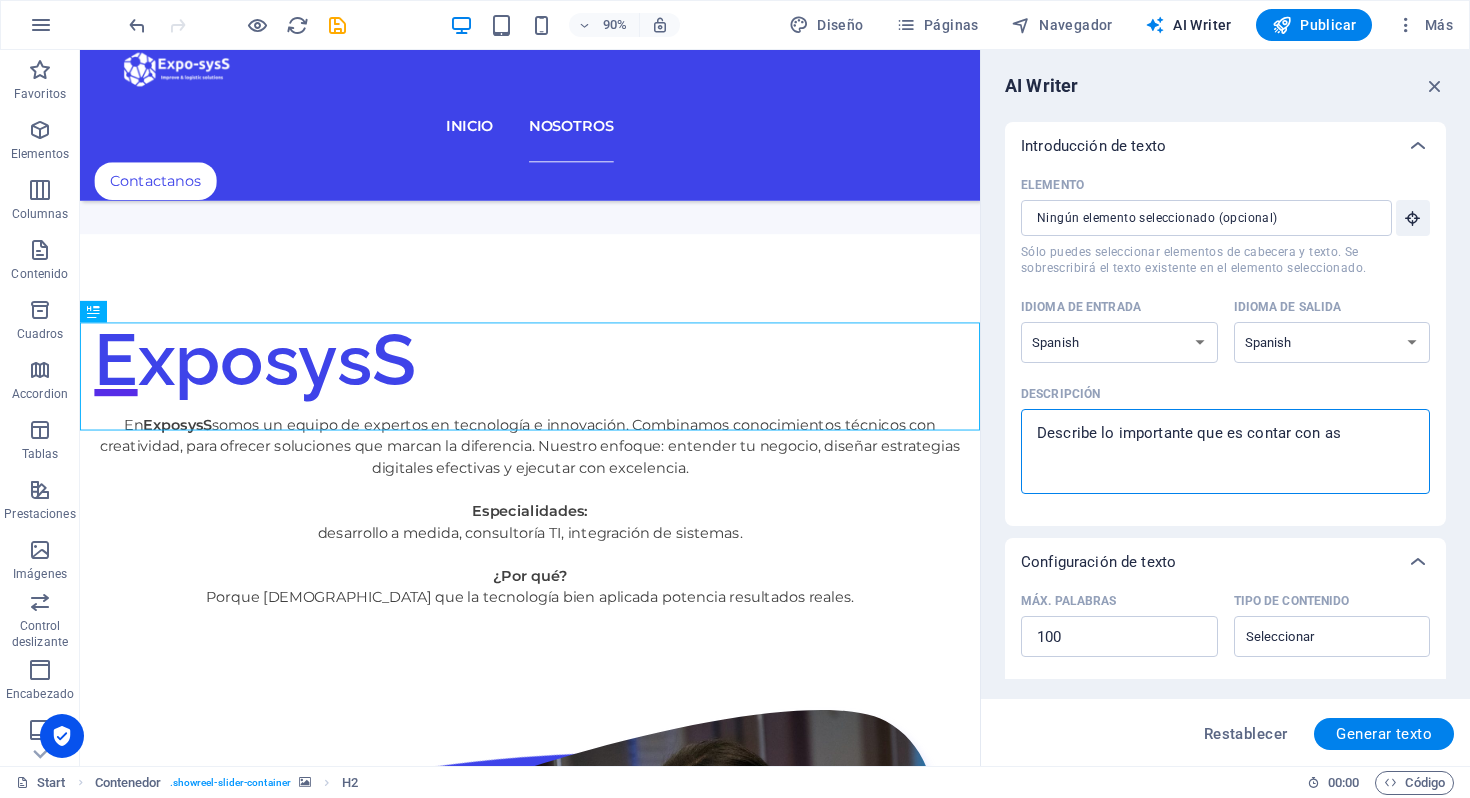 type on "Describe lo importante que es contar con asesor" 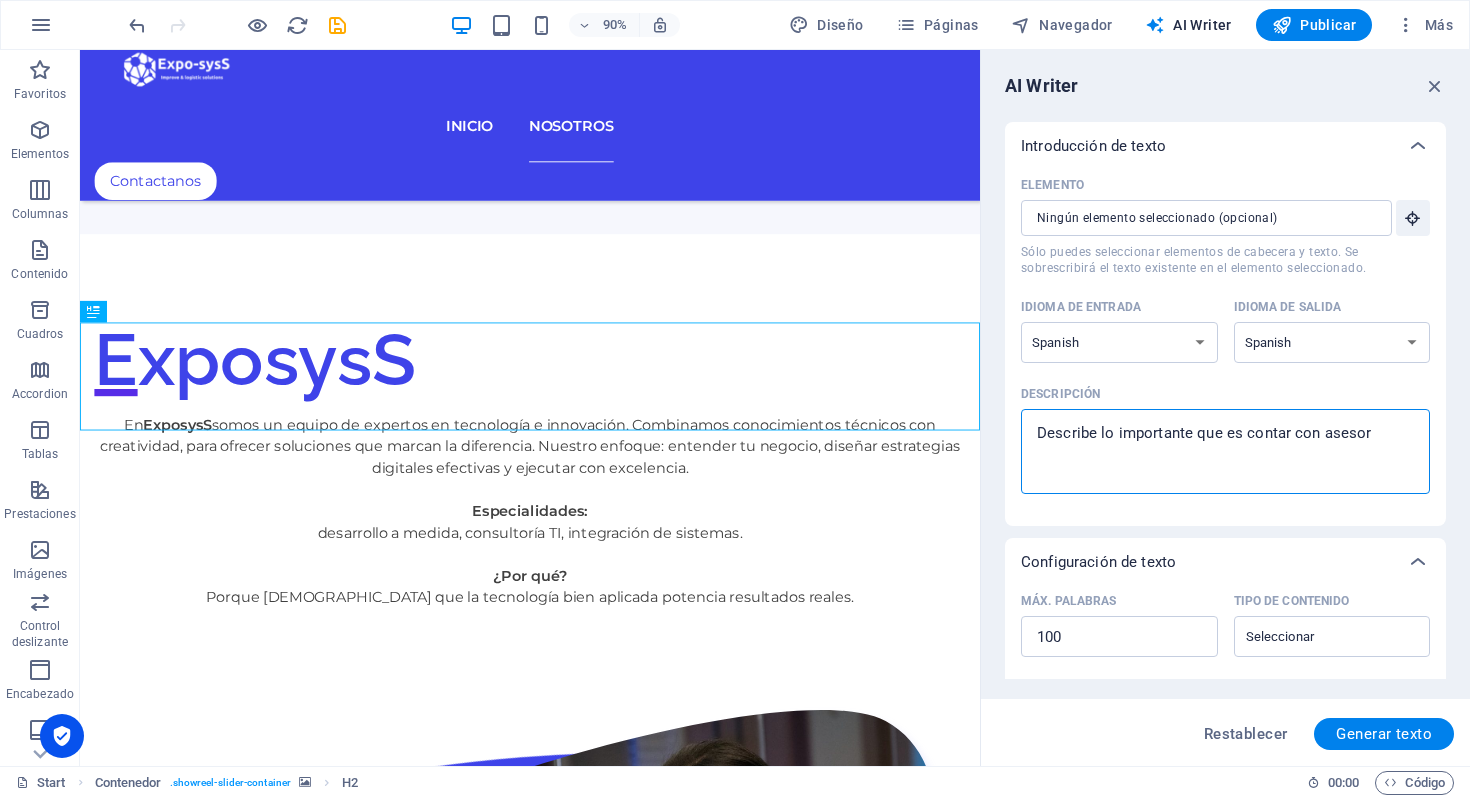 type on "Describe lo importante que es contar con asesoría" 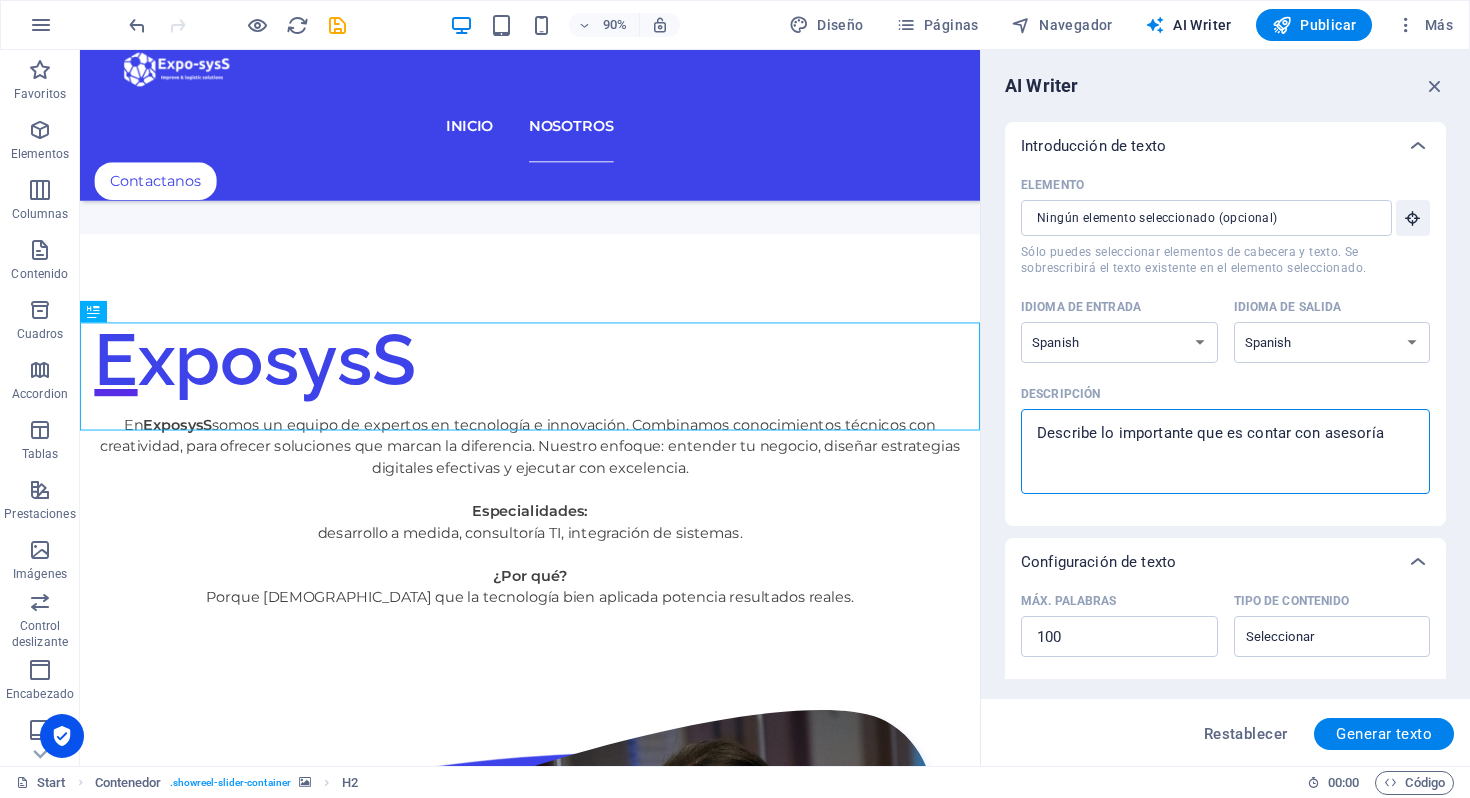 type on "Describe lo importante que es contar con asesoría profes" 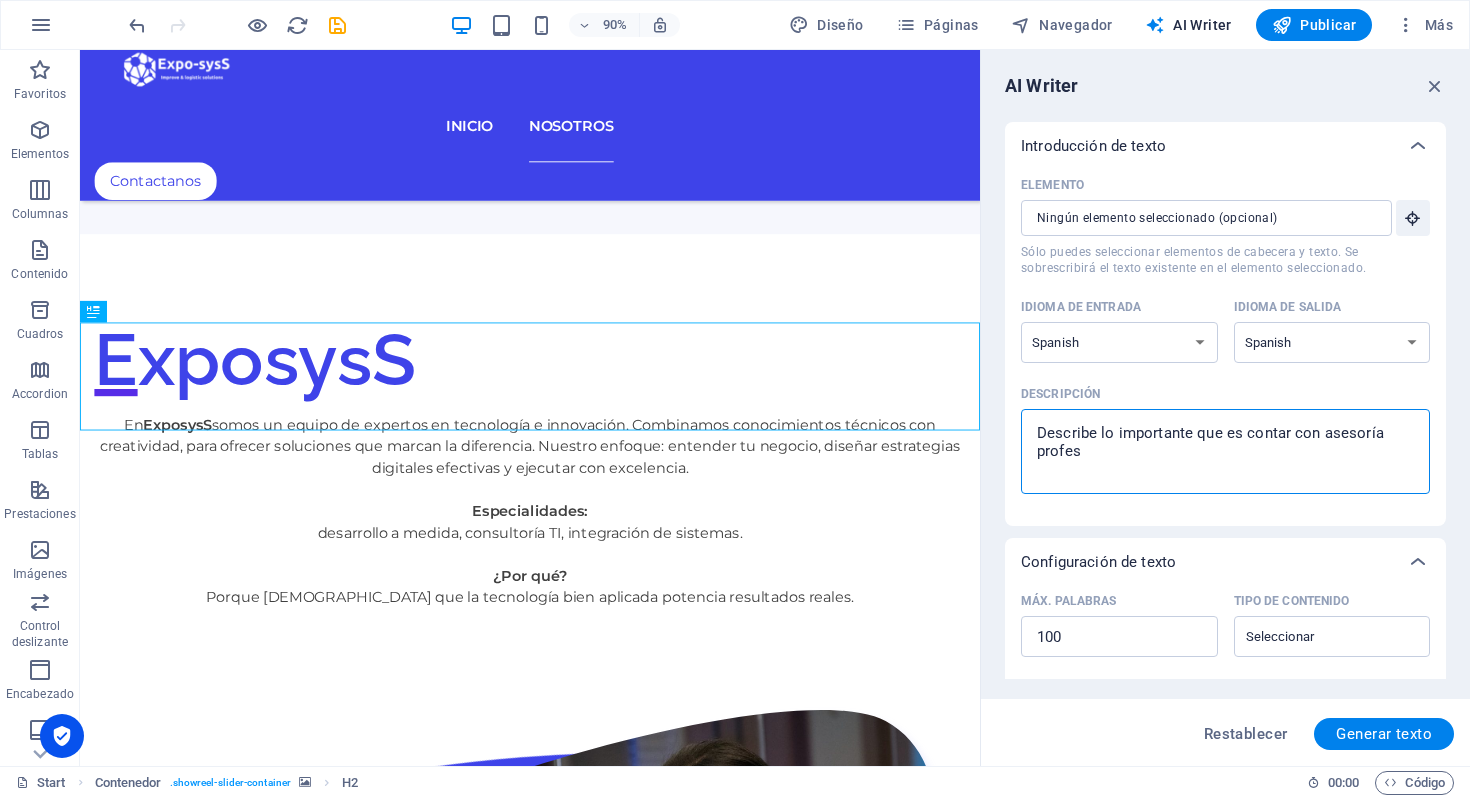 type on "Describe lo importante que es contar con asesoría profesional" 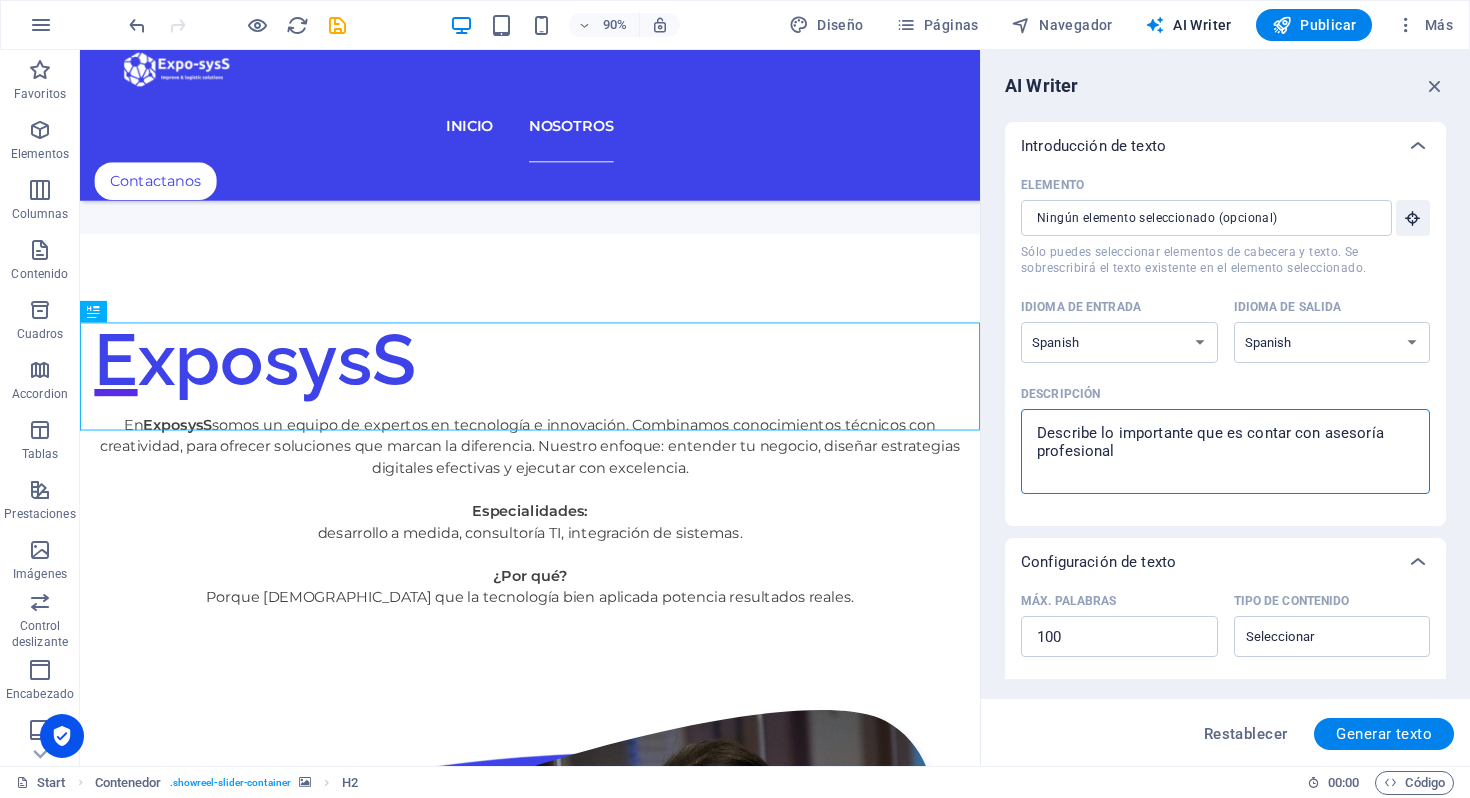 type on "Describe lo importante que es contar con asesoría profesional c" 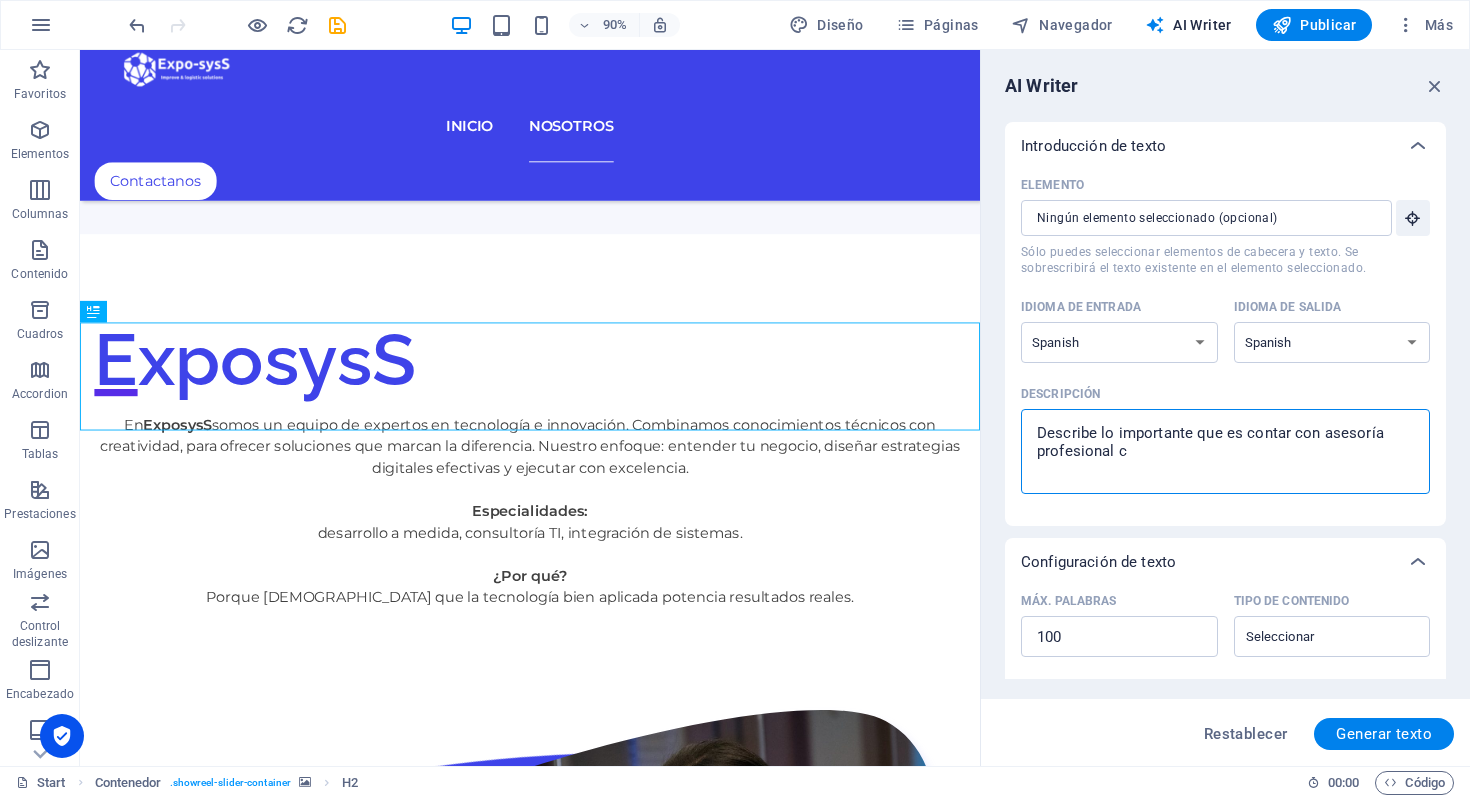 type on "Describe lo importante que es contar con asesoría profesional co" 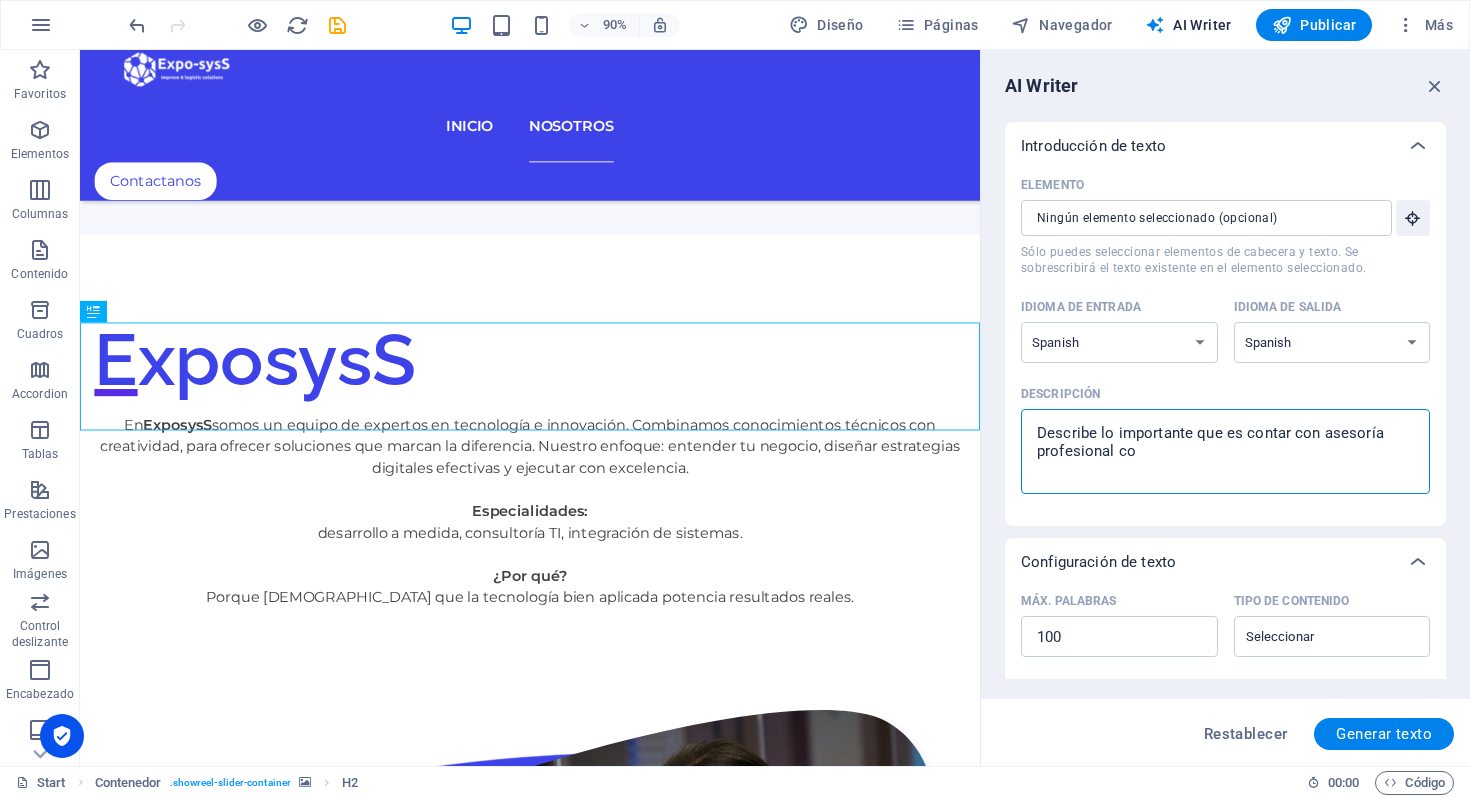 type on "Describe lo importante que es contar con asesoría profesional con" 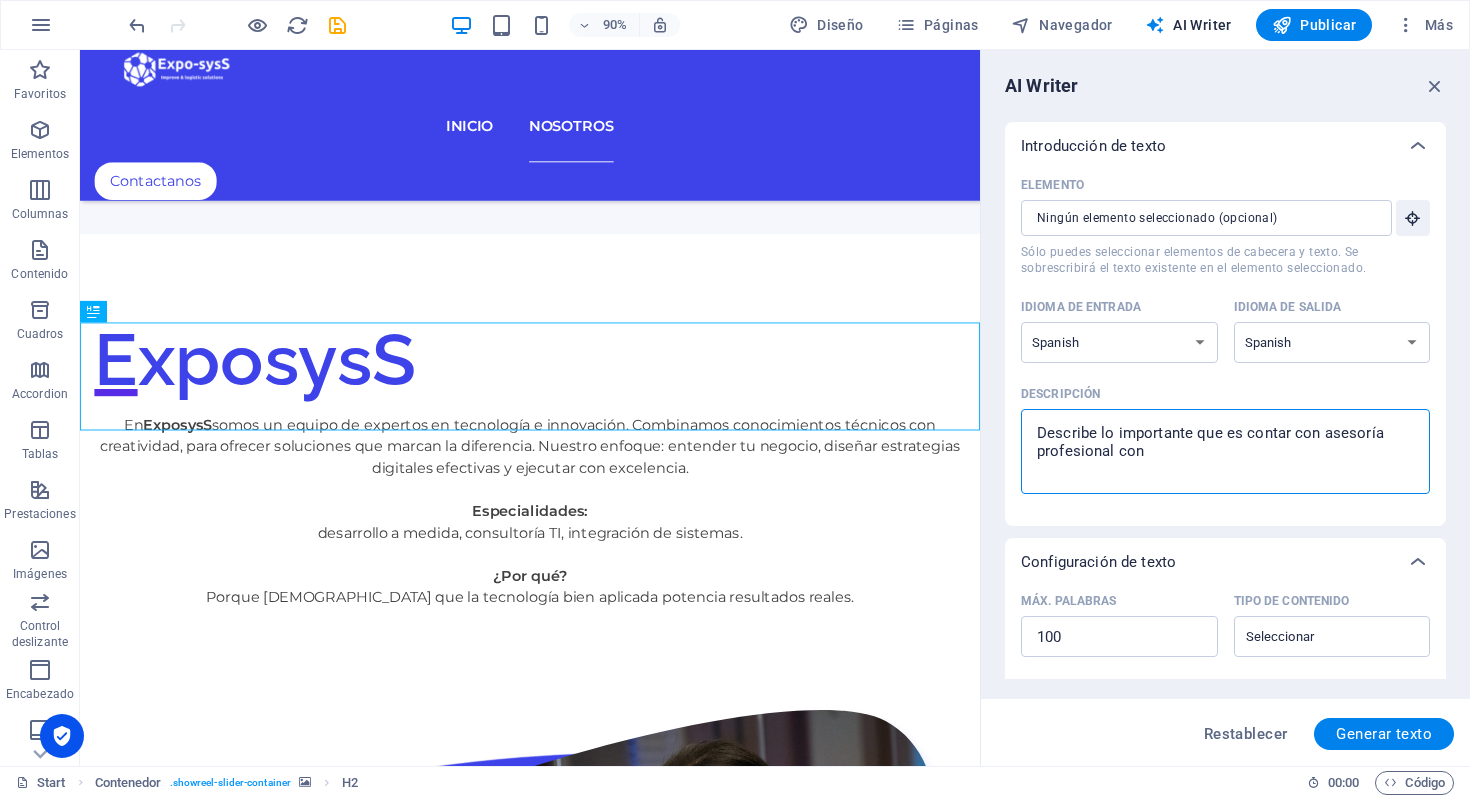 type on "Describe lo importante que es contar con asesoría profesional con in" 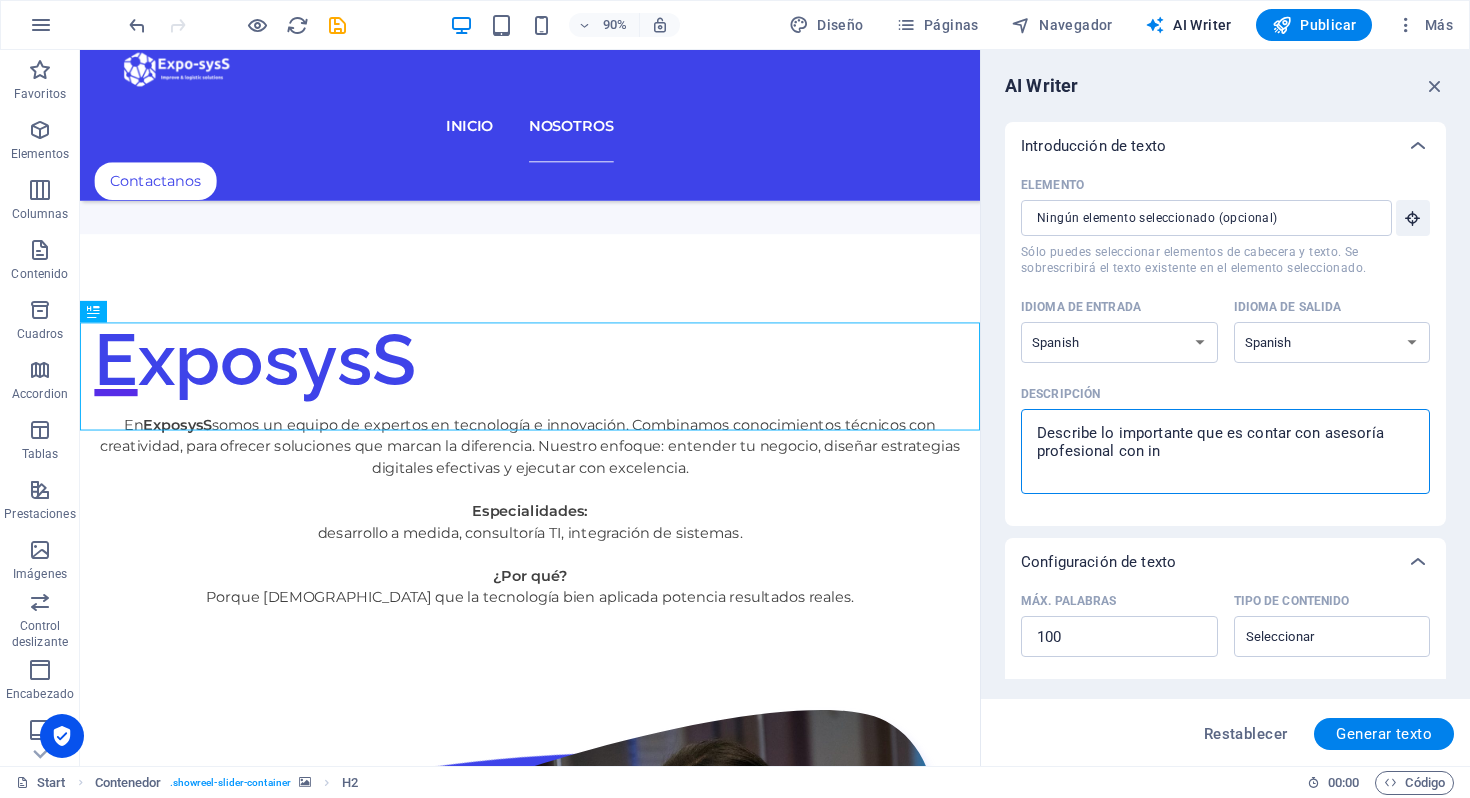 type on "Describe lo importante que es contar con asesoría profesional con innovar" 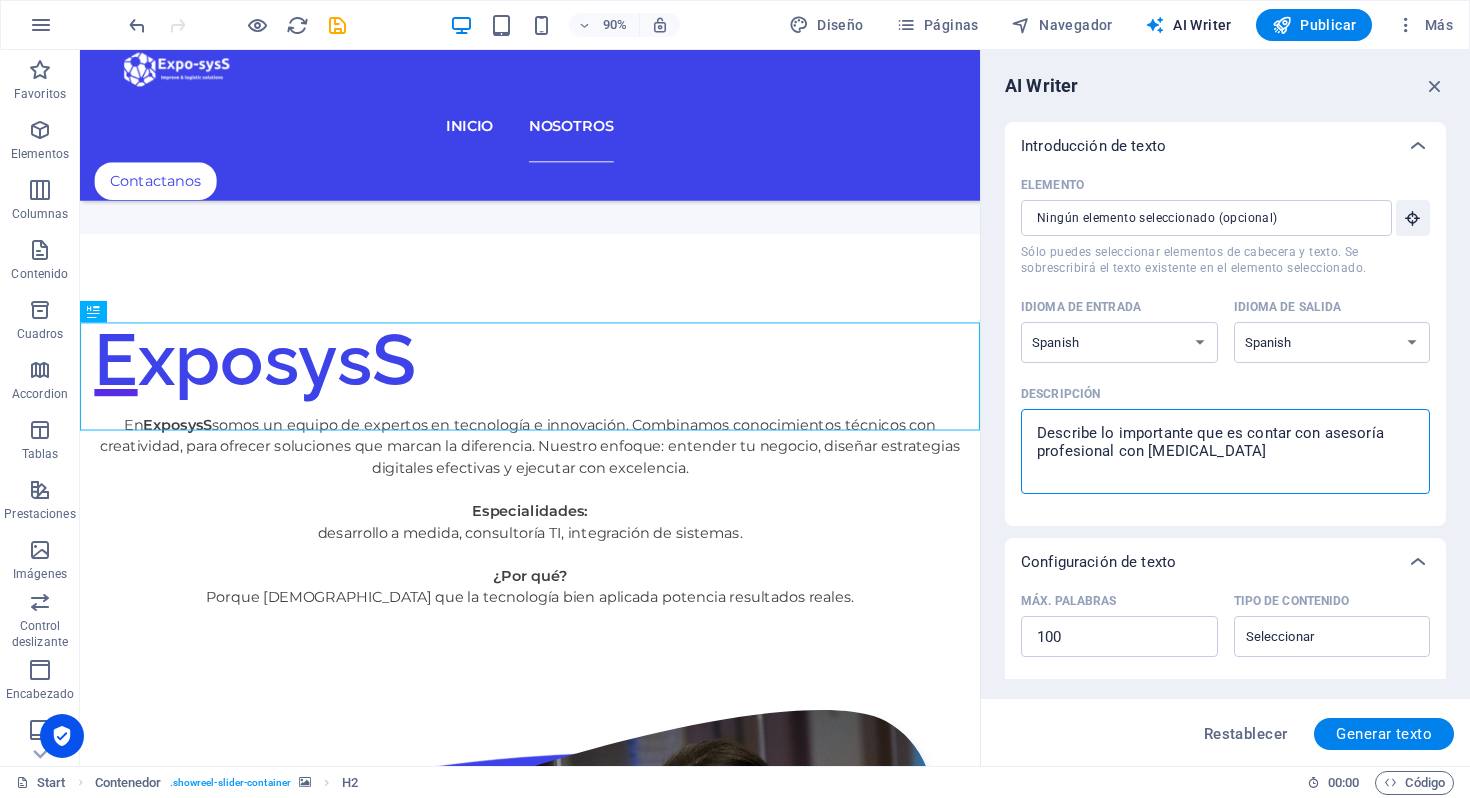 type on "Describe lo importante que es contar con asesoría profesional con innovar en TechInsights" 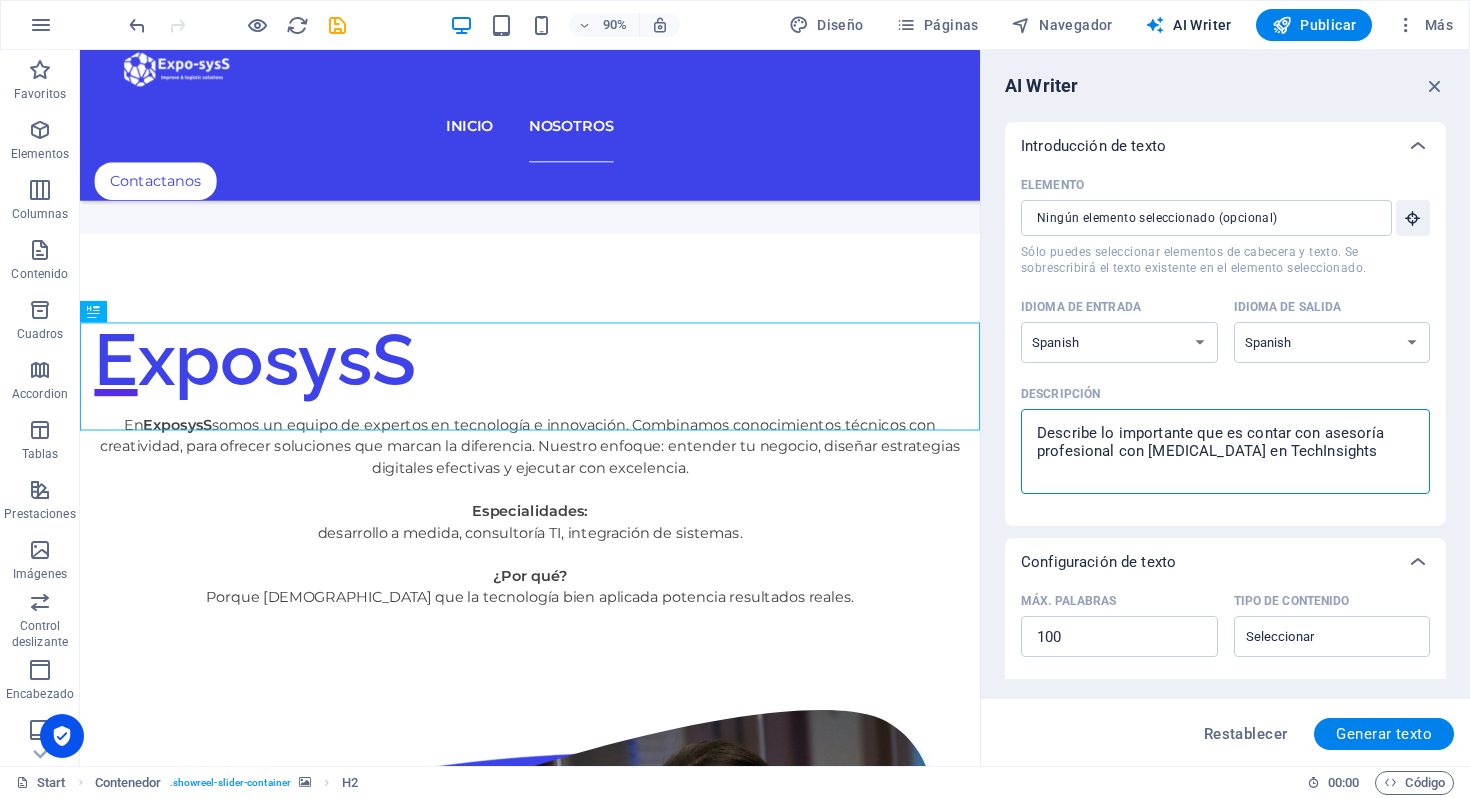 type on "Describe lo importante que es contar con asesoría profesional, con innovar en tecn" 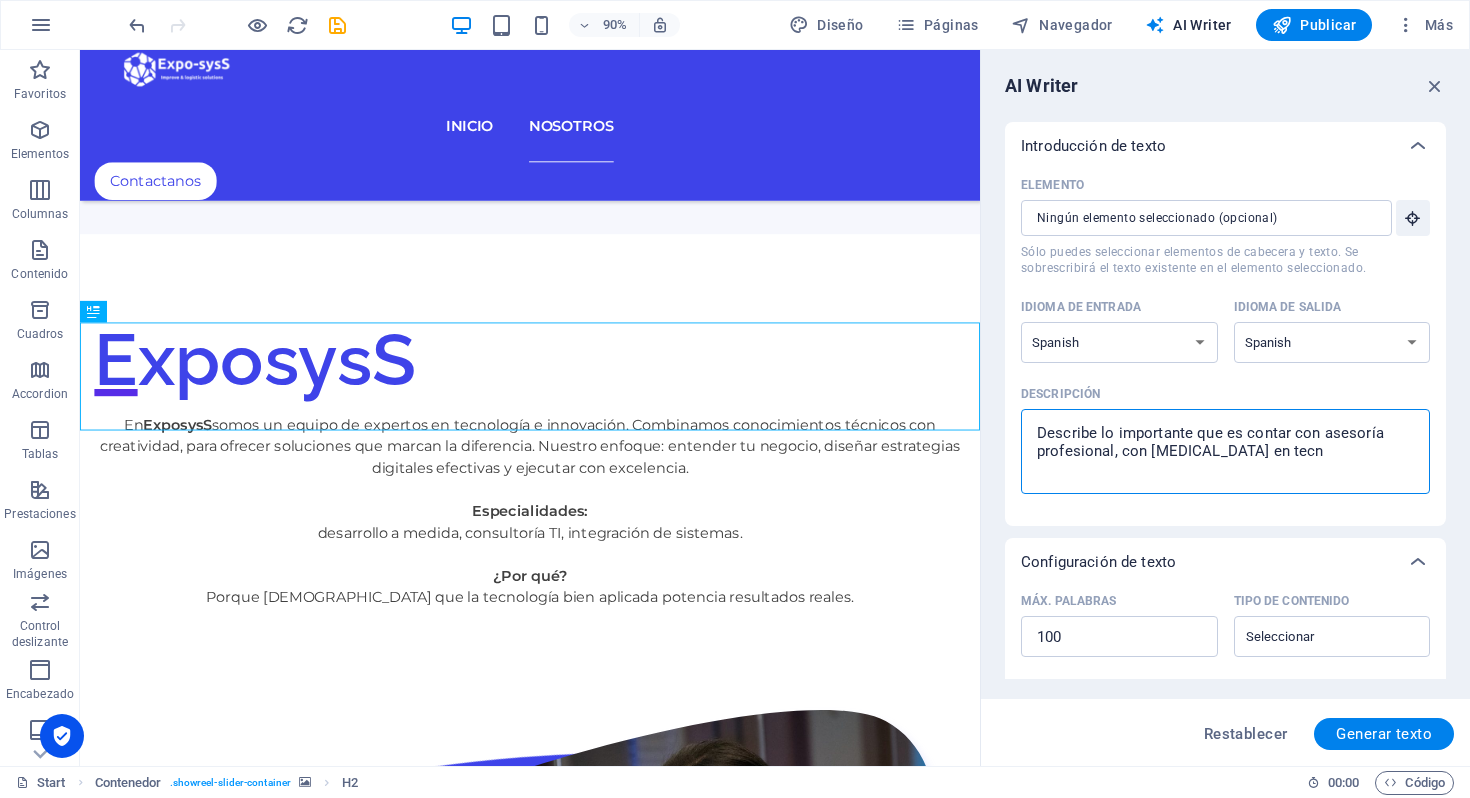 type on "Describe lo importante que es contar con asesoría profesional, con innovar en tecnología" 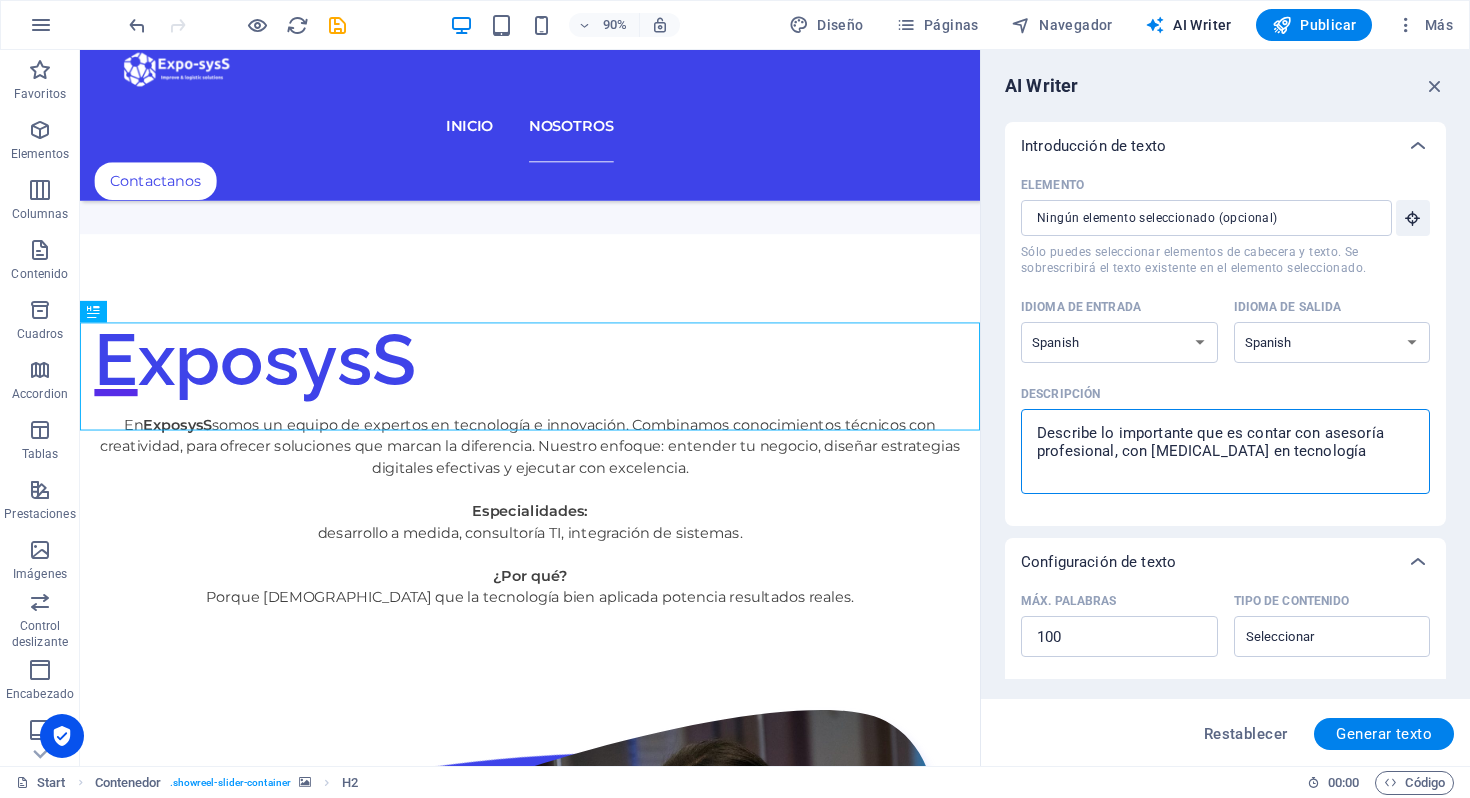 type on "Describe lo importante que es contar con asesoría profesional, con innovar en tecnología" 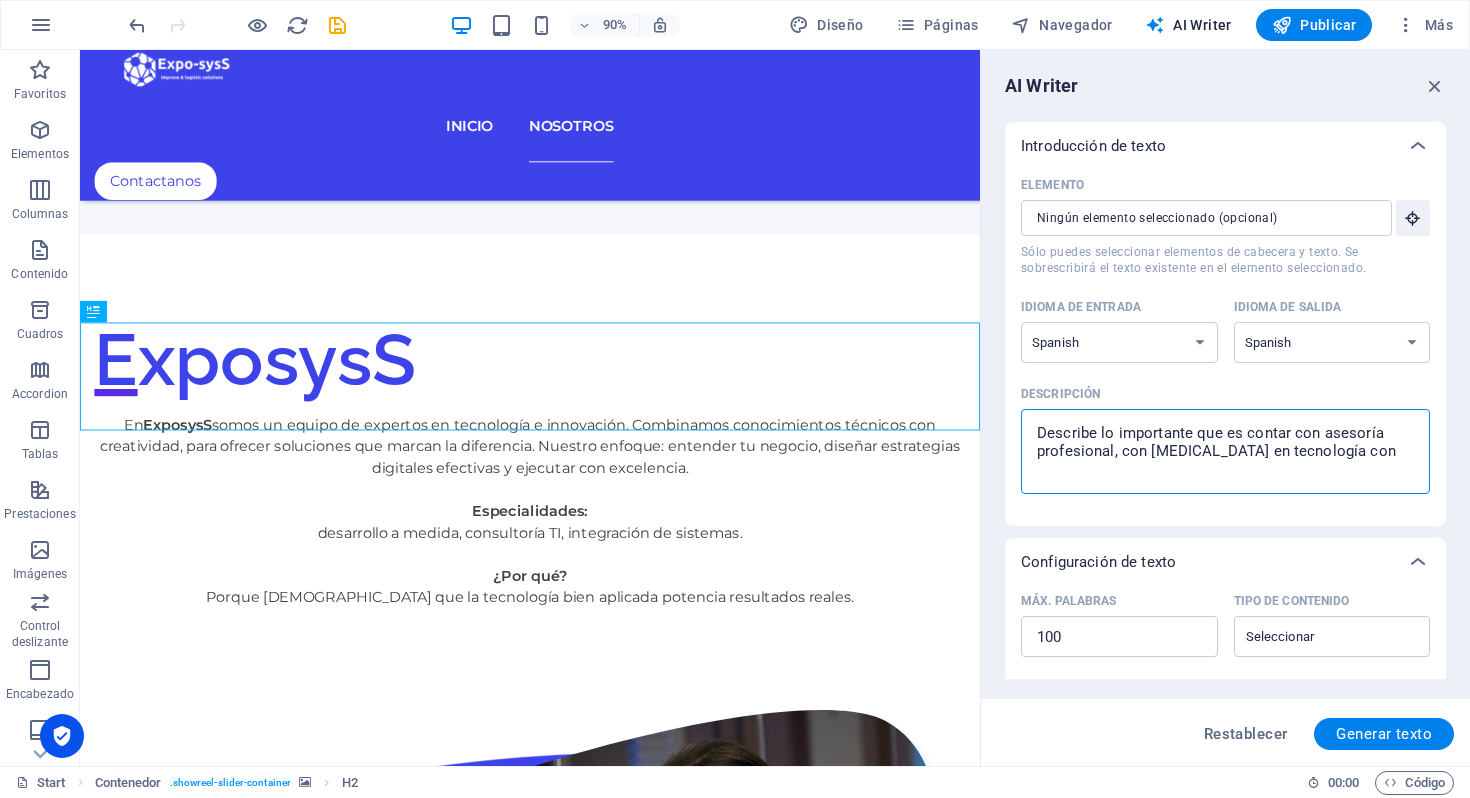 type on "Describe lo importante que es contar con asesoría profesional, con innovar en tecnología con contar" 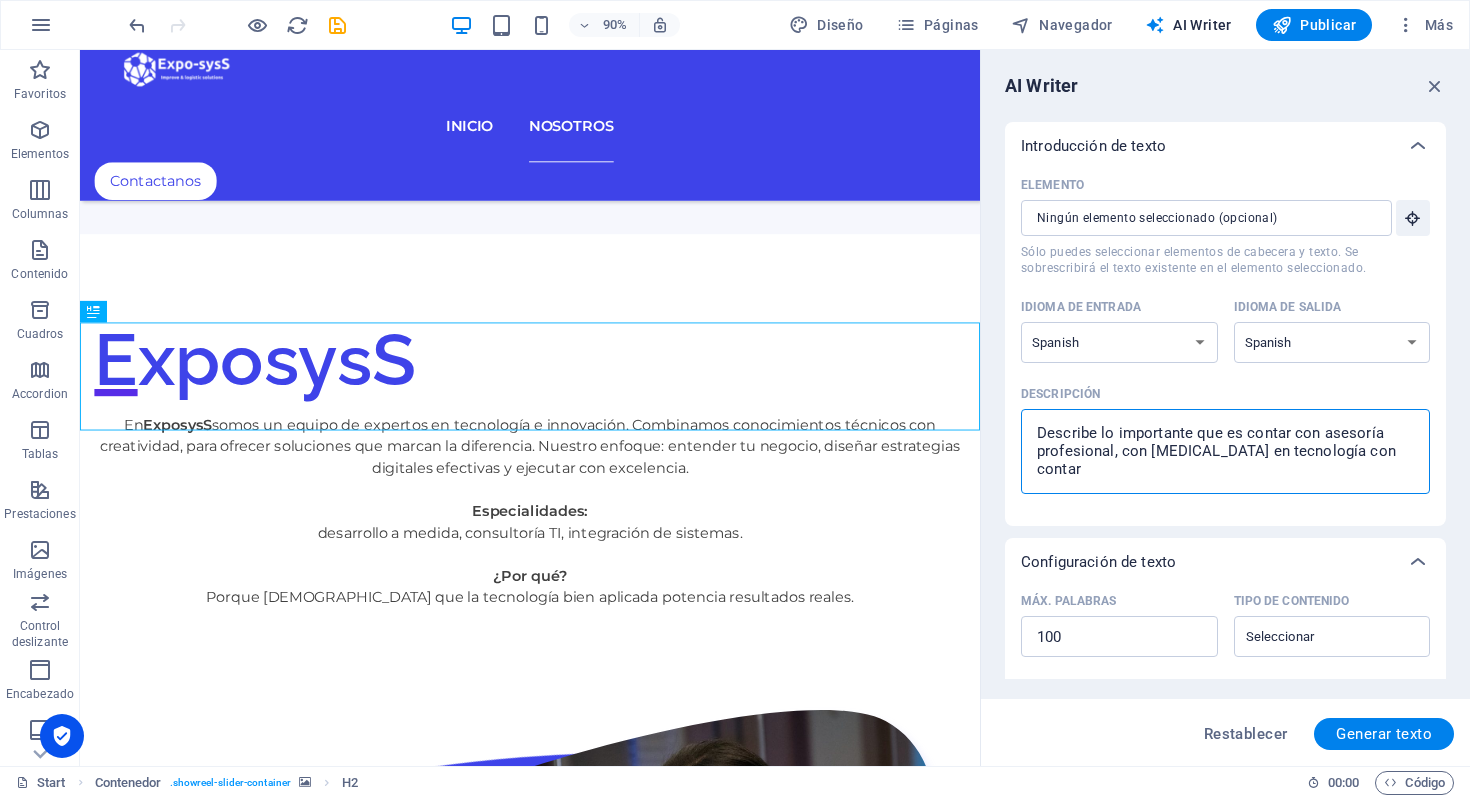 type on "Describe lo importante que es contar con asesoría profesional, con innovar en tecnología con contar con" 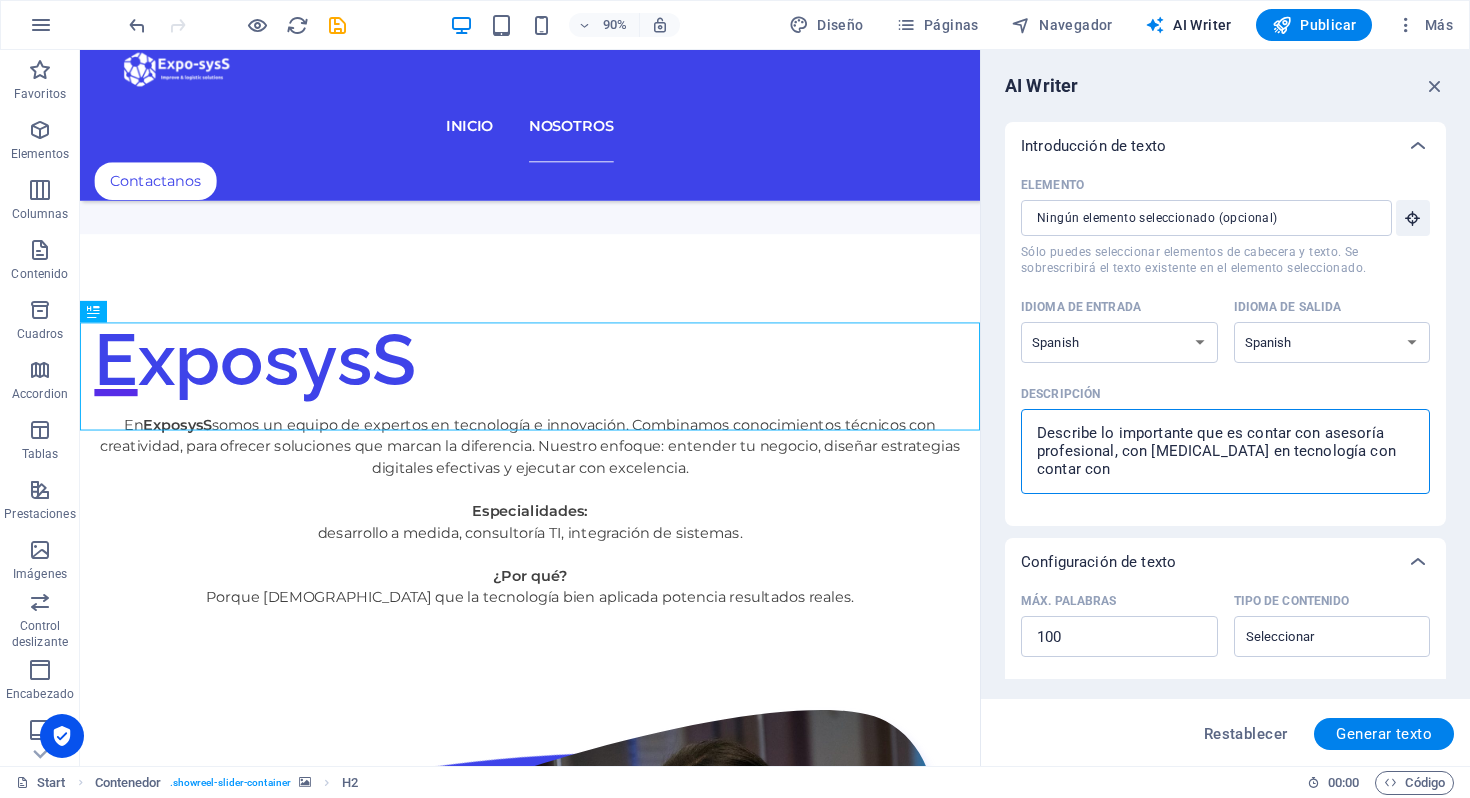 type on "Describe lo importante que es contar con asesoría profesional, con innovar en tecnología con contar con pro" 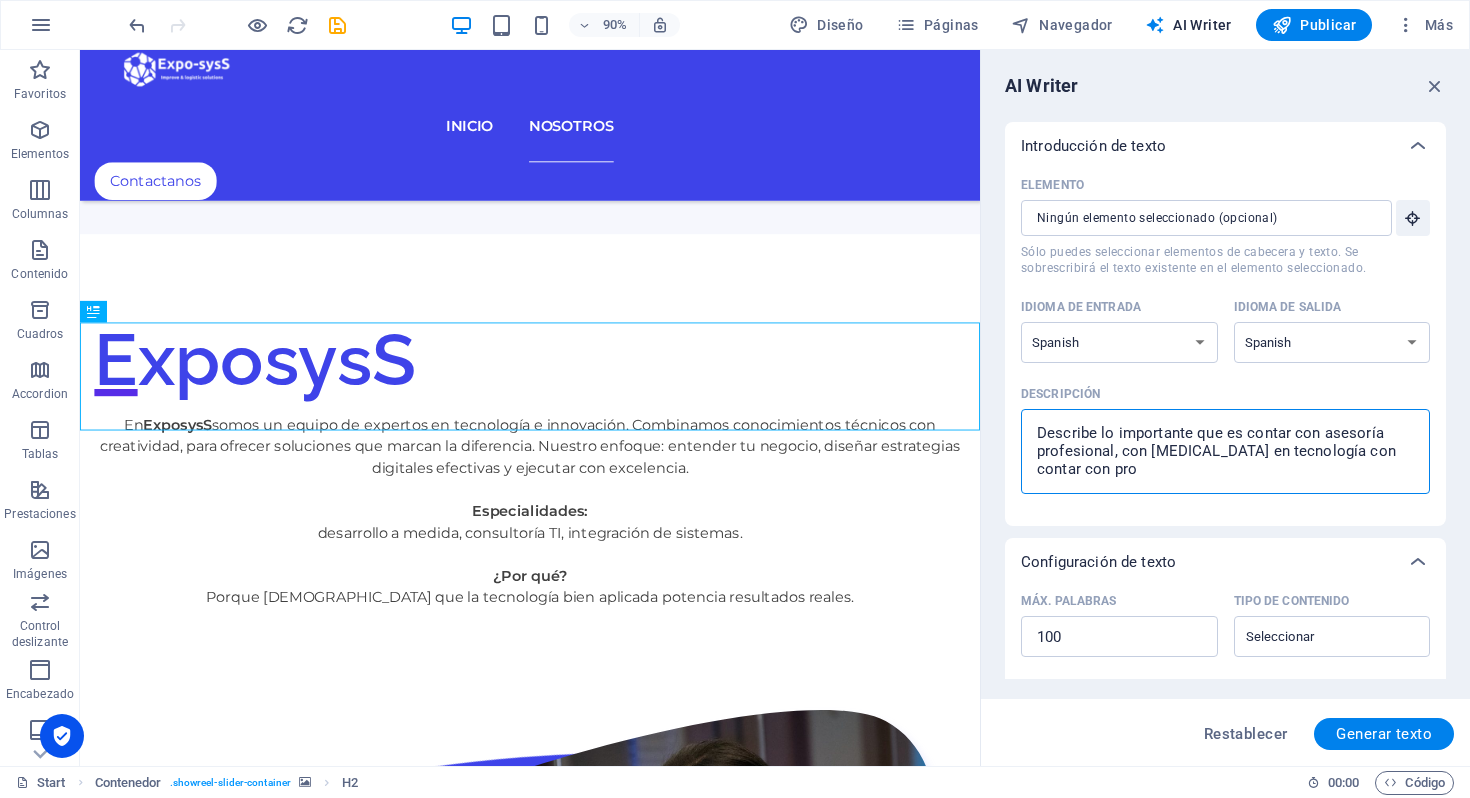 type on "Describe lo importante que es contar con asesoría profesional, con innovar en tecnología con contar con procesos" 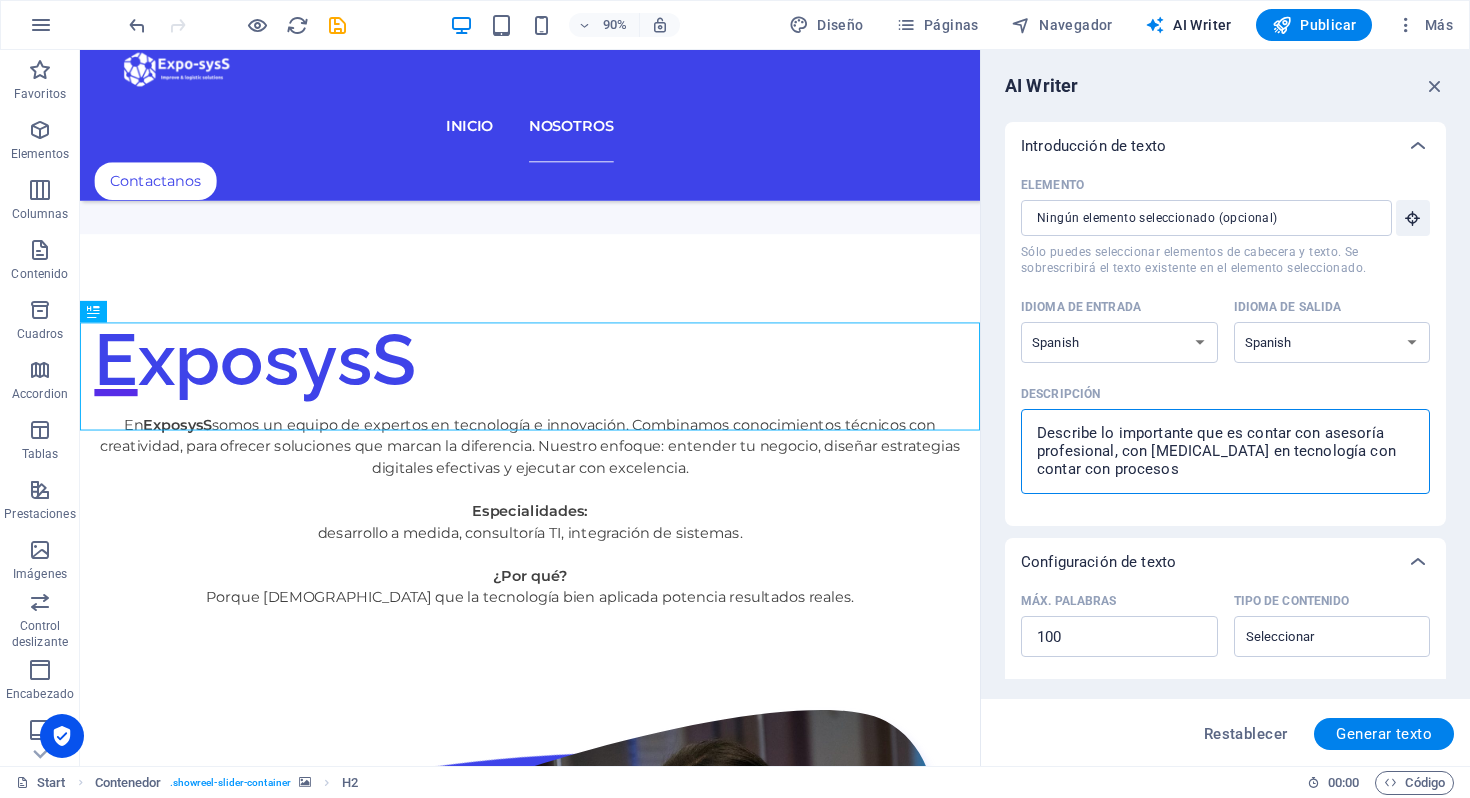 type on "Describe lo importante que es contar con asesoría profesional, con innovar en tecnología, con contar con procesos, lo" 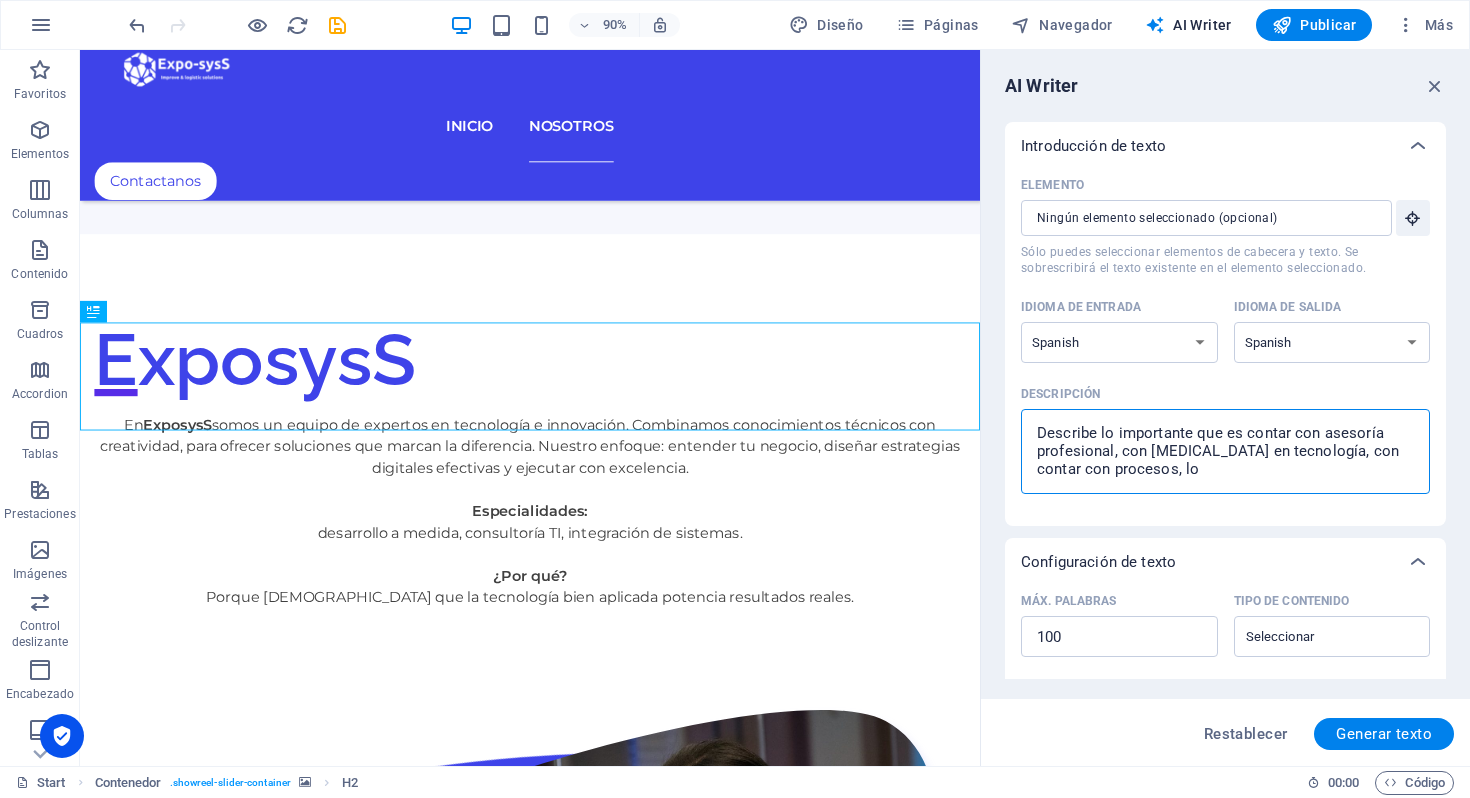 type on "Describe lo importante que es contar con asesoría profesional, con innovar en tecnología, con contar con procesos logísticos" 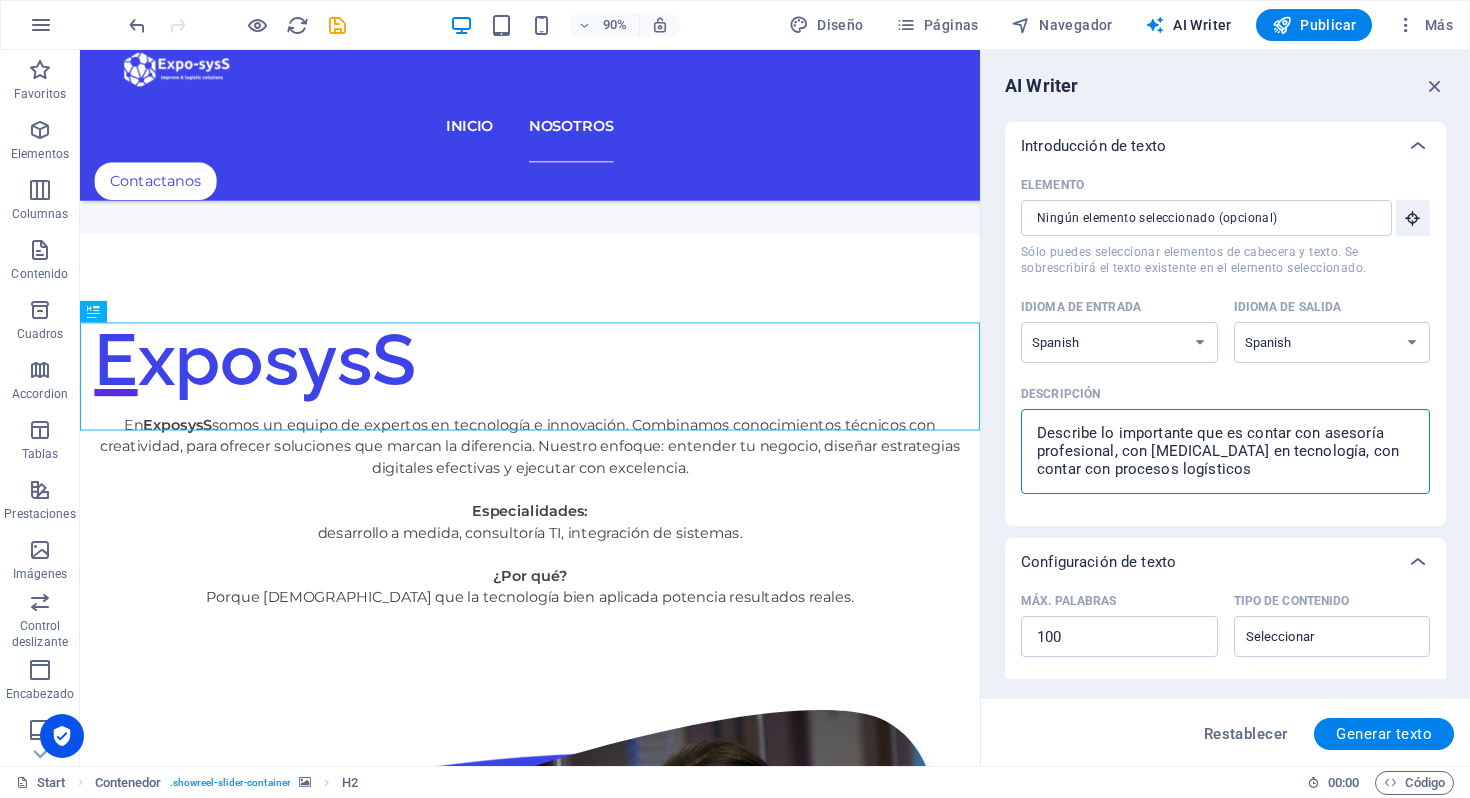 type on "Describe lo importante que es contar con asesoría profesional, con innovar en tecnología, con contar con procesos logísticos" 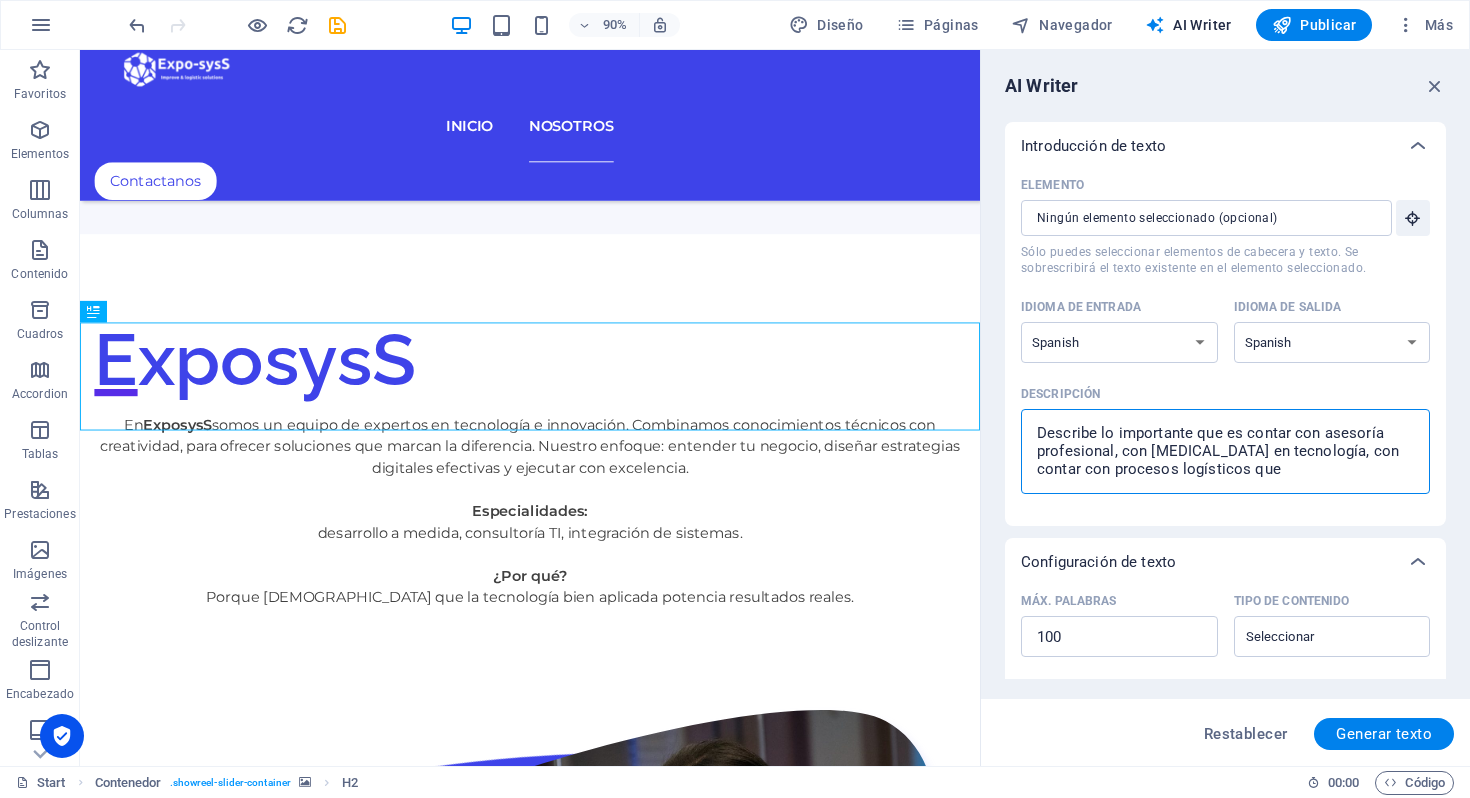 type on "Describe lo importante que es contar con asesoría profesional, con innovar en tecnología, con contar con procesos logísticos que op" 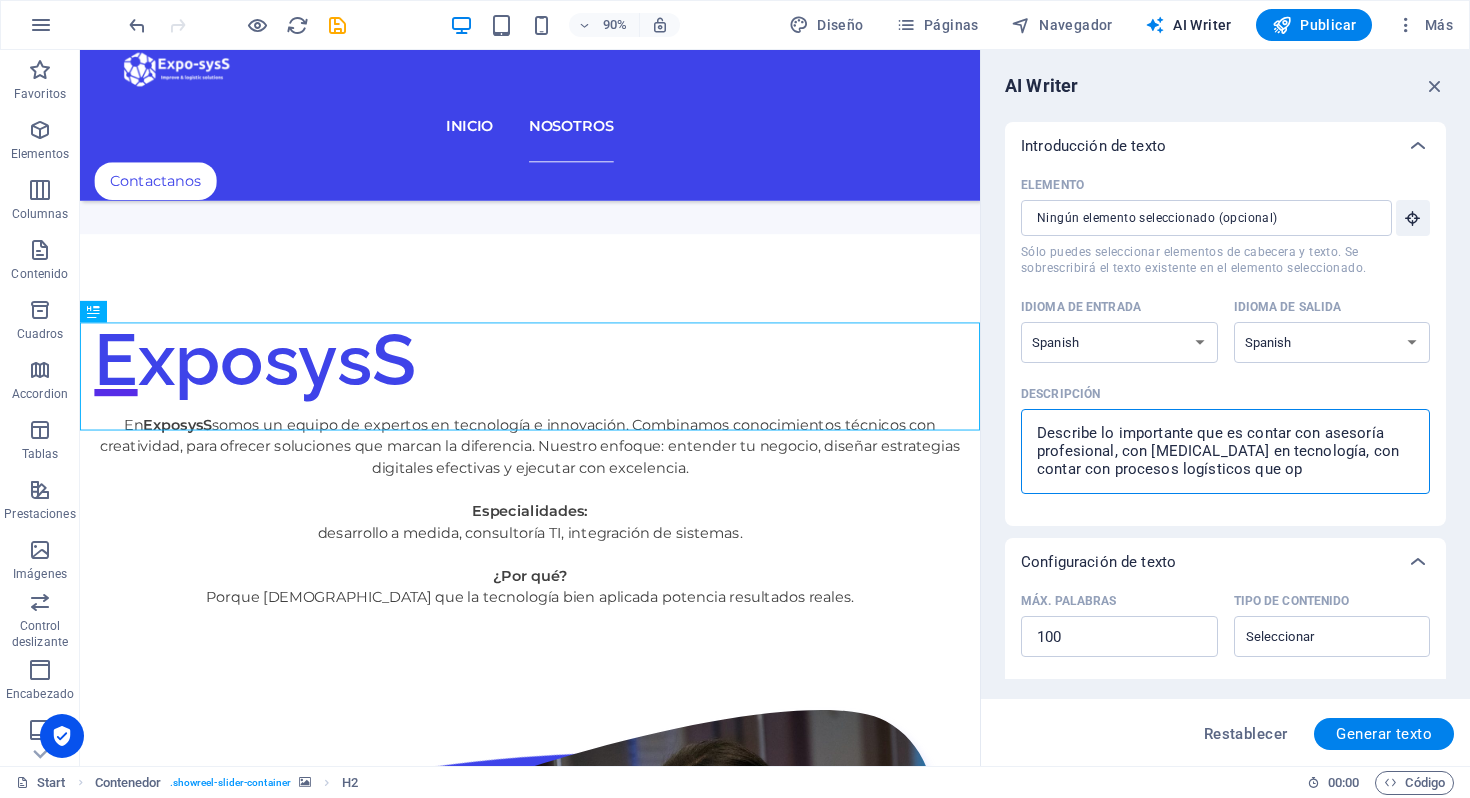 type on "Describe lo importante que es contar con asesoría profesional, con innovar en tecnología, con contar con procesos logísticos que optimicen" 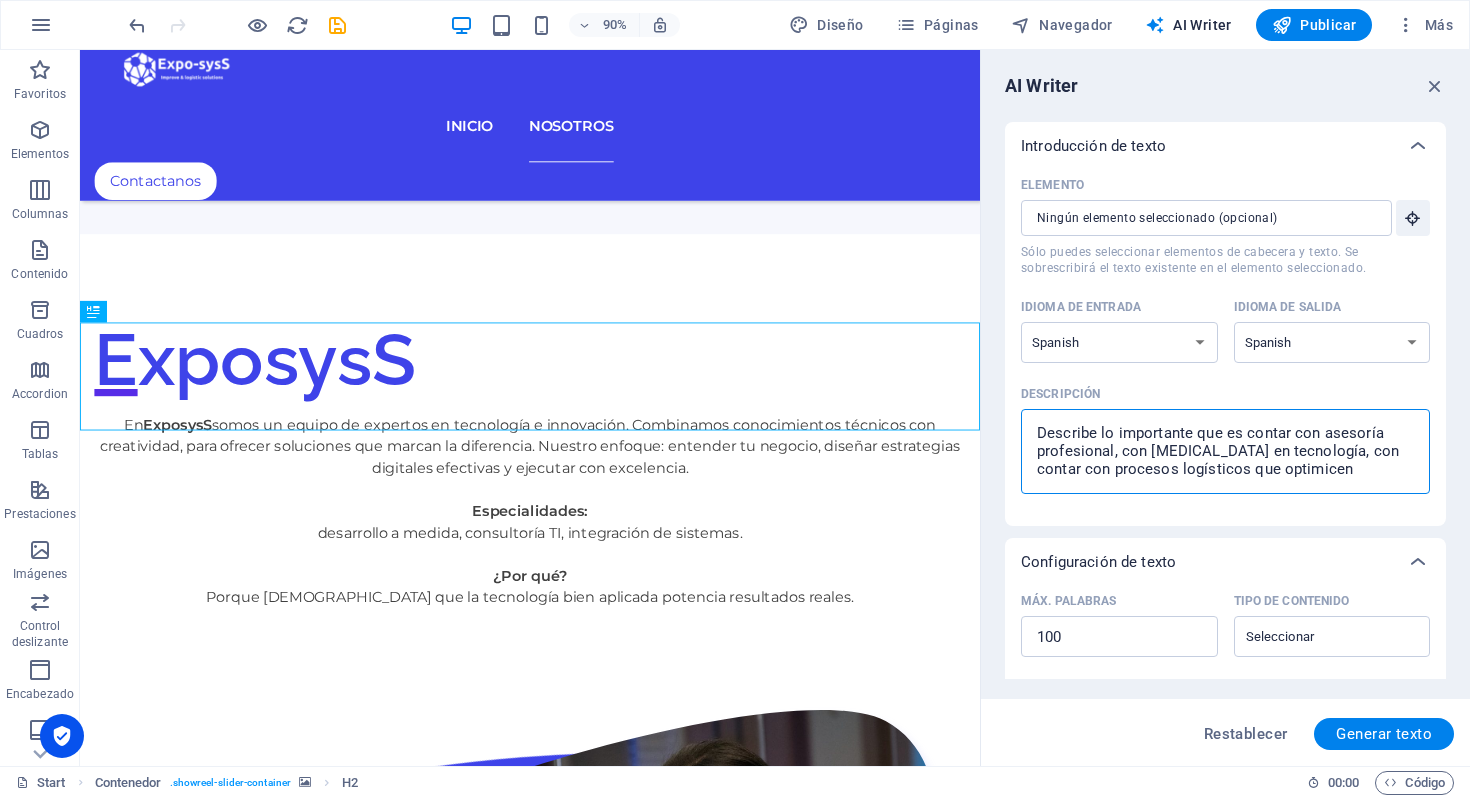 type on "Describe lo importante que es contar con asesoría profesional, con innovar en tecnología, con contar con procesos logísticos que optimicen los rec" 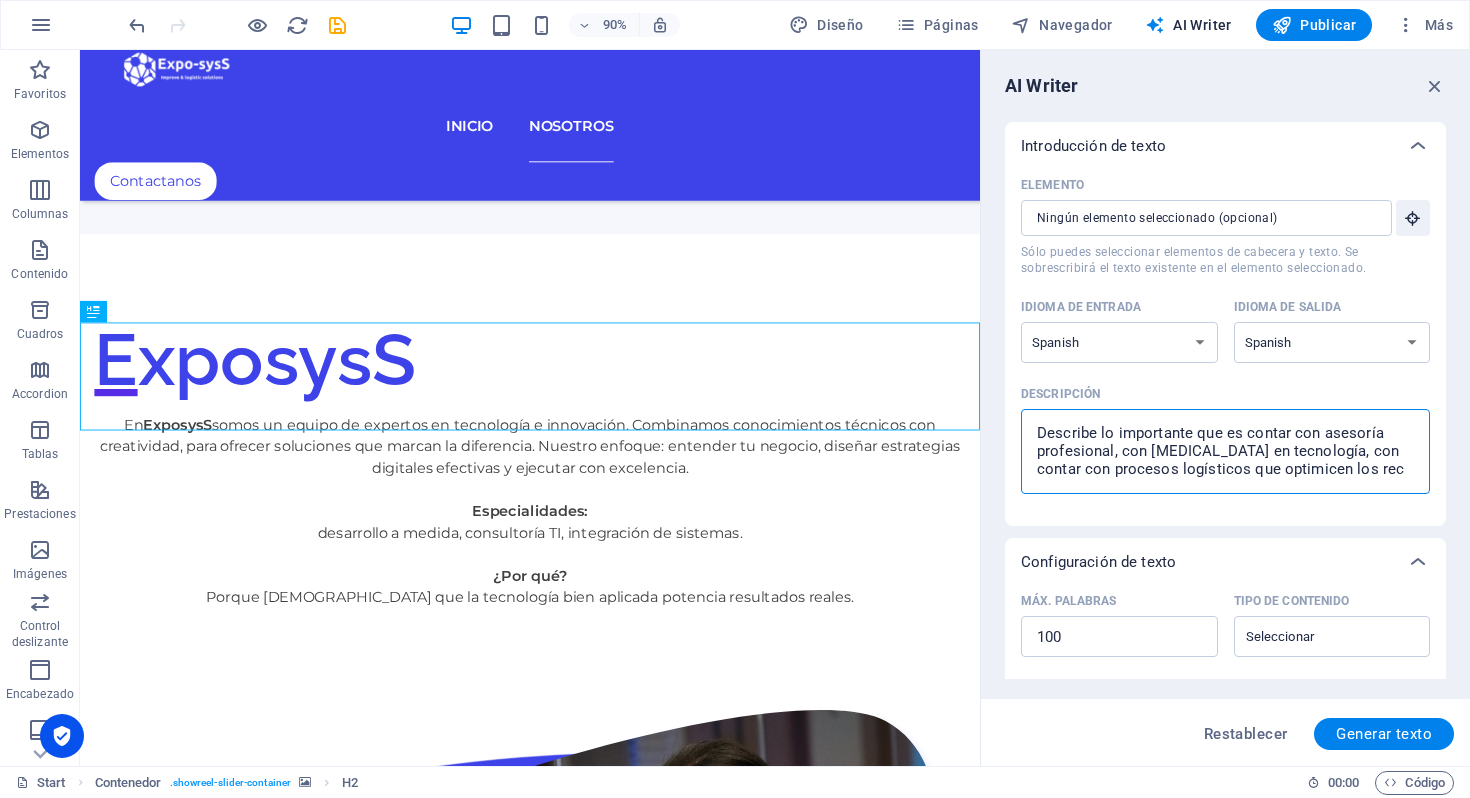type on "Describe lo importante que es contar con asesoría profesional, con innovar en tecnología, con contar con procesos logísticos que optimicen los recursos" 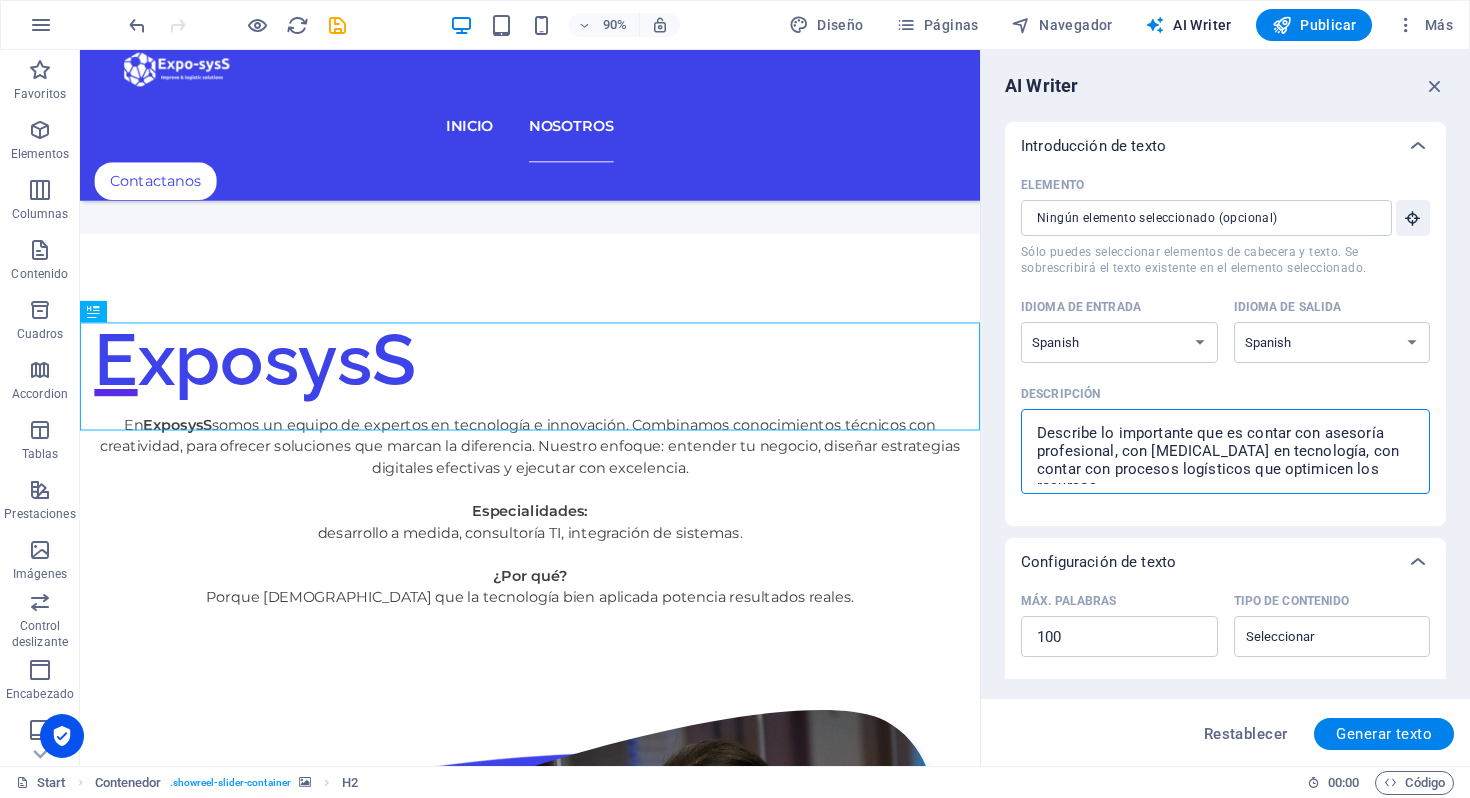 type on "Describe lo importante que es contar con asesoría profesional, con innovar en tecnología, con contar con procesos logísticos que optimicen los recursos de" 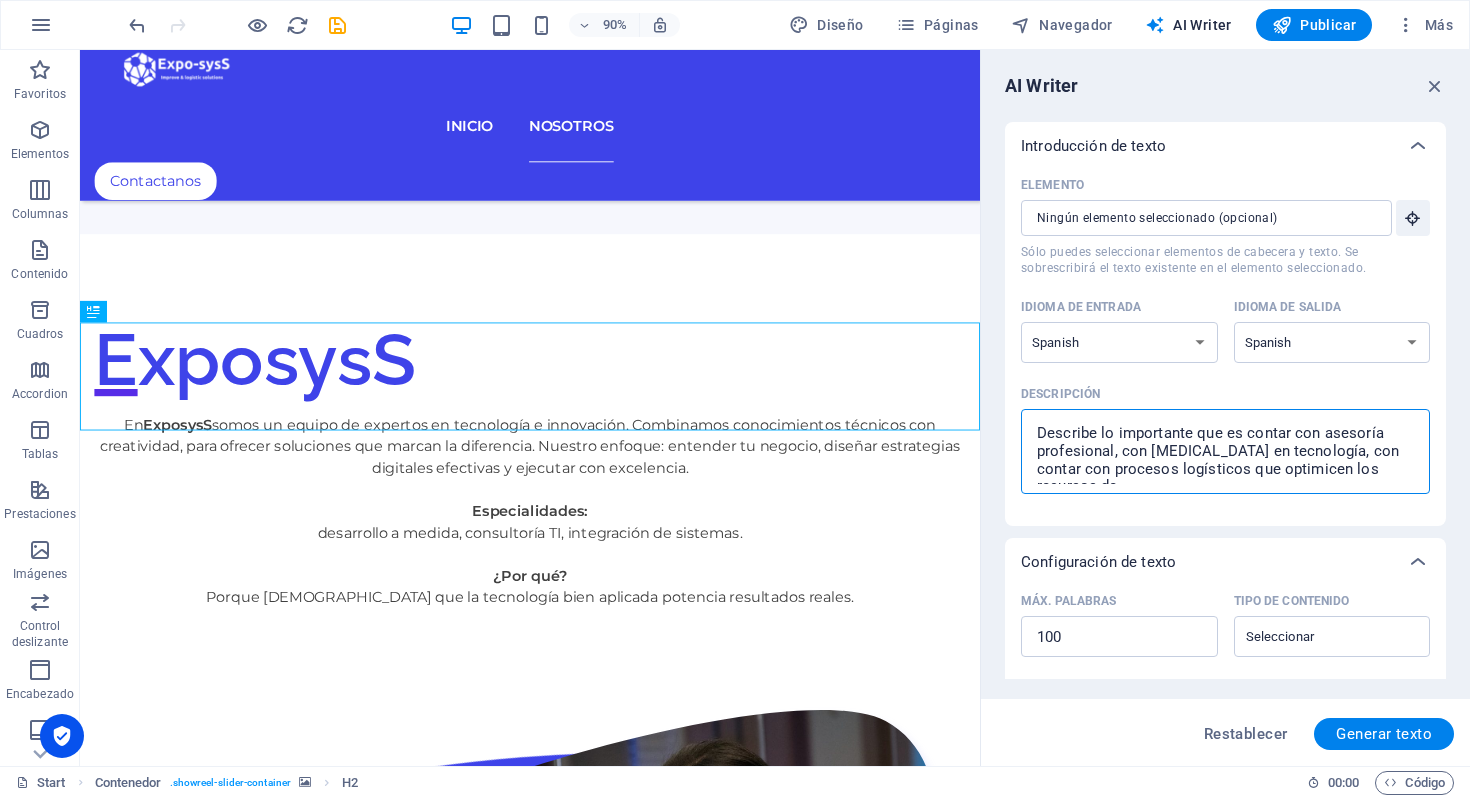 type on "Describe lo importante que es contar con asesoría profesional, con innovar en tecnología, con contar con procesos logísticos que optimicen los recursos de nuestra" 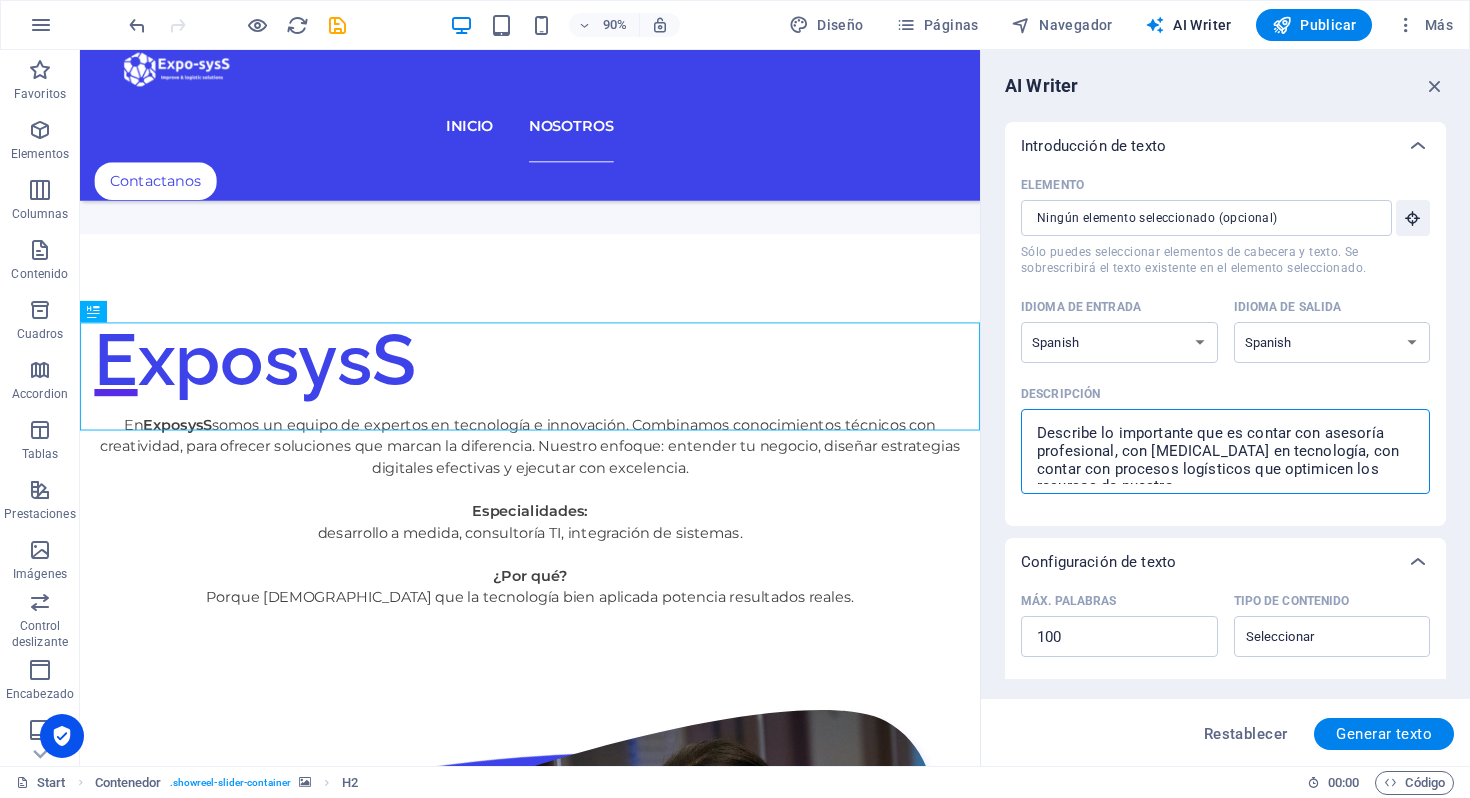 scroll, scrollTop: 11, scrollLeft: 0, axis: vertical 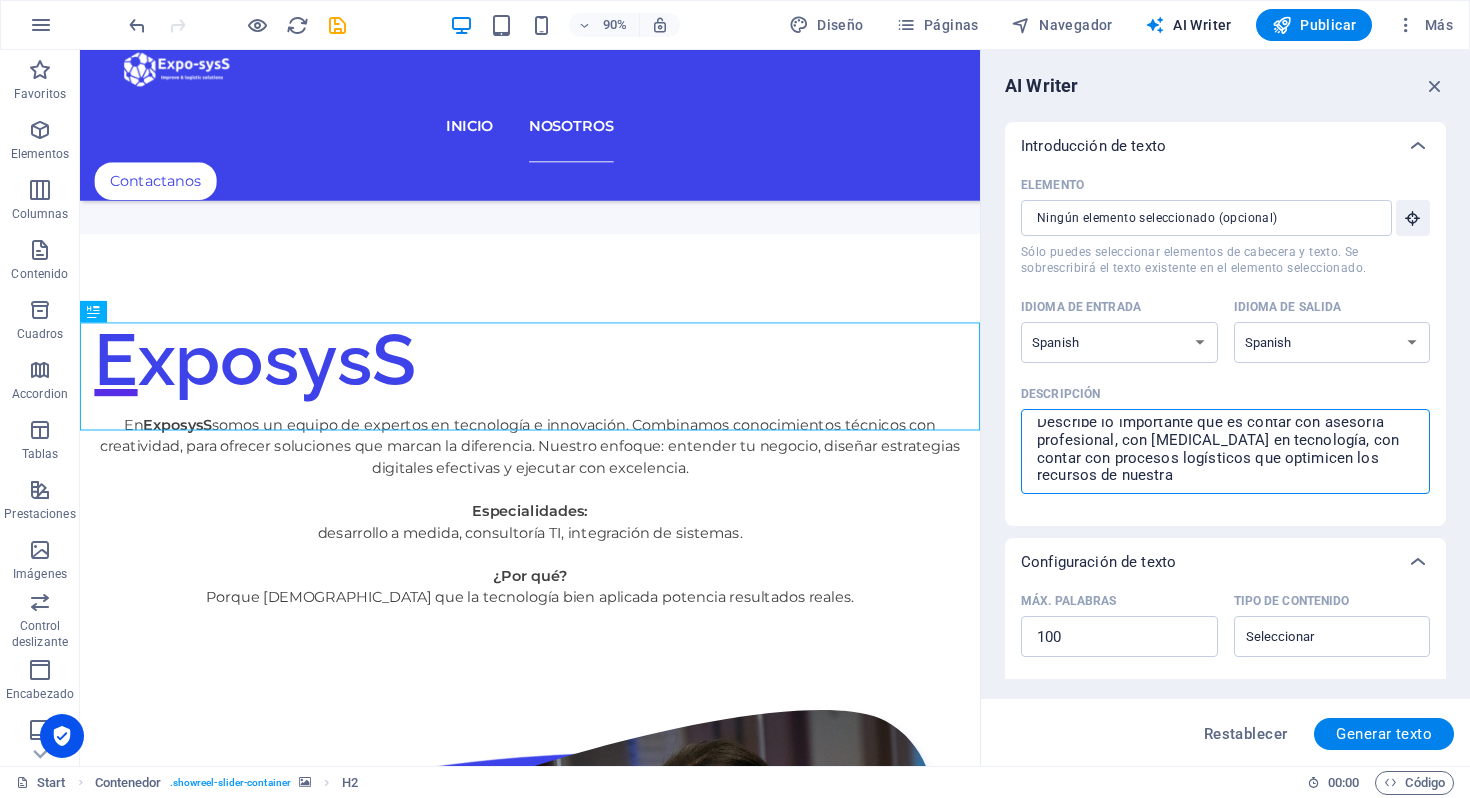 type on "Describe lo importante que es contar con asesoría profesional, con innovar en tecnología, con contar con procesos logísticos que optimicen los recursos de nuestra empresa" 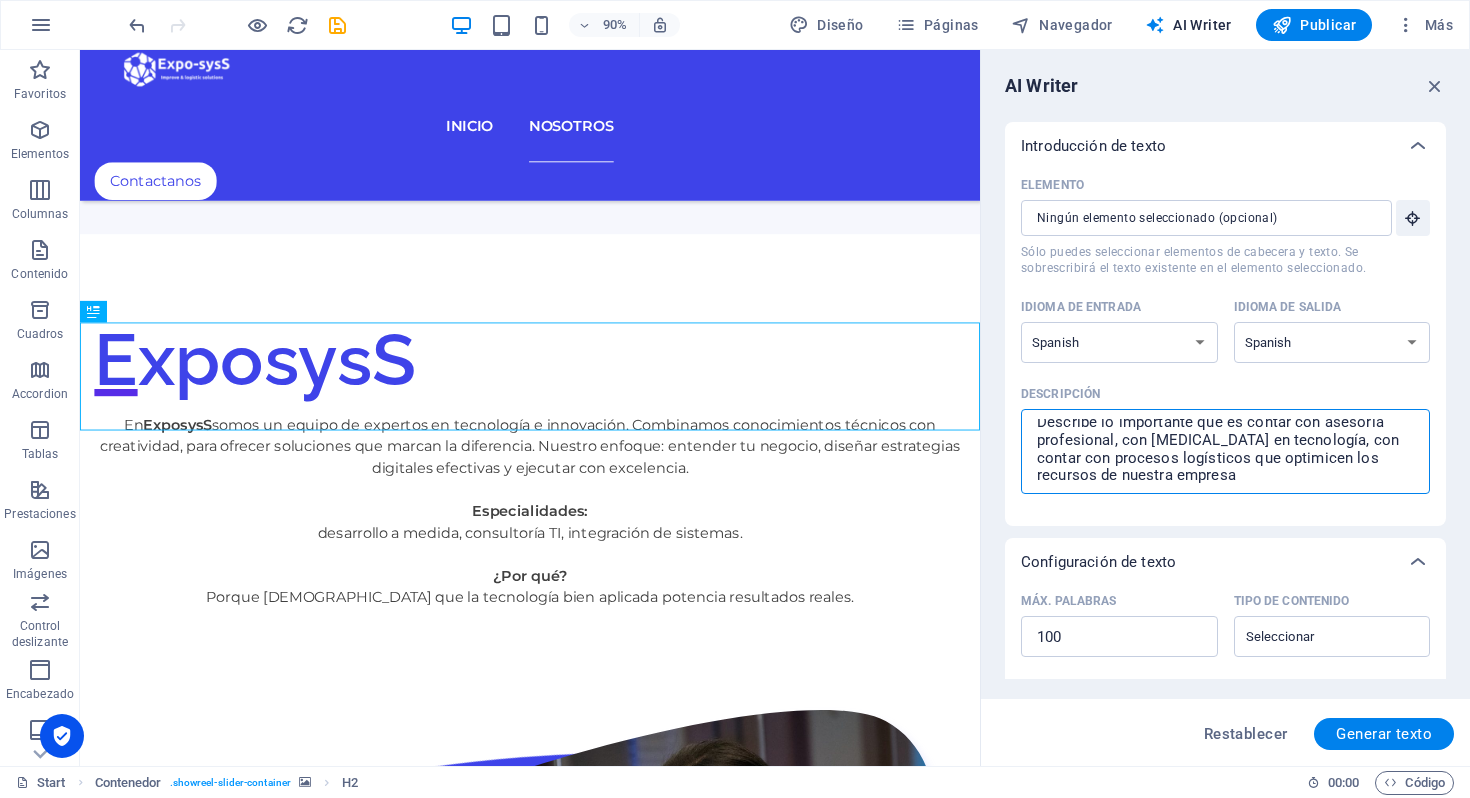 type on "Describe lo importante que es contar con asesoría profesional, con innovar en tecnología, con contar con procesos logísticos que optimicen los recursos de nuestra empresa contar" 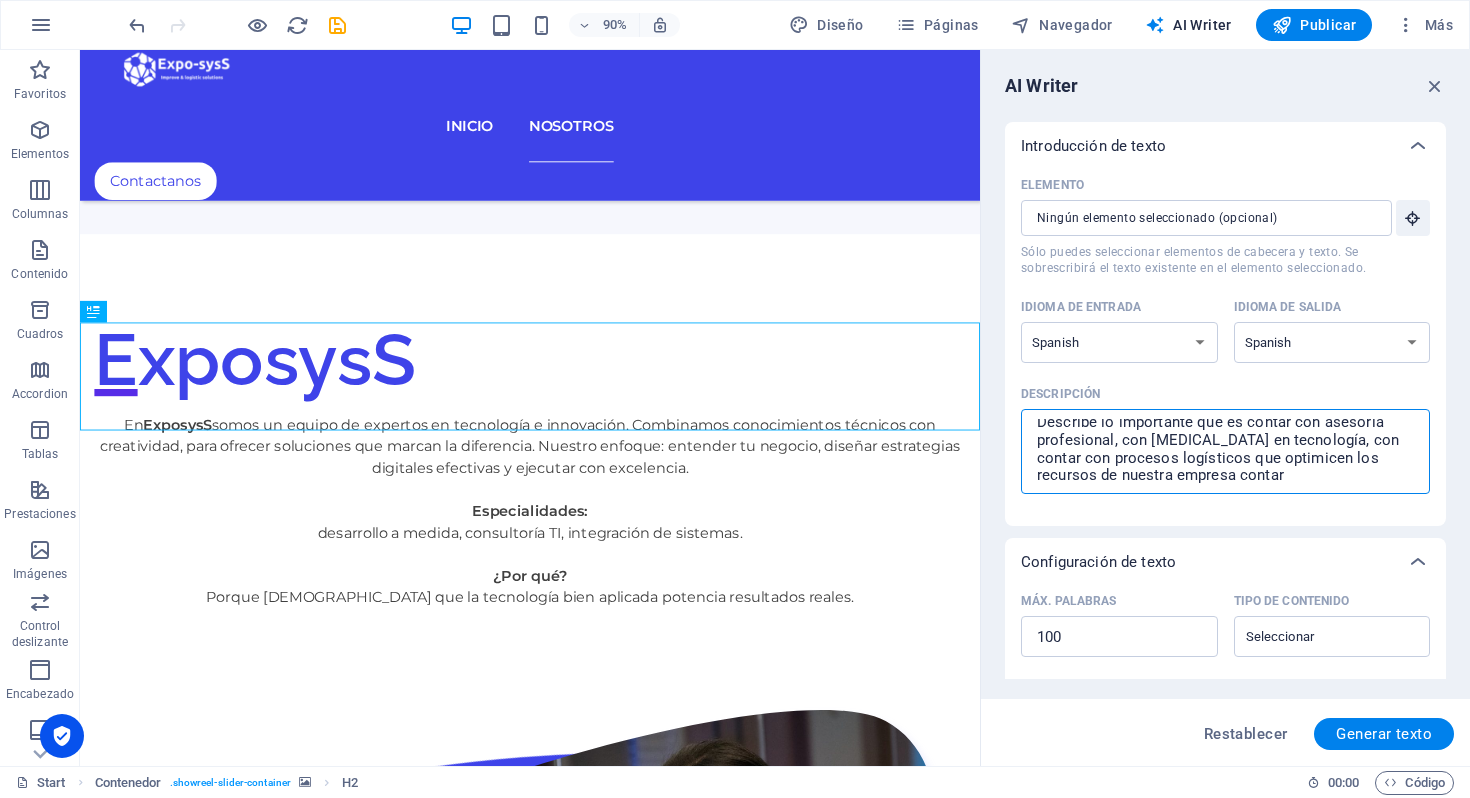 type on "Describe lo importante que es contar con asesoría profesional, con innovar en tecnología, con contar con procesos logísticos que optimicen los recursos de nuestra empresa. Contar con" 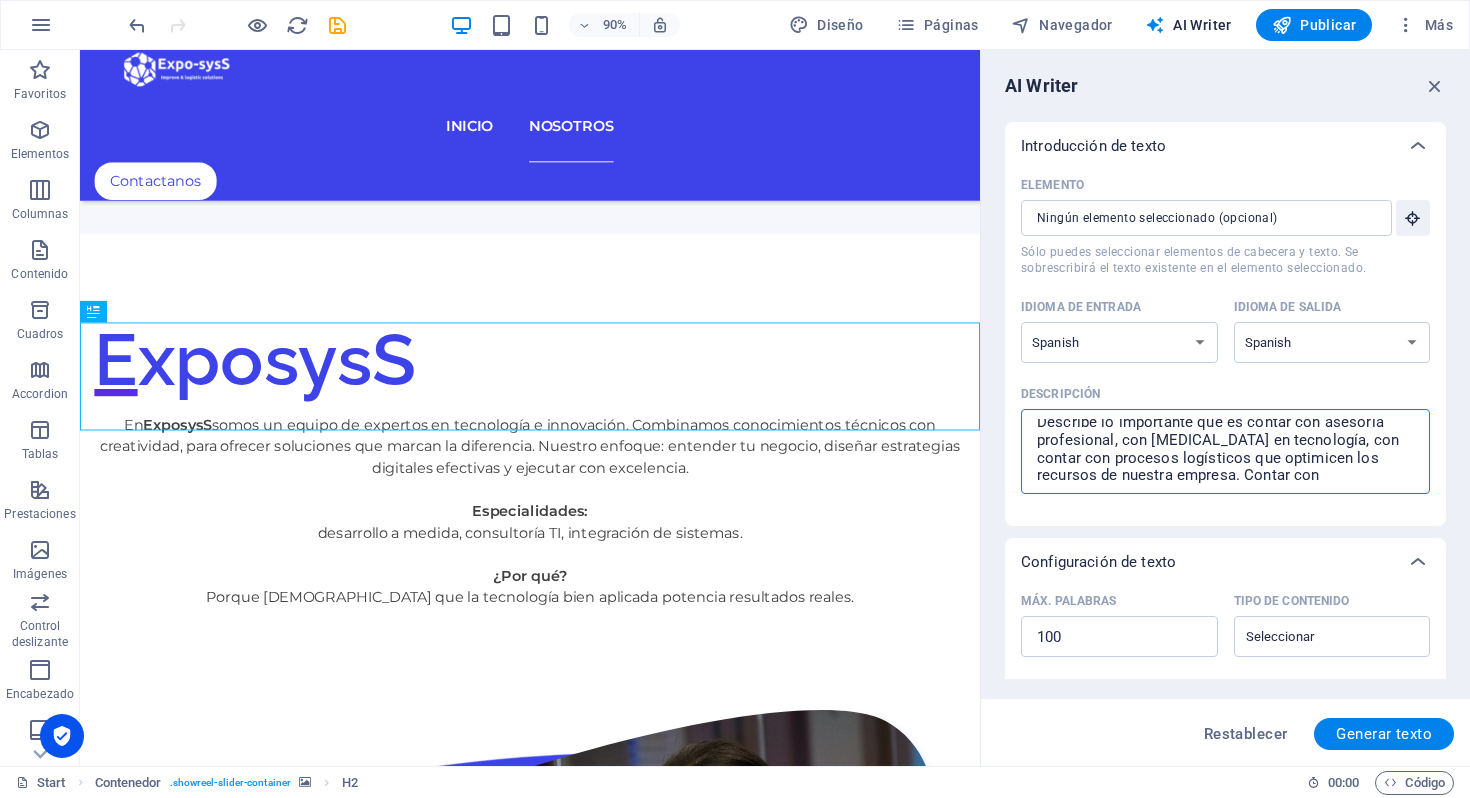 type on "Describe lo importante que es contar con asesoría profesional, con innovar en tecnología, con contar con procesos logísticos que optimicen los recursos de nuestra empresa. Contar con un" 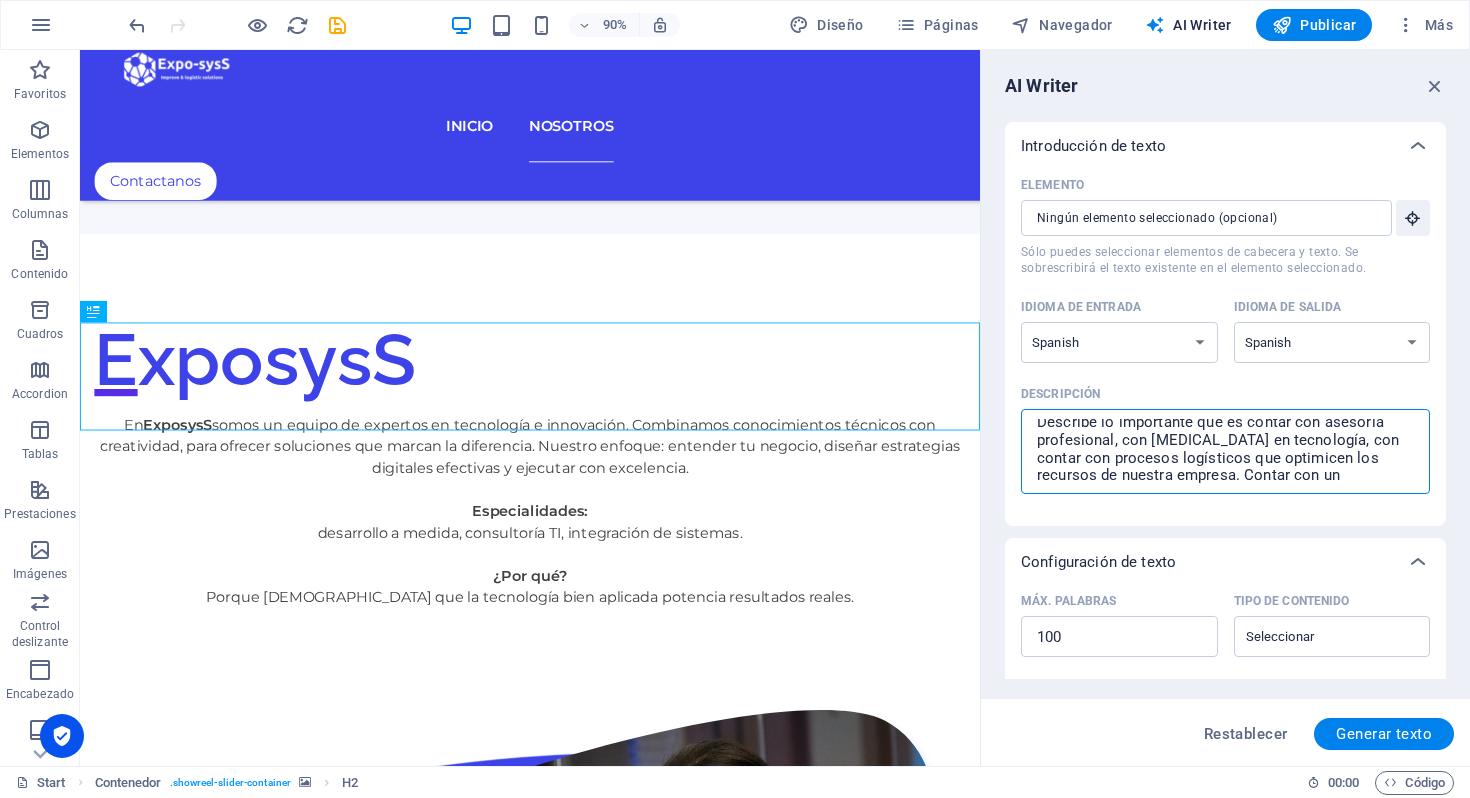 type on "Describe lo importante que es contar con asesoría profesional, con innovar en tecnología, con contar con procesos logísticos que optimicen los recursos de nuestra empresa, contar con un personal" 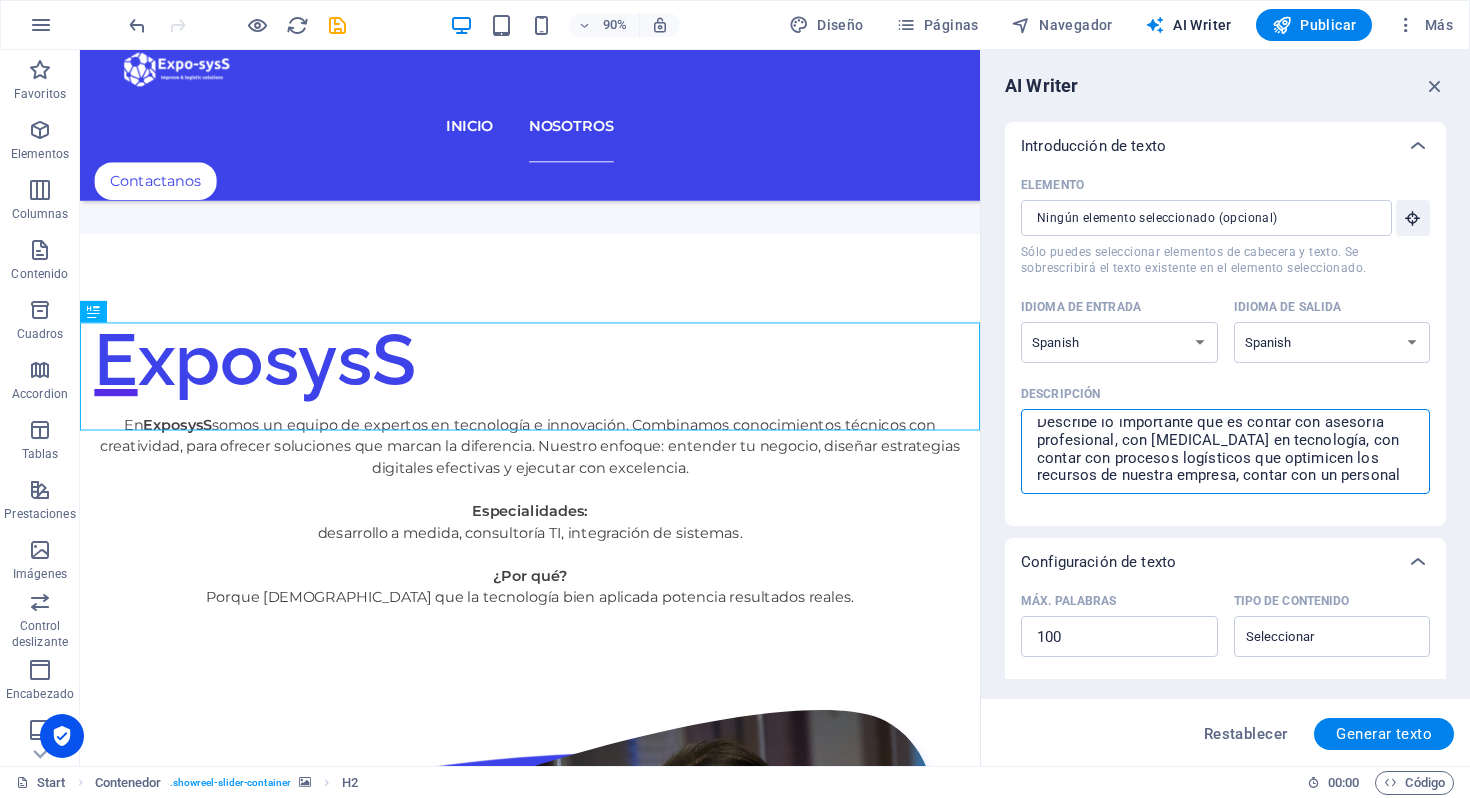 type on "Describe lo importante que es contar con asesoría profesional, con innovar en tecnología, con contar con procesos logísticos que optimicen los recursos de nuestra empresa, contar con un personal Cap" 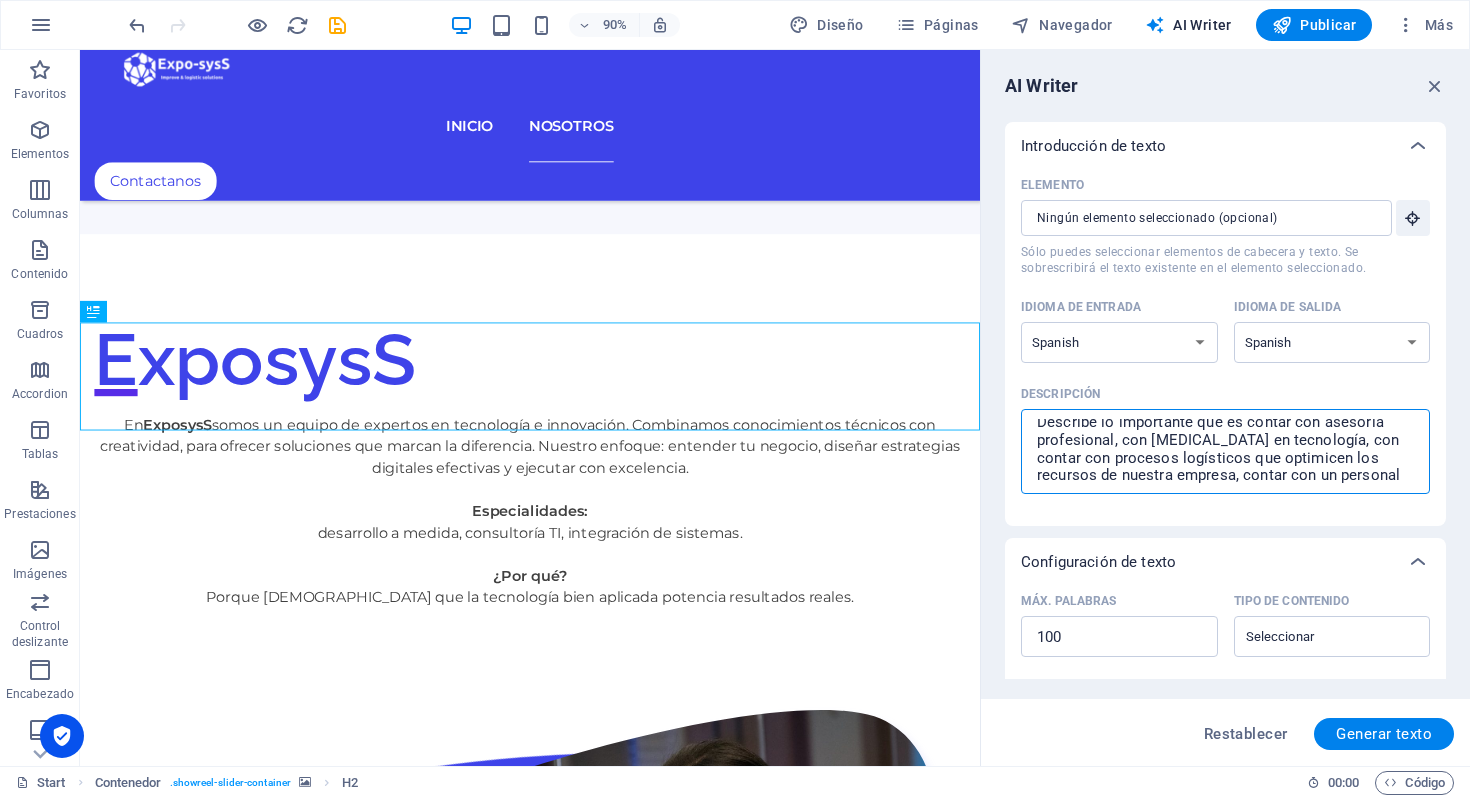 type on "Describe lo importante que es contar con asesoría profesional, con innovar en tecnología, con contar con procesos logísticos que optimicen los recursos de nuestra empresa, contar con un personal capacitado y lo" 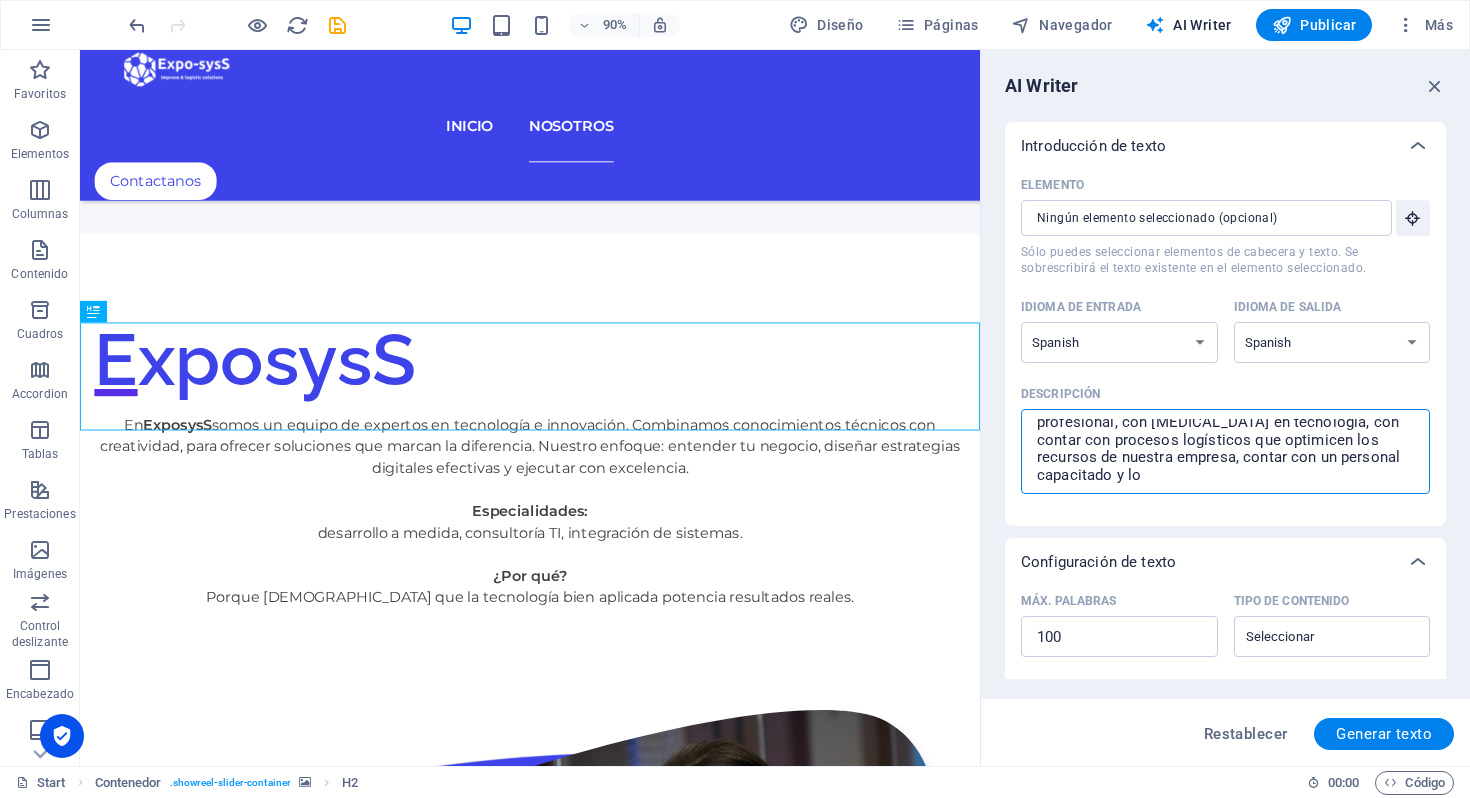 type on "Describe lo importante que es contar con asesoría profesional, con innovar en tecnología, con contar con procesos logísticos que optimicen los recursos de nuestra empresa, contar con un personal capacitado y lo más" 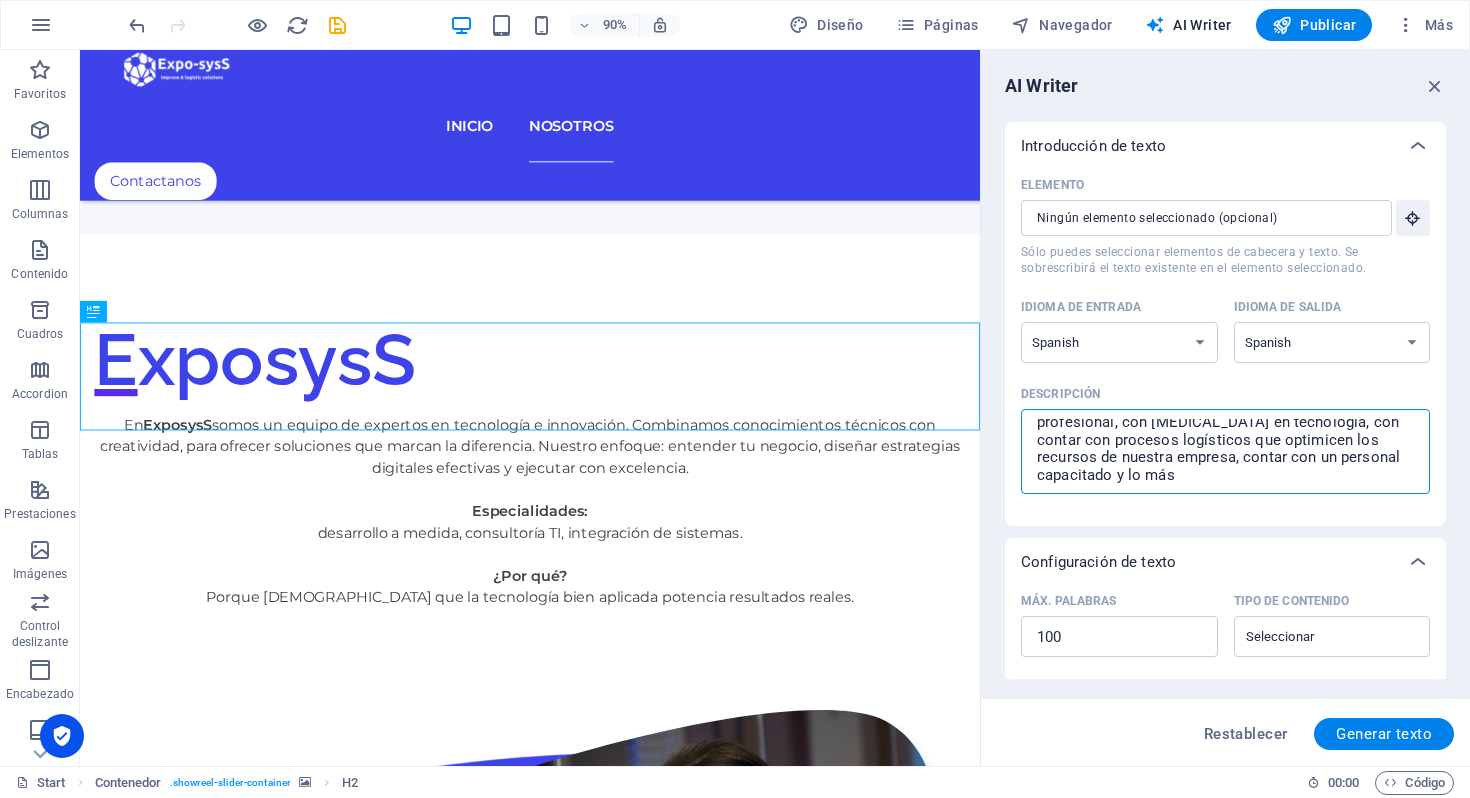 type on "Describe lo importante que es contar con asesoría profesional, con innovar en tecnología, con contar con procesos logísticos que optimicen los recursos de nuestra empresa, contar con un personal capacitado y lo más importante" 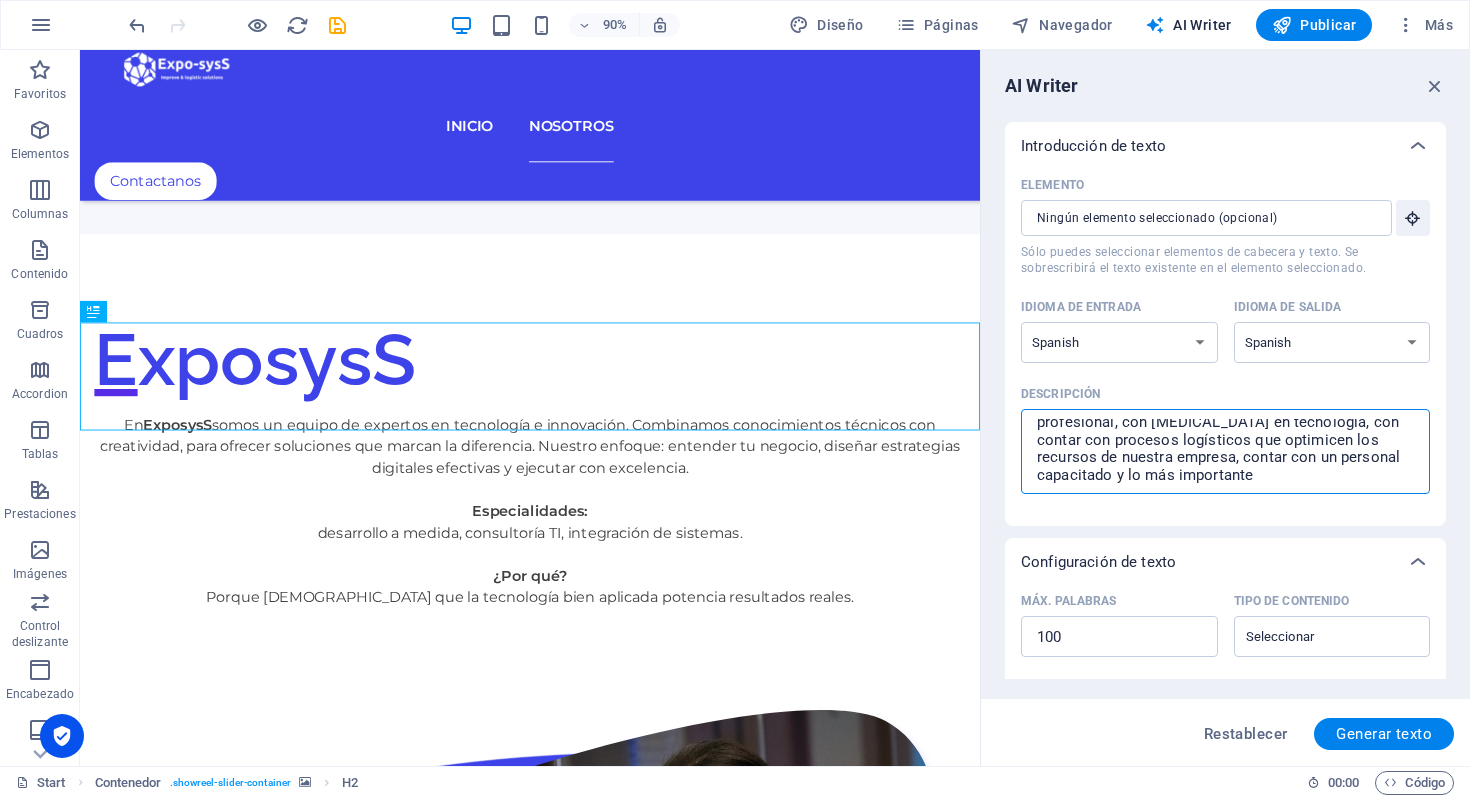 type on "Describe lo importante que es contar con asesoría profesional, con innovar en tecnología, con contar con procesos logísticos que optimicen los recursos de nuestra empresa, contar con un personal capacitado y lo más importante cumplir" 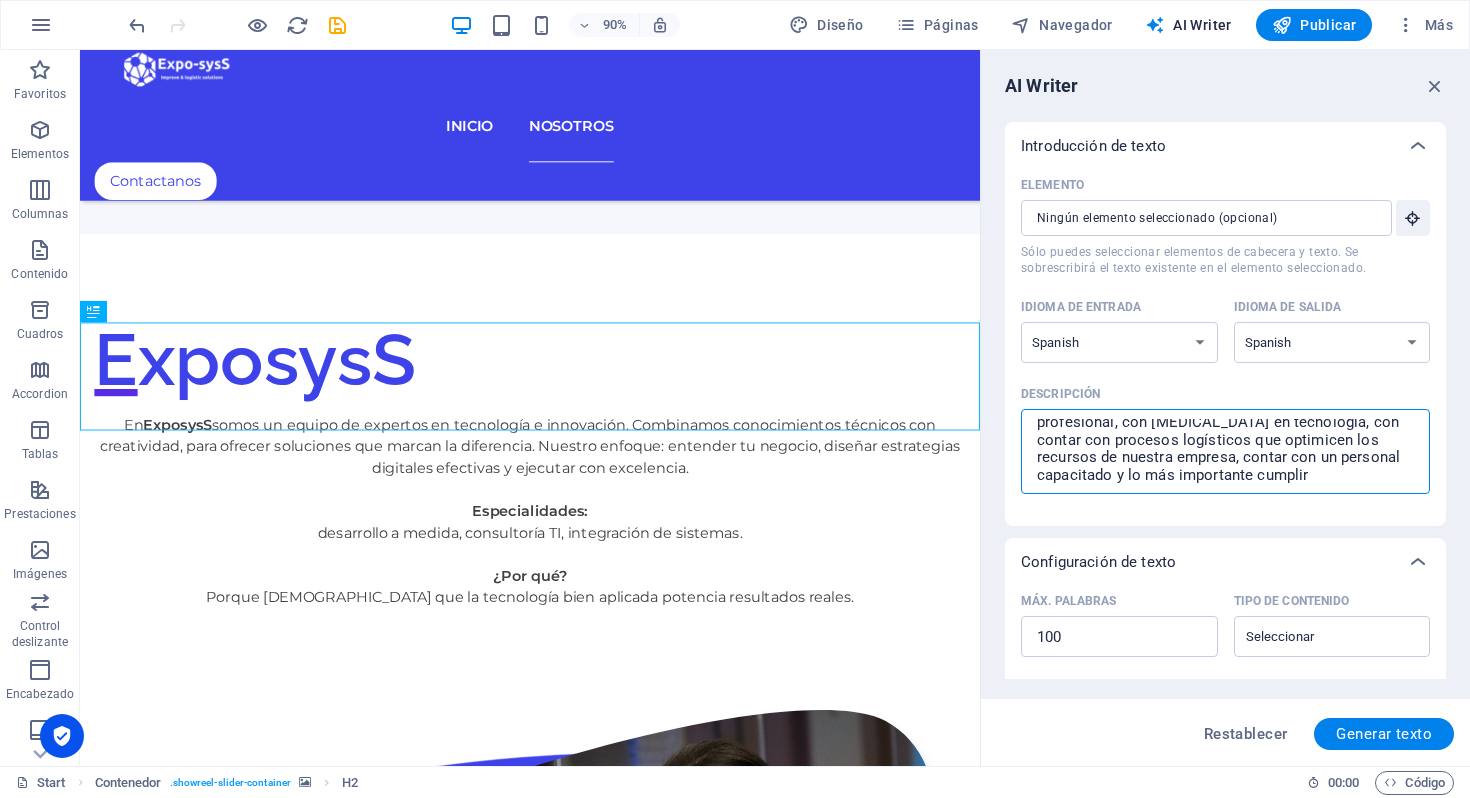 type on "Describe lo importante que es contar con asesoría profesional, con innovar en tecnología, con contar con procesos logísticos que optimicen los recursos de nuestra empresa, contar con un personal capacitado y lo más importante cumplir con" 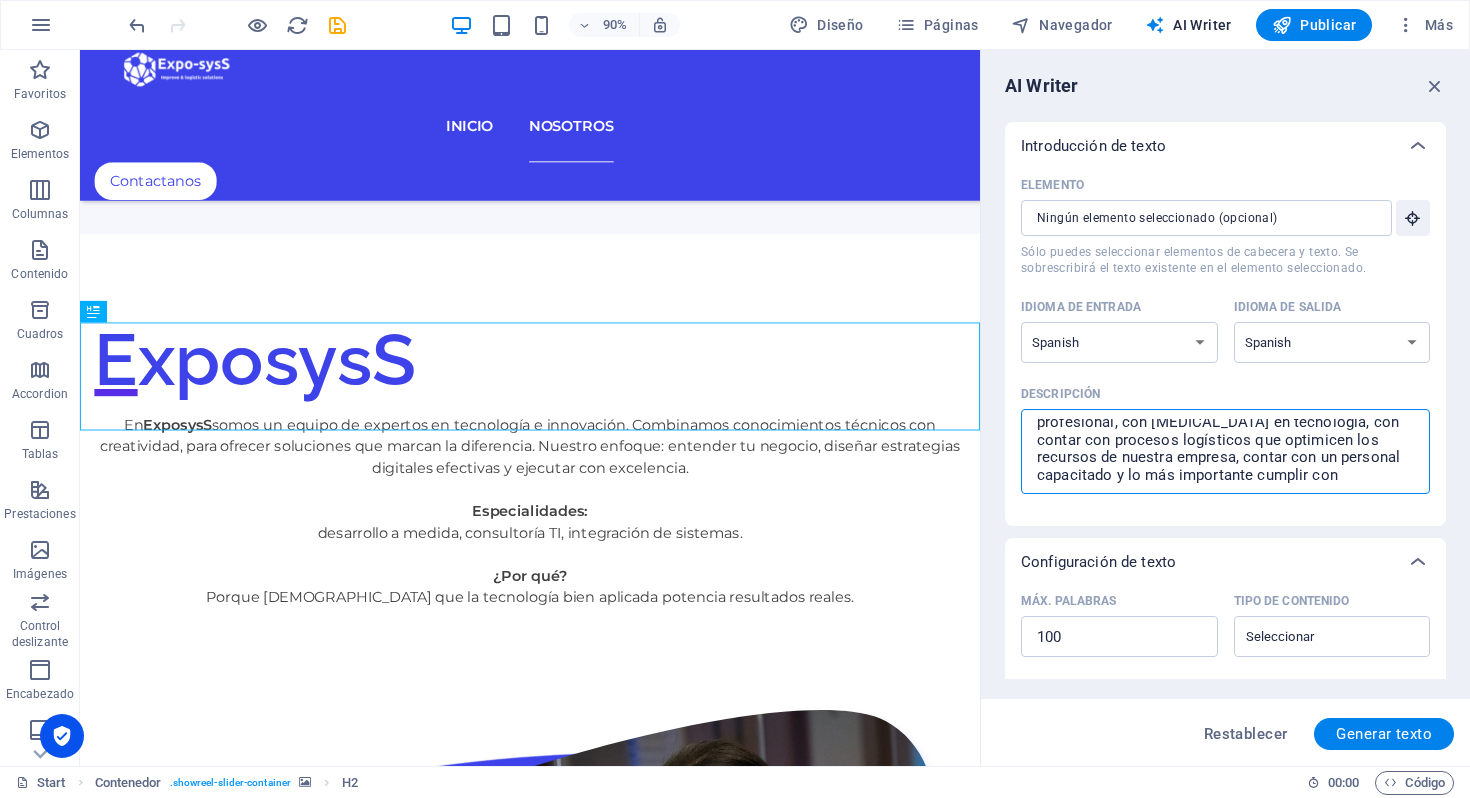 type on "Describe lo importante que es contar con asesoría profesional, con innovar en tecnología, con contar con procesos logísticos que optimicen los recursos de nuestra empresa, contar con un personal capacitado y lo más importante cumplir con las" 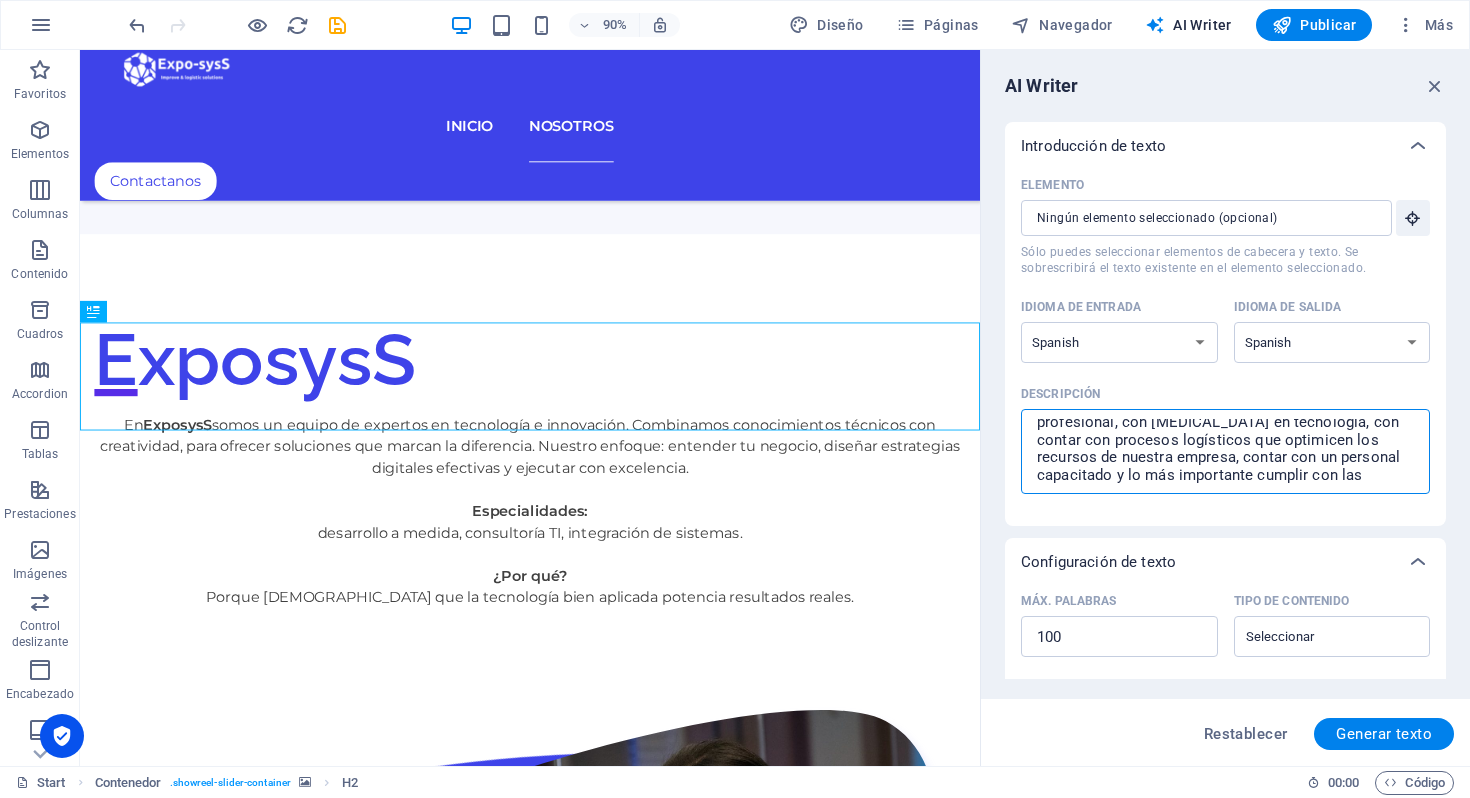 type on "Describe lo importante que es contar con asesoría profesional, con innovar en tecnología, con contar con procesos logísticos que optimicen los recursos de nuestra empresa, contar con un personal capacitado y lo más importante cumplir con las Satis" 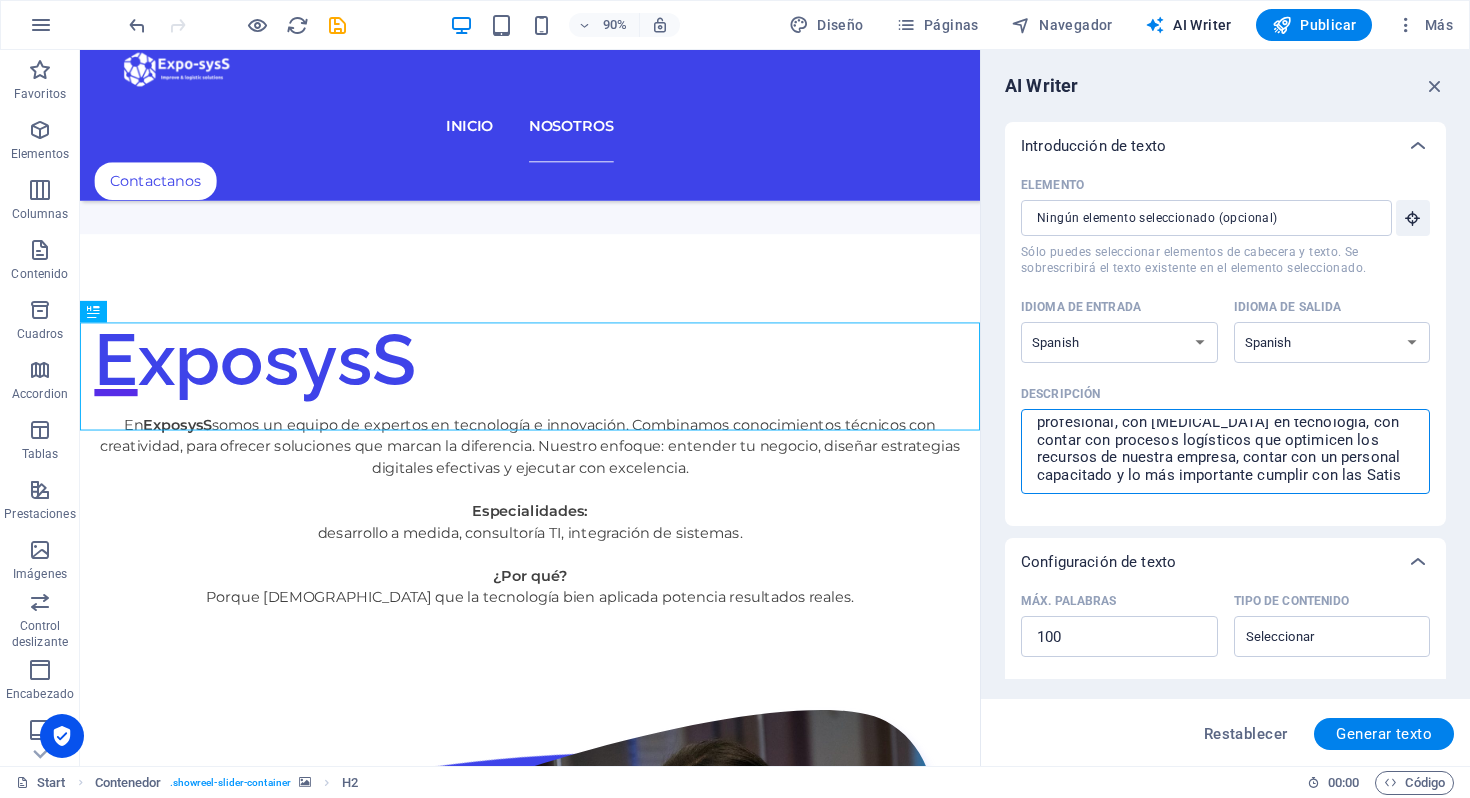 type on "Describe lo importante que es contar con asesoría profesional, con innovar en tecnología, con contar con procesos logísticos que optimicen los recursos de nuestra empresa, contar con un personal capacitado y lo más importante cumplir con las satisfacción" 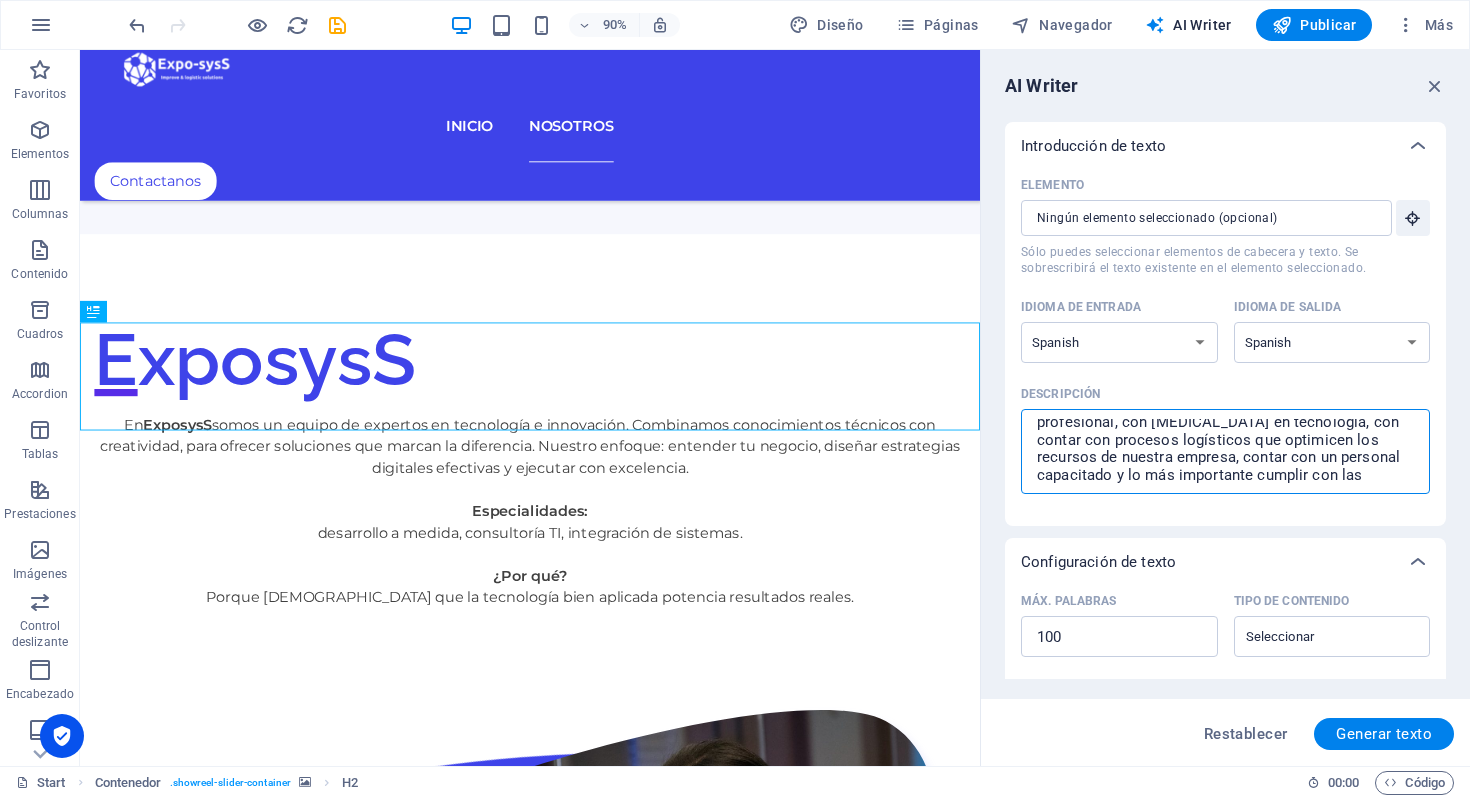 type on "Describe lo importante que es contar con asesoría profesional, con innovar en tecnología, con contar con procesos logísticos que optimicen los recursos de nuestra empresa, contar con un personal capacitado y lo más importante cumplir con la satisfacción" 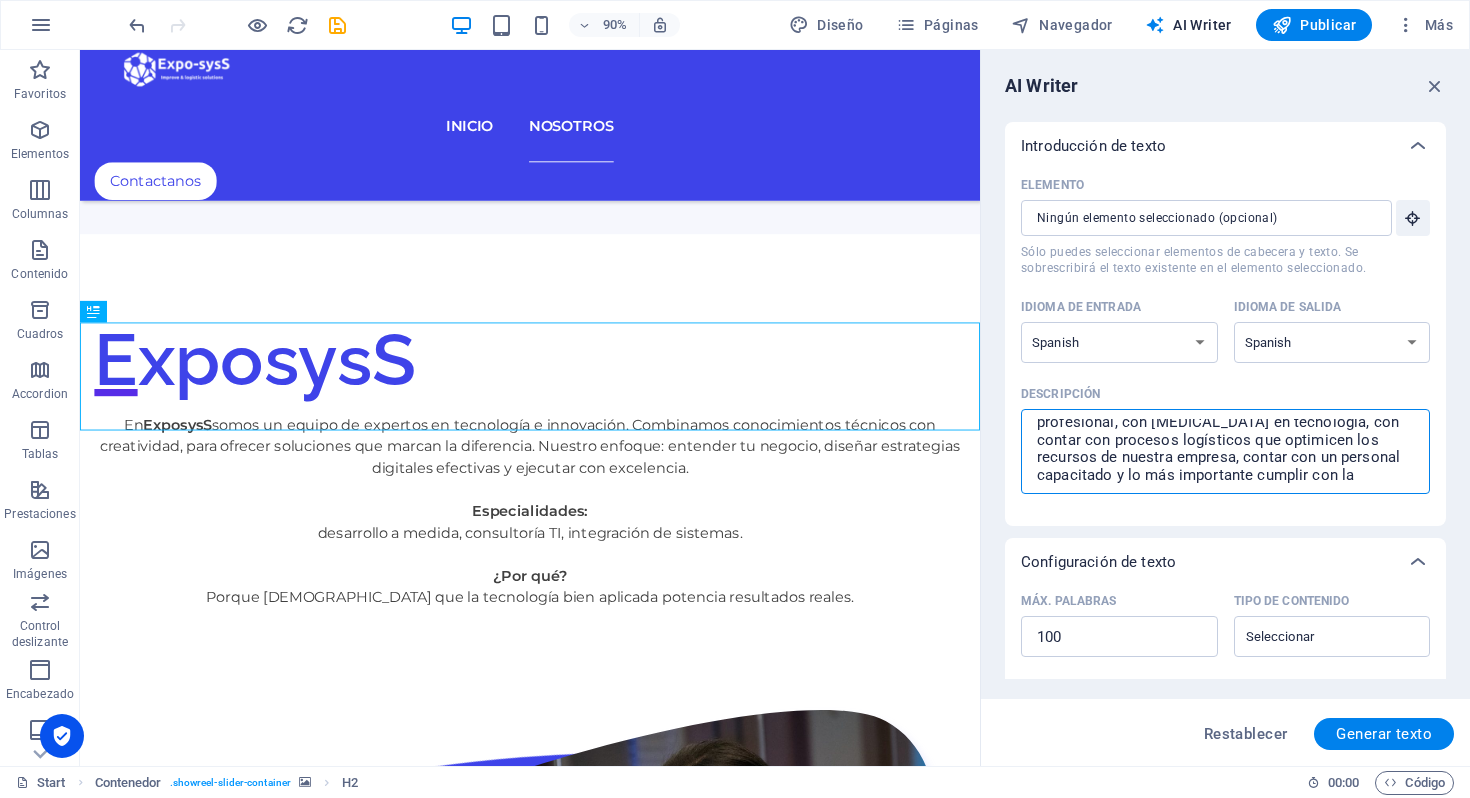 type on "Describe lo importante que es contar con asesoría profesional, con innovar en tecnología, con contar con procesos logísticos que optimicen los recursos de nuestra empresa, contar con un personal capacitado y lo más importante cumplir con la satisfacción" 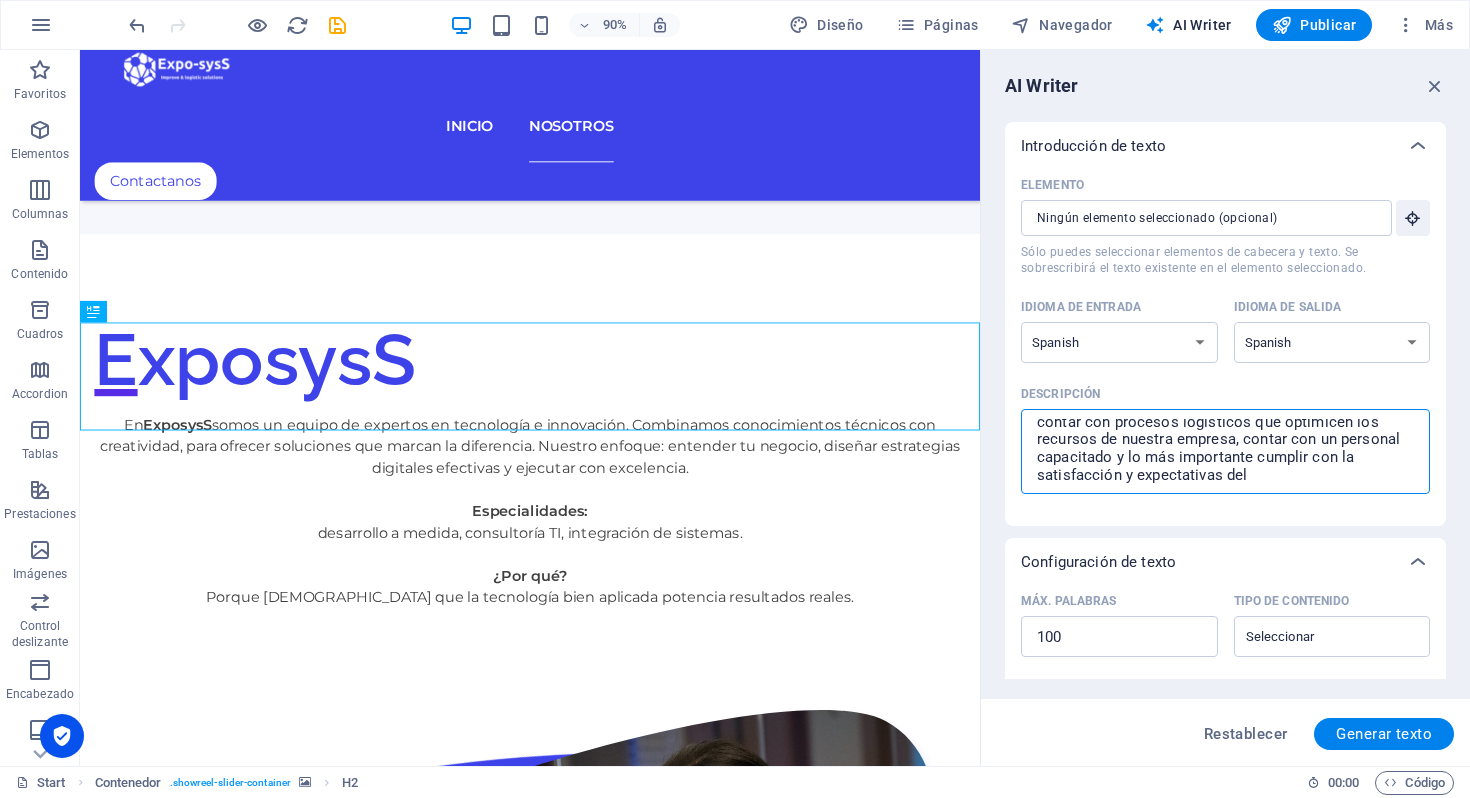 type on "Describe lo importante que es contar con asesoría profesional, con innovar en tecnología, con contar con procesos logísticos que optimicen los recursos de nuestra empresa, contar con un personal capacitado y lo más importante cumplir con la satisfacción y expectativas del cliente" 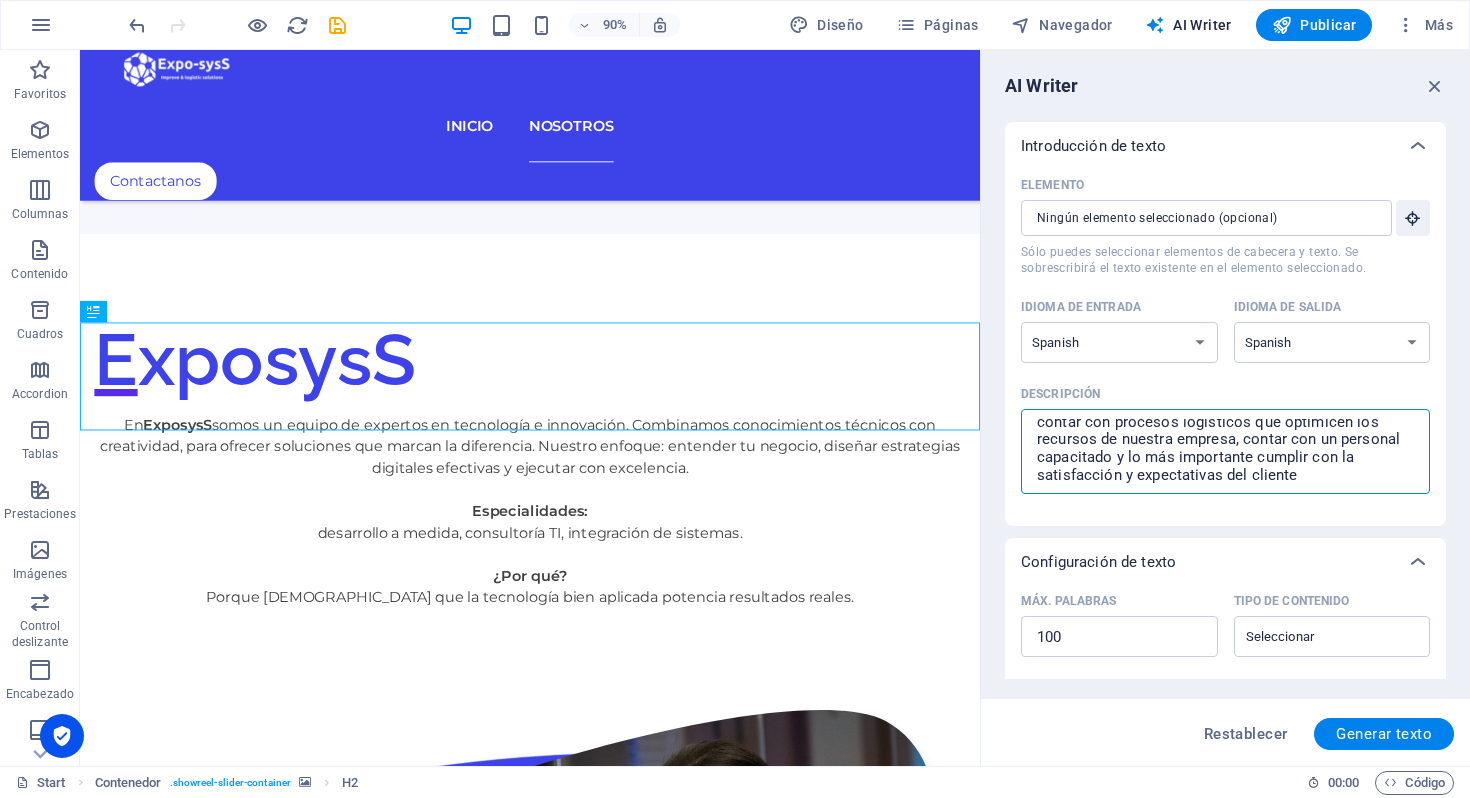 type on "Describe lo importante que es contar con asesoría profesional, con innovar en tecnología, con contar con procesos logísticos que optimicen los recursos de nuestra empresa, contar con un personal capacitado y lo más importante cumplir con las satisfacción y expectativas del cliente" 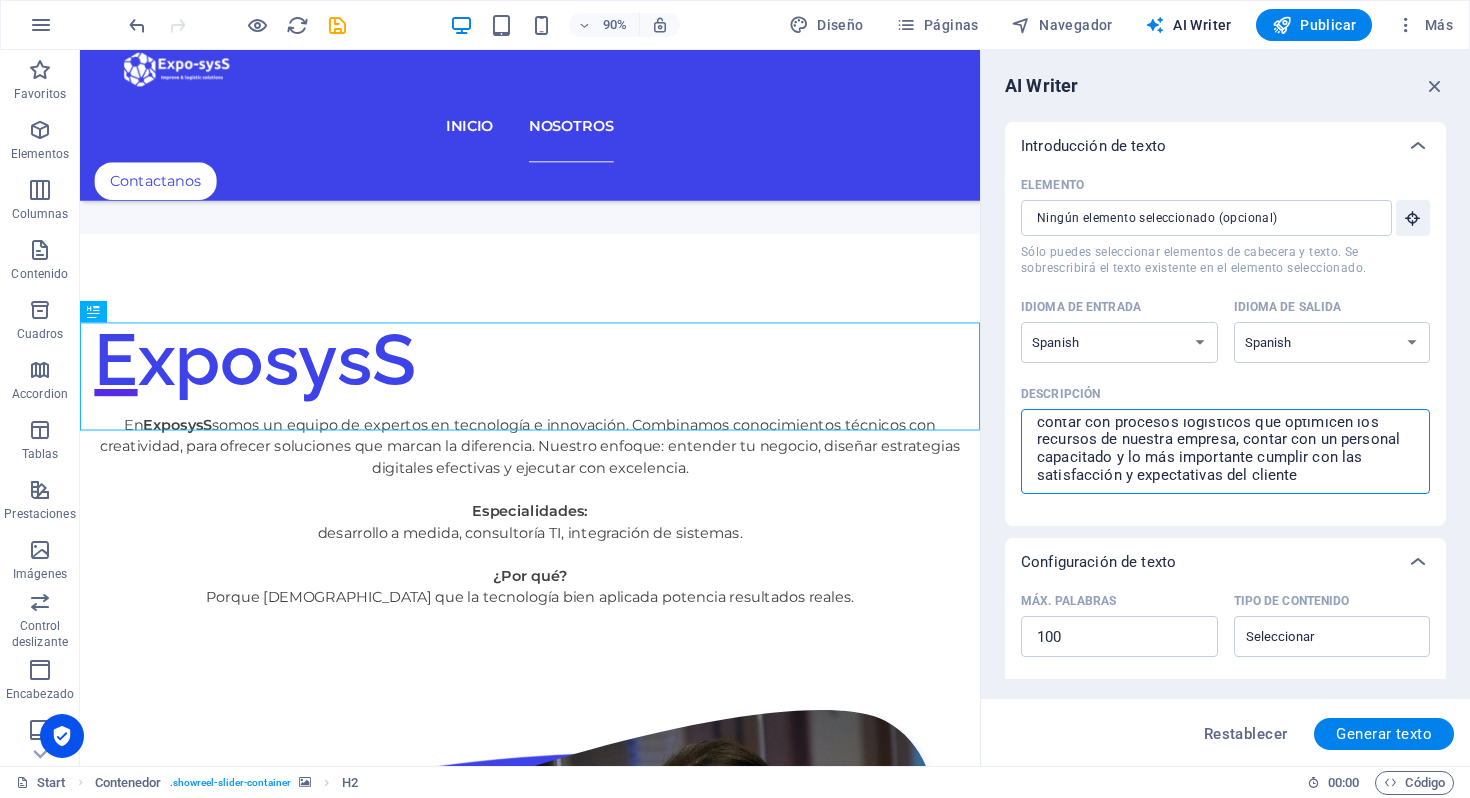 type on "Describe lo importante que es contar con asesoría profesional, con innovar en tecnología, con contar con procesos logísticos que optimicen los recursos de nuestra empresa, contar con un personal capacitado y lo más importante cumplir con las satisfacción y expectativas del cliente esto" 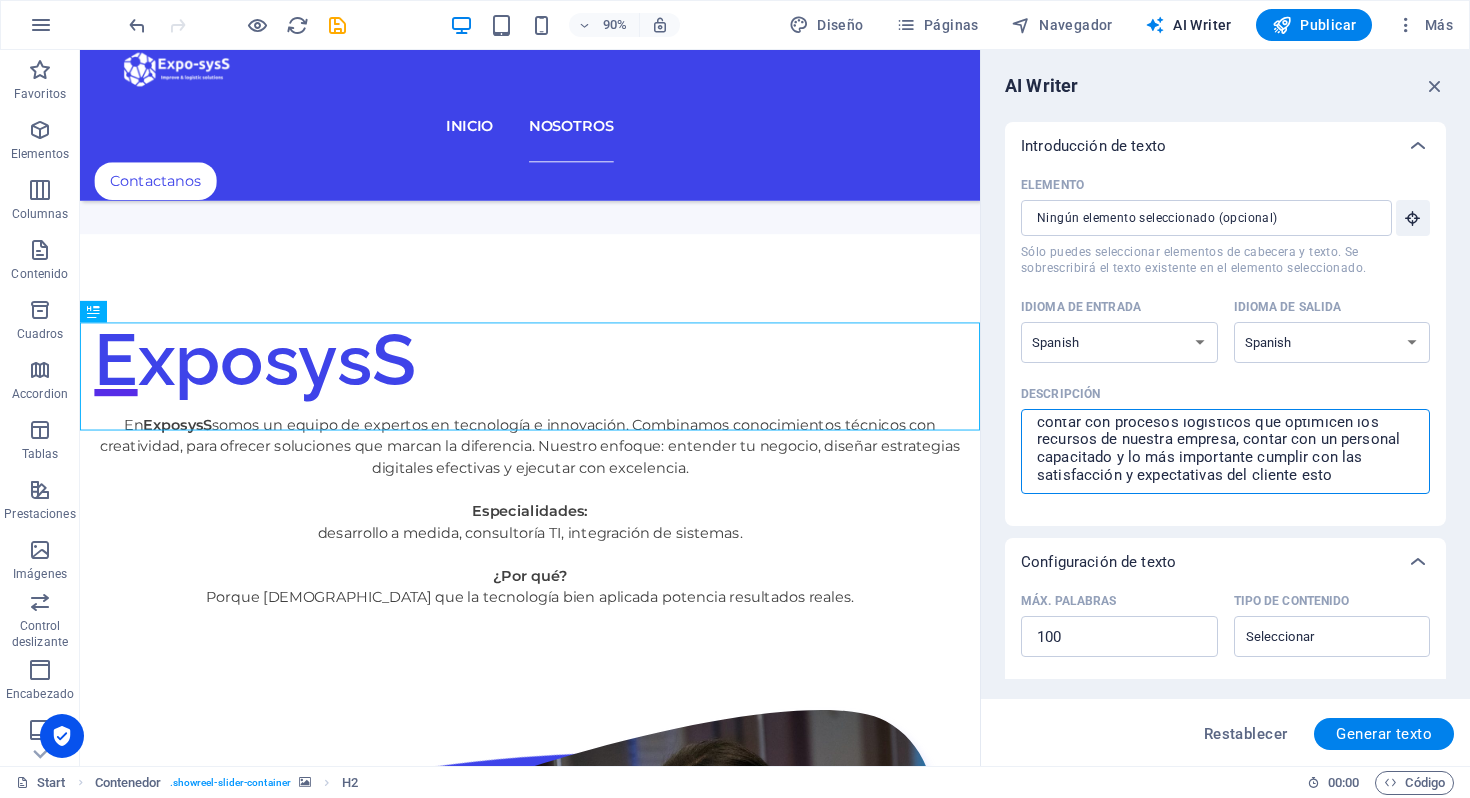 type on "Describe lo importante que es contar con asesoría profesional, con innovar en tecnología, con contar con procesos logísticos que optimicen los recursos de nuestra empresa, contar con un personal capacitado y lo más importante cumplir con las satisfacción y expectativas del cliente, esto es" 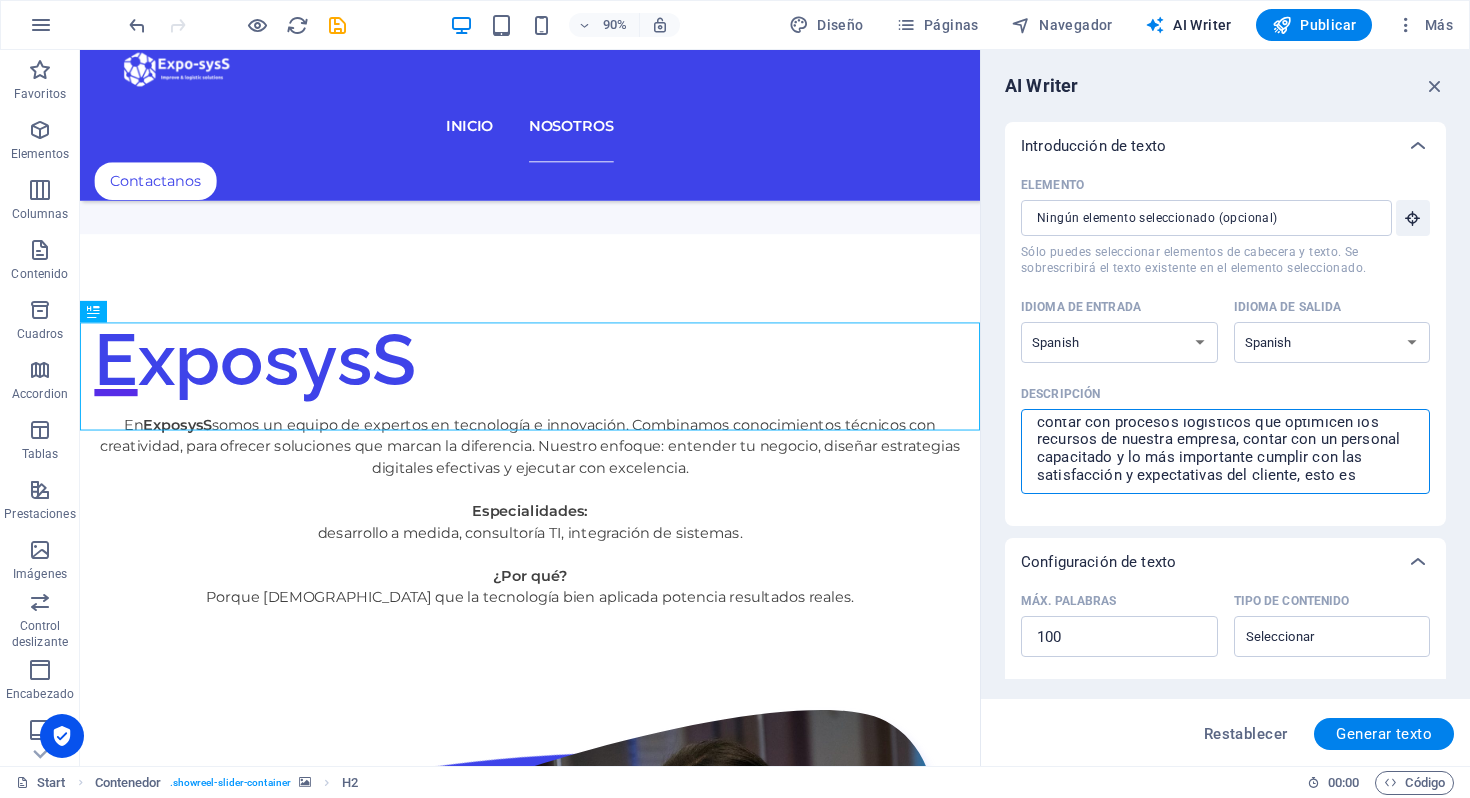 type on "Describe lo importante que es contar con asesoría profesional, con innovar en tecnología, con contar con procesos logísticos que optimicen los recursos de nuestra empresa, contar con un personal capacitado y lo más importante cumplir con las satisfacción y expectativas del cliente, esto es para" 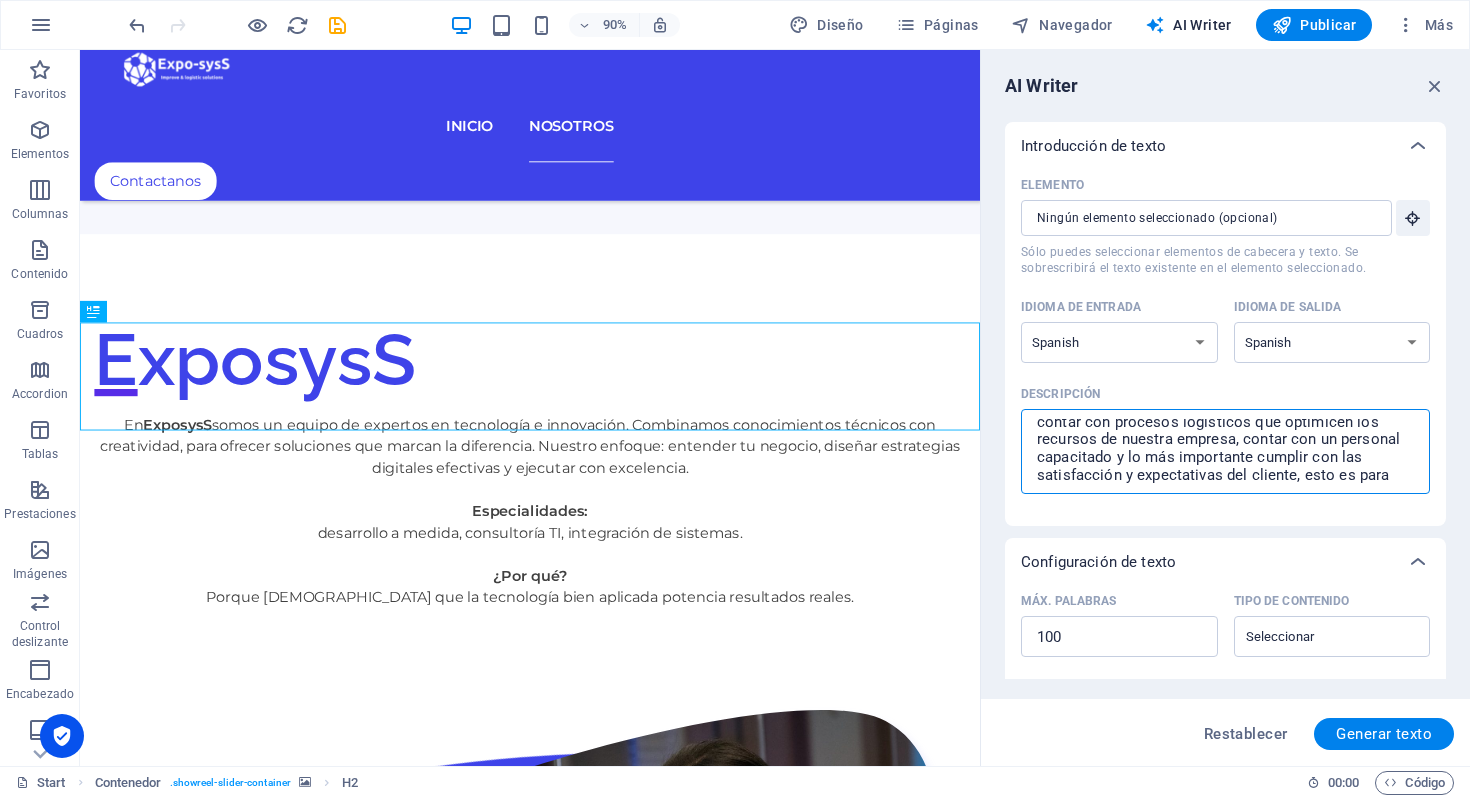 type on "Describe lo importante que es contar con asesoría profesional, con innovar en tecnología, con contar con procesos logísticos que optimicen los recursos de nuestra empresa, contar con un personal capacitado y lo más importante cumplir con las satisfacción y expectativas del cliente, esto es para la" 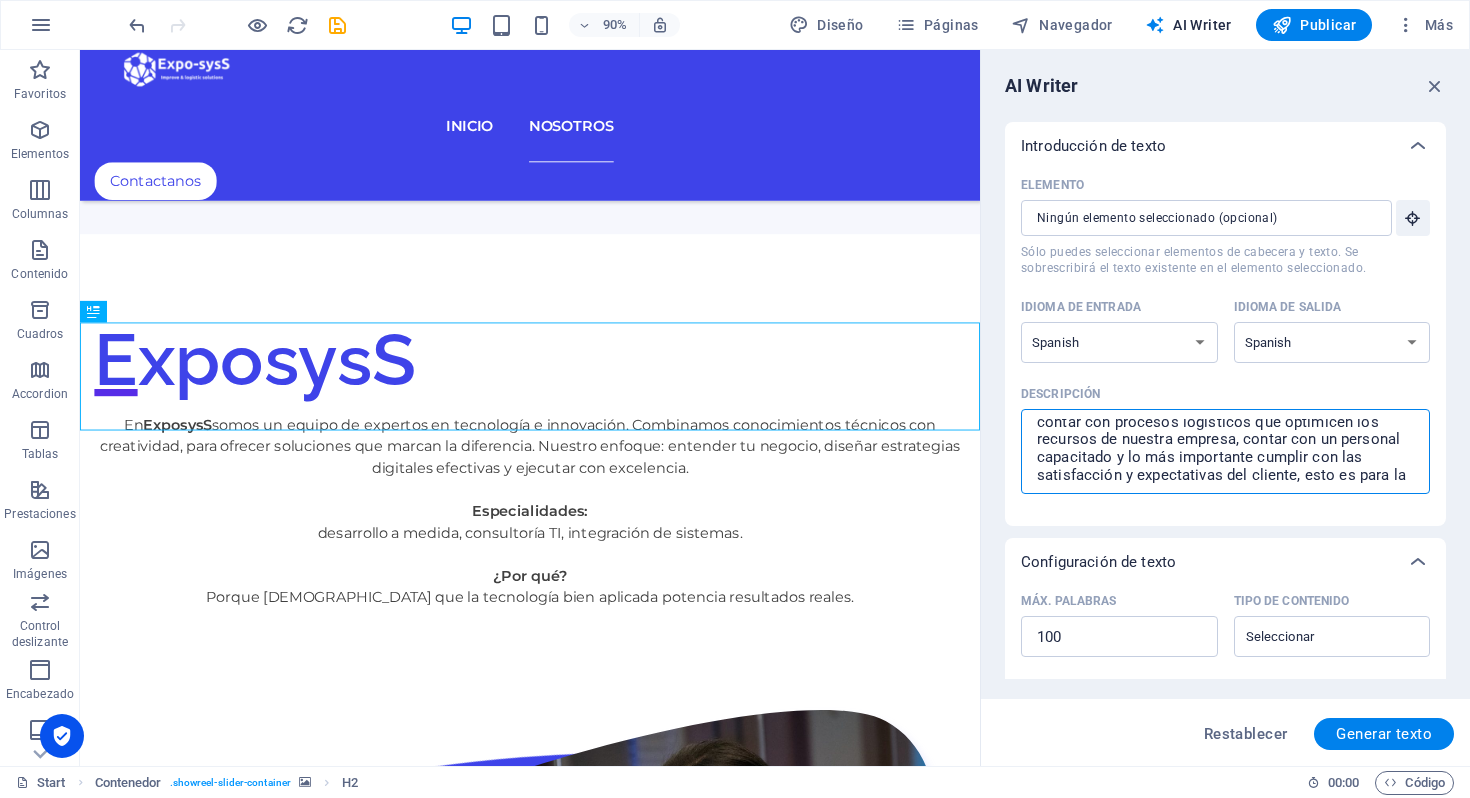 type on "Describe lo importante que es contar con asesoría profesional con innovar en tecnología, con contar con procesos logísticos que optimicen los recursos de nuestra empresa, contar con un personal capacitado y lo más importante cumplir con las satisfacción y expectativas del cliente, esto es para la" 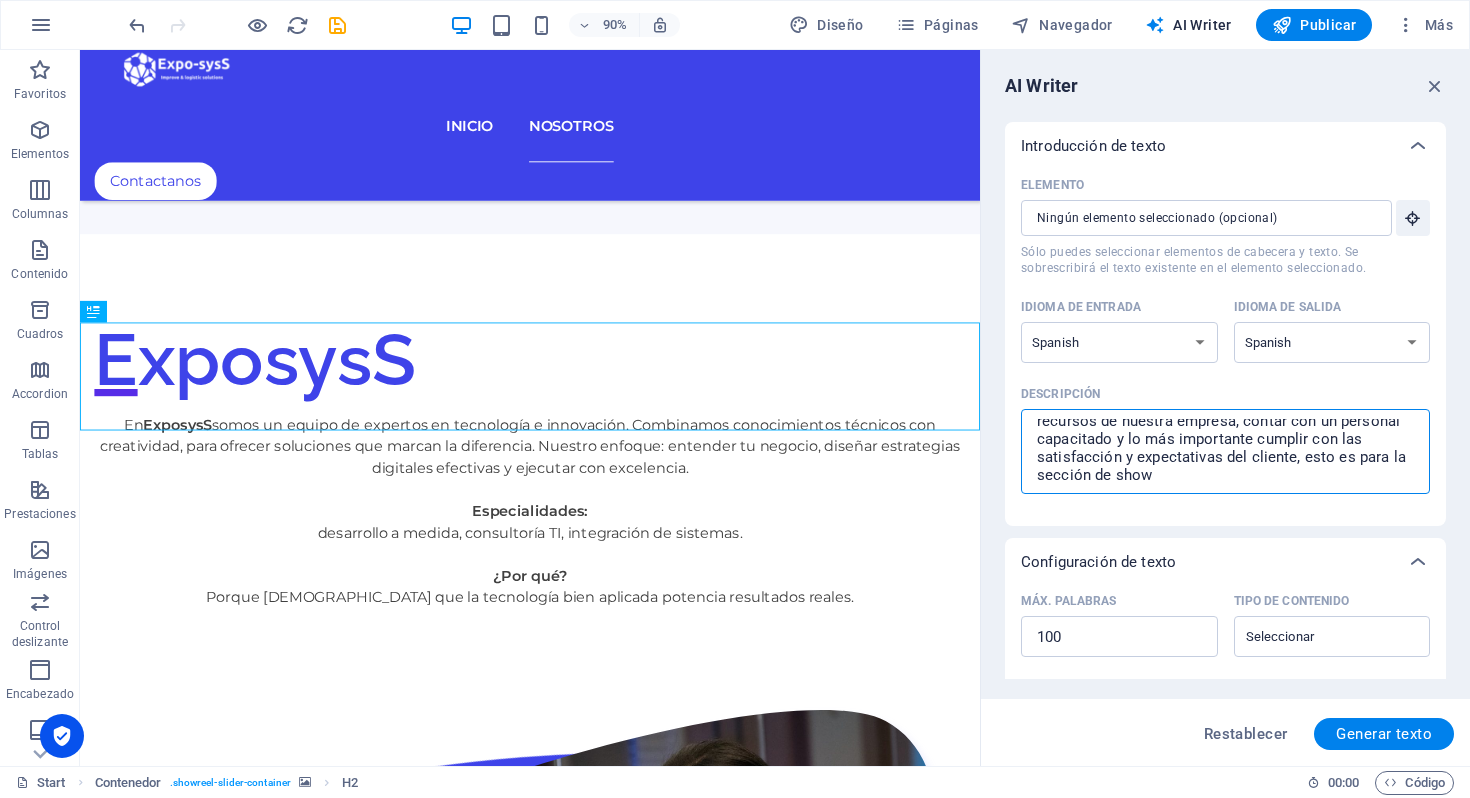 type on "Describe lo importante que es contar con asesoría profesional con innovar en tecnología, con contar con procesos logísticos que optimicen los recursos de nuestra empresa, contar con un personal capacitado y lo más importante cumplir con las satisfacción y expectativas del cliente, esto es para la sección de sow" 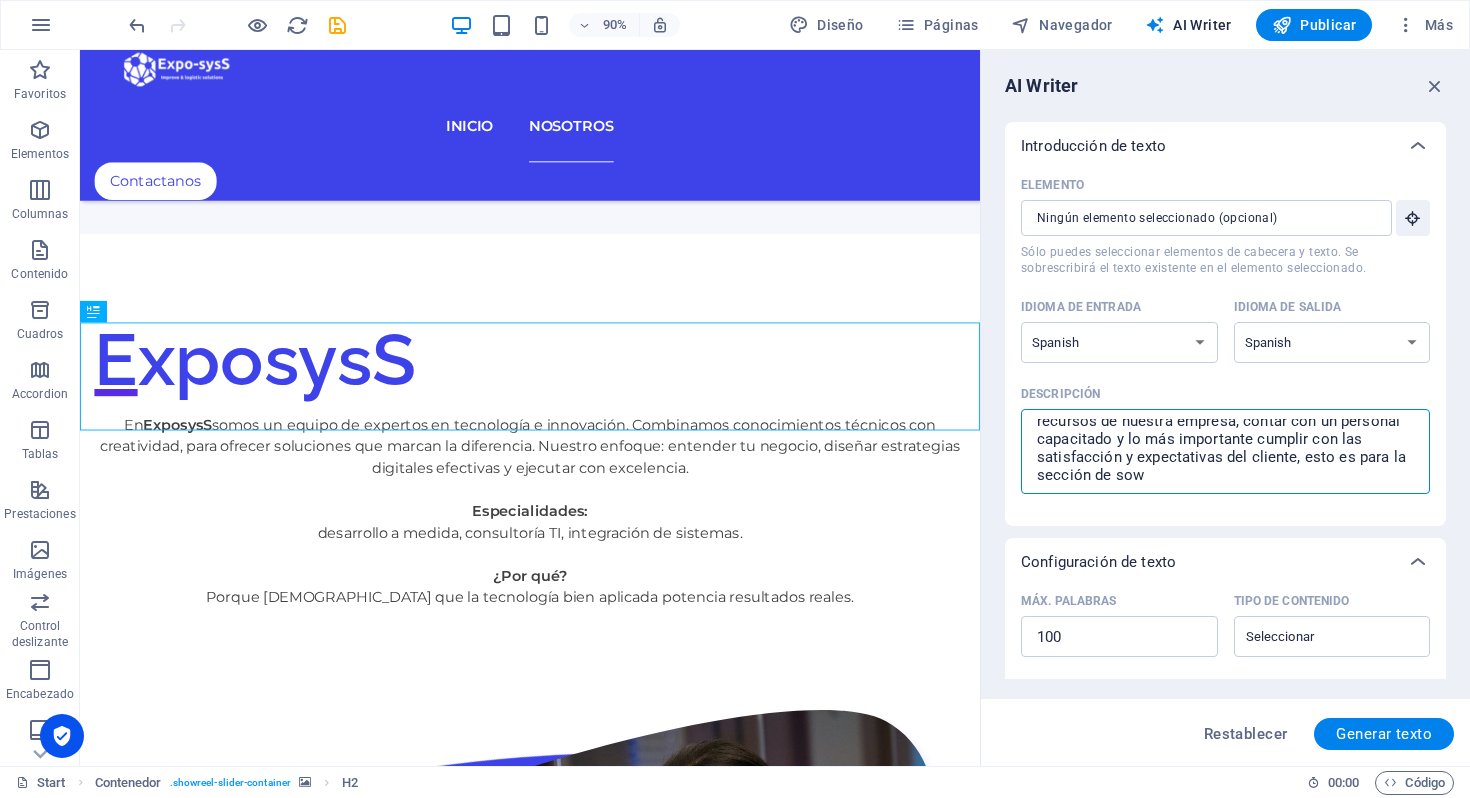 type on "Describe lo importante que es contar con asesoría profesional con innovar en tecnología, con contar con procesos logísticos que optimicen los recursos de nuestra empresa, contar con un personal capacitado y lo más importante cumplir con las satisfacción y expectativas del cliente, esto es para la sección de So" 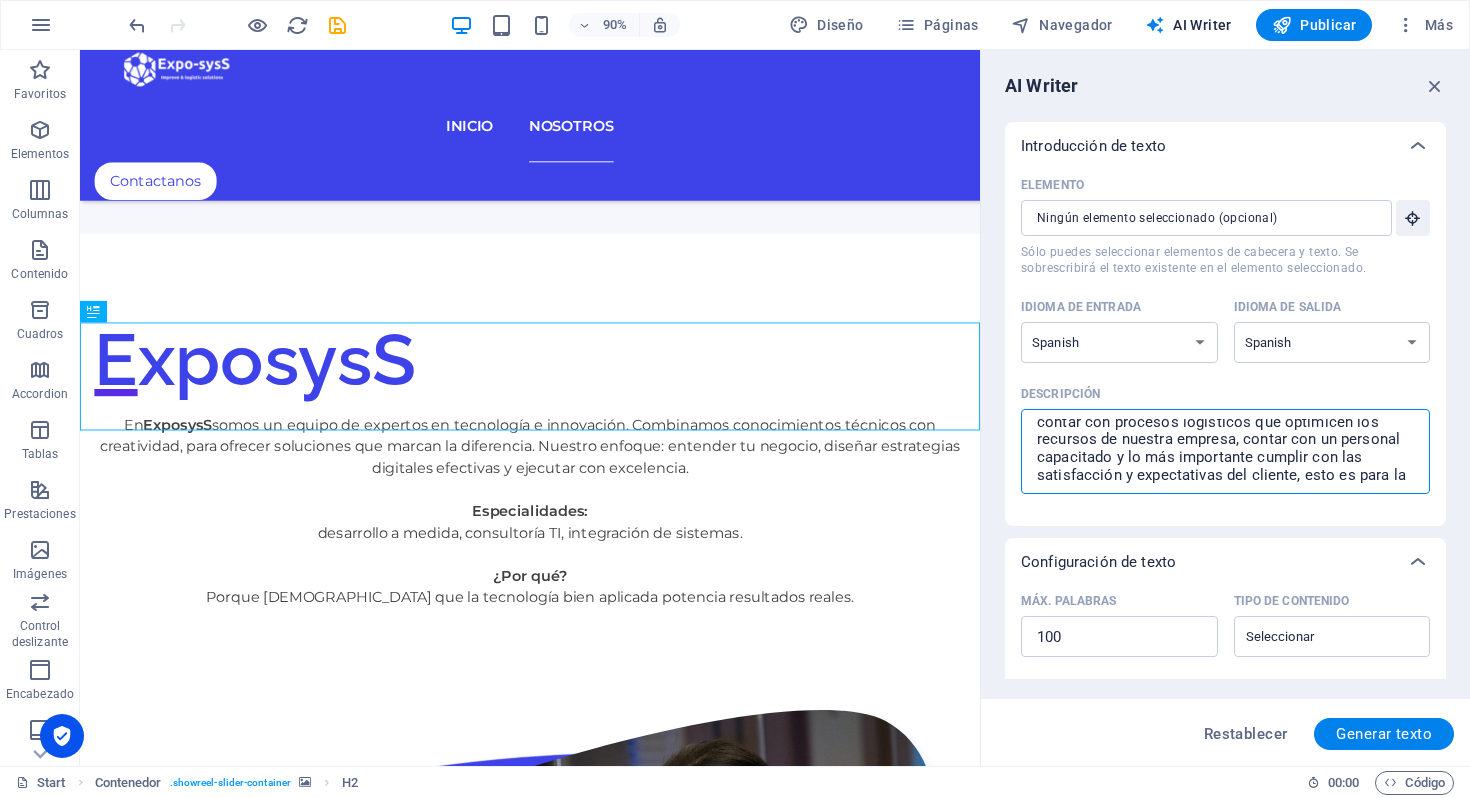 type on "Describe lo importante que es contar con asesoría profesional con innovar en tecnología con contar con procesos logísticos que optimicen los recursos de nuestra empresa, contar con un personal capacitado y lo más importante cumplir con las satisfacción y expectativas del cliente, esto es para la sección de So" 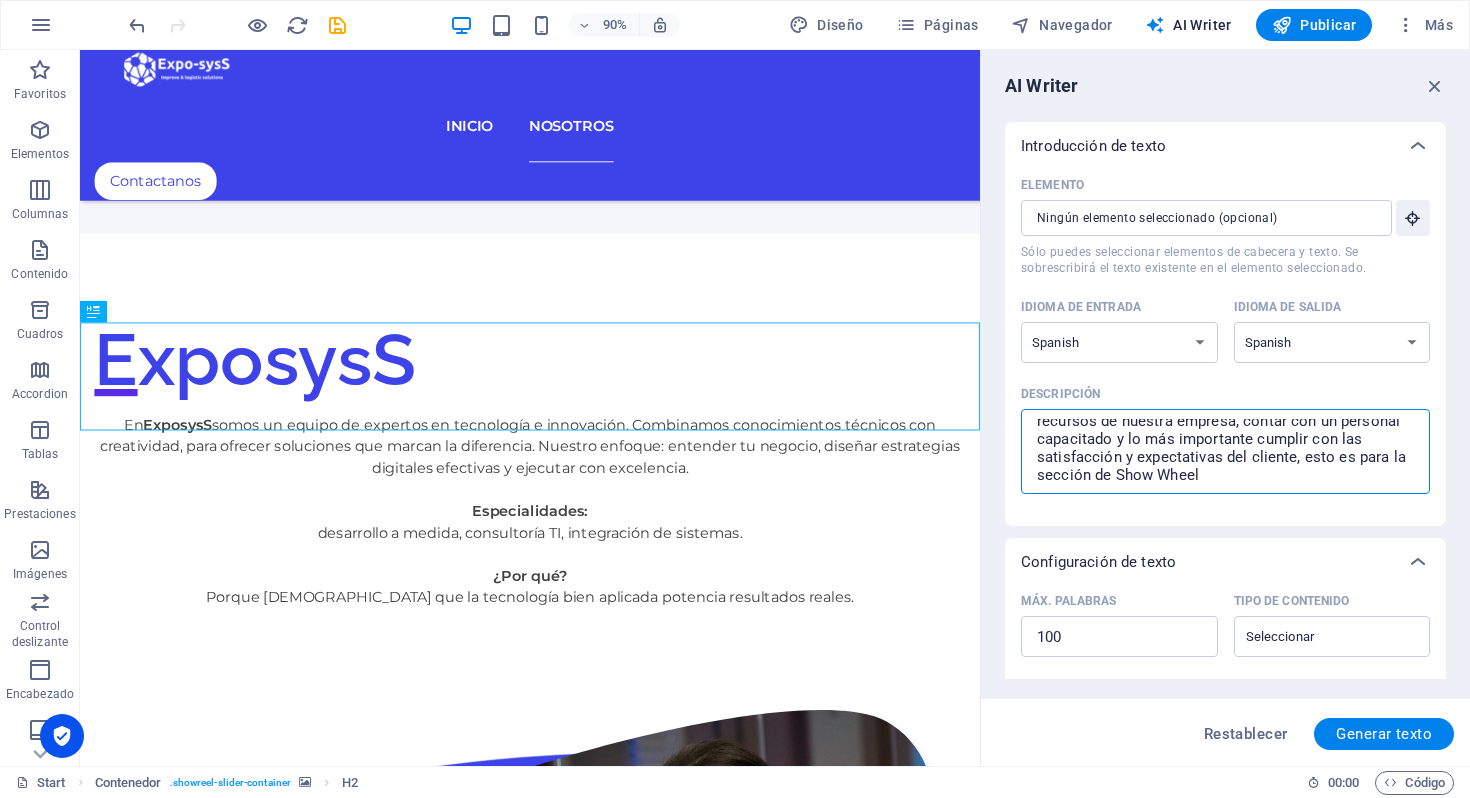 type on "Describe lo importante que es contar con asesoría profesional con innovar en tecnología con contar con procesos logísticos que optimicen los recursos de nuestra empresa, contar con un personal capacitado y lo más importante cumplir con las satisfacción y expectativas del cliente, esto es para la sección de Showr" 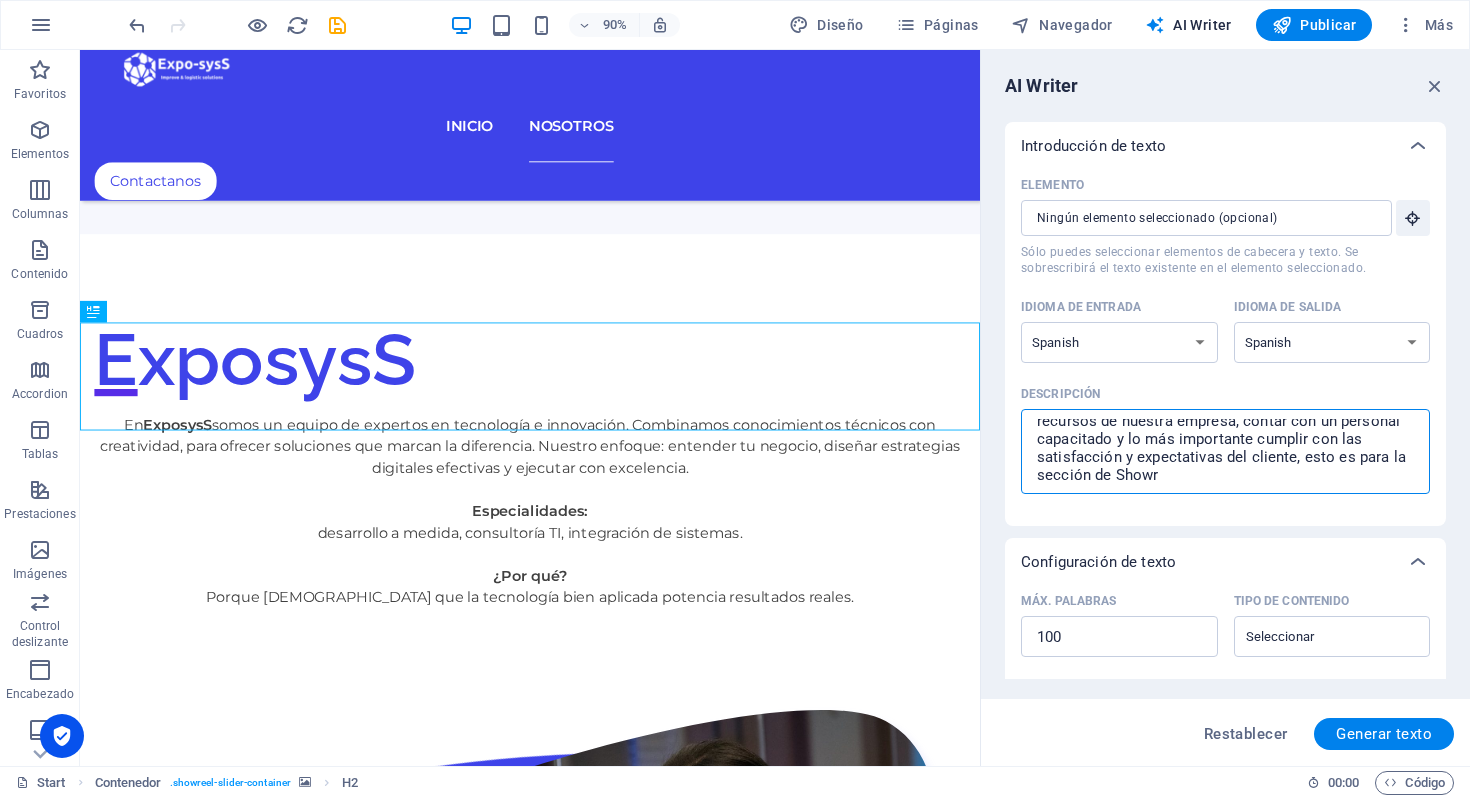 type on "Describe lo importante que es contar con asesoría profesional con innovar en tecnología con contar con procesos logísticos que optimicen los recursos de nuestra empresa, contar con un personal capacitado y lo más importante cumplir con las satisfacción y expectativas del cliente, esto es para la sección de Showroom, así que" 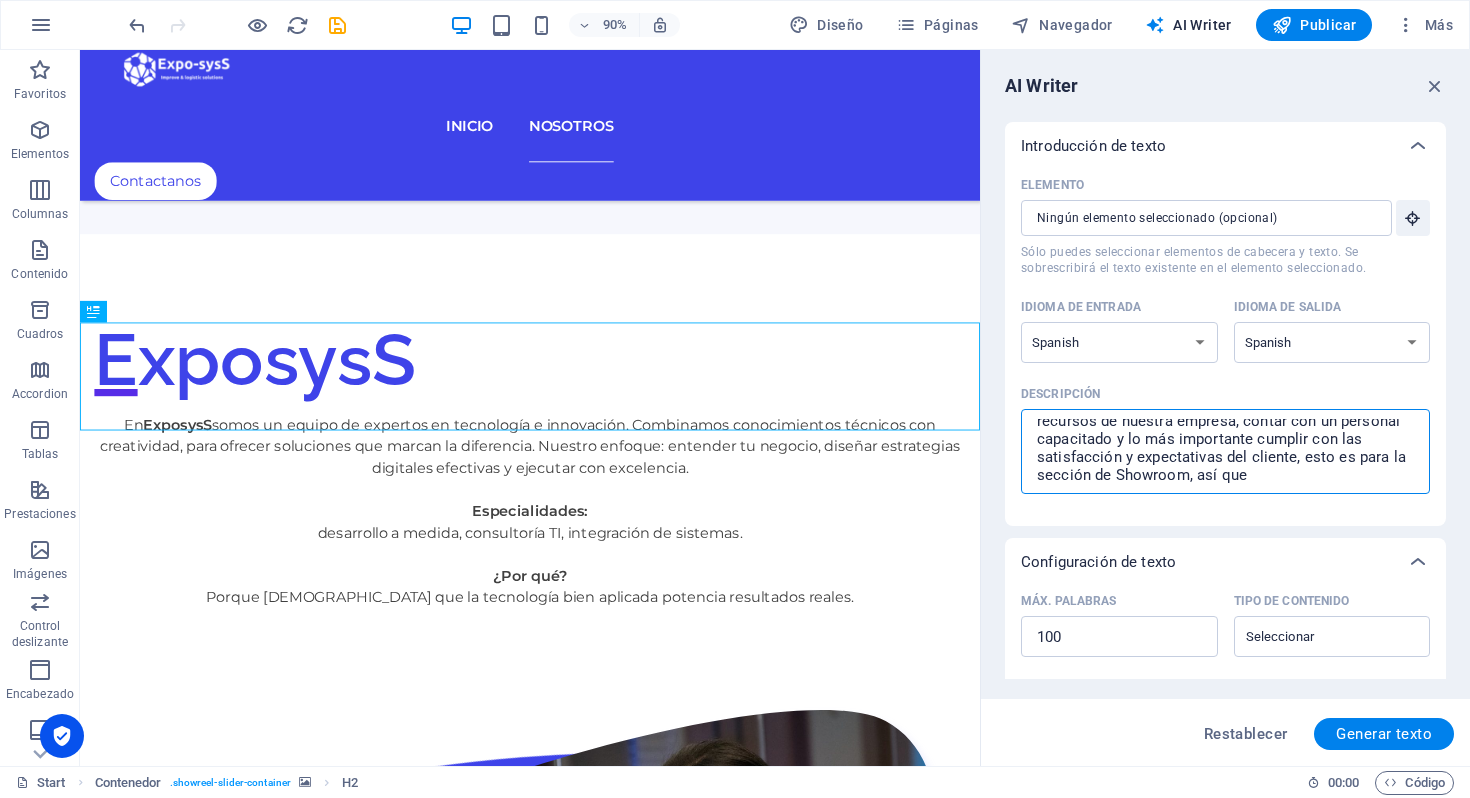 type on "Describe lo importante que es contar con asesoría profesional con innovar en tecnología con contar con procesos logísticos que optimicen los recursos de nuestra empresa, contar con un personal capacitado y lo más importante cumplir con las satisfacción y expectativas del cliente, esto es para la sección de showroom, así que" 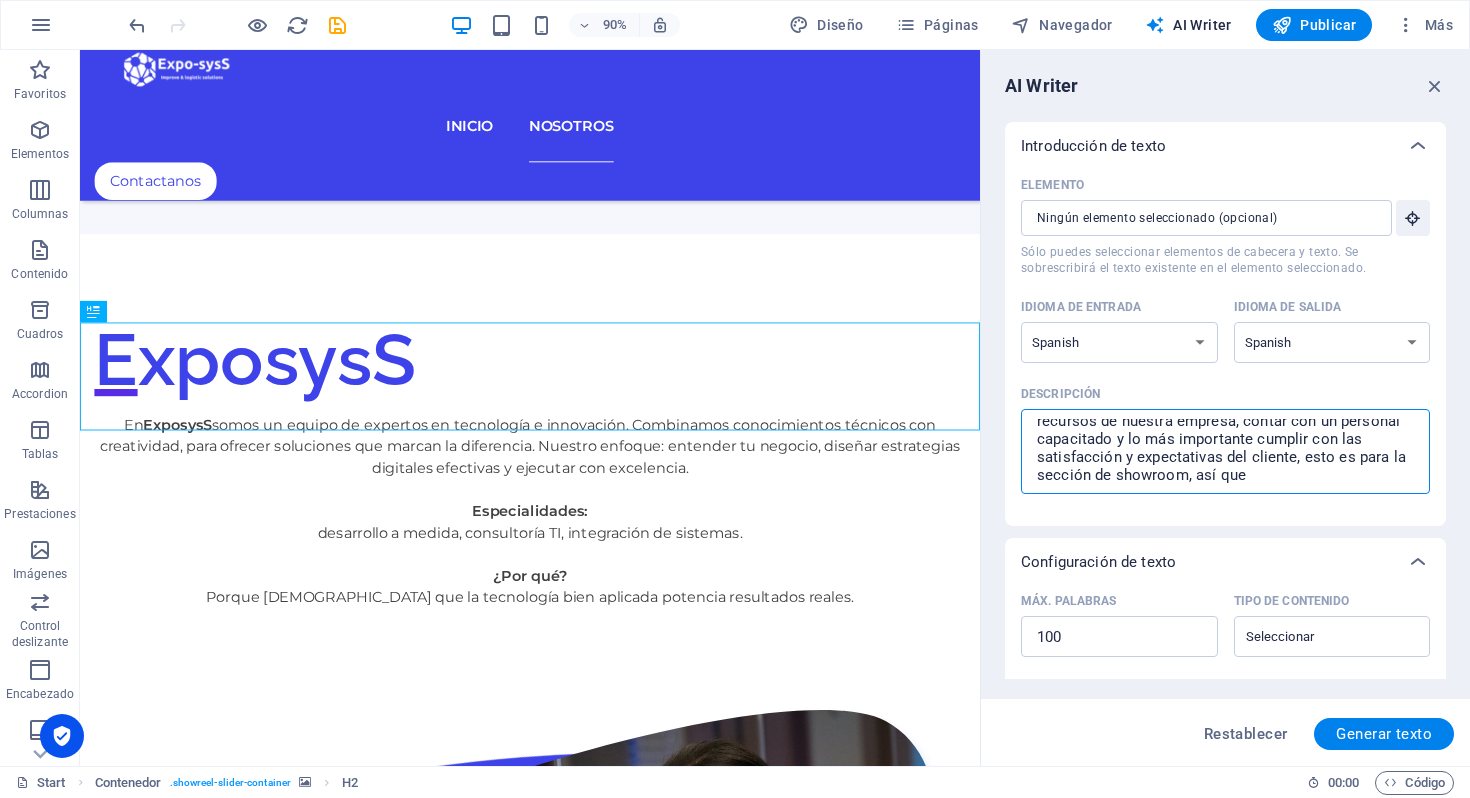 type on "Describe lo importante que es contar con asesoría profesional con innovar en tecnología con contar con procesos logísticos que optimicen los recursos de nuestra empresa, contar con un personal capacitado y lo más importante cumplir con las satisfacción y expectativas del cliente, esto es para la sección de Showroom, así que escribe" 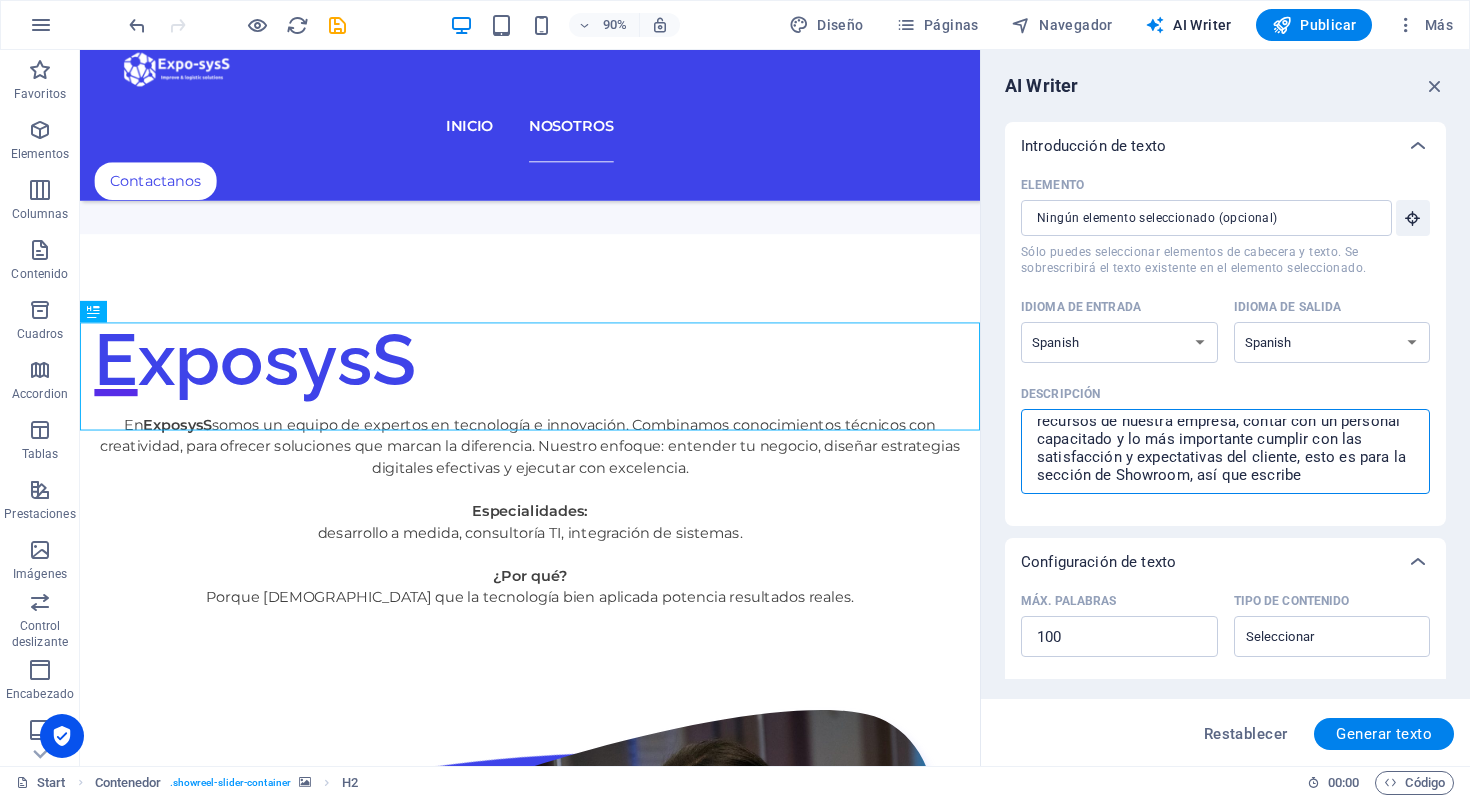 type on "Describe lo importante que es contar con asesoría profesional con innovar en tecnología con contar con procesos logísticos que optimicen los recursos de nuestra empresa, contar con un personal capacitado y lo más importante cumplir con las satisfacción y expectativas del cliente, esto es para la sección de Showroom, así que escribe un" 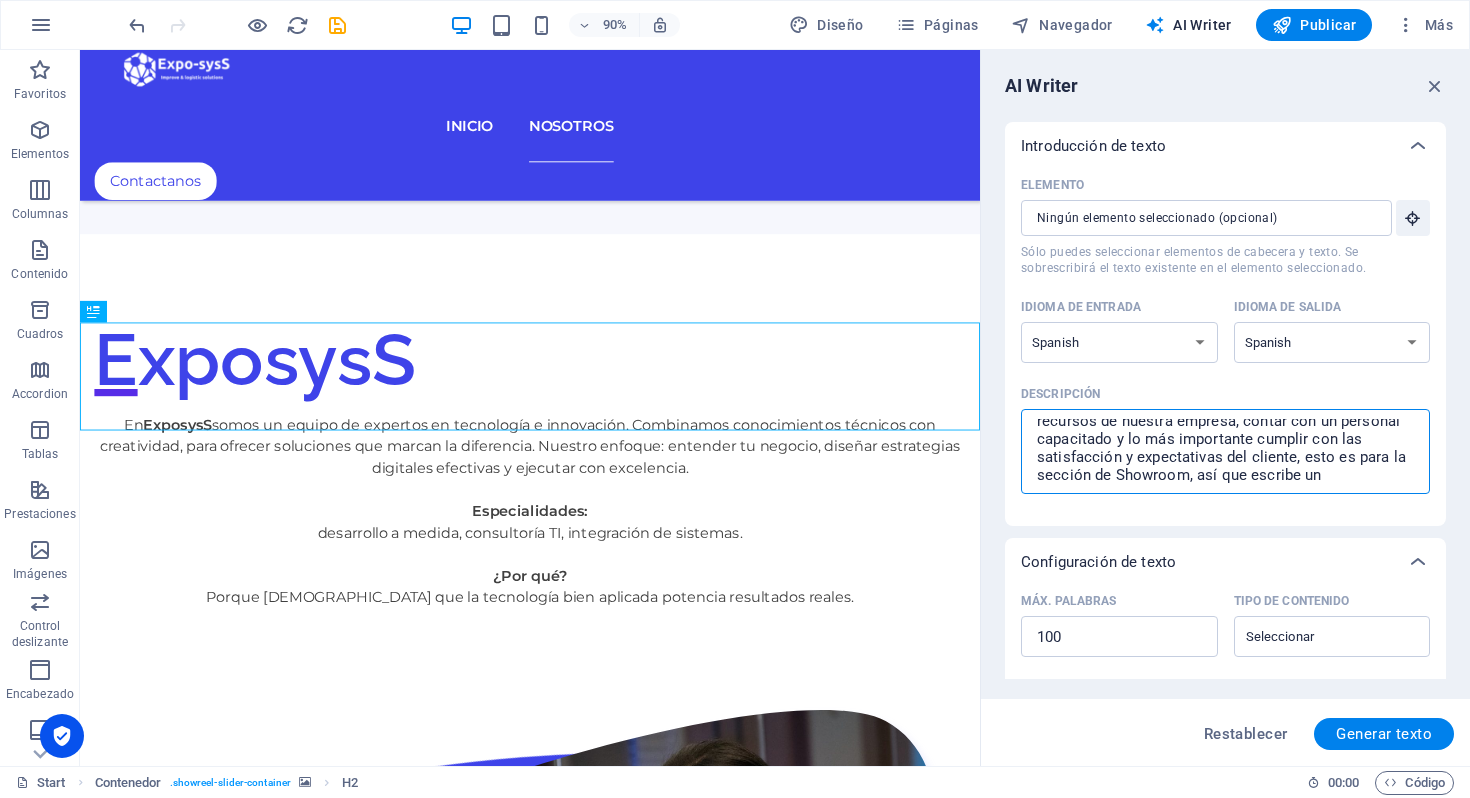 type on "Describe lo importante que es contar con asesoría profesional con innovar en tecnología con contar con procesos logísticos que optimicen los recursos de nuestra empresa, contar con un personal capacitado y lo más importante cumplir con las satisfacción y expectativas del cliente, esto es para la sección de Showroom, así que escribe un pá" 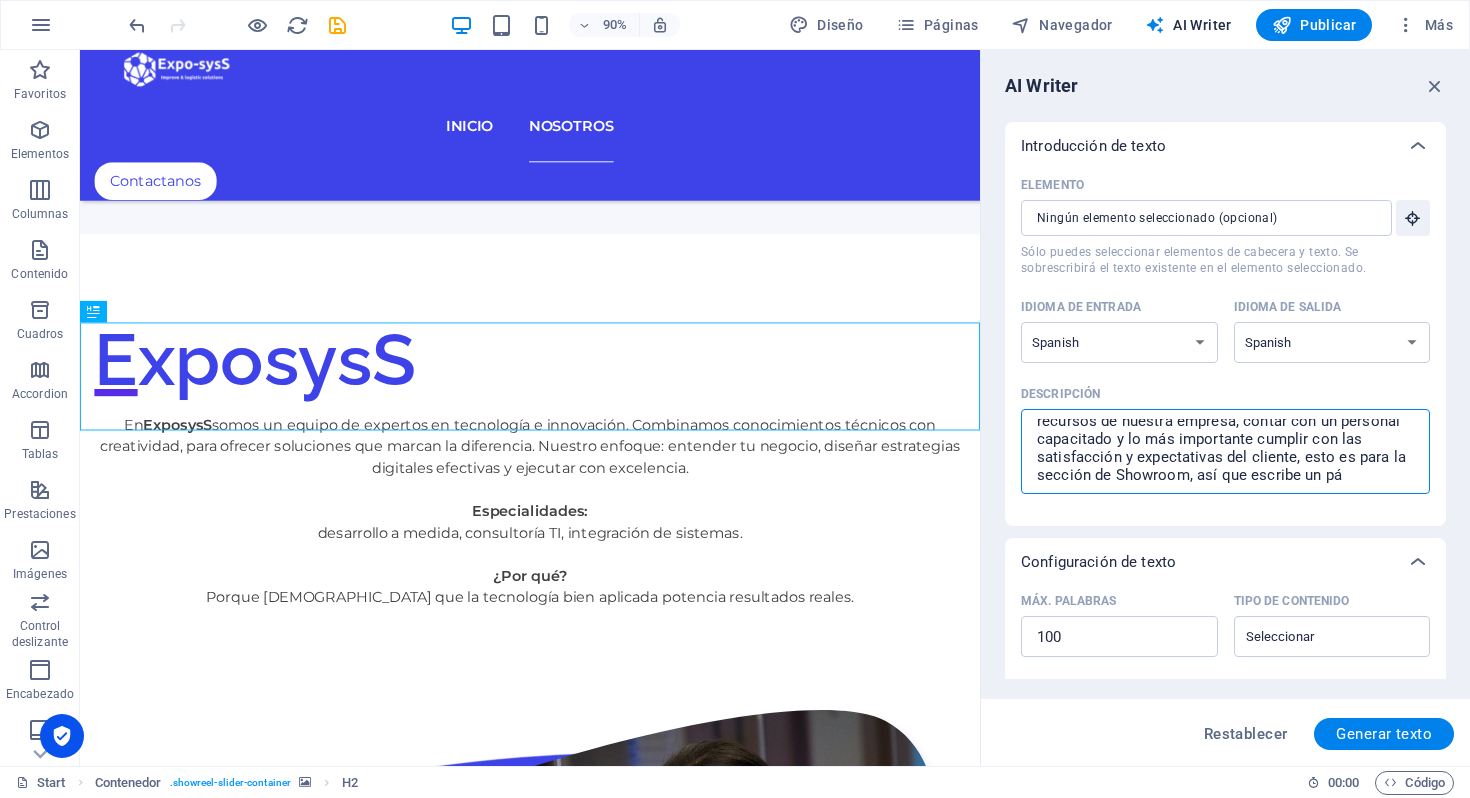 type on "Describe lo importante que es contar con asesoría profesional con innovar en tecnología con contar con procesos logísticos que optimicen los recursos de nuestra empresa, contar con un personal capacitado y lo más importante cumplir con las satisfacción y expectativas del cliente, esto es para la sección de Showroom, así que escribe un párrafo" 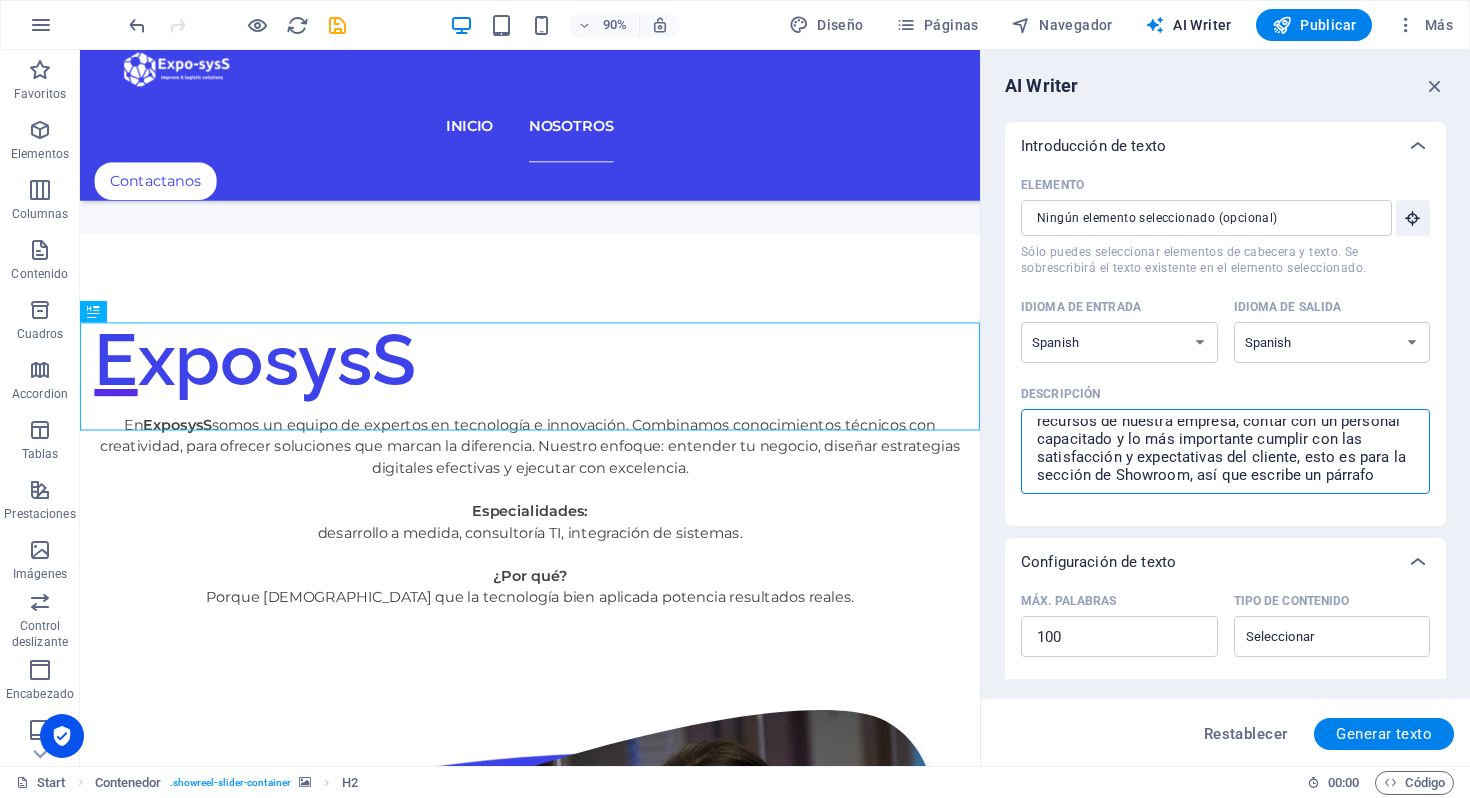 type on "Describe lo importante que es contar con asesoría profesional con innovar en tecnología con contar con procesos logísticos que optimicen los recursos de nuestra empresa, contar con un personal capacitado y lo más importante cumplir con las satisfacción y expectativas del cliente, esto es para la sección de Showroom, así que escribe un párrafo bonito" 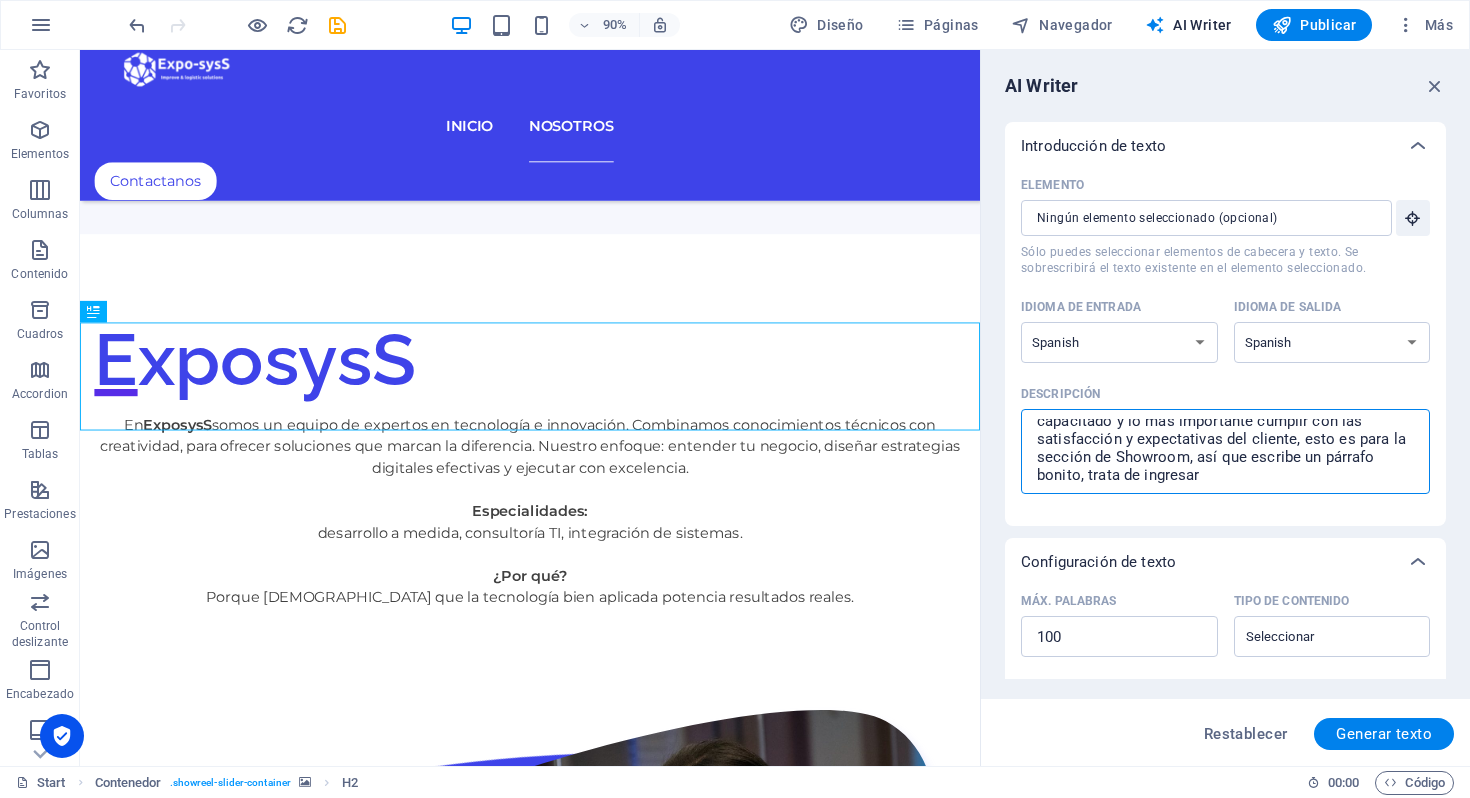 type on "Describe lo importante que es contar con asesoría profesional con innovar en tecnología con contar con procesos logísticos que optimicen los recursos de nuestra empresa, contar con un personal capacitado y lo más importante cumplir con las satisfacción y expectativas del cliente, esto es para la sección de Showroom, así que escribe un párrafo bonito, trata de ingresar alguna" 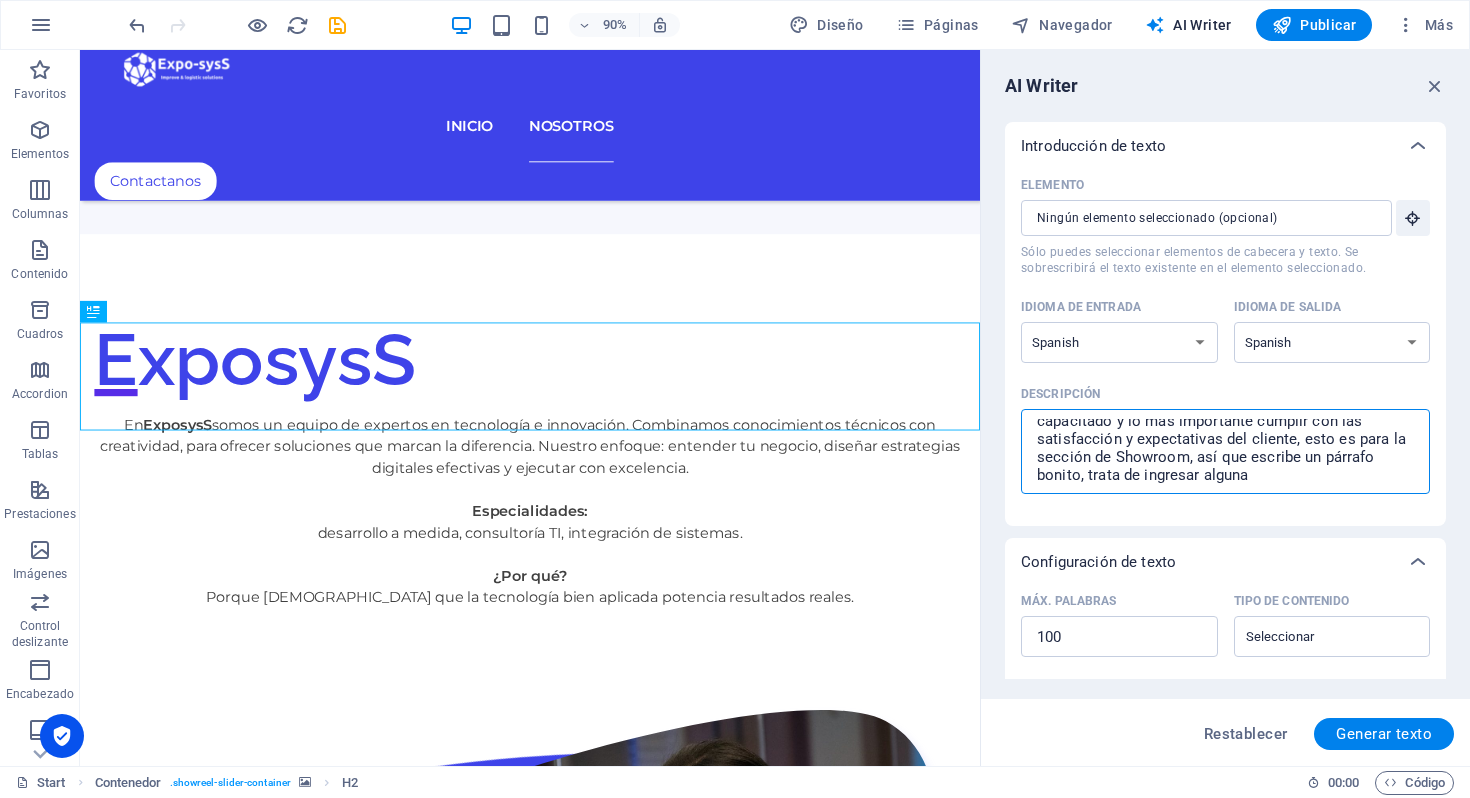 type on "Describe lo importante que es contar con asesoría profesional con innovar en tecnología con contar con procesos logísticos que optimicen los recursos de nuestra empresa, contar con un personal capacitado y lo más importante cumplir con las satisfacción y expectativas del cliente, esto es para la sección de Showroom, así que escribe un párrafo bonito, trata de ingresar algunos" 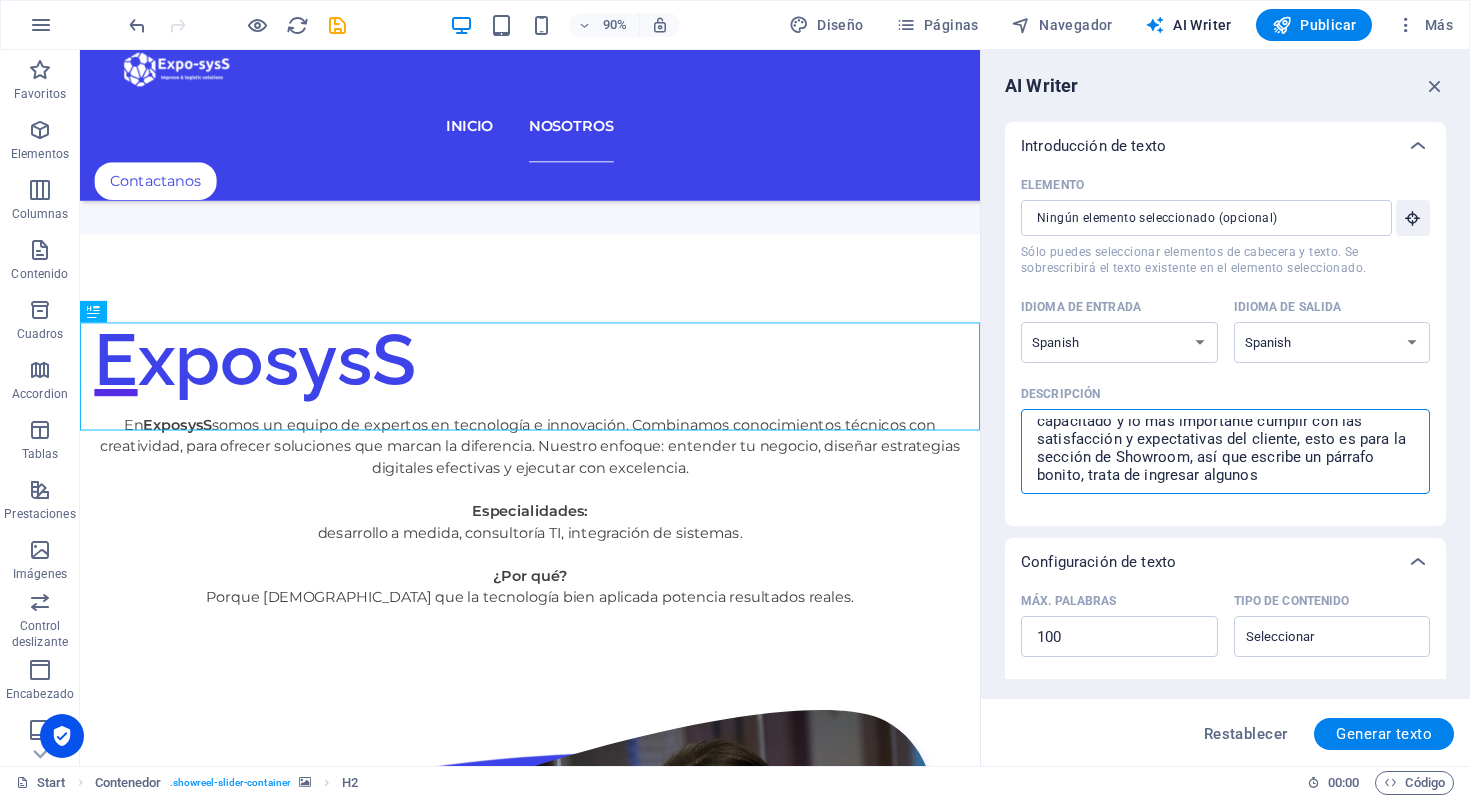 type on "Describe lo importante que es contar con asesoría profesional con innovar en tecnología con contar con procesos logísticos que optimicen los recursos de nuestra empresa, contar con un personal capacitado y lo más importante cumplir con las satisfacción y expectativas del cliente, esto es para la sección de Showroom, así que escribe un párrafo bonito, trata de ingresar algunos emo" 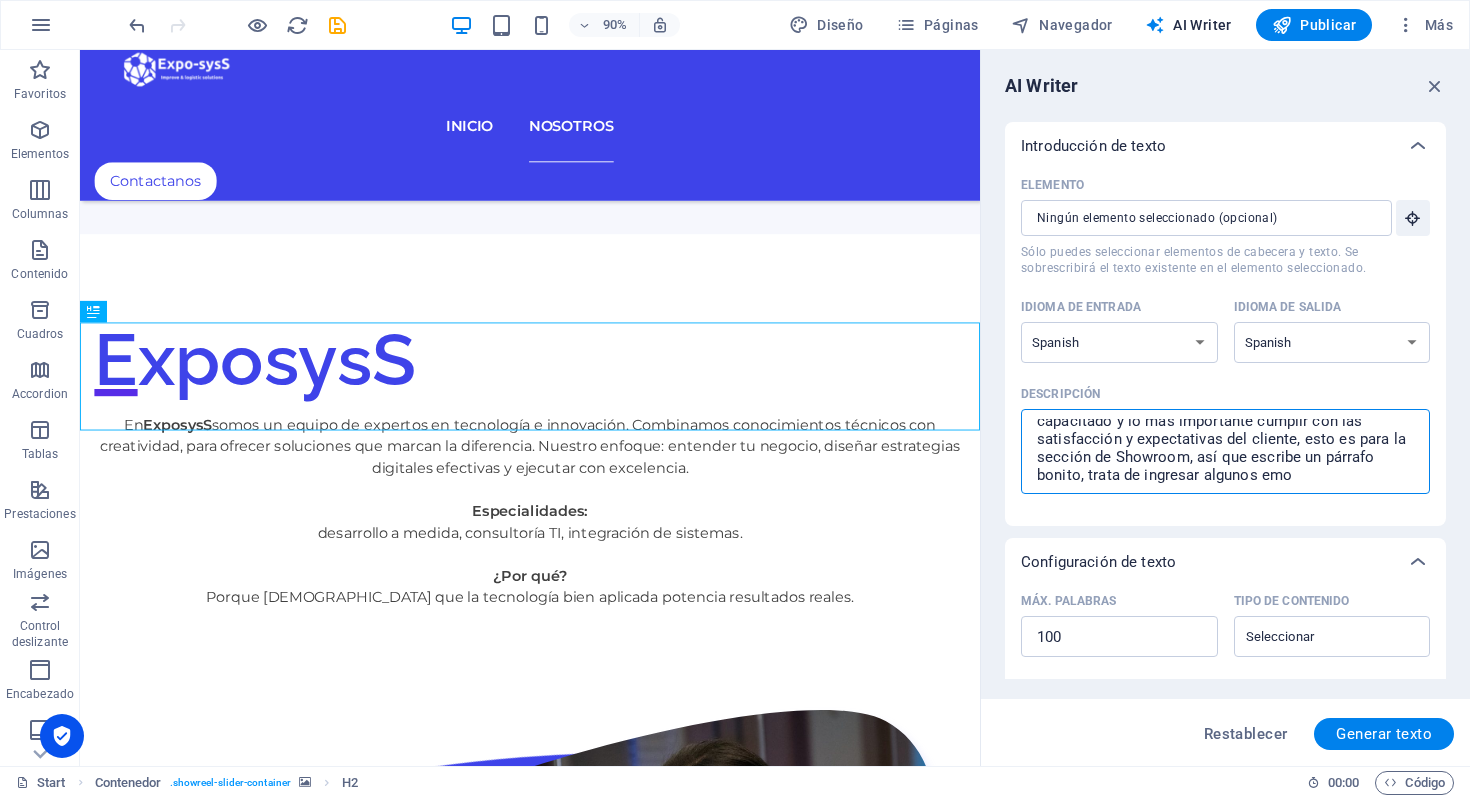 type on "Describe lo importante que es contar con asesoría profesional con innovar en tecnología con contar con procesos logísticos que optimicen los recursos de nuestra empresa, contar con un personal capacitado y lo más importante cumplir con las satisfacción y expectativas del cliente, esto es para la sección de Showroom, así que escribe un párrafo bonito, trata de ingresar algunos emojis" 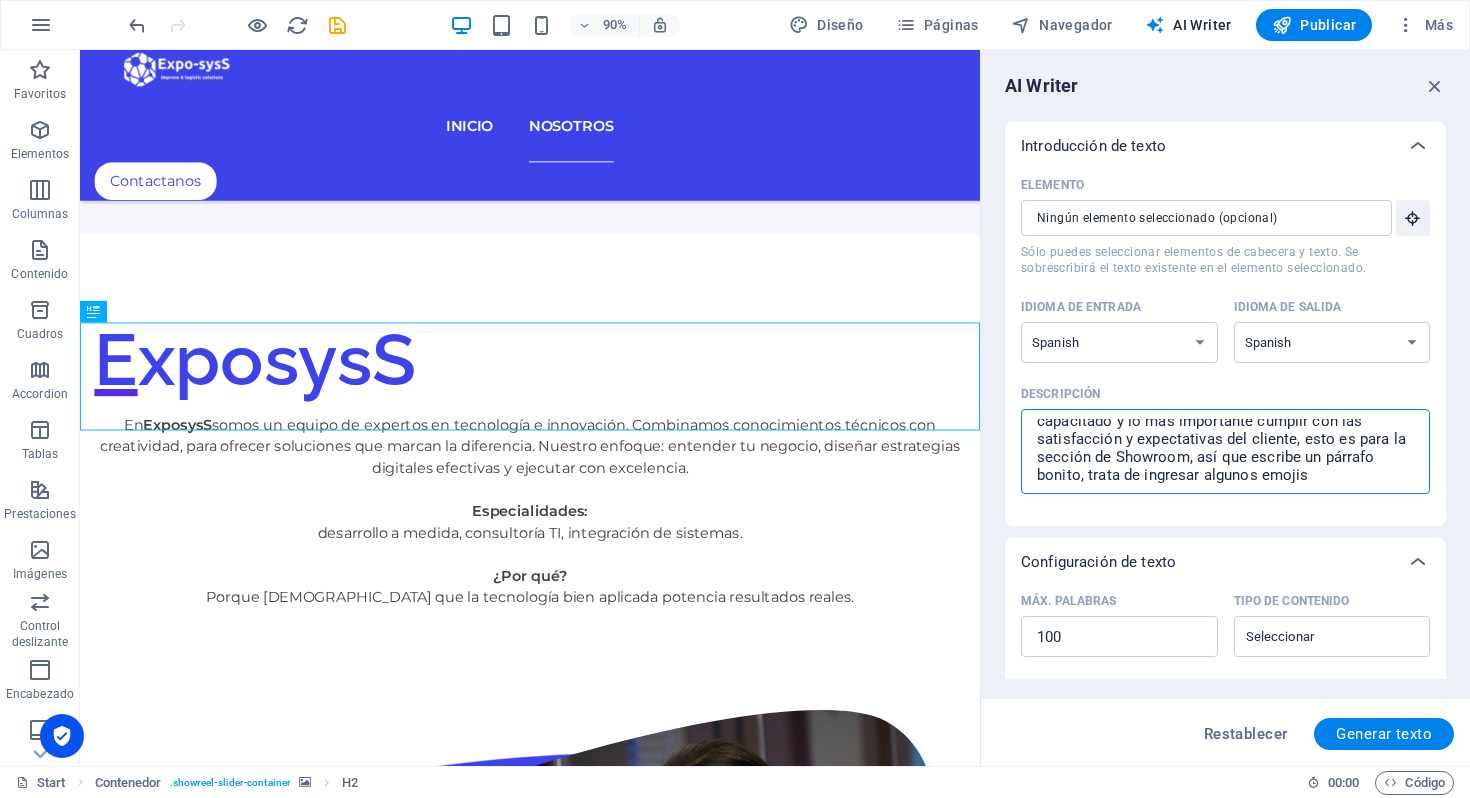 type on "Describe lo importante que es contar con asesoría profesional con innovar en tecnología con contar con procesos logísticos que optimicen los recursos de nuestra empresa, contar con un personal capacitado y lo más importante cumplir con las satisfacción y expectativas del cliente, esto es para la sección de Showroom, así que escribe un párrafo bonito, trata de ingresar algunos emojis" 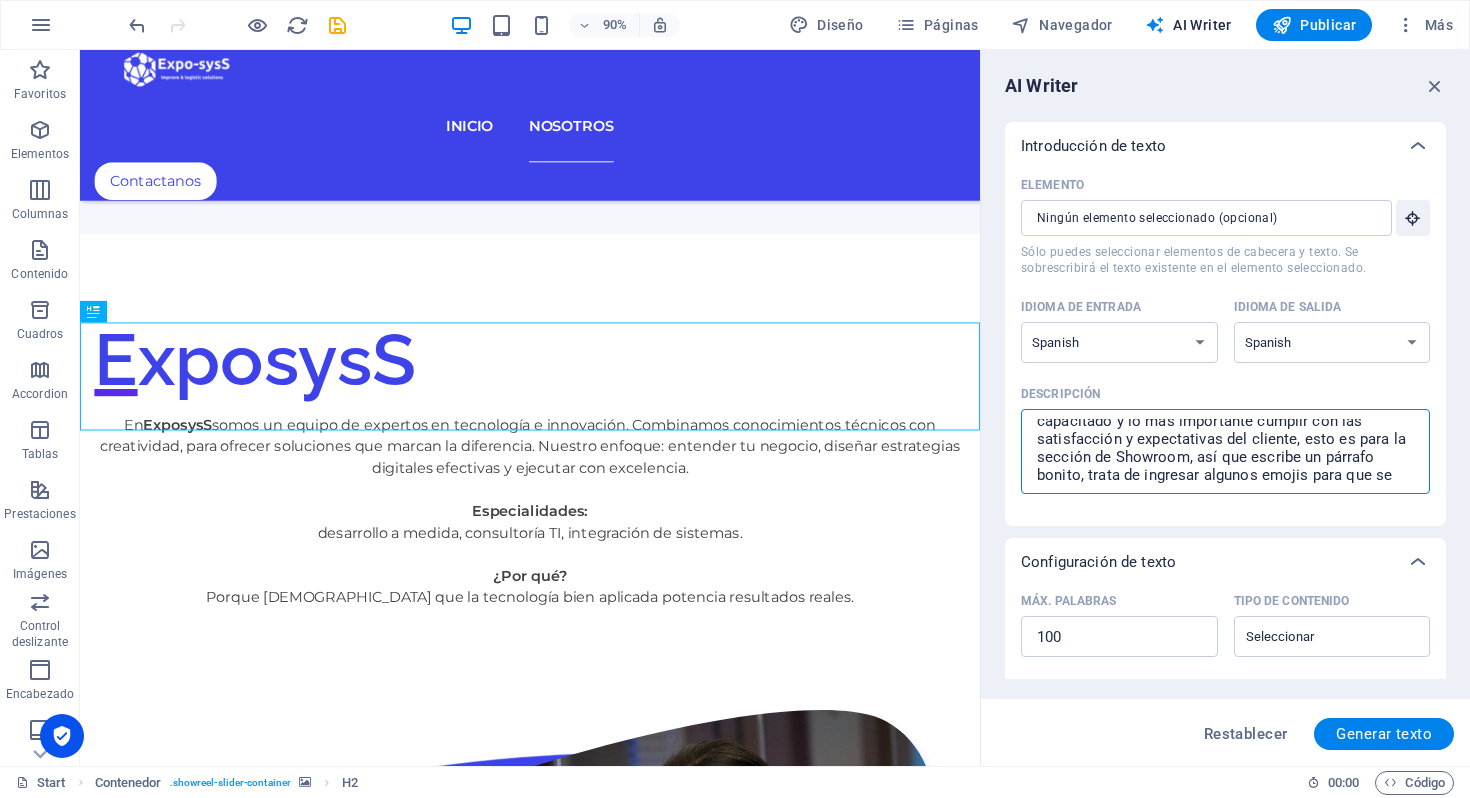 scroll, scrollTop: 0, scrollLeft: 0, axis: both 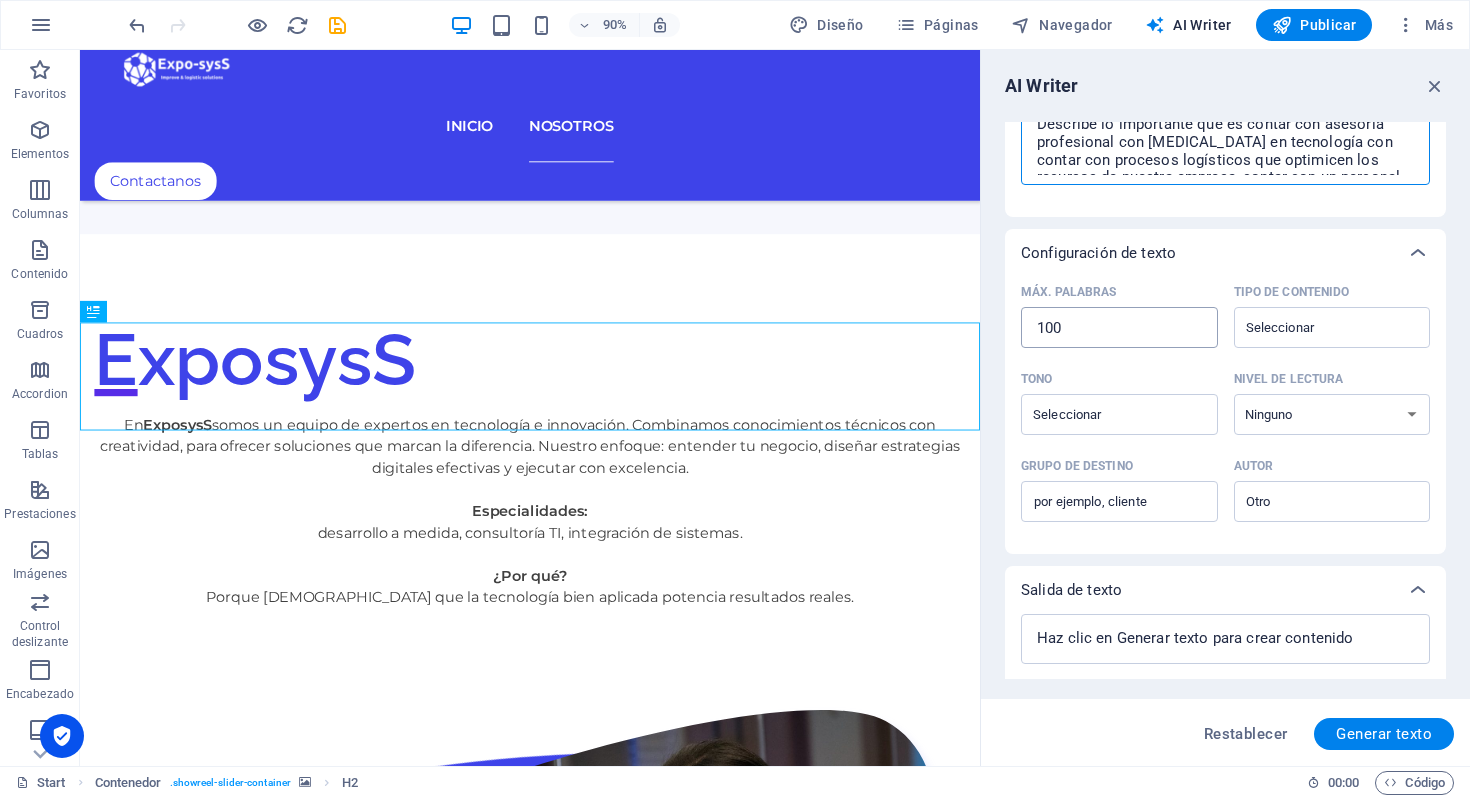 click on "100" at bounding box center (1119, 328) 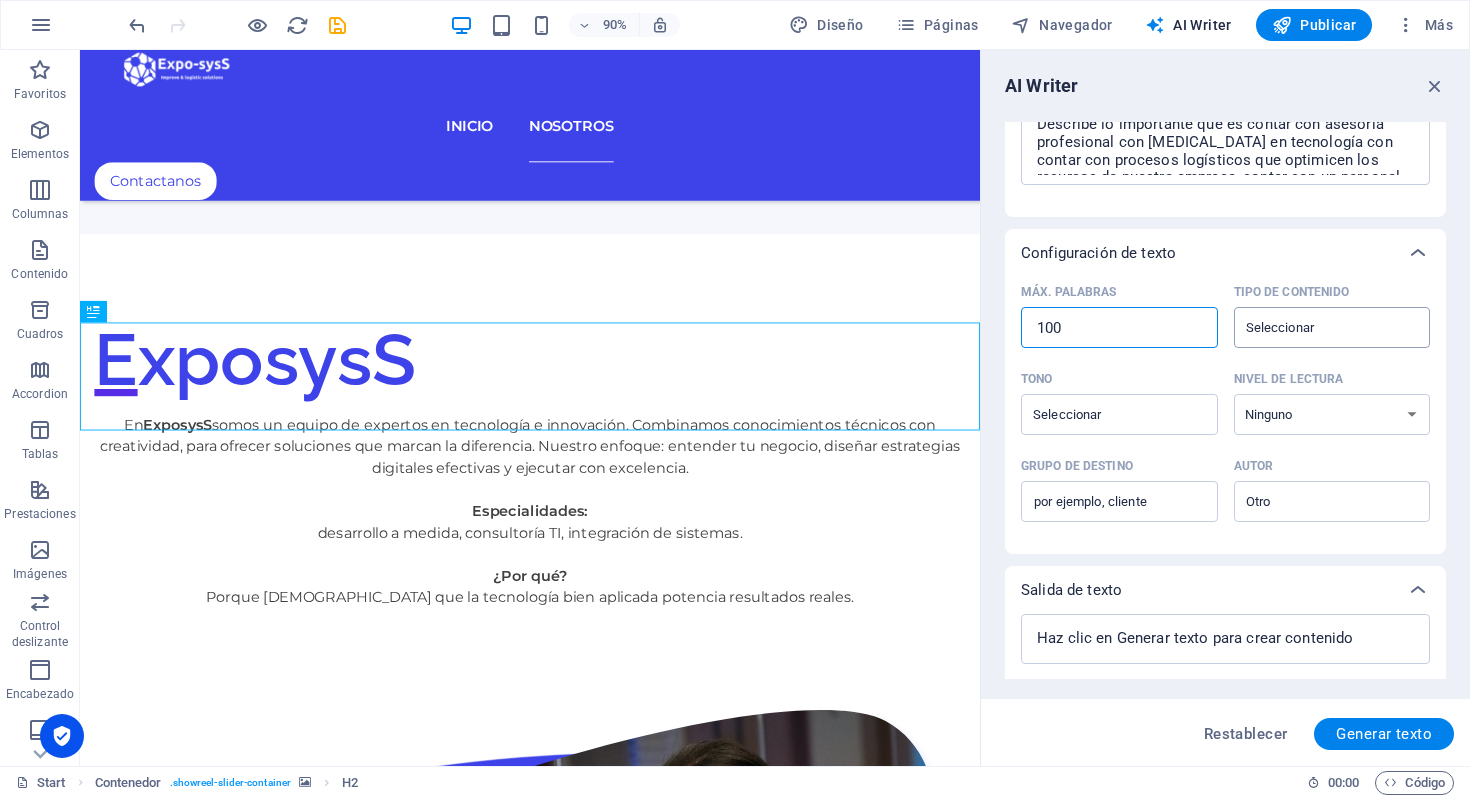 click on "Tipo de contenido ​" at bounding box center [1316, 327] 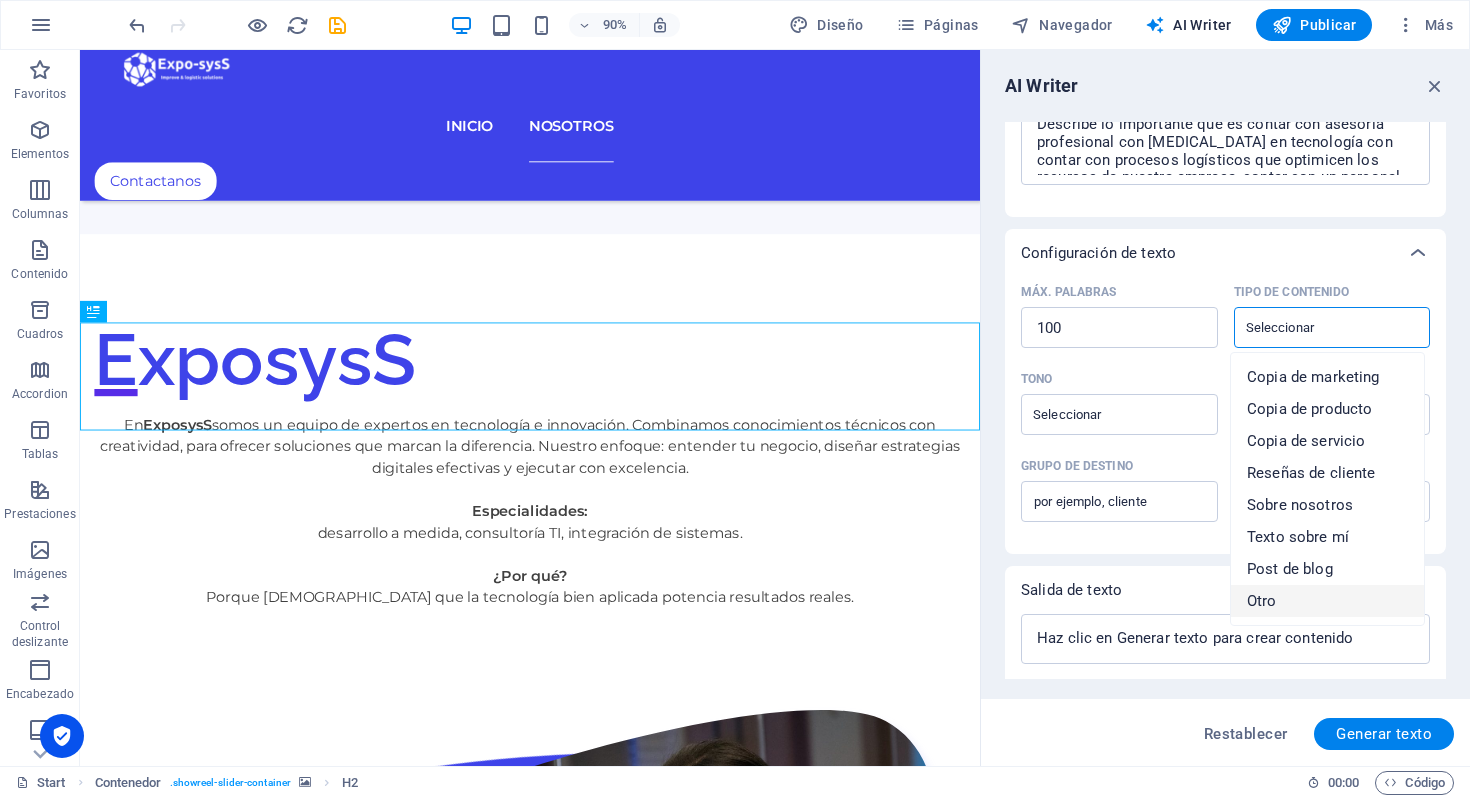 click on "Otro" at bounding box center (1327, 601) 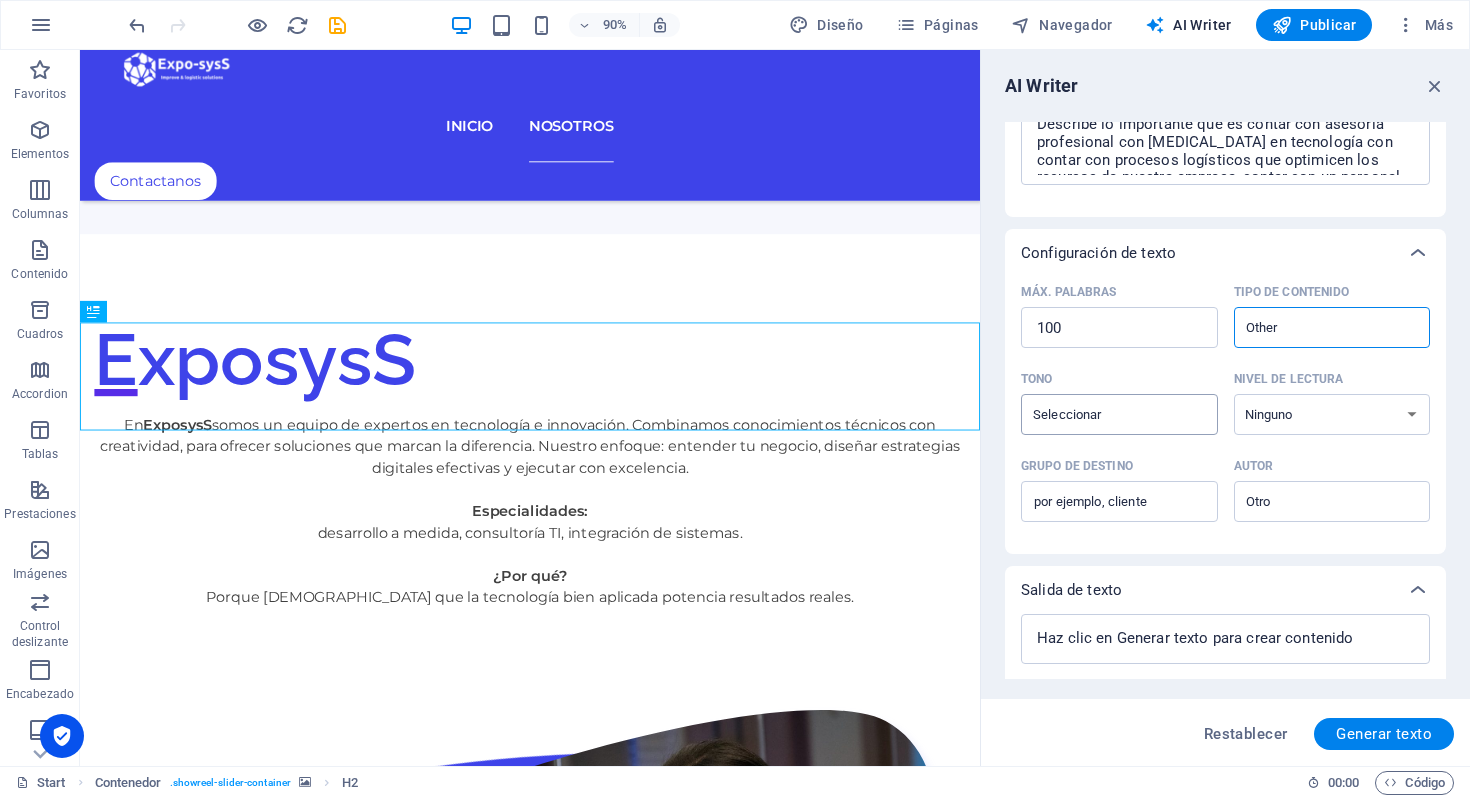 click on "​" at bounding box center [1119, 414] 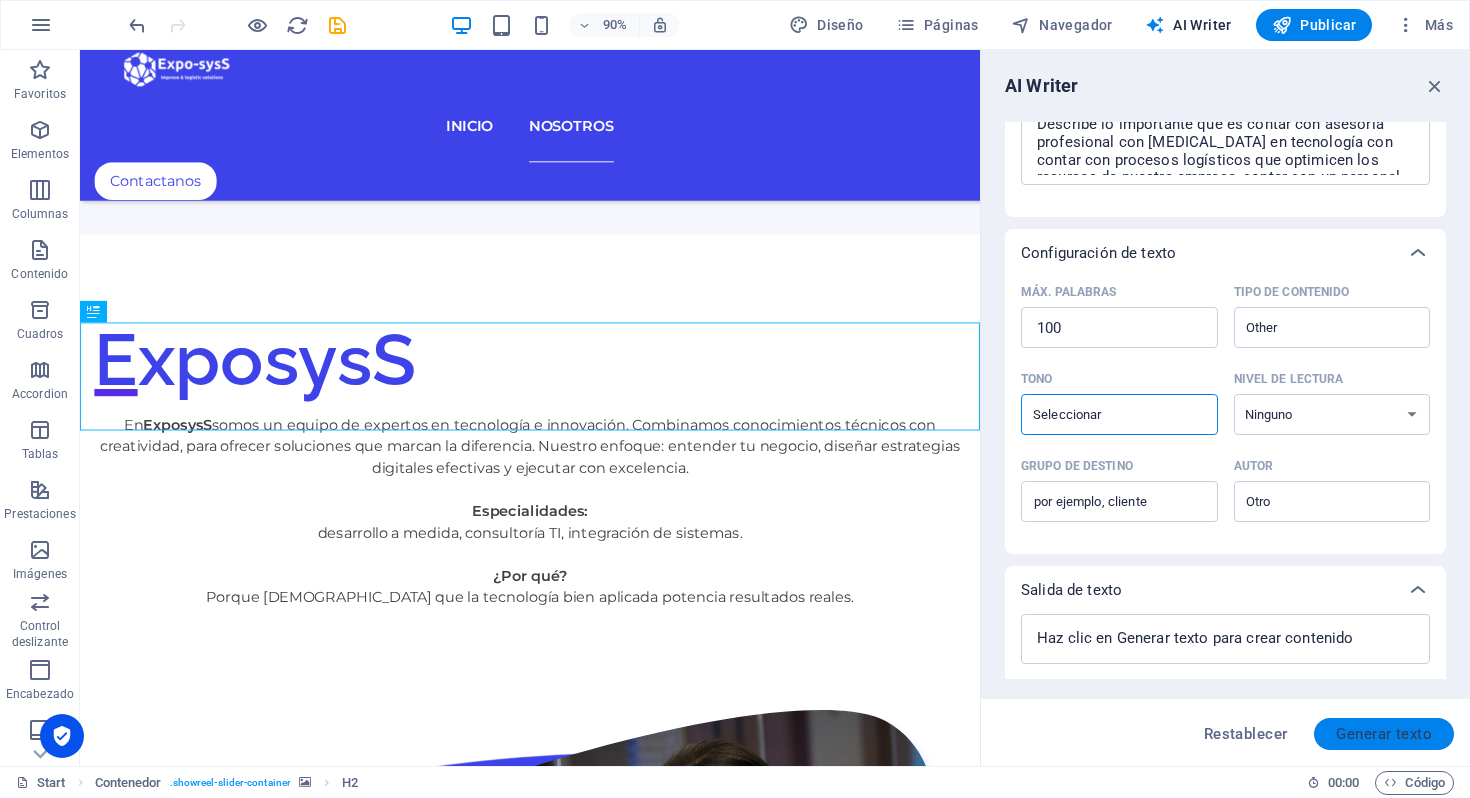 click on "Generar texto" at bounding box center [1384, 734] 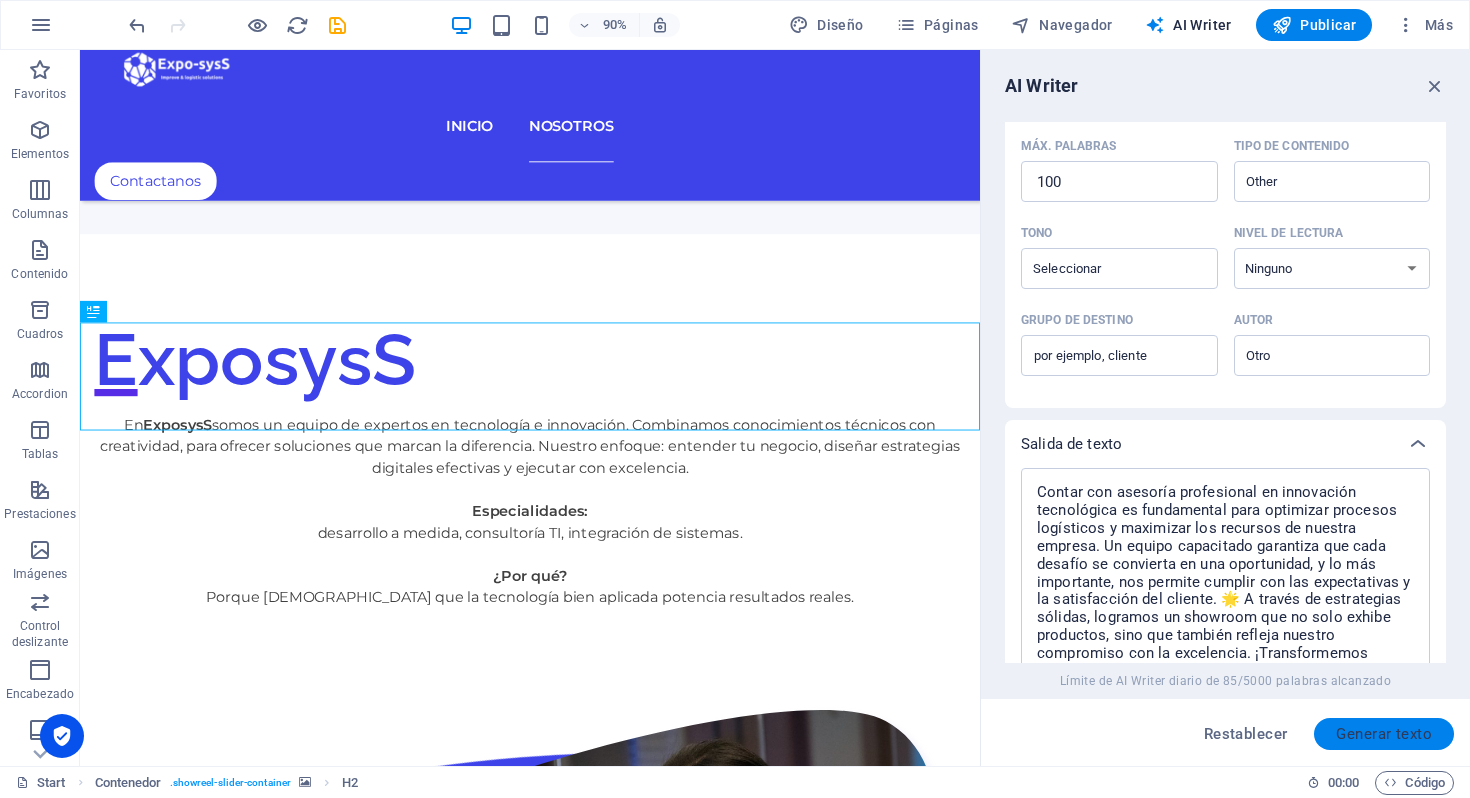 scroll, scrollTop: 640, scrollLeft: 0, axis: vertical 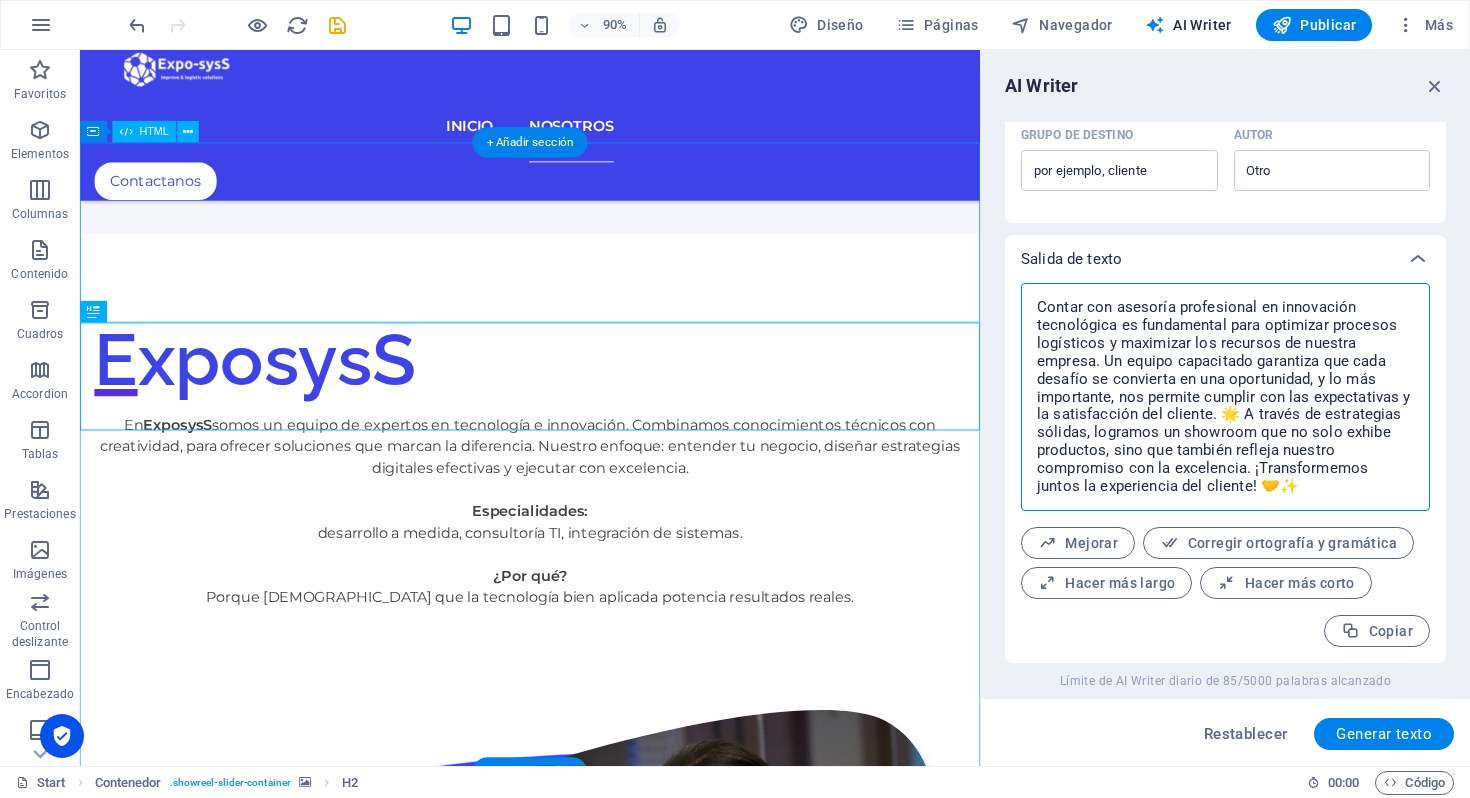 drag, startPoint x: 1378, startPoint y: 529, endPoint x: 1066, endPoint y: 331, distance: 369.52402 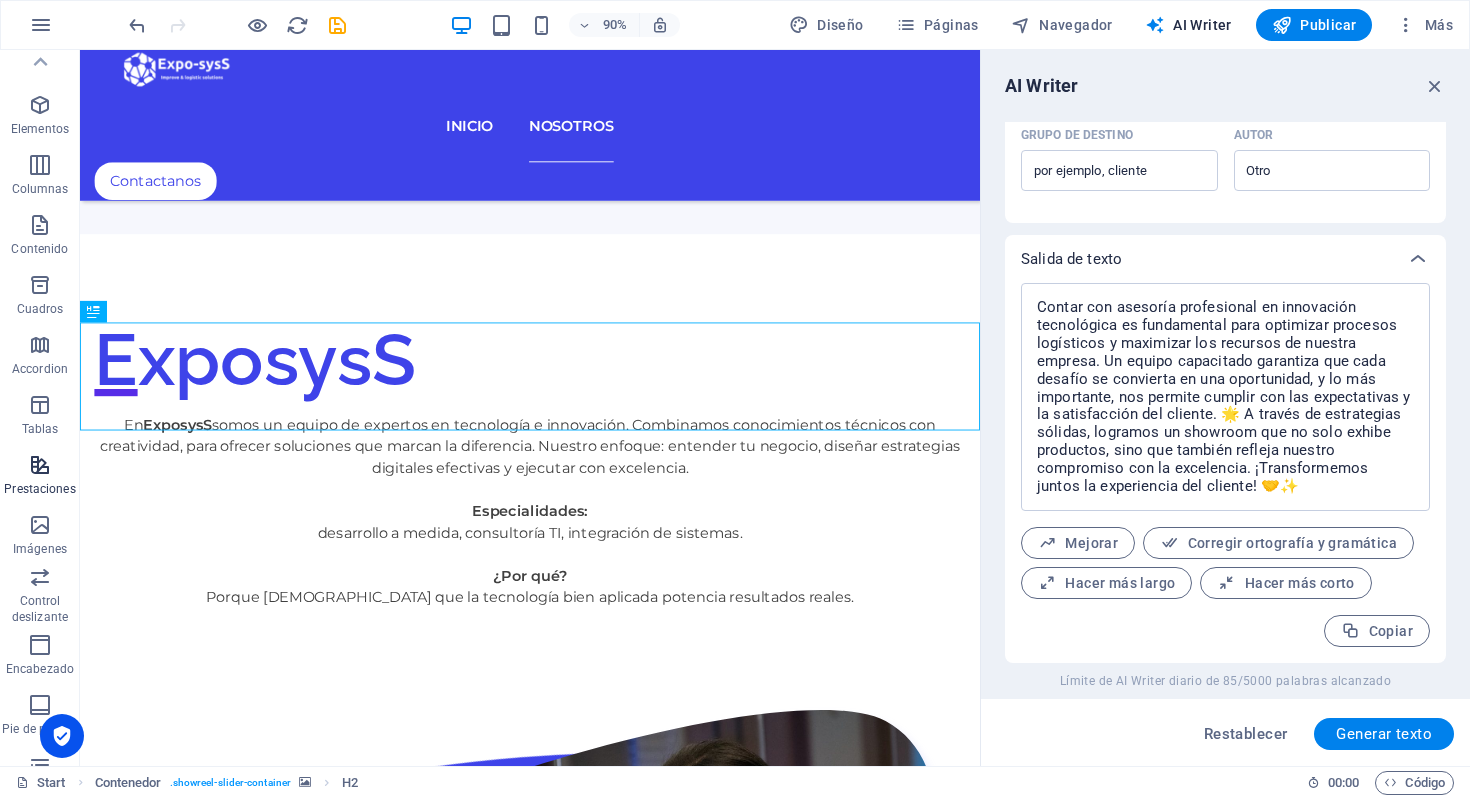 scroll, scrollTop: 0, scrollLeft: 0, axis: both 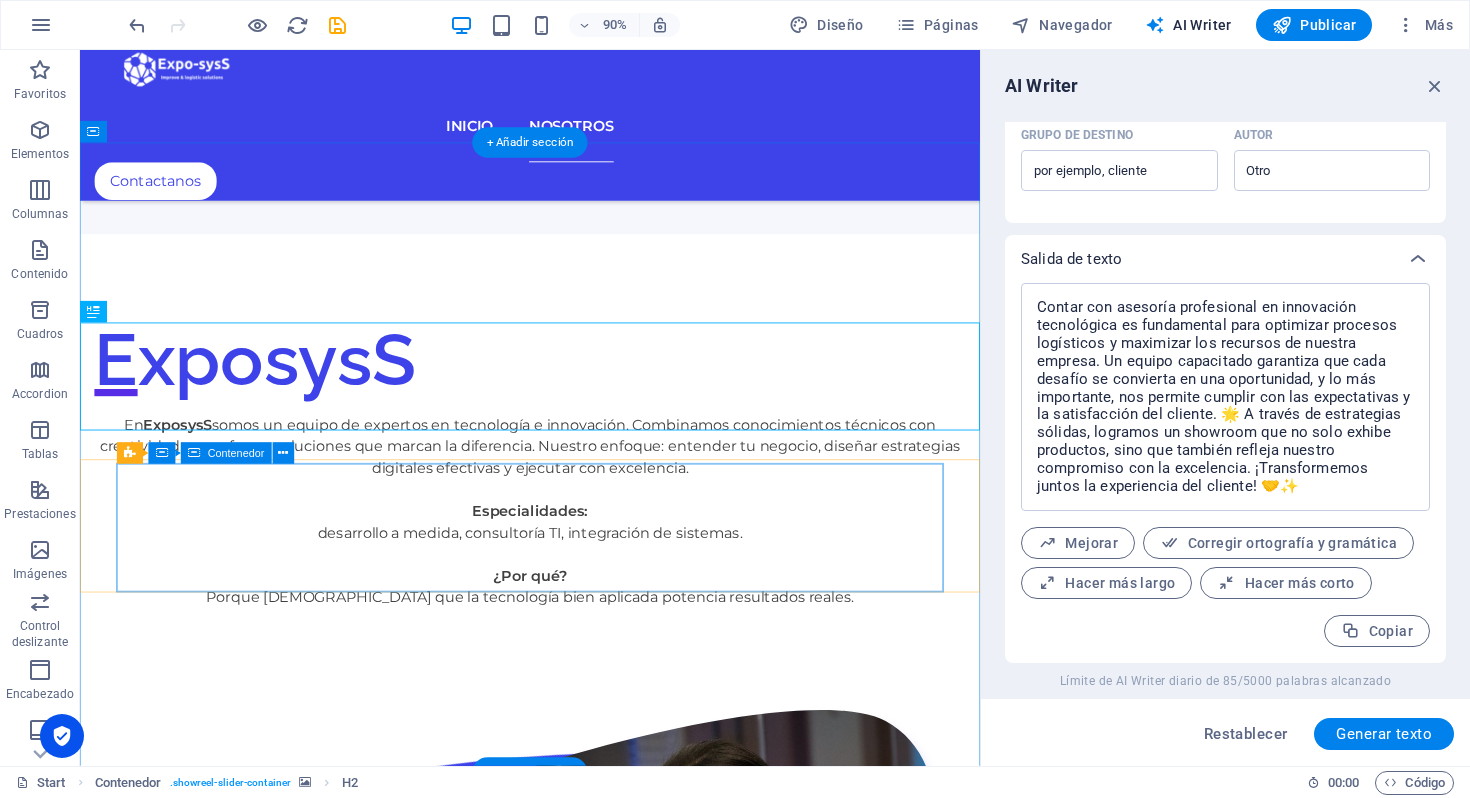 click on "Añadir elementos" at bounding box center (509, 4646) 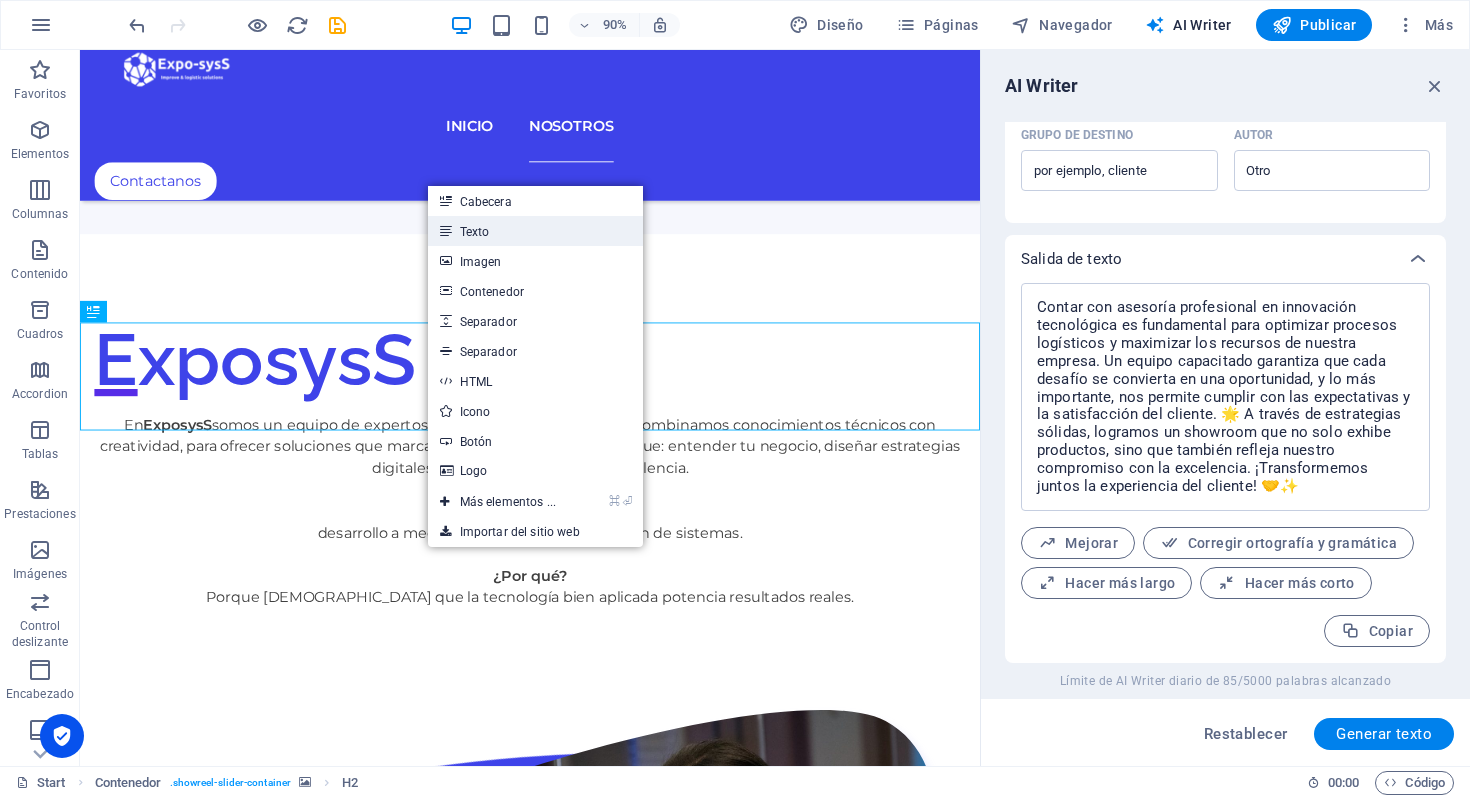 click on "Texto" at bounding box center (535, 231) 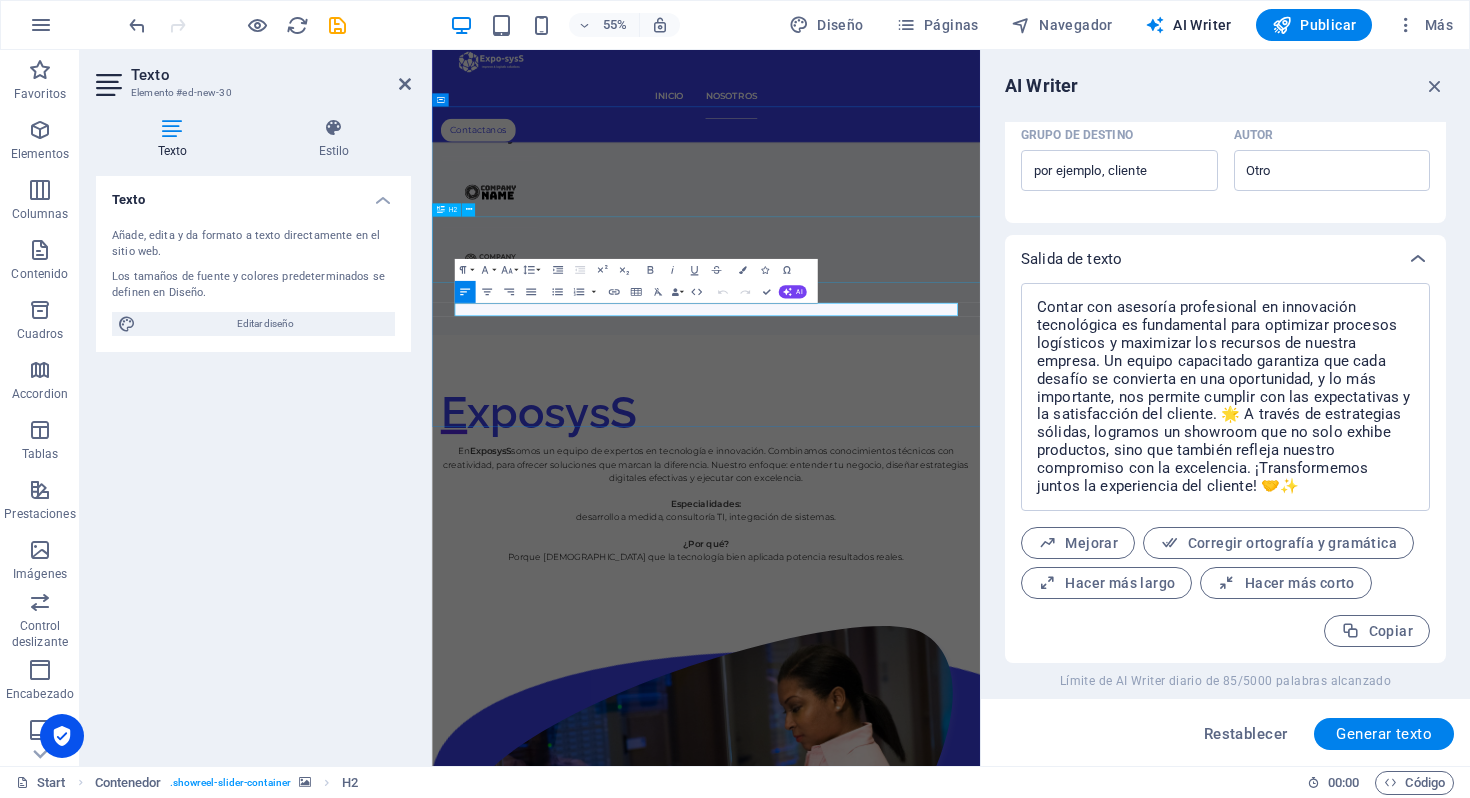 scroll, scrollTop: 3202, scrollLeft: 0, axis: vertical 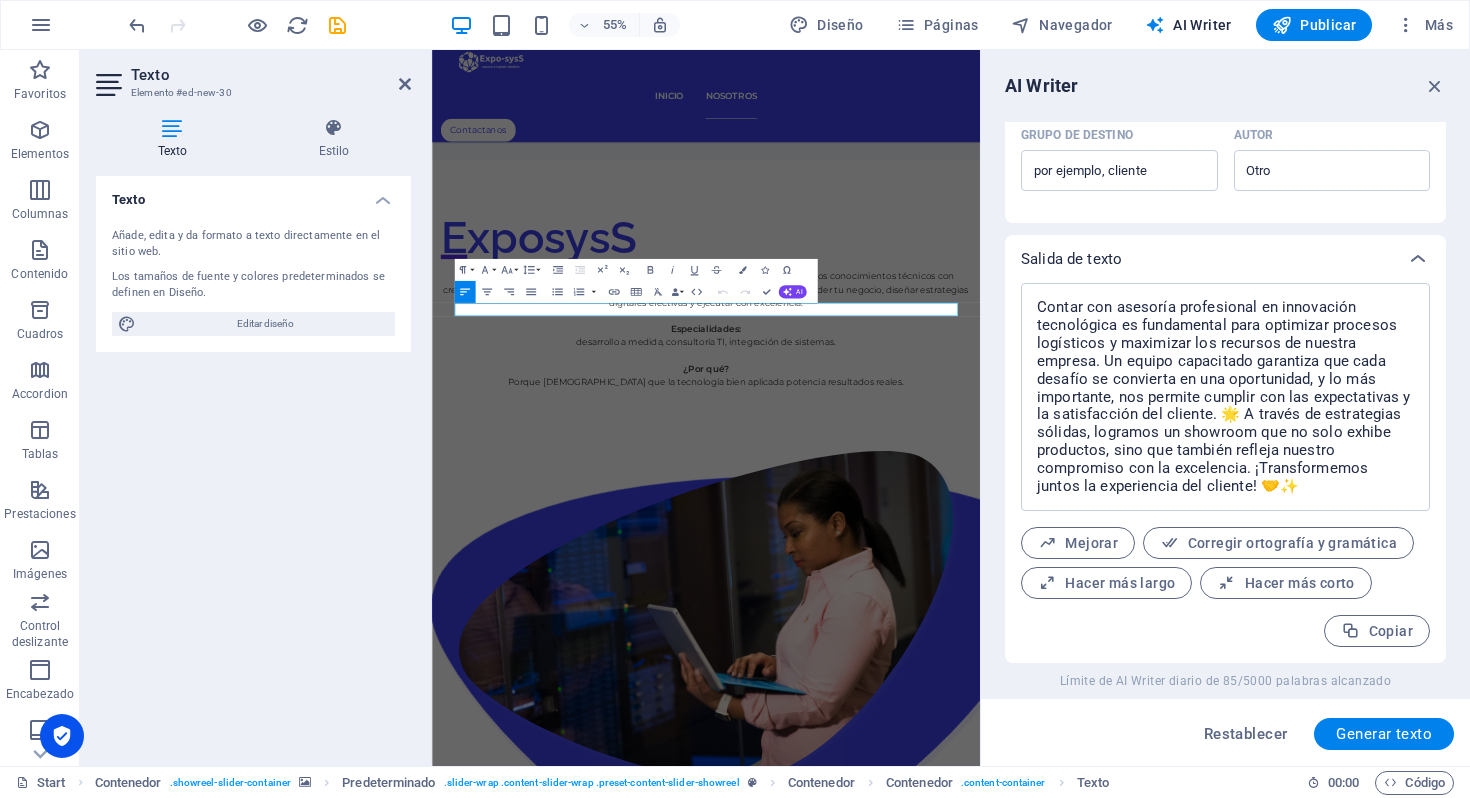 click on "Añade, edita y da formato a texto directamente en el sitio web." at bounding box center (253, 244) 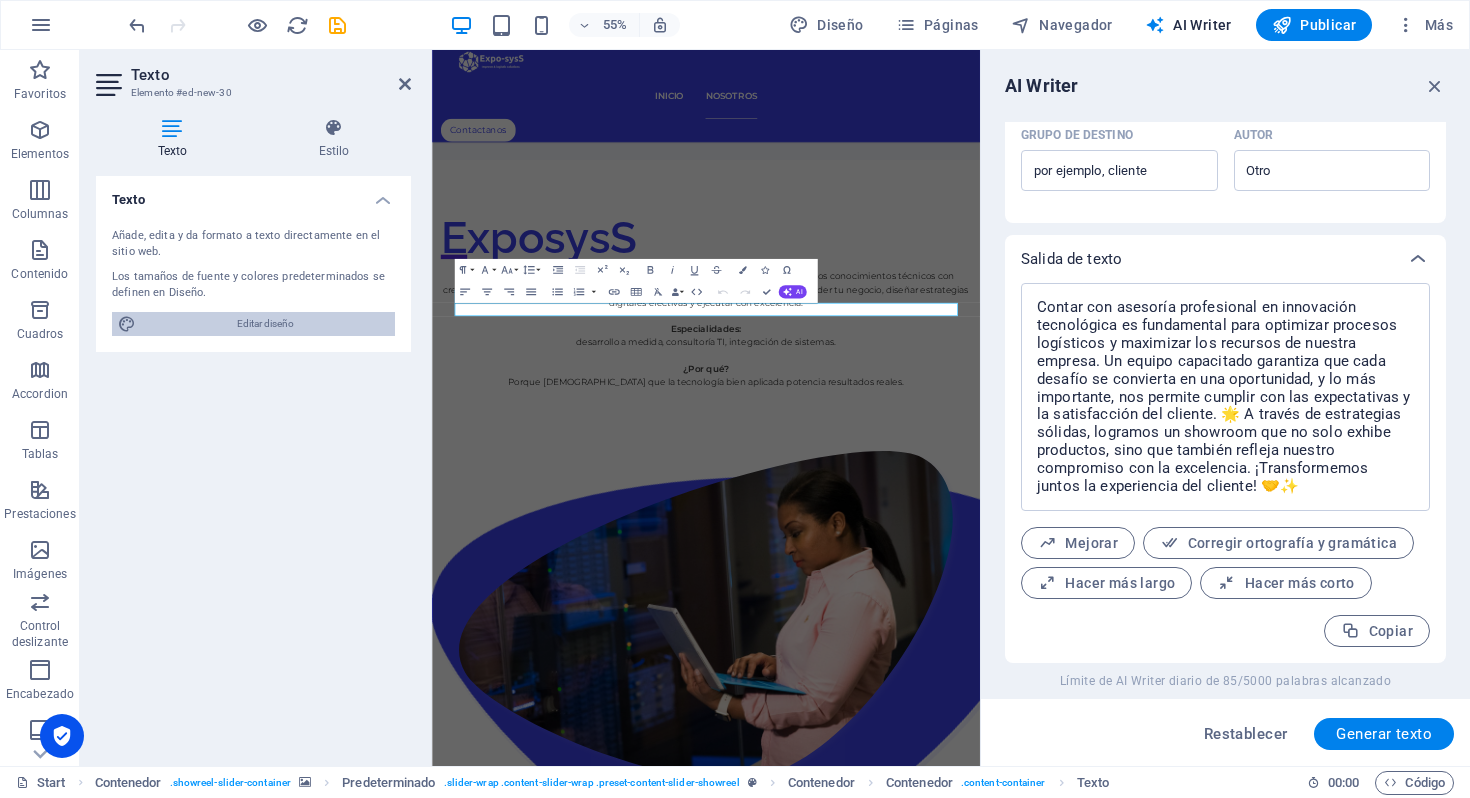 click on "Editar diseño" at bounding box center [265, 324] 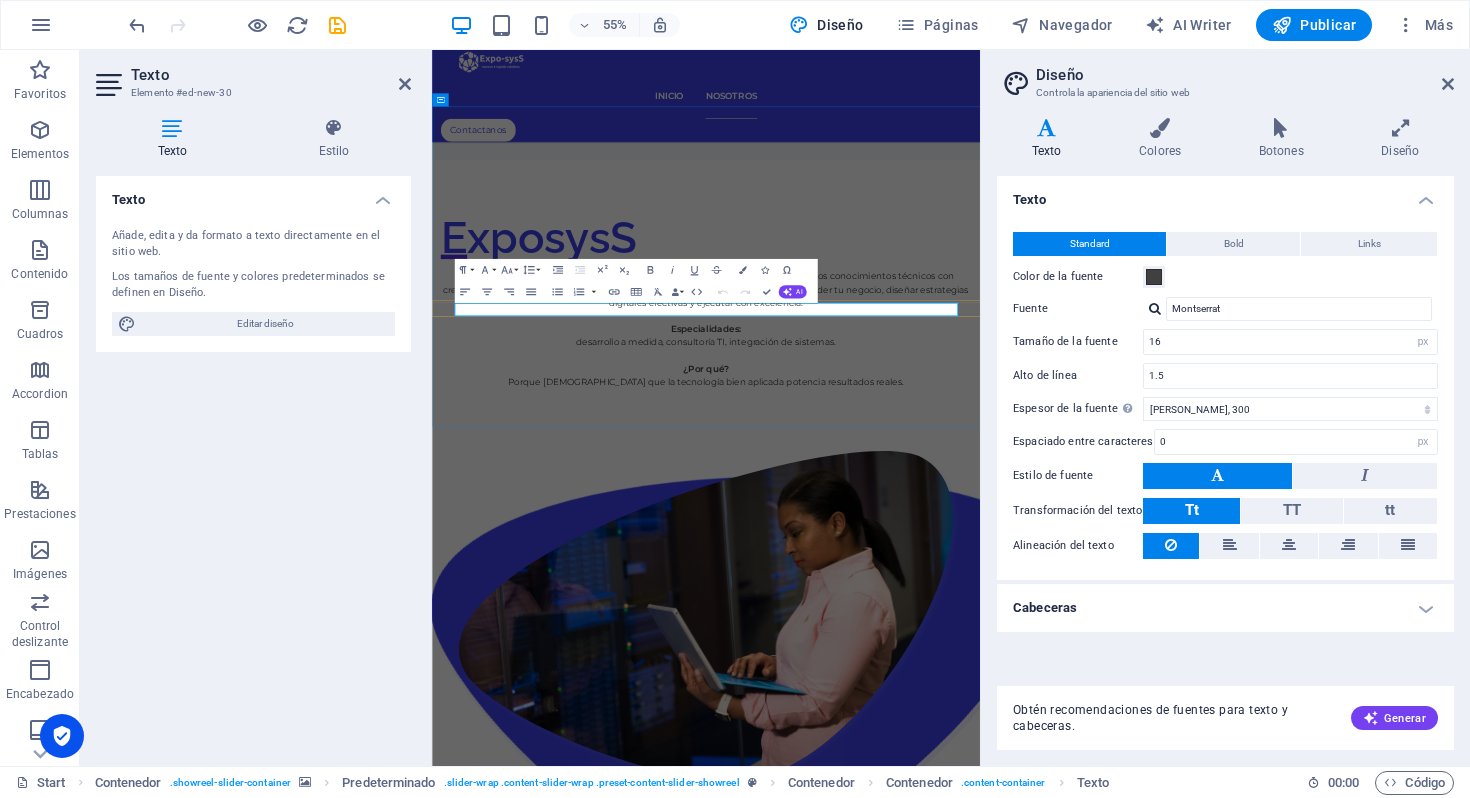 click on "Nuevo elemento de texto" at bounding box center [930, 4402] 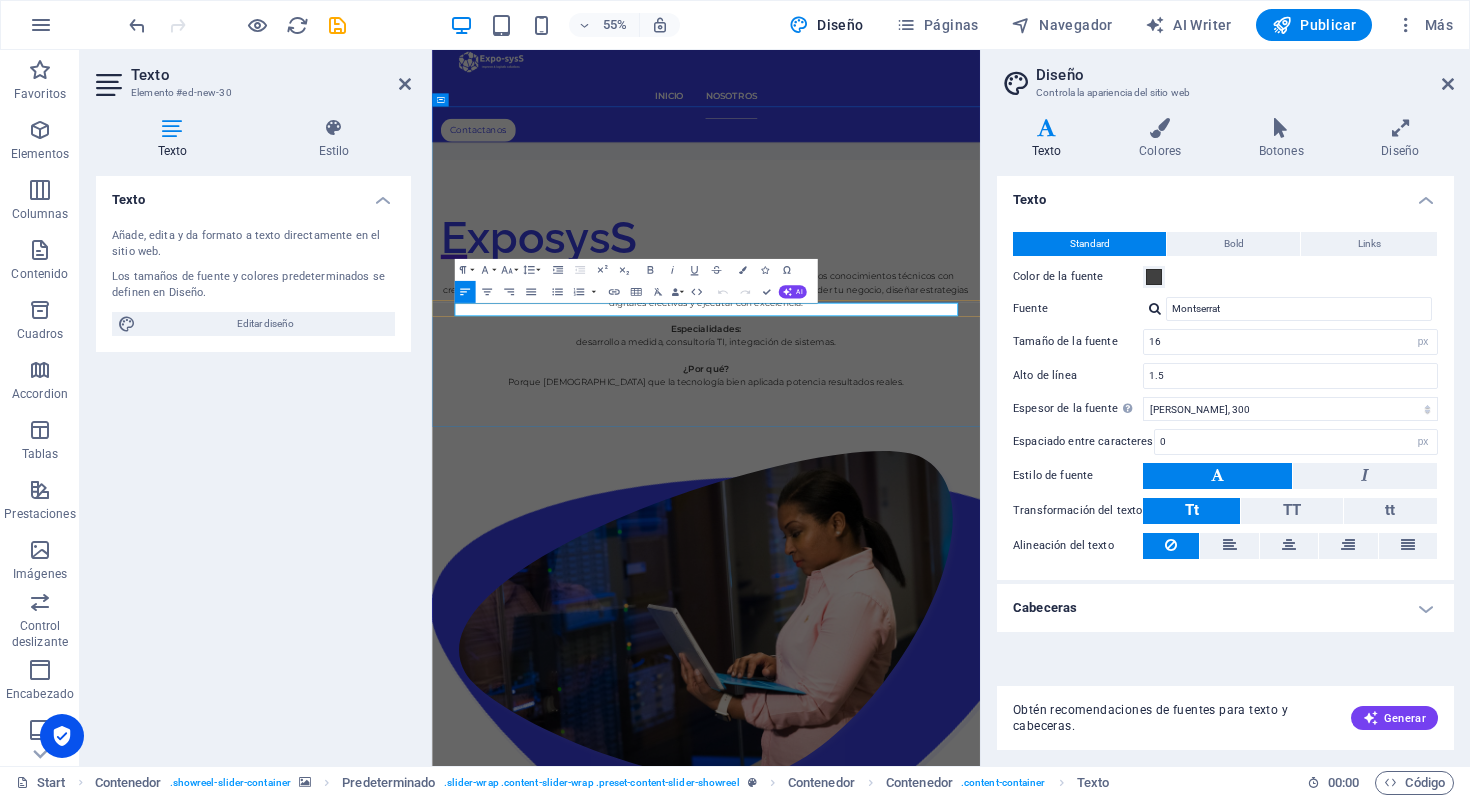 click on "Nuevo elemento de texto" at bounding box center (930, 4402) 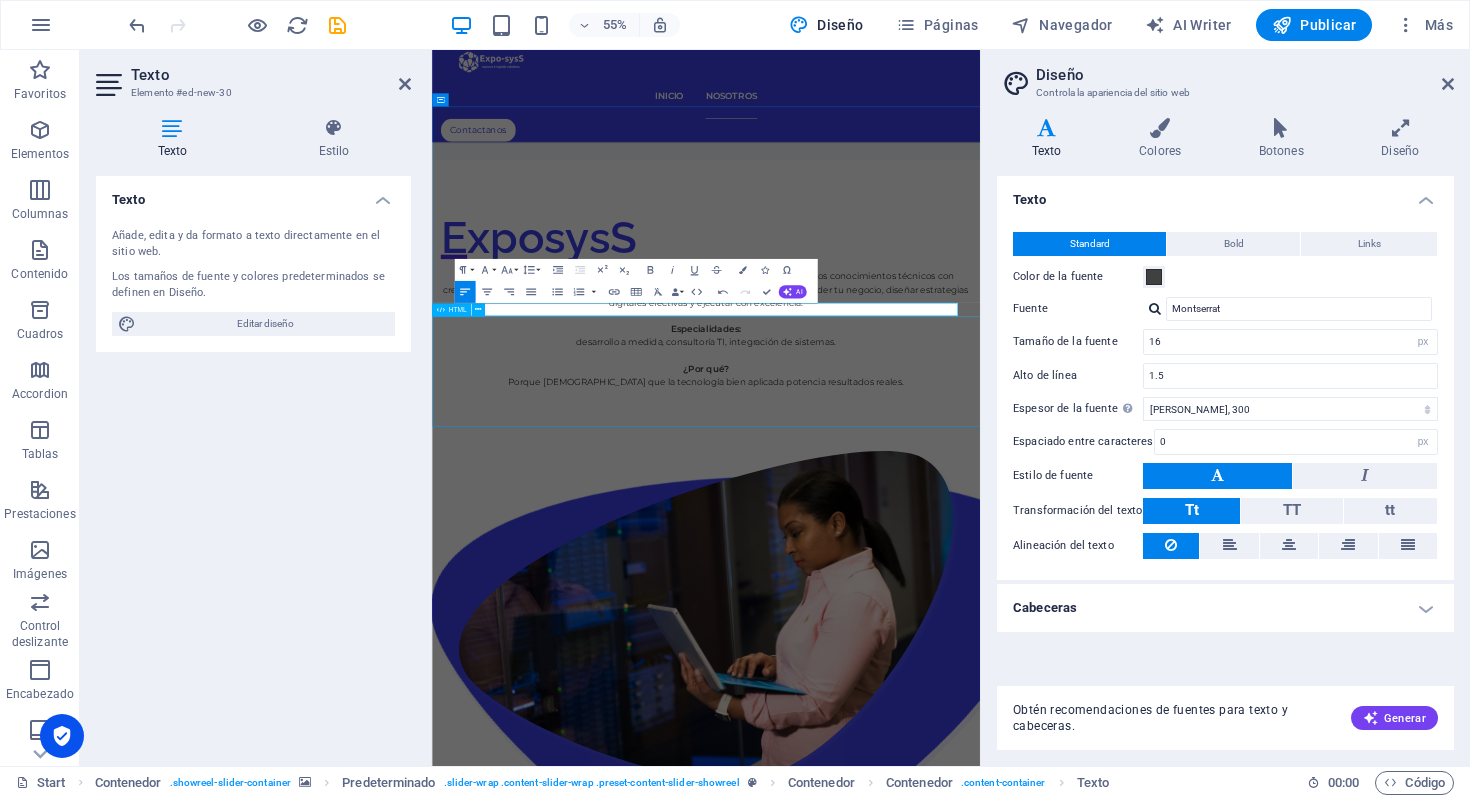 click at bounding box center [930, 4539] 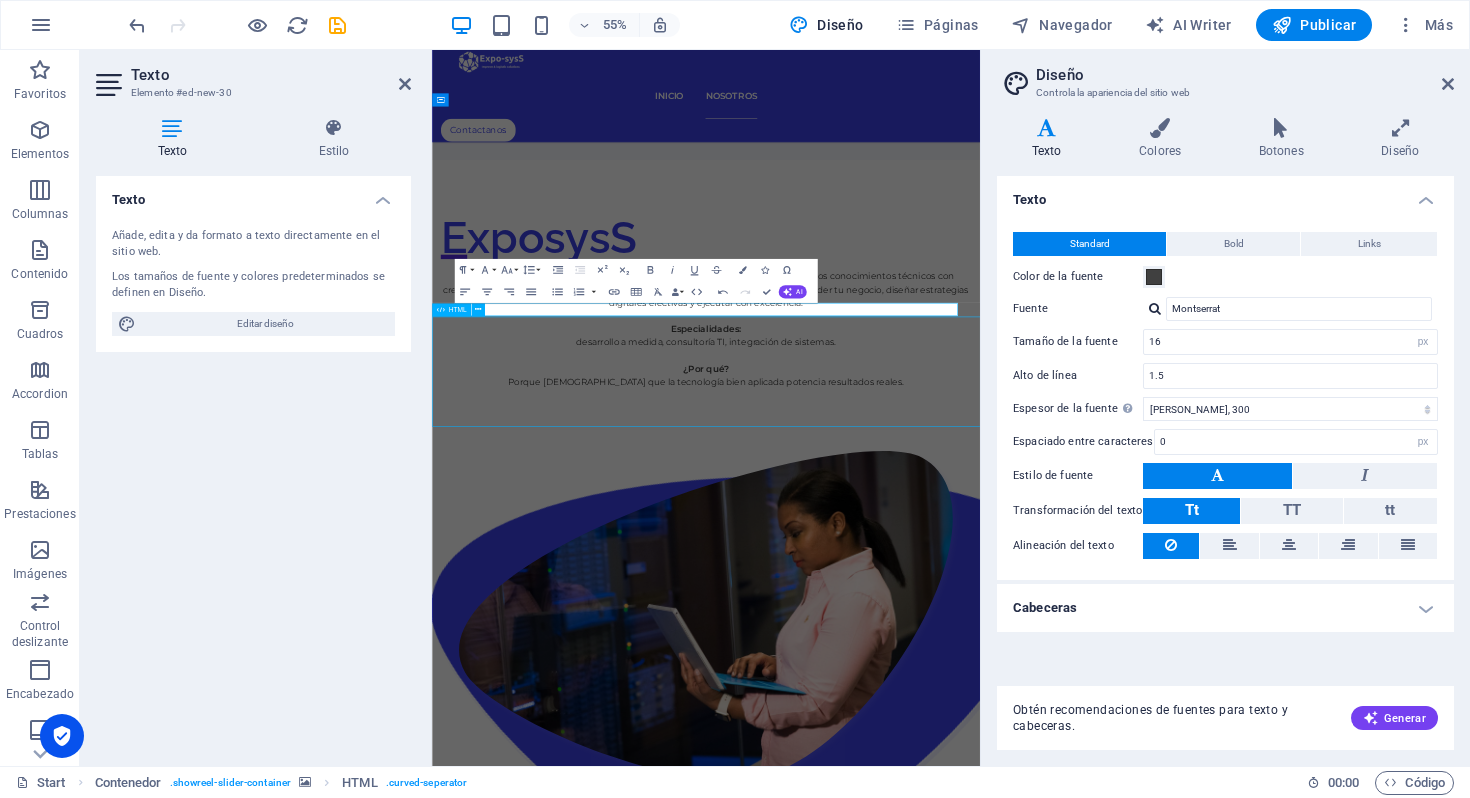 scroll, scrollTop: 2883, scrollLeft: 0, axis: vertical 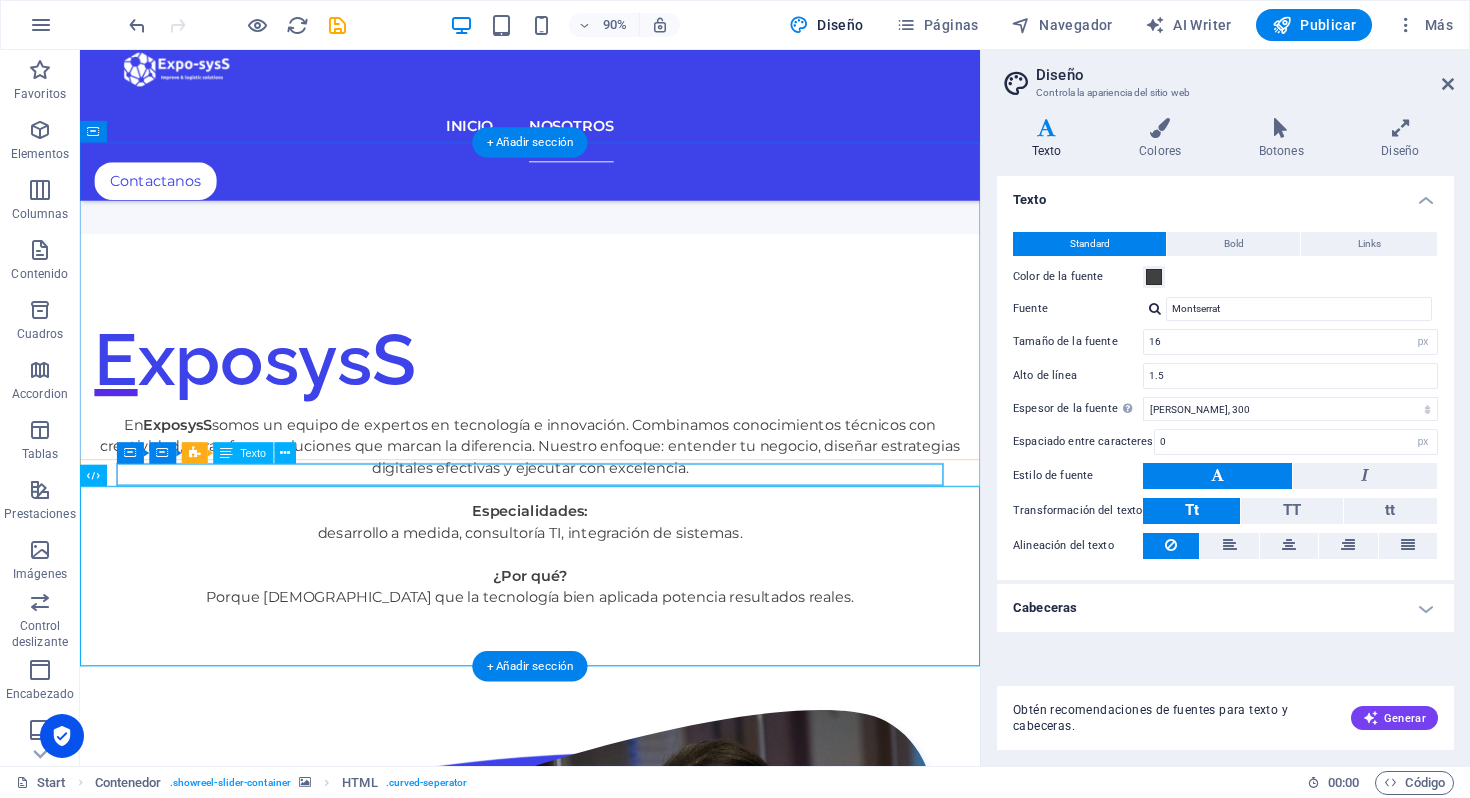 click on "Nuevo elemento de texto" at bounding box center [580, 4439] 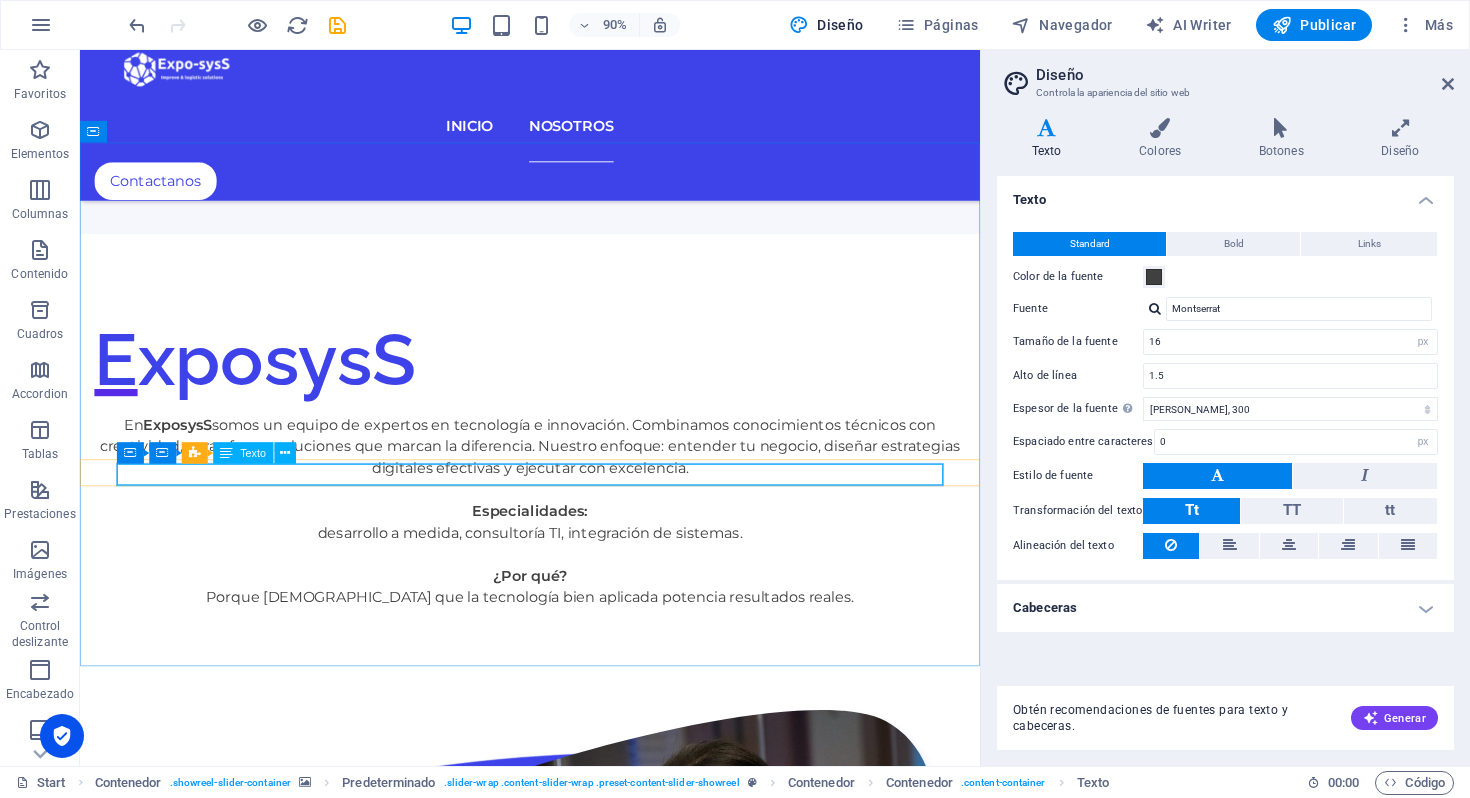 click on "Texto" at bounding box center [253, 453] 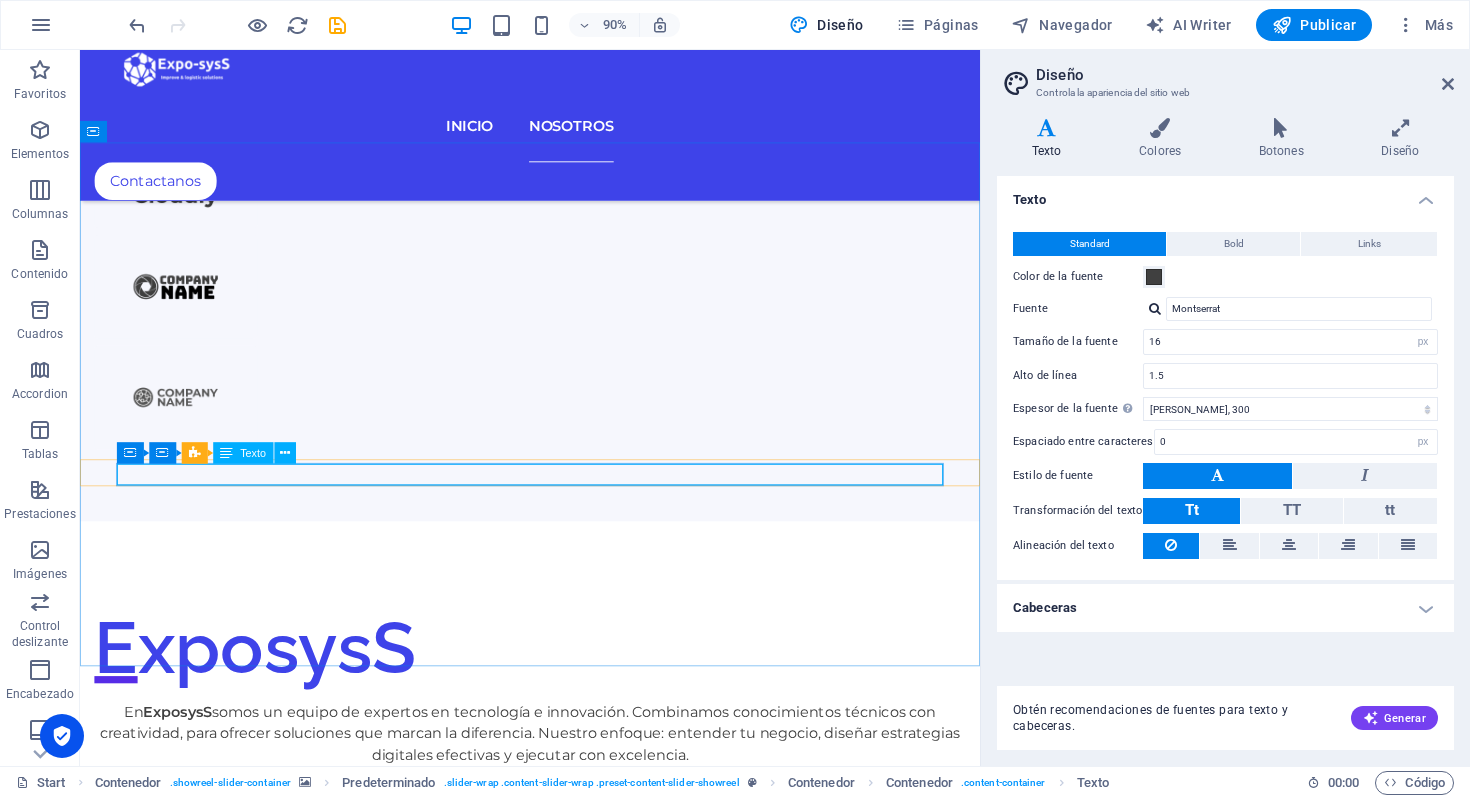 scroll, scrollTop: 3202, scrollLeft: 0, axis: vertical 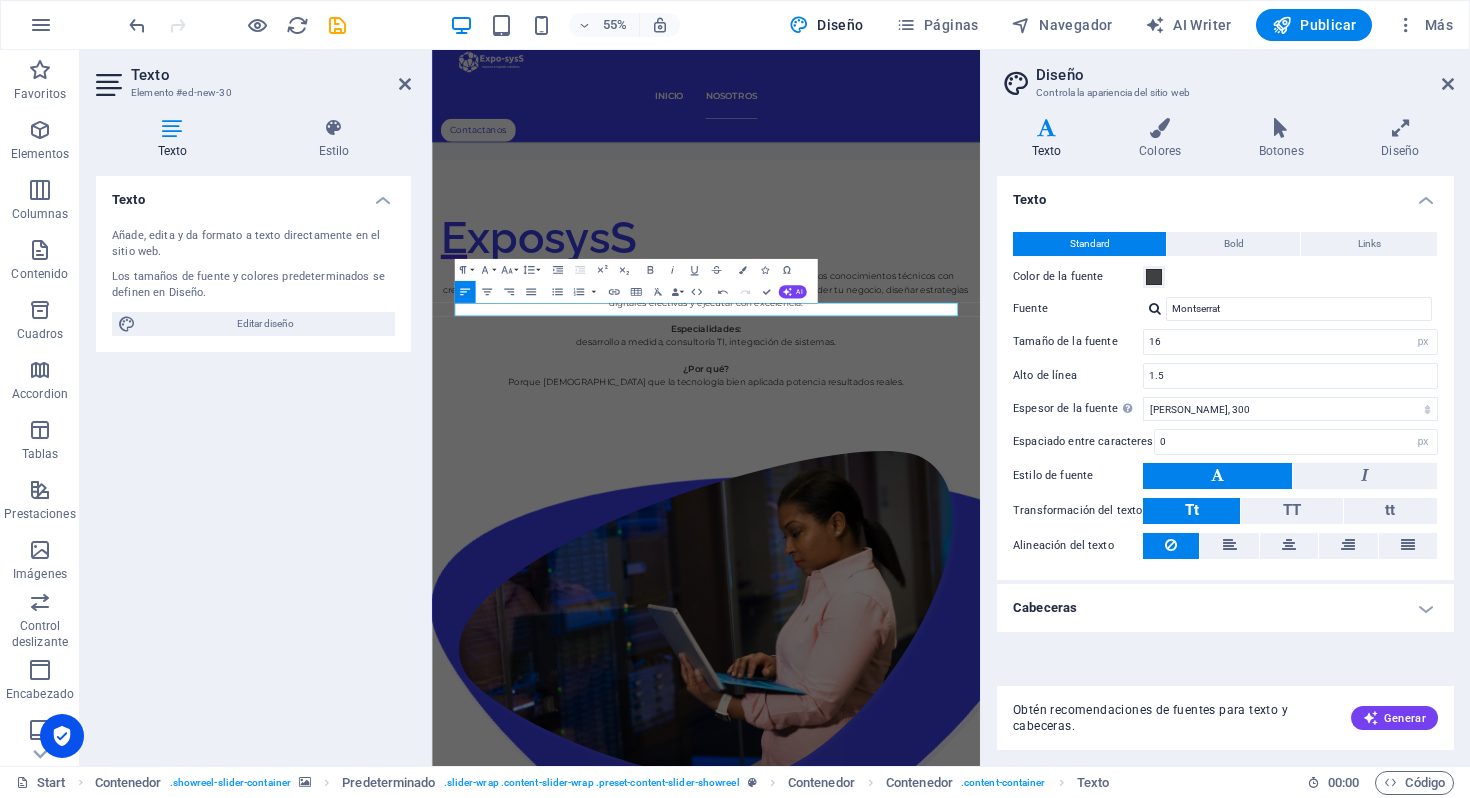 click on "Diseño" at bounding box center (1245, 75) 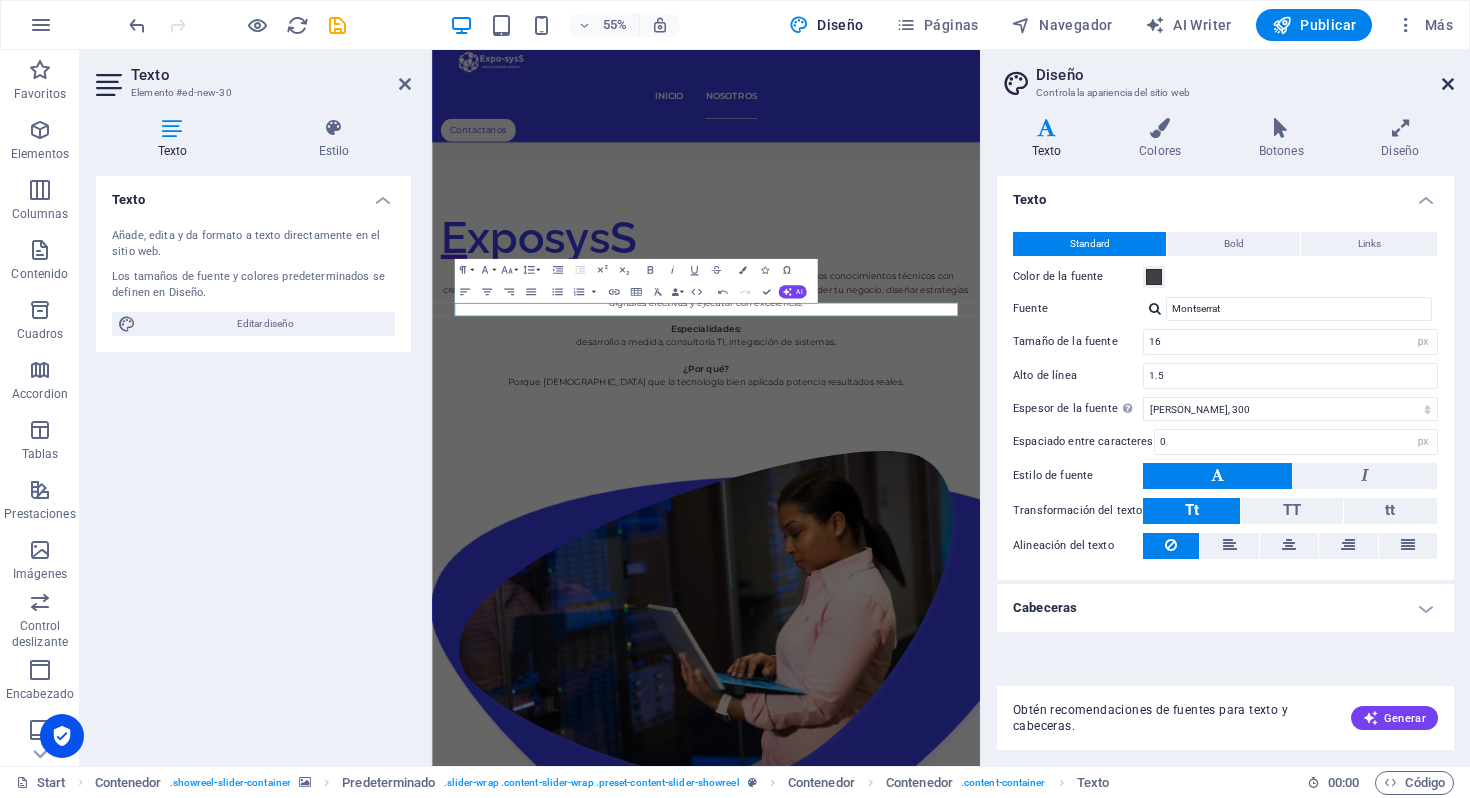 click at bounding box center (1448, 84) 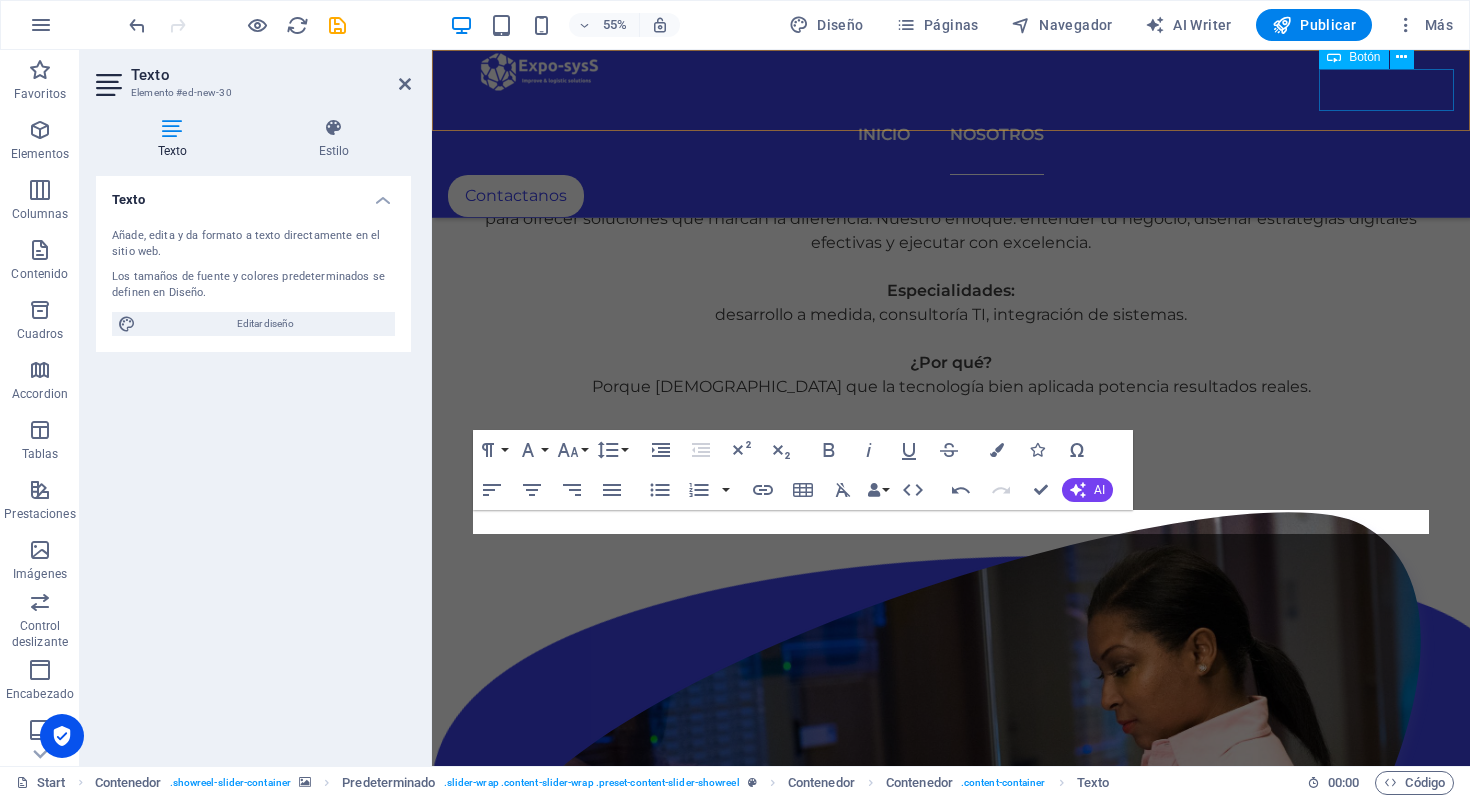 scroll, scrollTop: 2821, scrollLeft: 0, axis: vertical 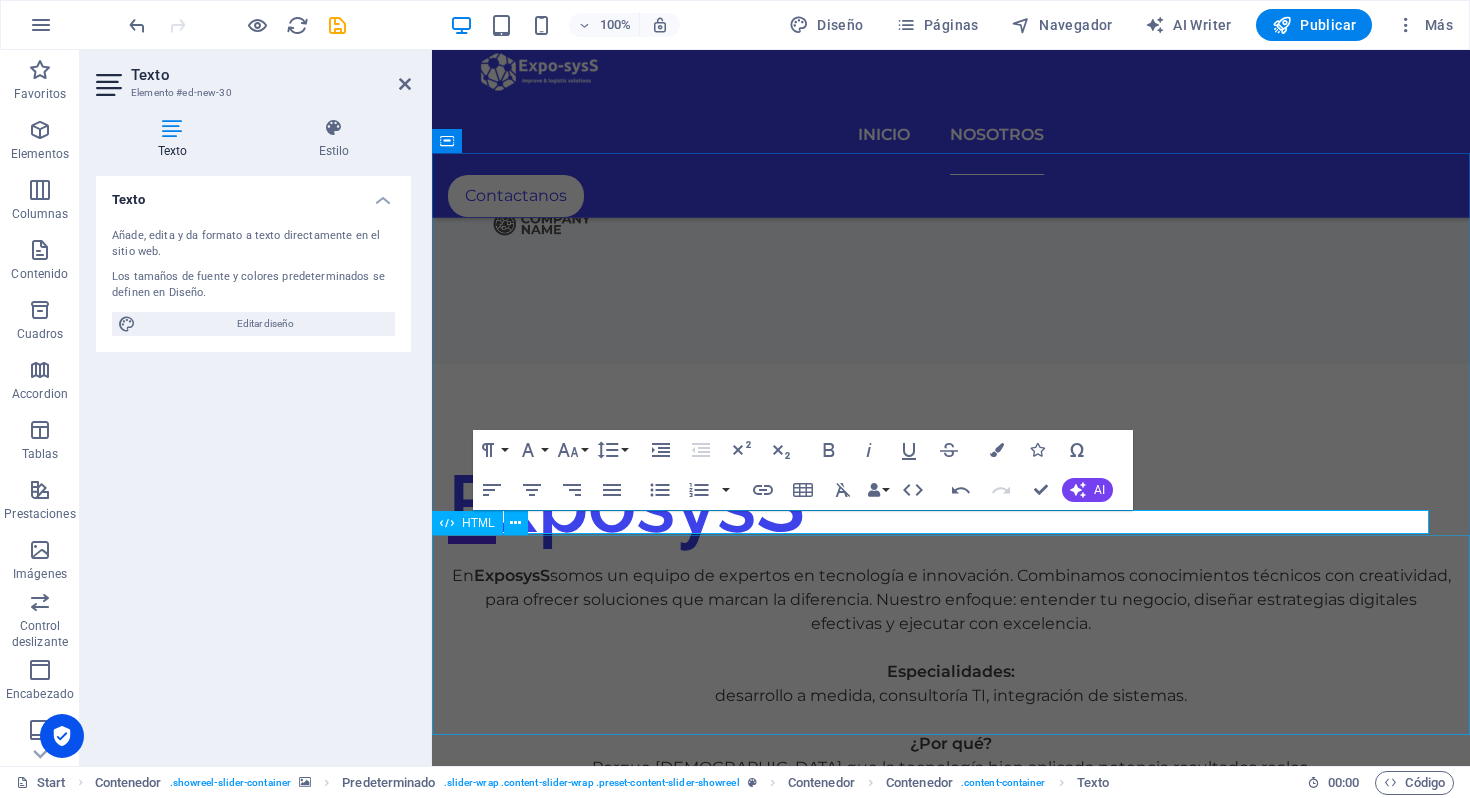 click at bounding box center (951, 4738) 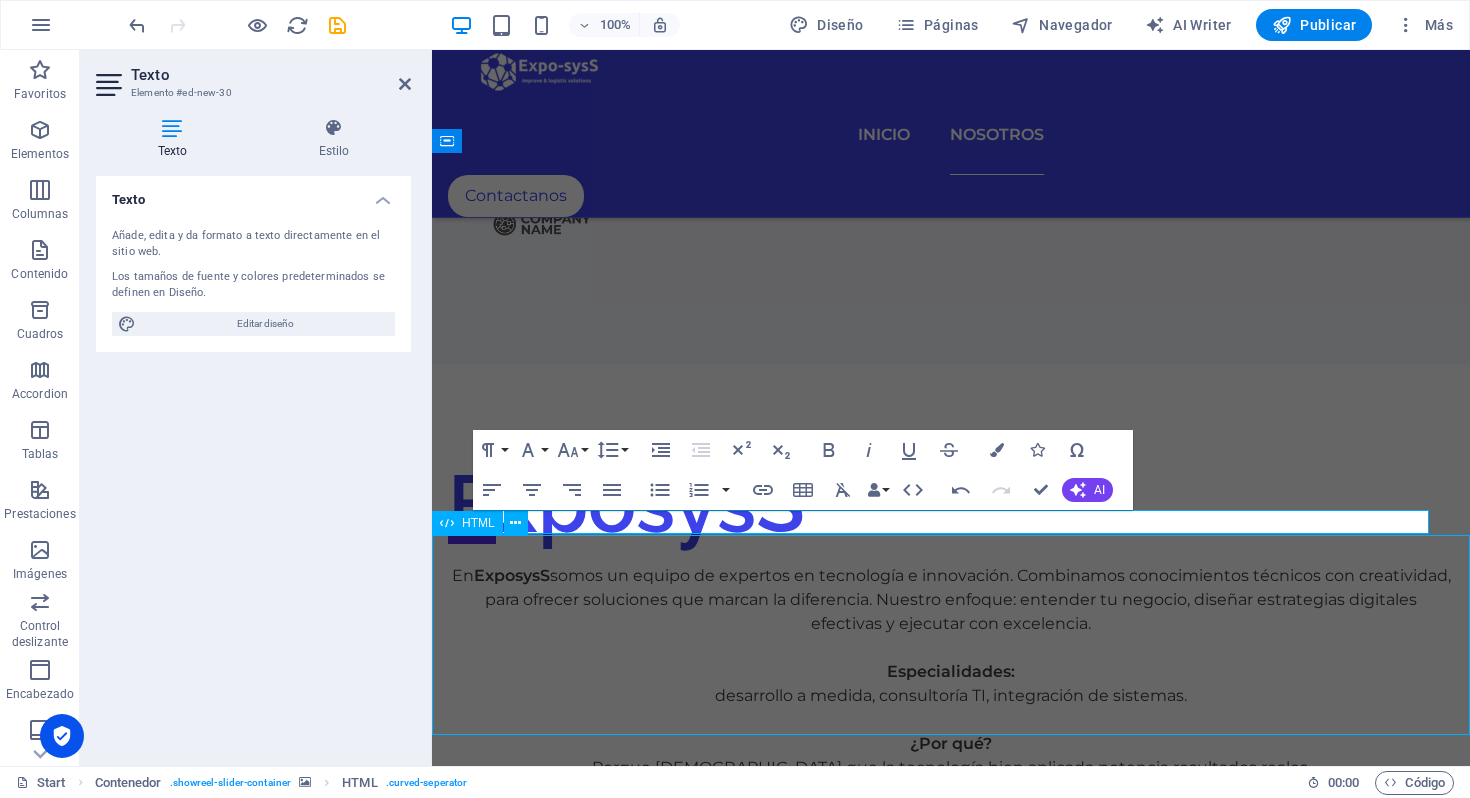 scroll, scrollTop: 2872, scrollLeft: 0, axis: vertical 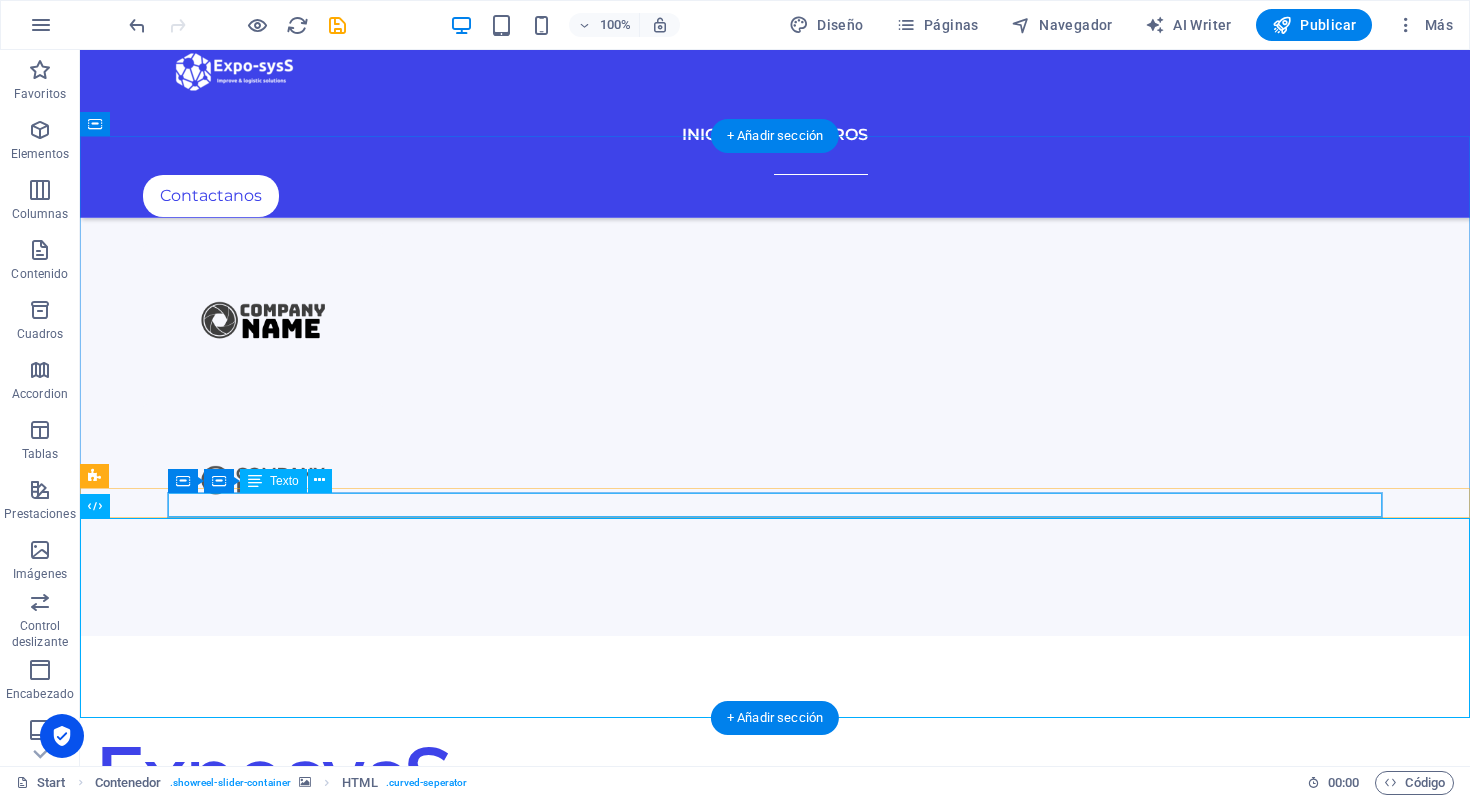 click on "Nuevo elemento de texto" at bounding box center [775, 5340] 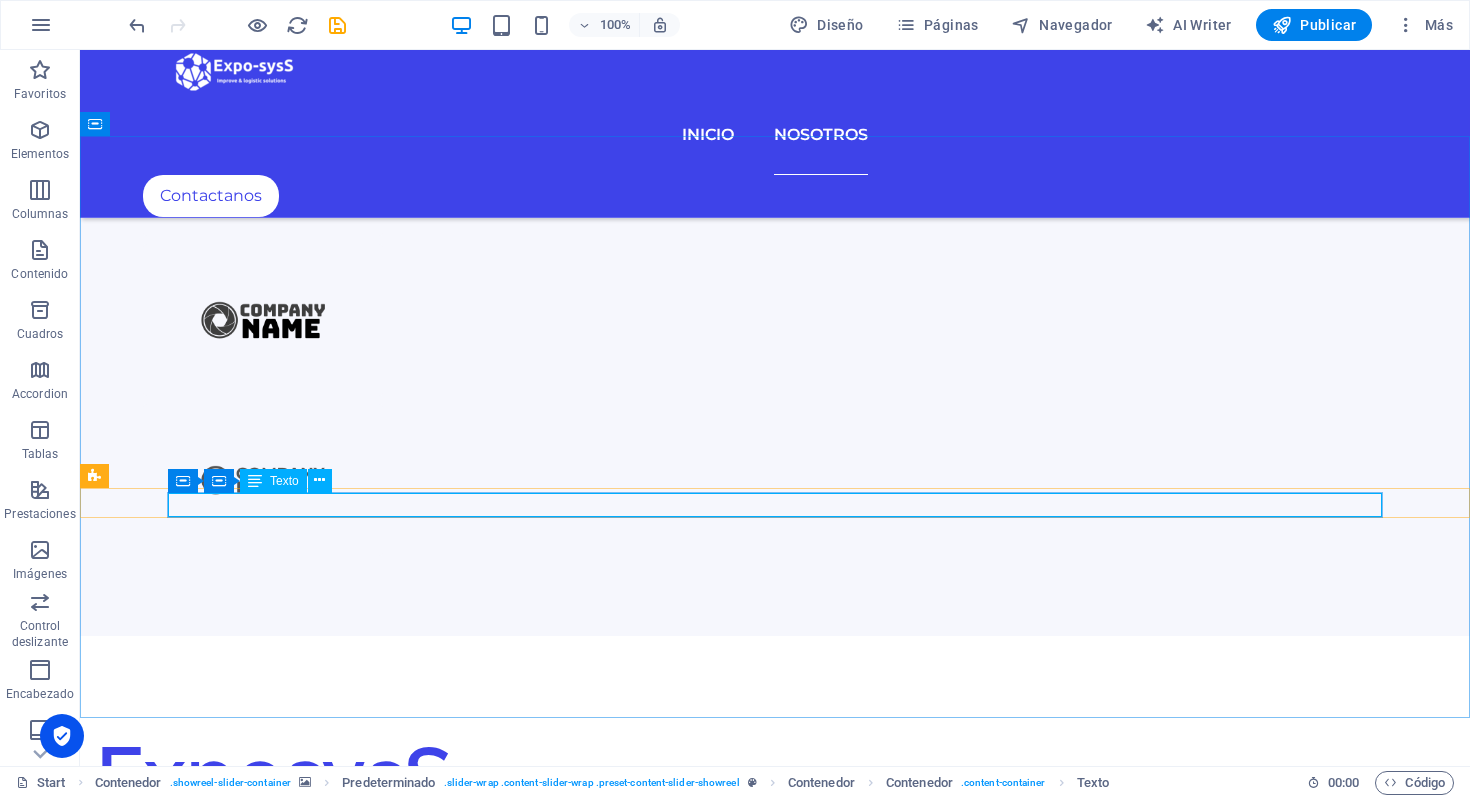 click on "Texto" at bounding box center [284, 481] 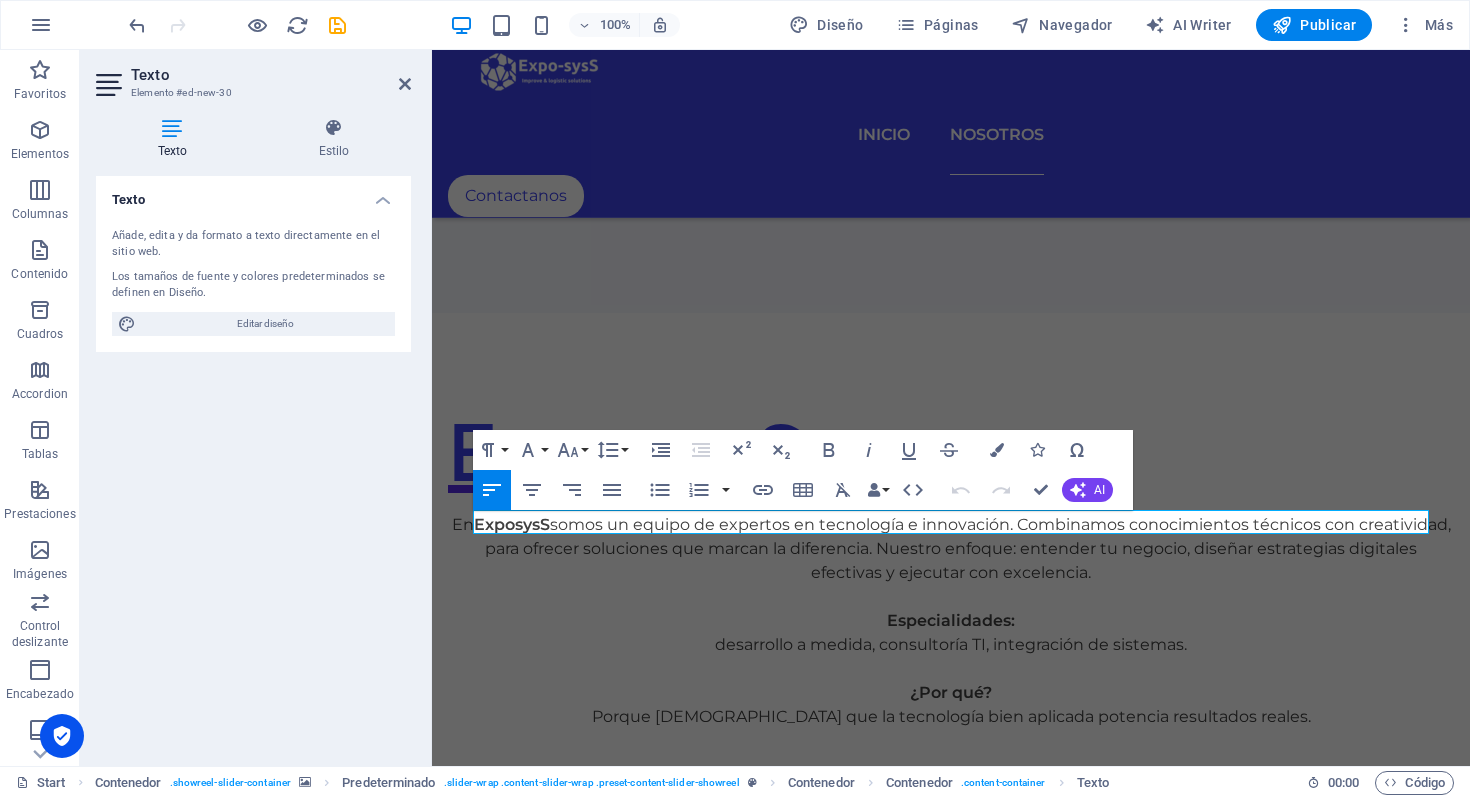 scroll, scrollTop: 2821, scrollLeft: 0, axis: vertical 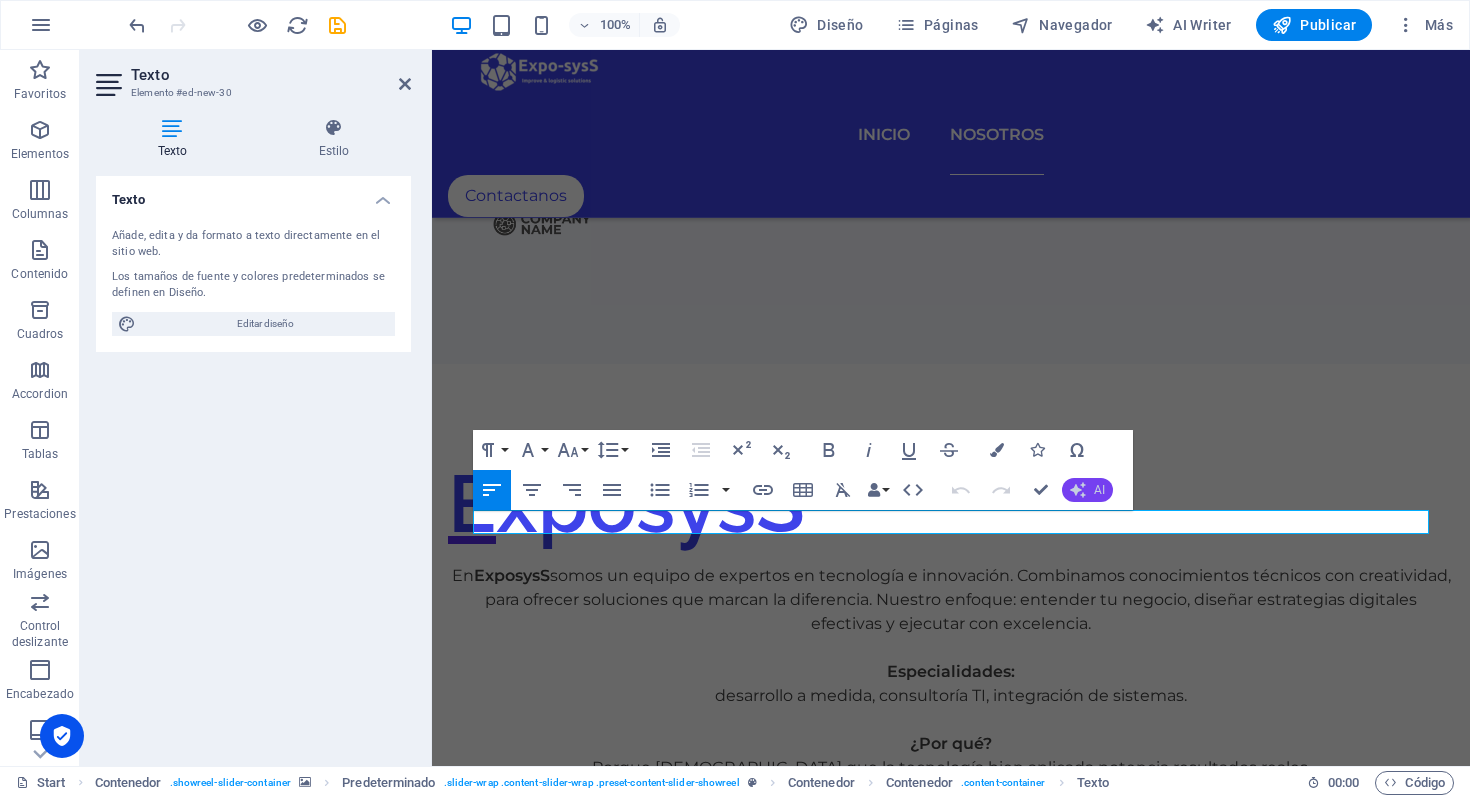 click on "AI" at bounding box center [1099, 490] 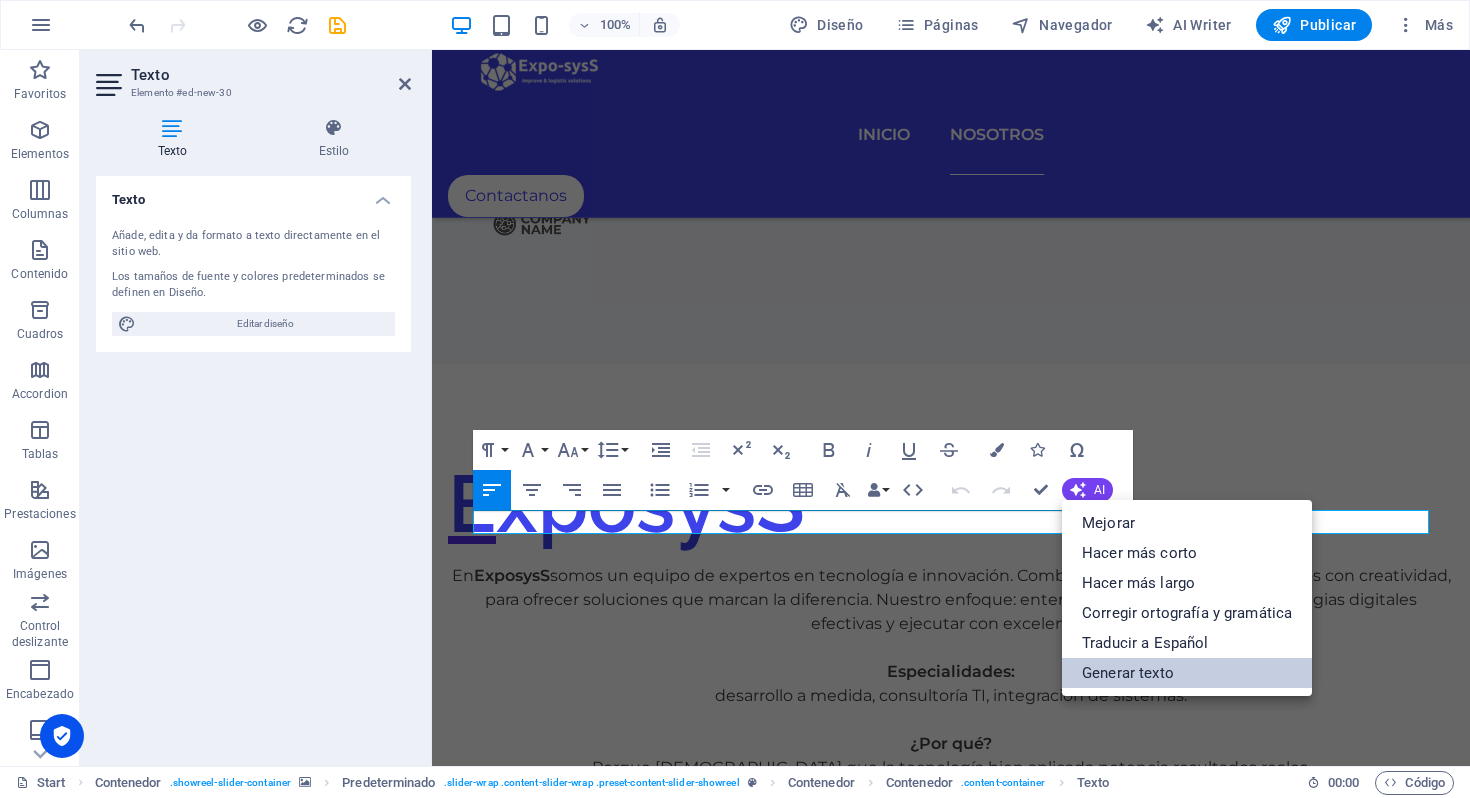 click on "Generar texto" at bounding box center [1187, 673] 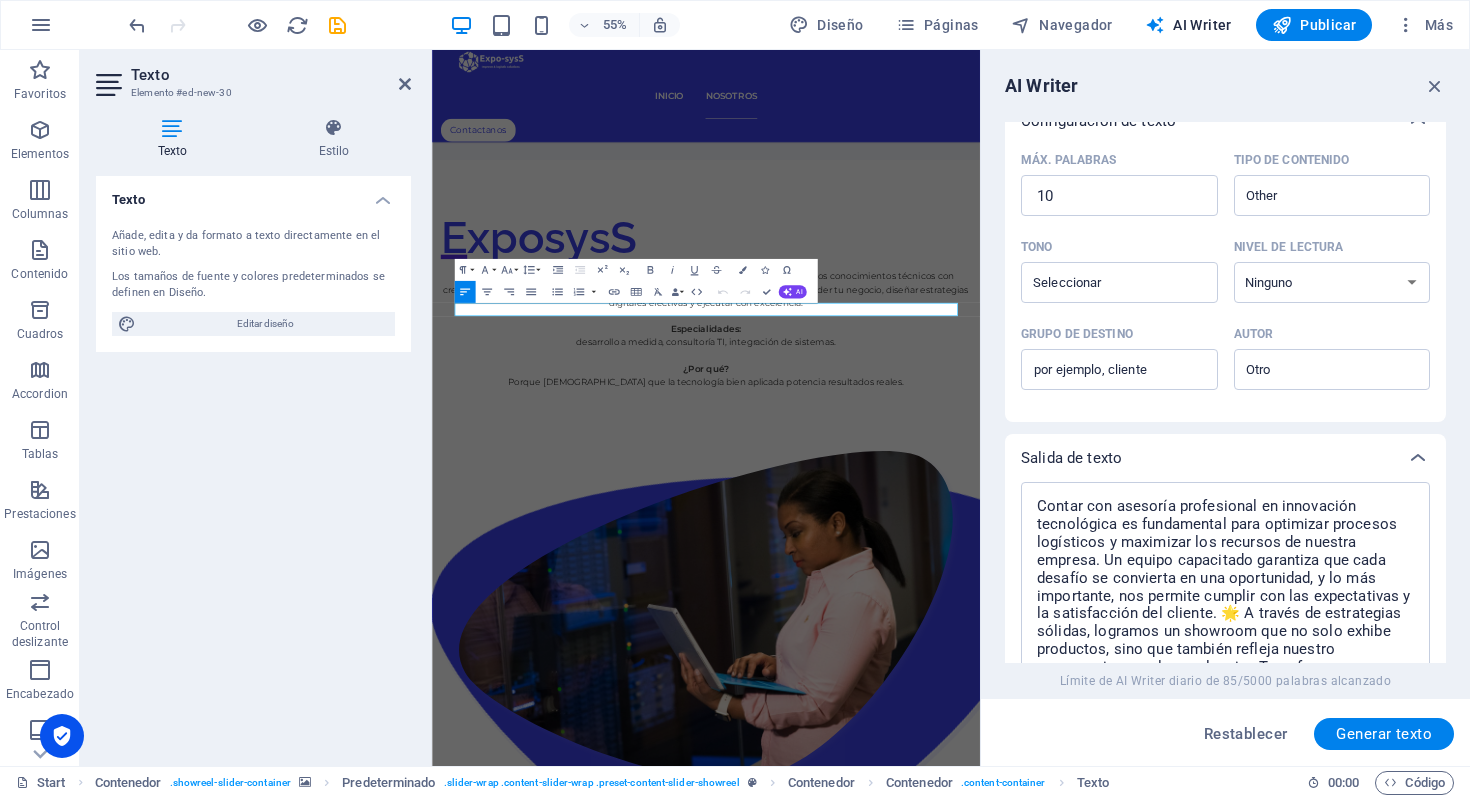 scroll, scrollTop: 640, scrollLeft: 0, axis: vertical 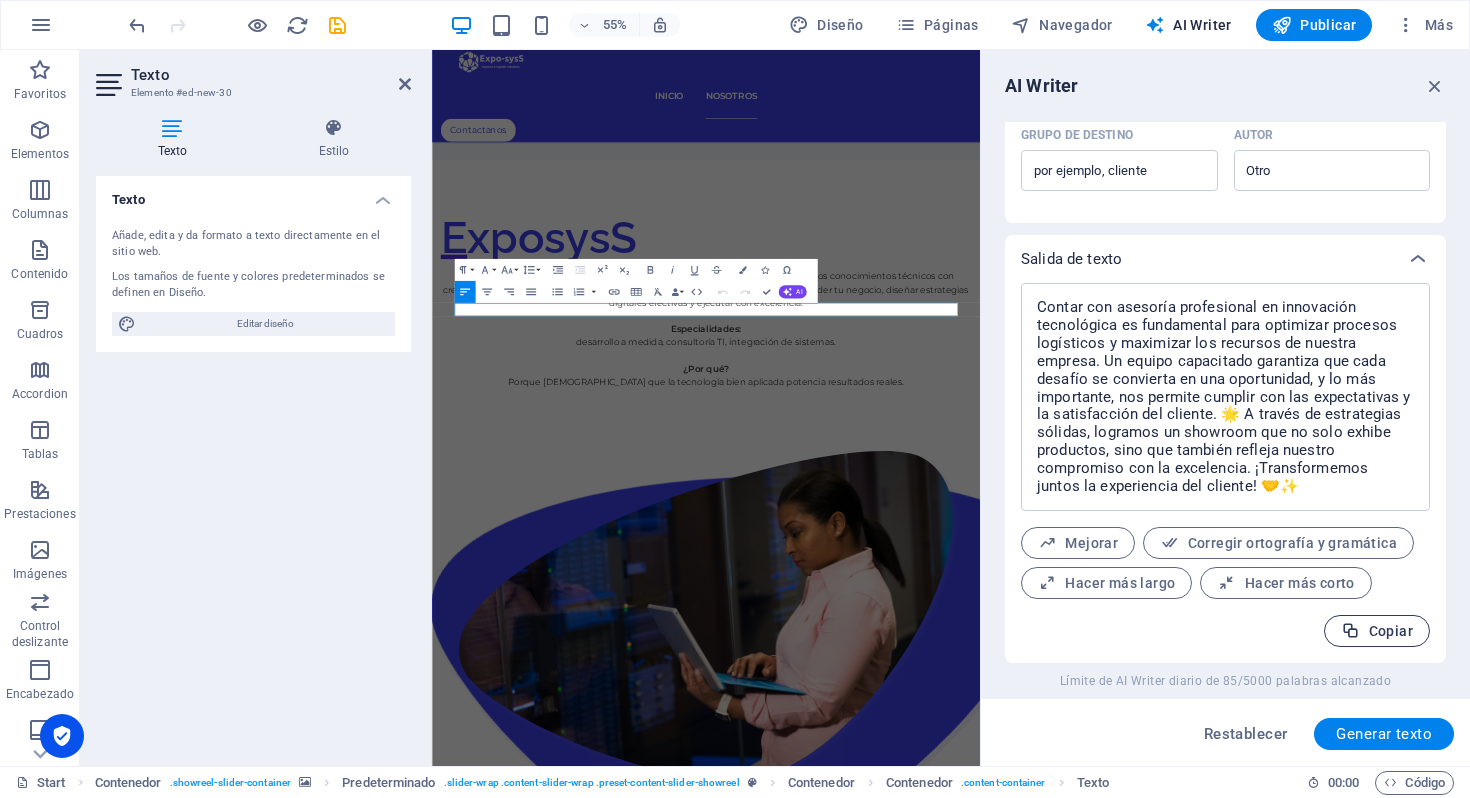 click on "Copiar" at bounding box center (1377, 631) 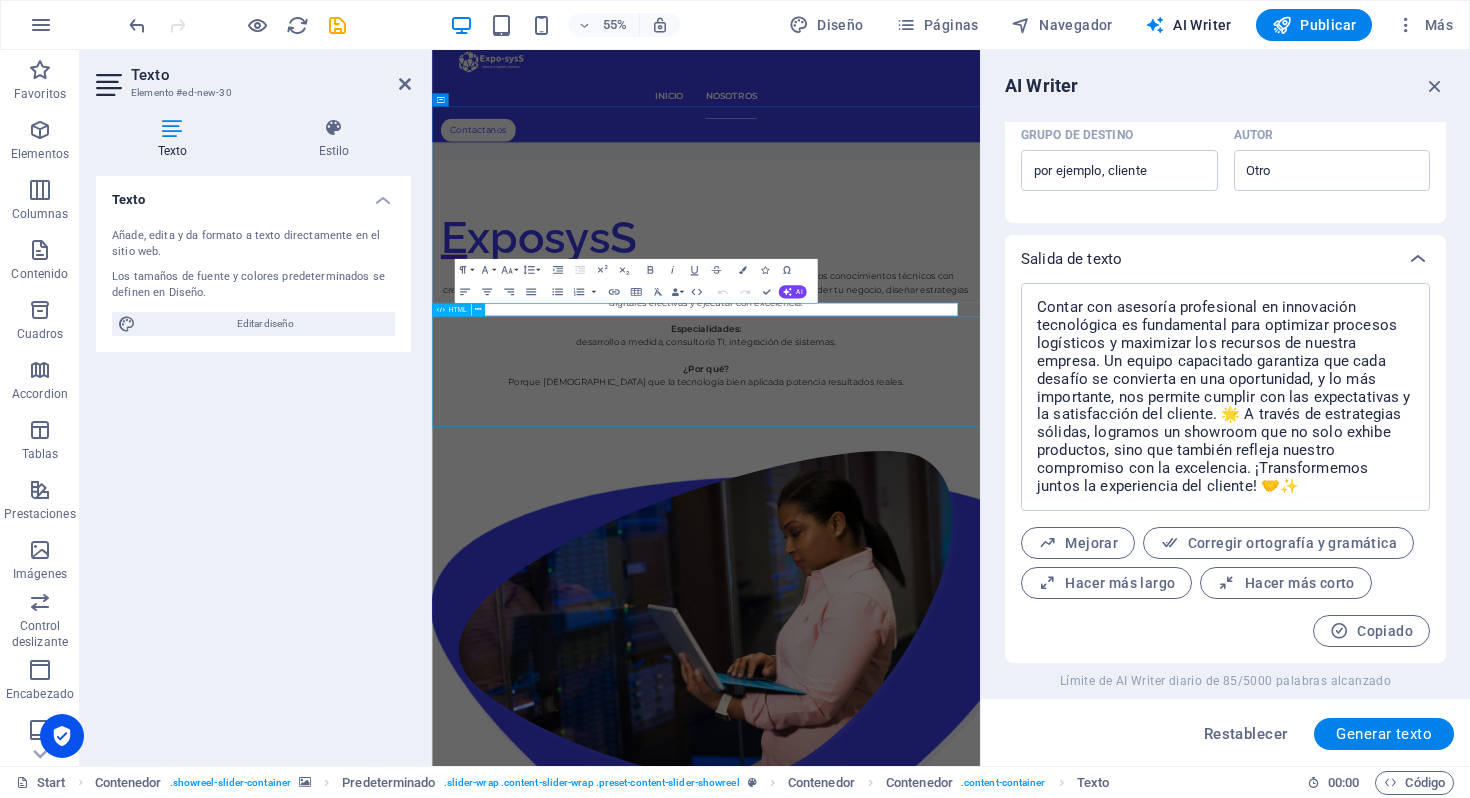 click at bounding box center (930, 4539) 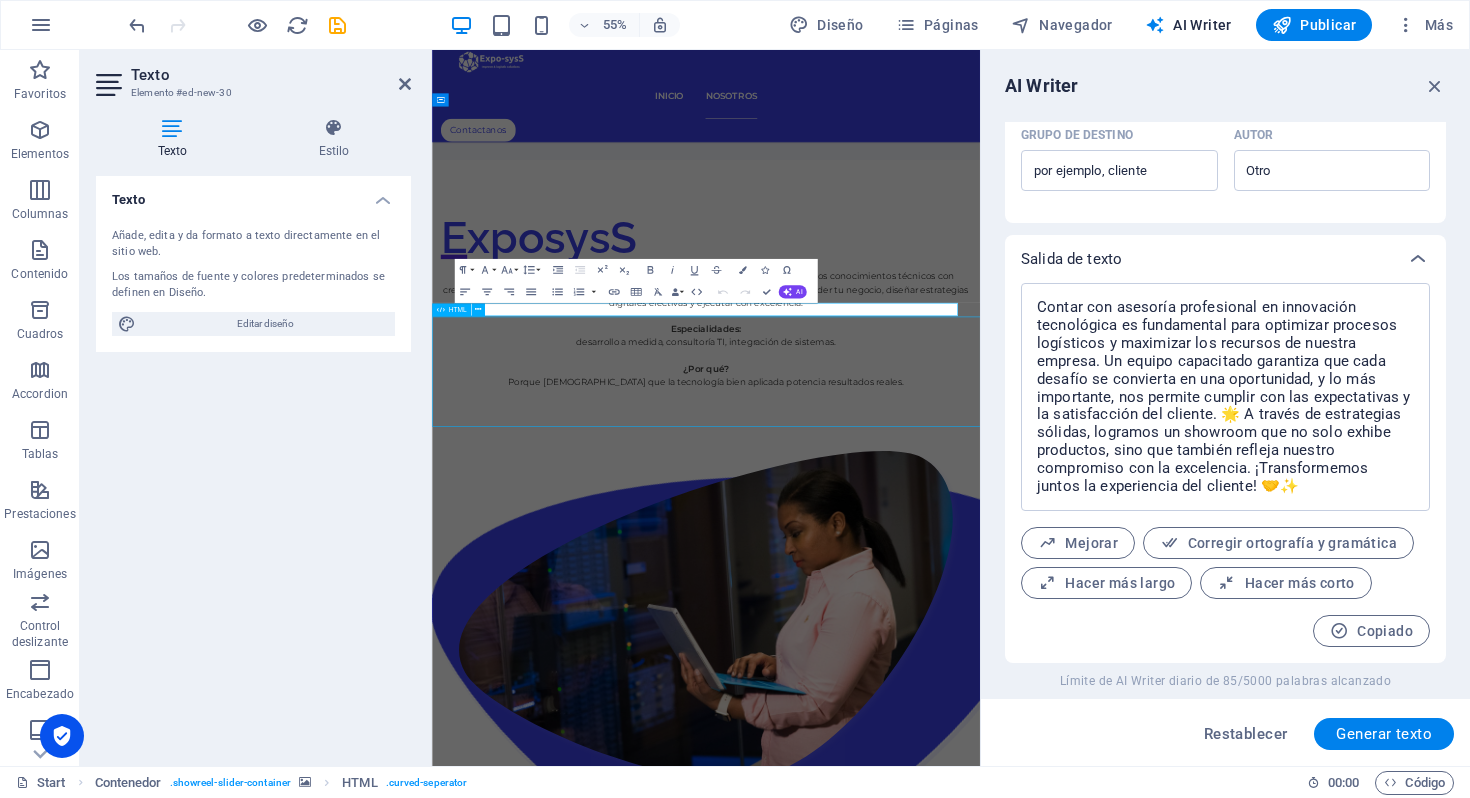 scroll, scrollTop: 2883, scrollLeft: 0, axis: vertical 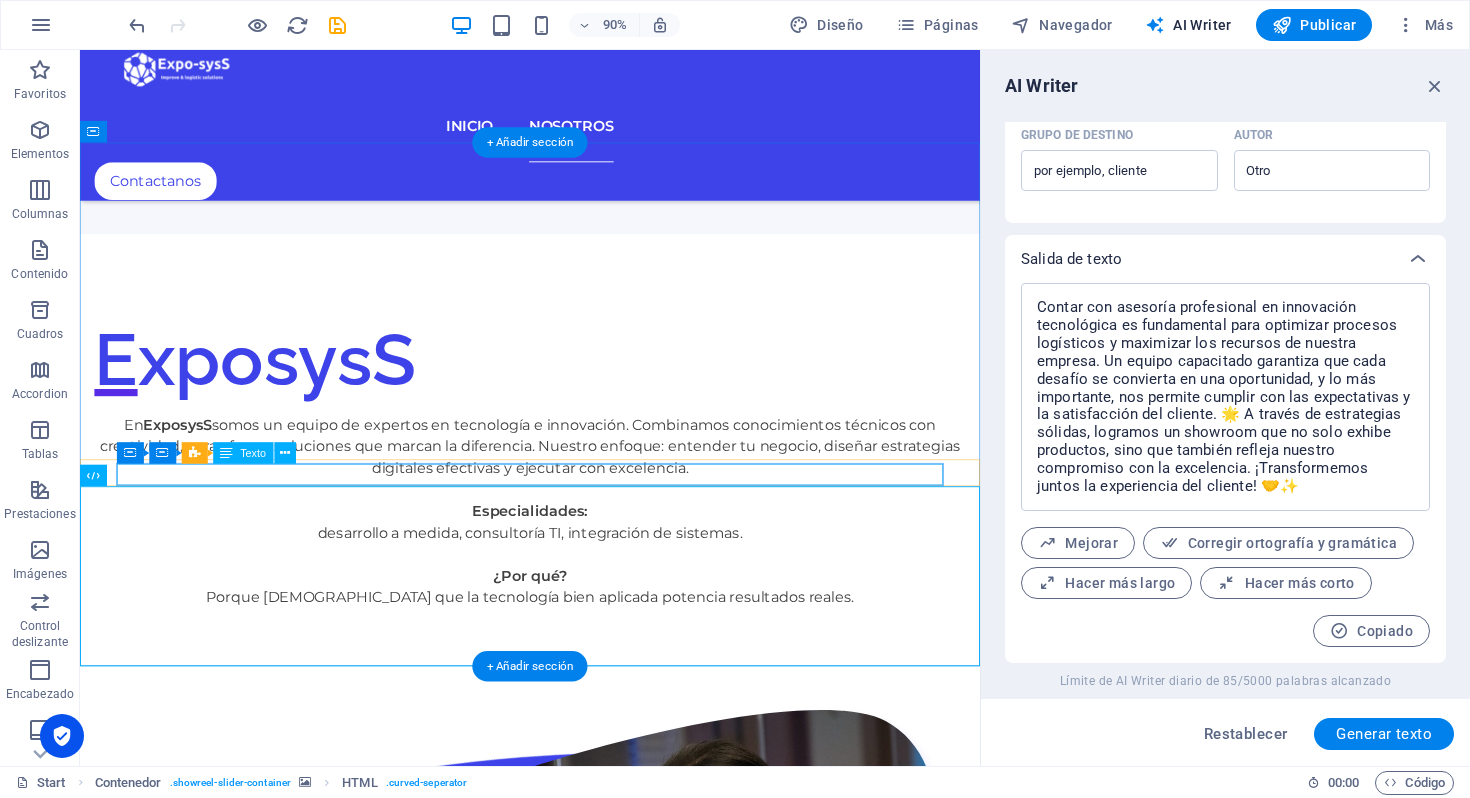 click on "Nuevo elemento de texto" at bounding box center [580, 4439] 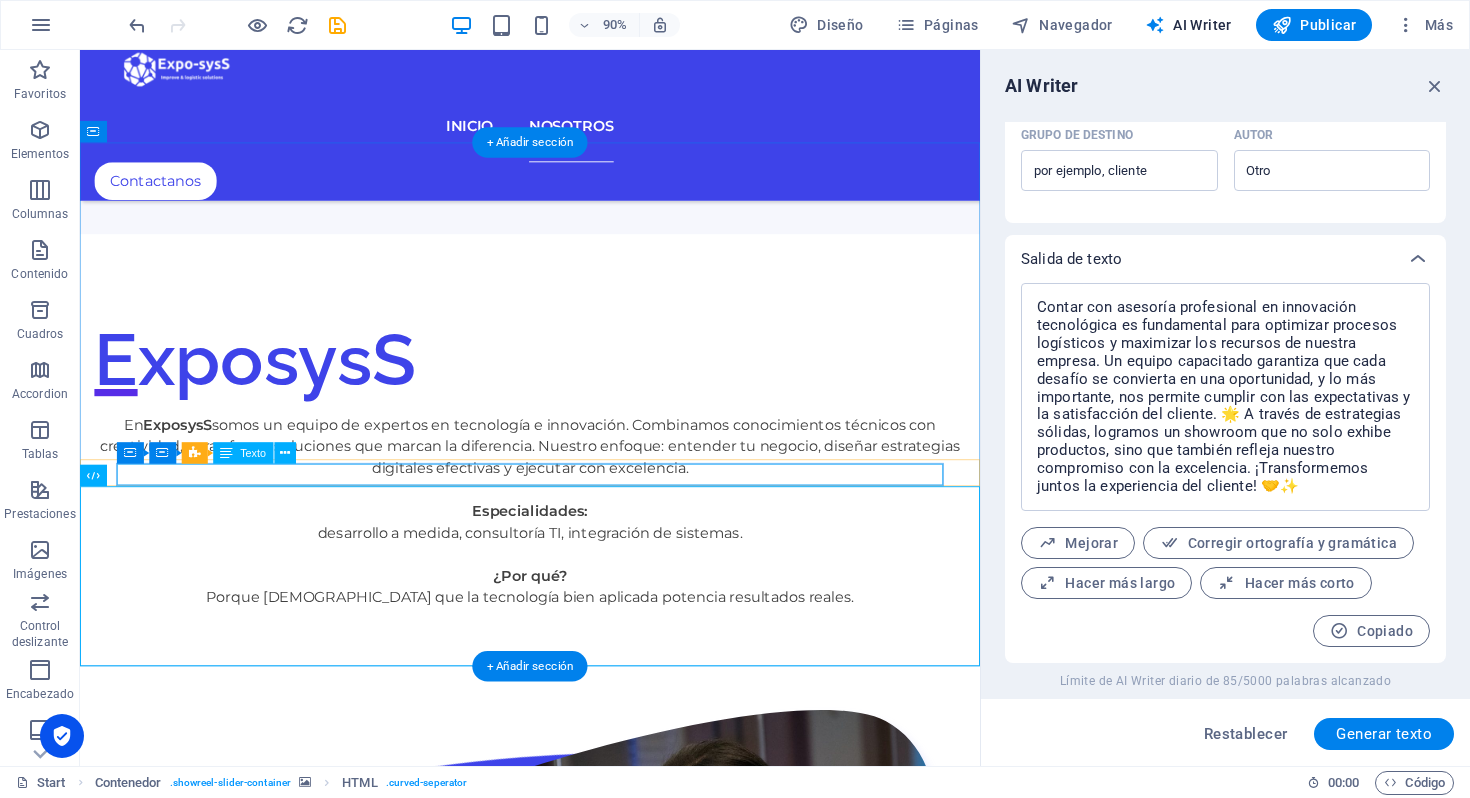 click on "Nuevo elemento de texto" at bounding box center [580, 4439] 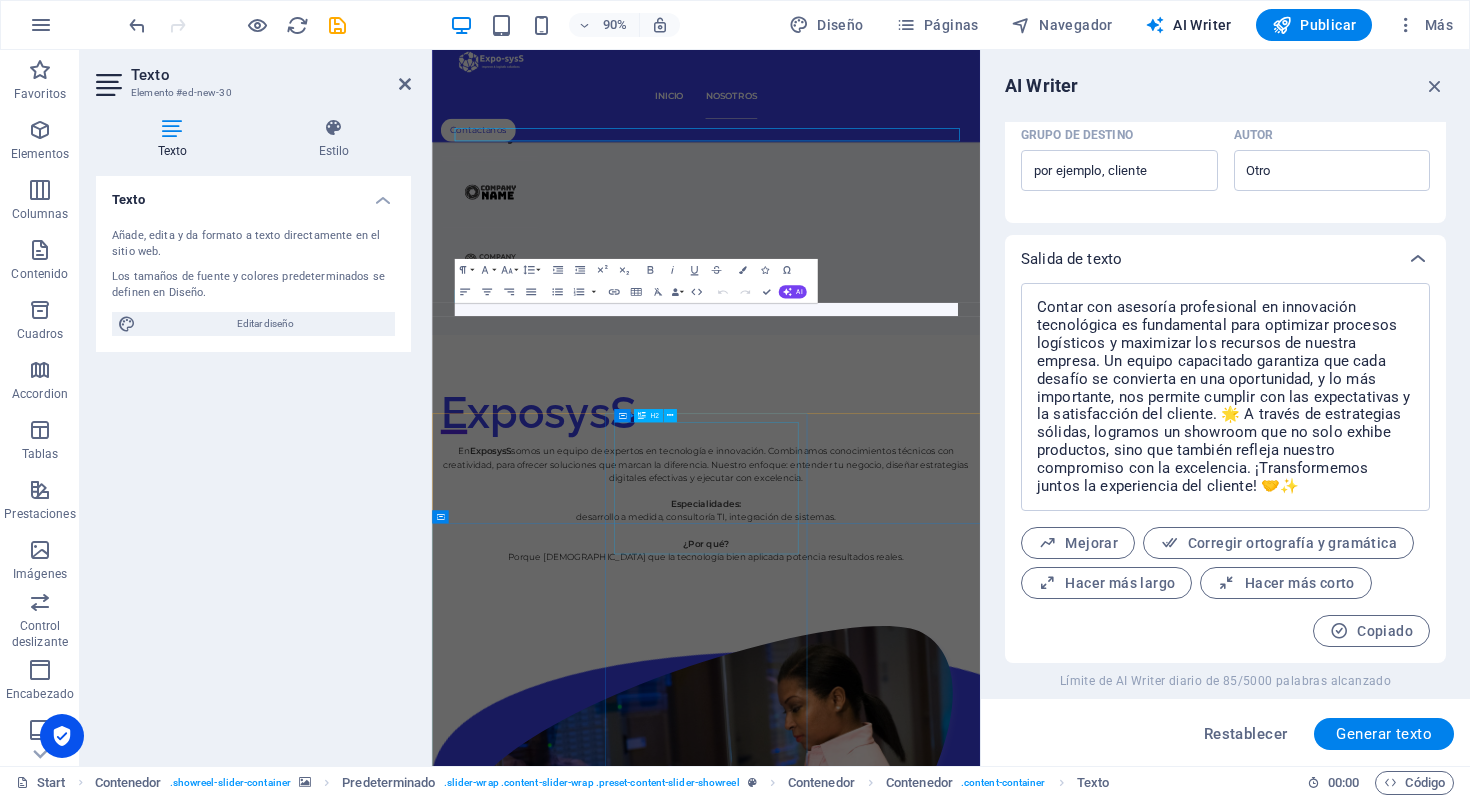 scroll, scrollTop: 3202, scrollLeft: 0, axis: vertical 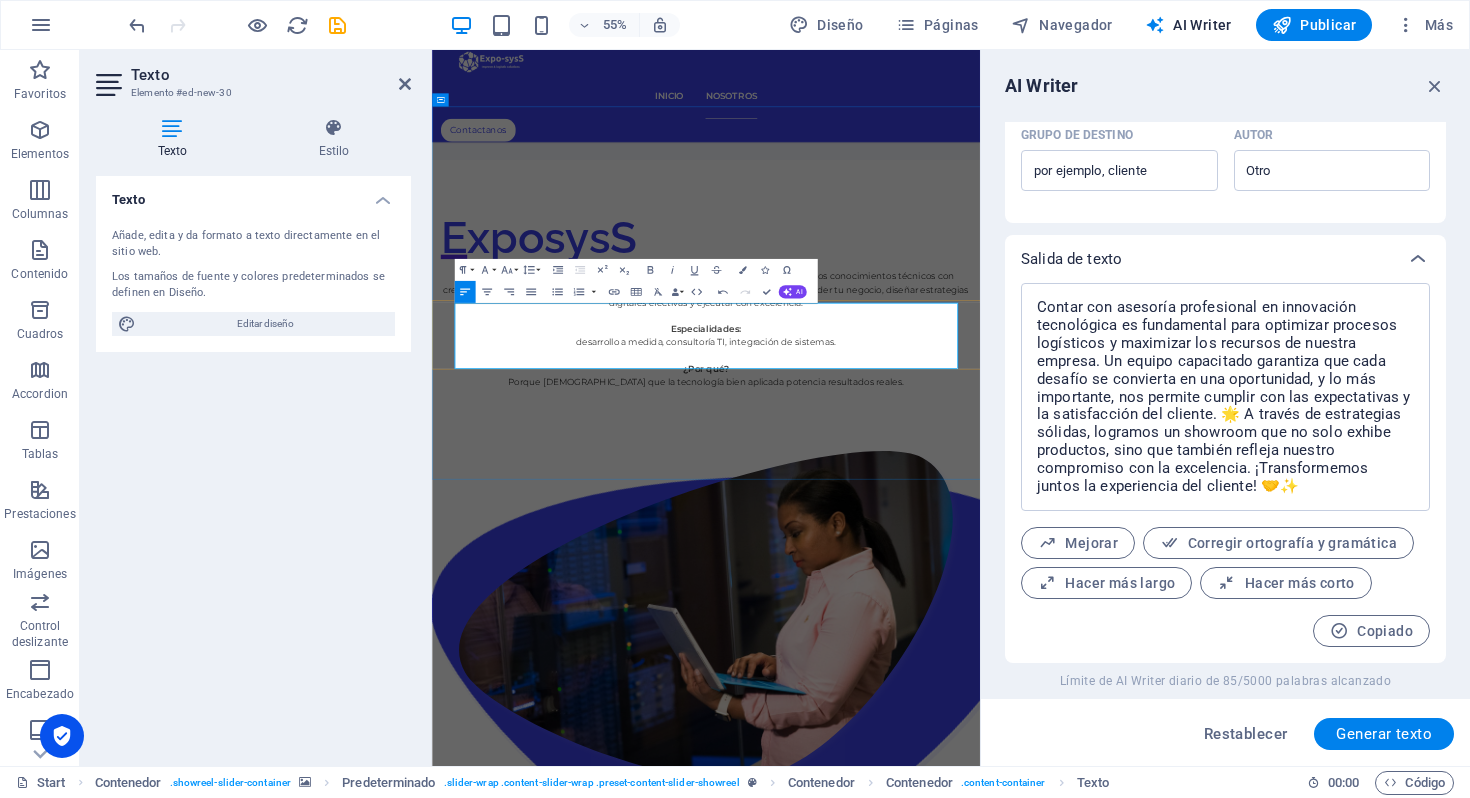 click on "Contar con asesoría profesional en innovación tecnológica es fundamental para optimizar procesos logísticos y maximizar los recursos de nuestra empresa. Un equipo capacitado garantiza que cada desafío se convierta en una oportunidad, y lo más importante, nos permite cumplir con las expectativas y la satisfacción del cliente. 🌟 A través de estrategias sólidas, logramos un showroom que no solo exhibe productos, sino que también refleja nuestro compromiso con la excelencia. ¡Transformemos juntos la experiencia del cliente! 🤝✨" at bounding box center (930, 4570) 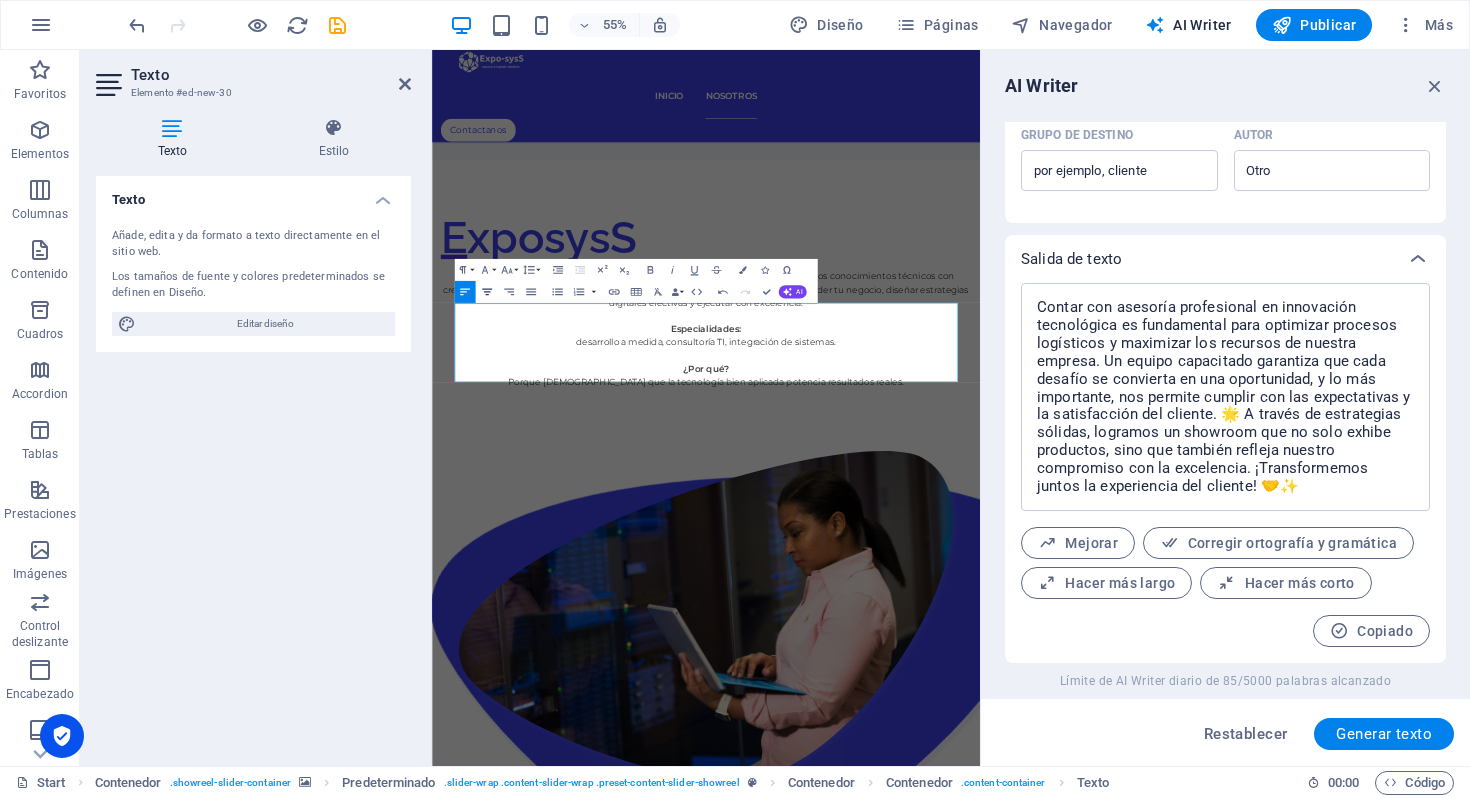click 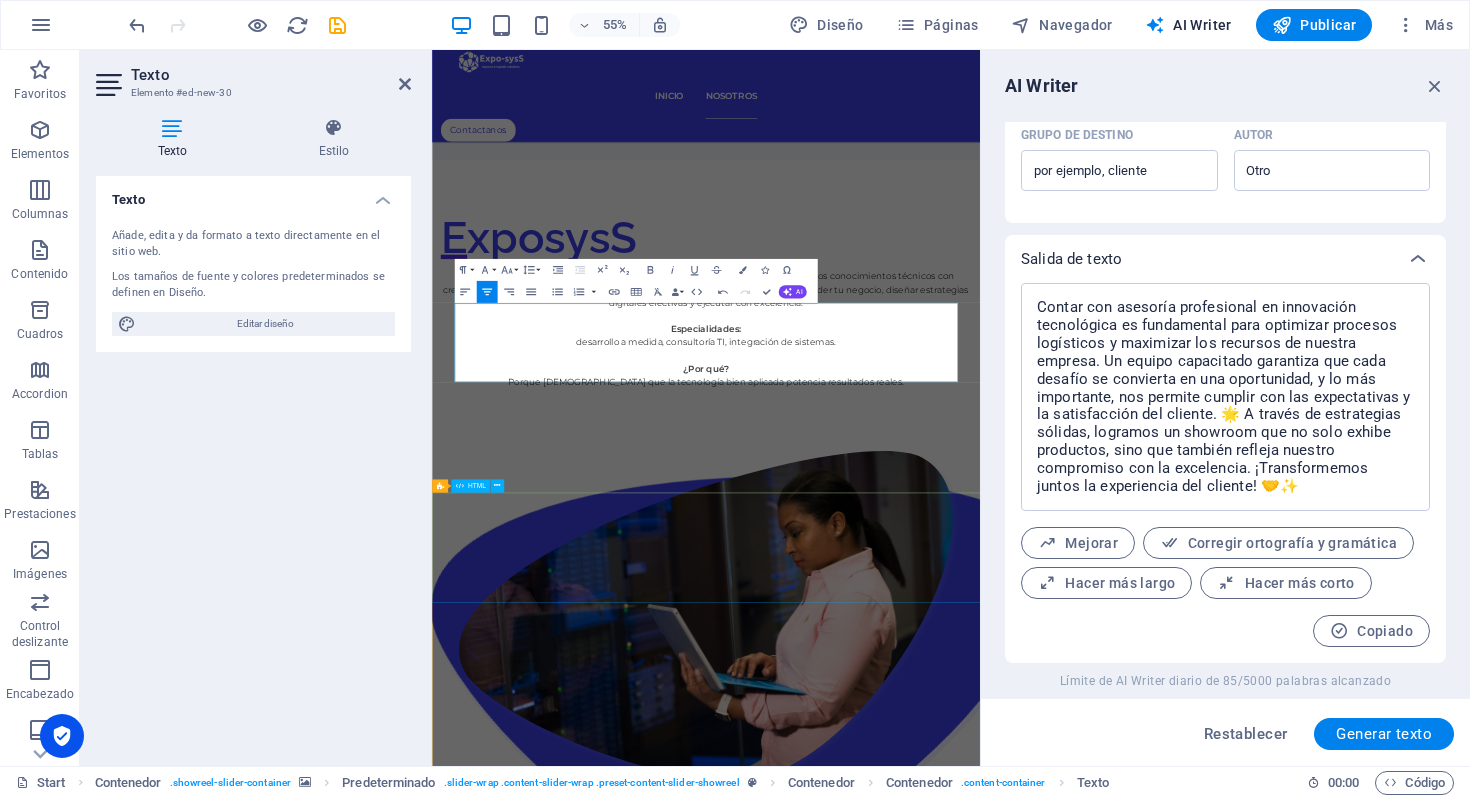 click at bounding box center (930, 5932) 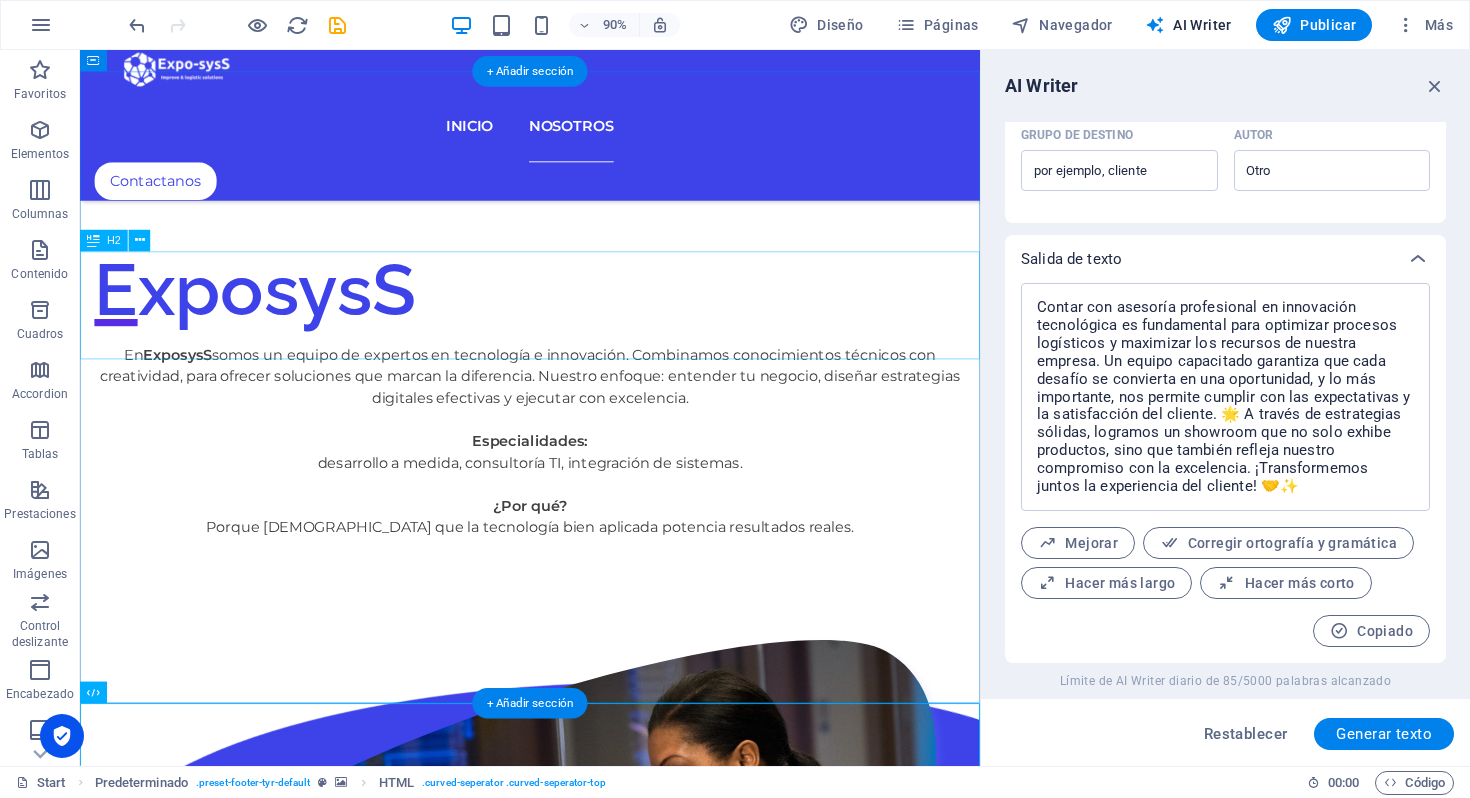 scroll, scrollTop: 2963, scrollLeft: 0, axis: vertical 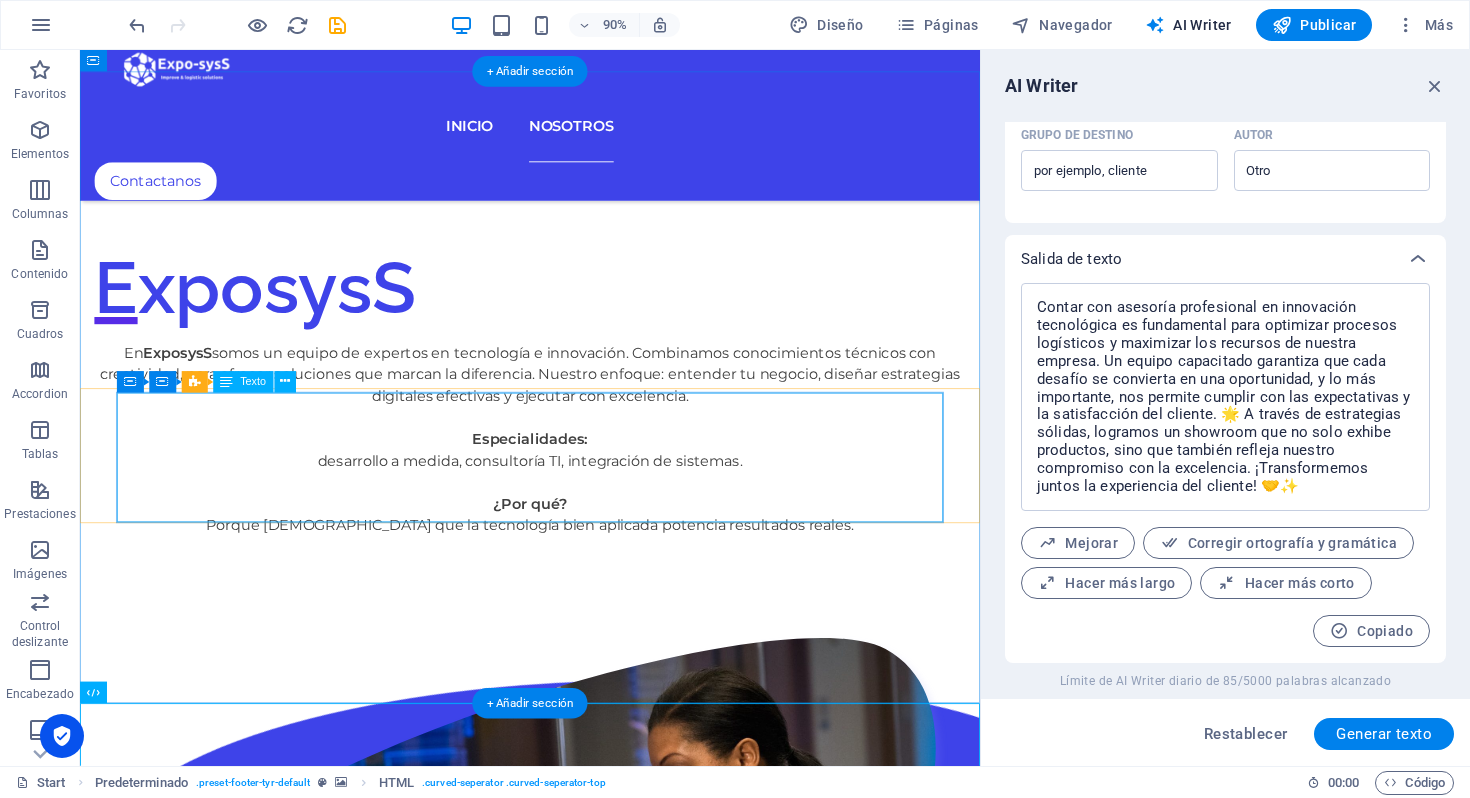 click on "Contar con asesoría profesional en innovación tecnológica es fundamental para optimizar procesos logísticos y maximizar los recursos de nuestra empresa. Un equipo capacitado garantiza que cada desafío se convierta en una oportunidad, y lo más importante, nos permite cumplir con las expectativas y la satisfacción del cliente.  🌟 A través de estrategias sólidas, logramos un showroom que no solo exhibe productos, sino que también refleja nuestro compromiso con la excelencia. ¡Transformemos juntos la experiencia del cliente! 🤝✨" at bounding box center [580, 4539] 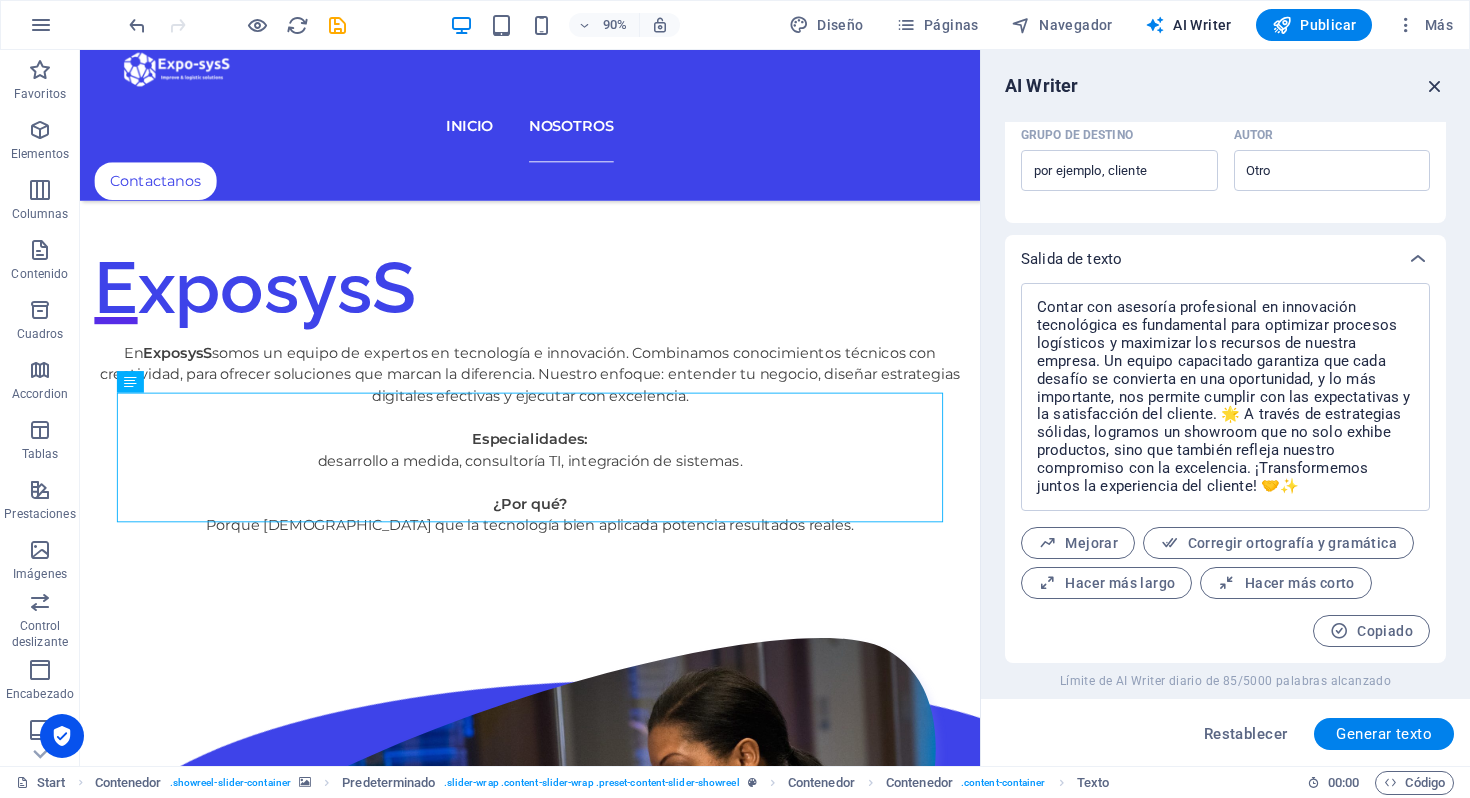 click at bounding box center (1435, 86) 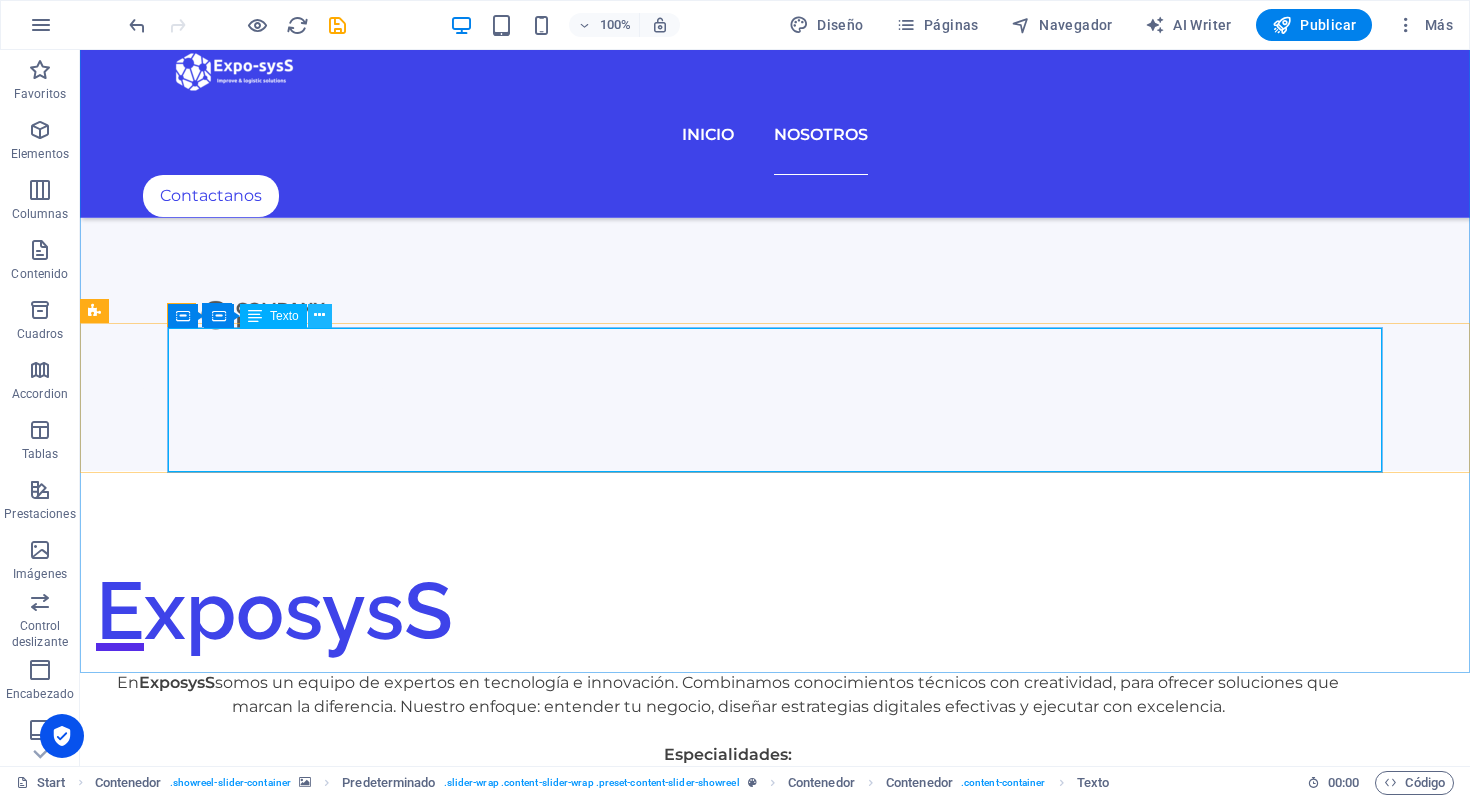 click at bounding box center [319, 315] 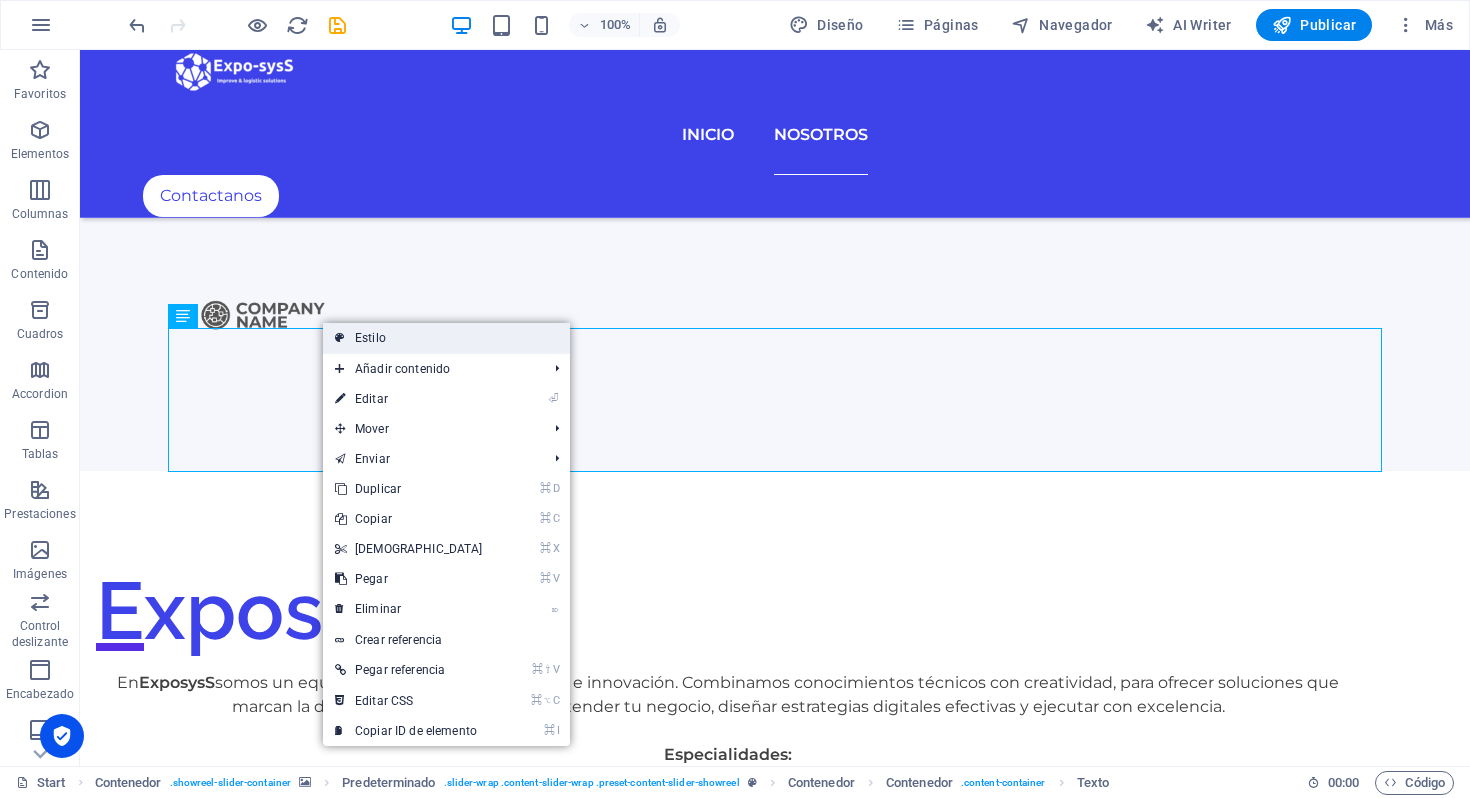 click on "Estilo" at bounding box center [446, 338] 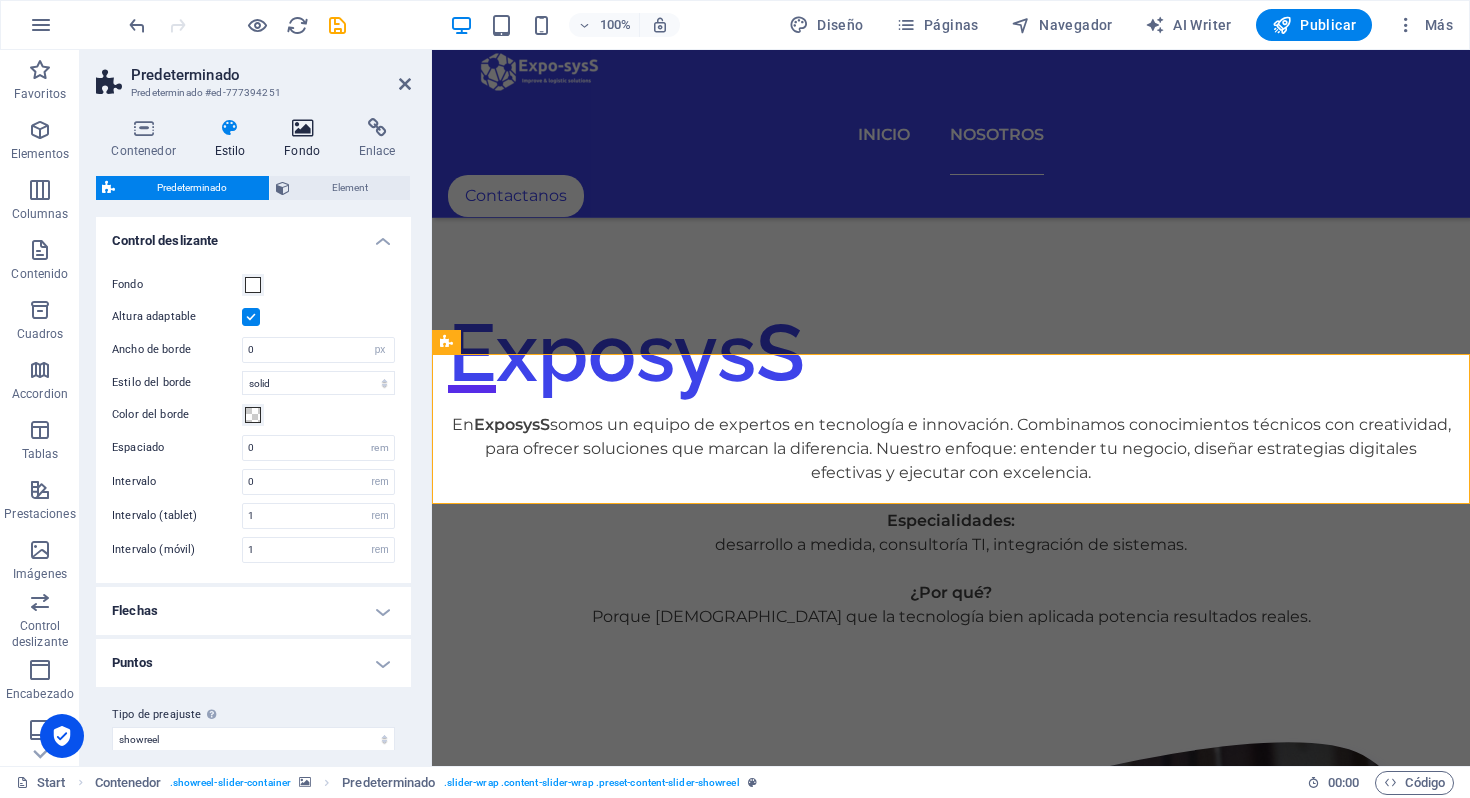 click at bounding box center [302, 128] 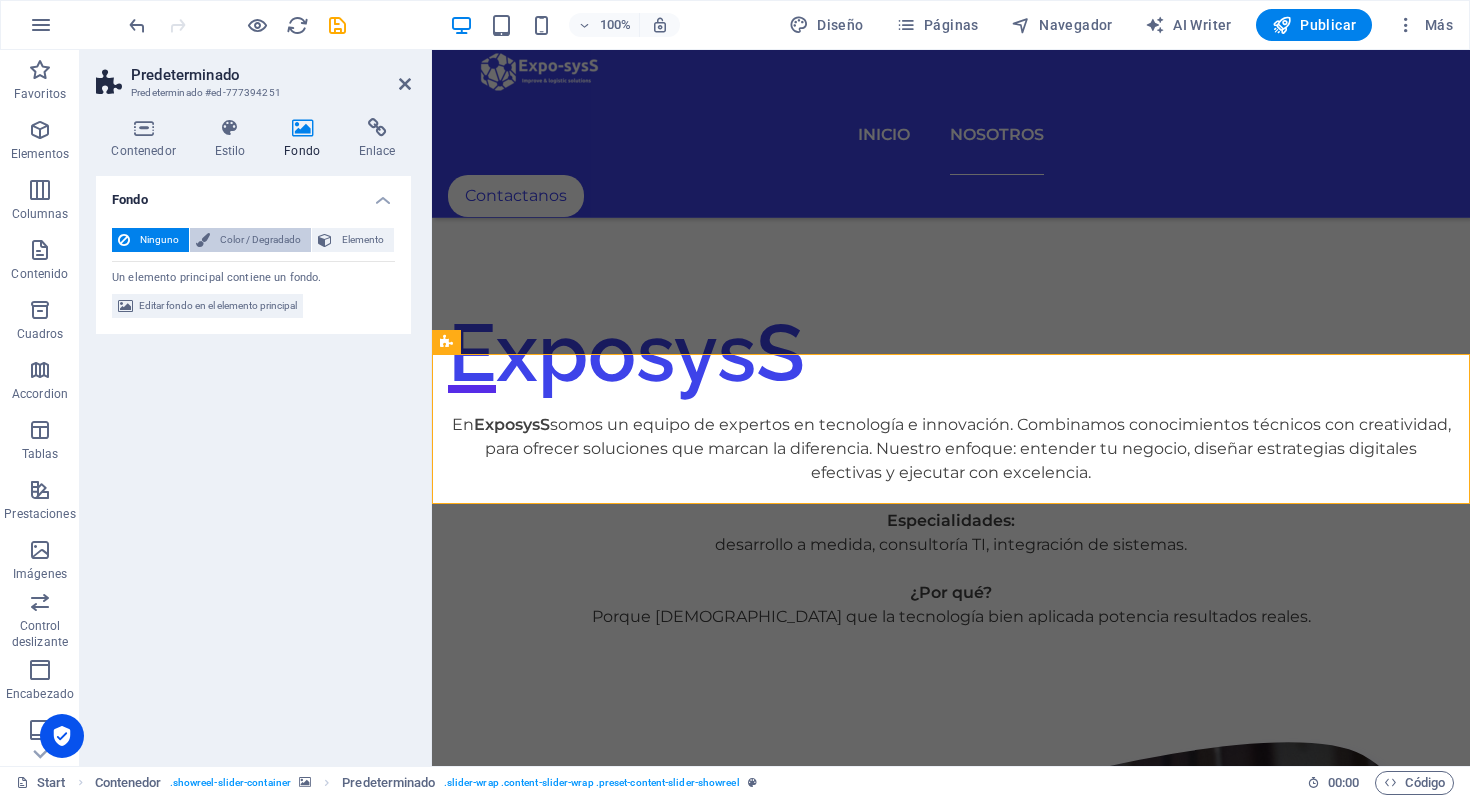 click on "Color / Degradado" at bounding box center (260, 240) 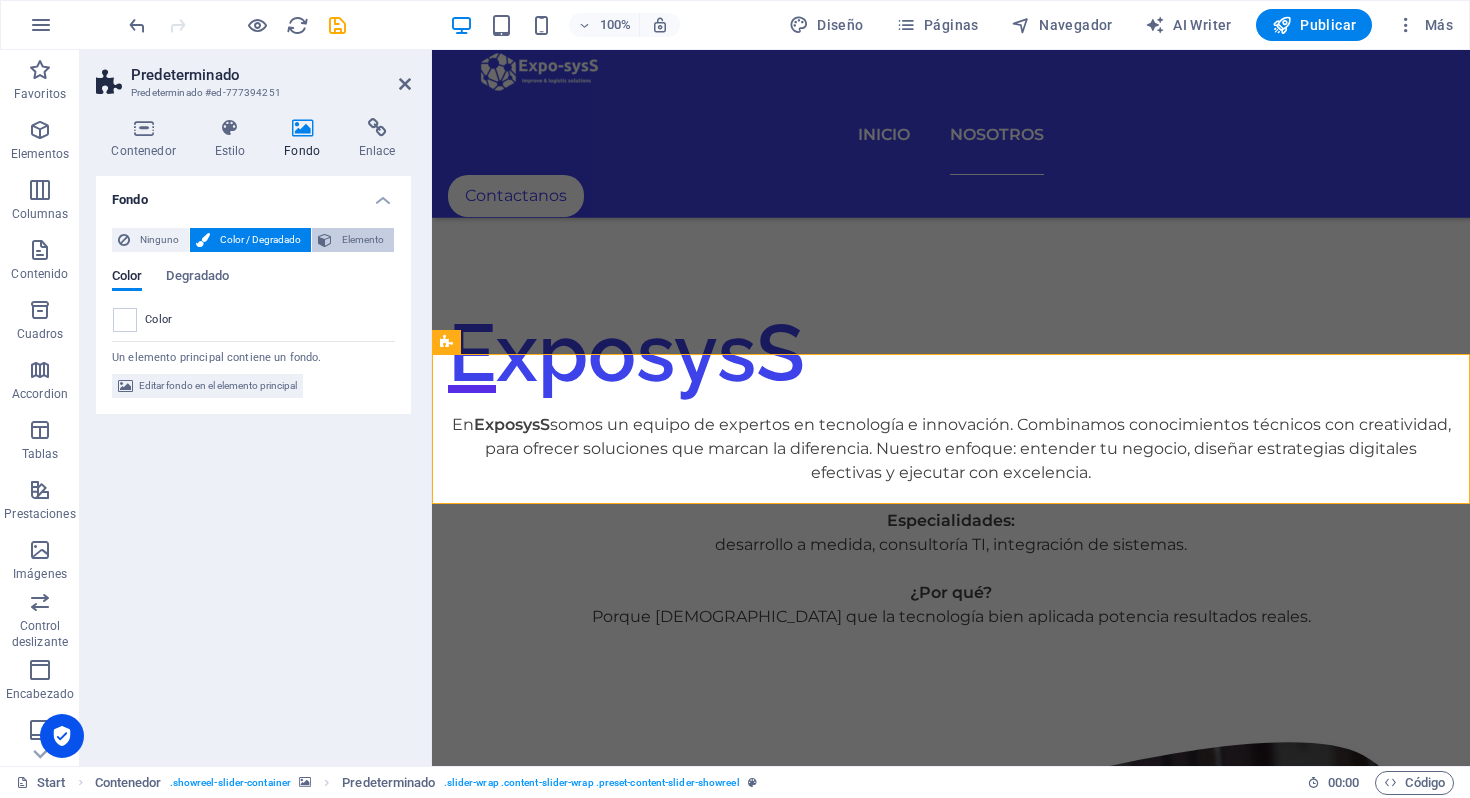 click on "Elemento" at bounding box center [363, 240] 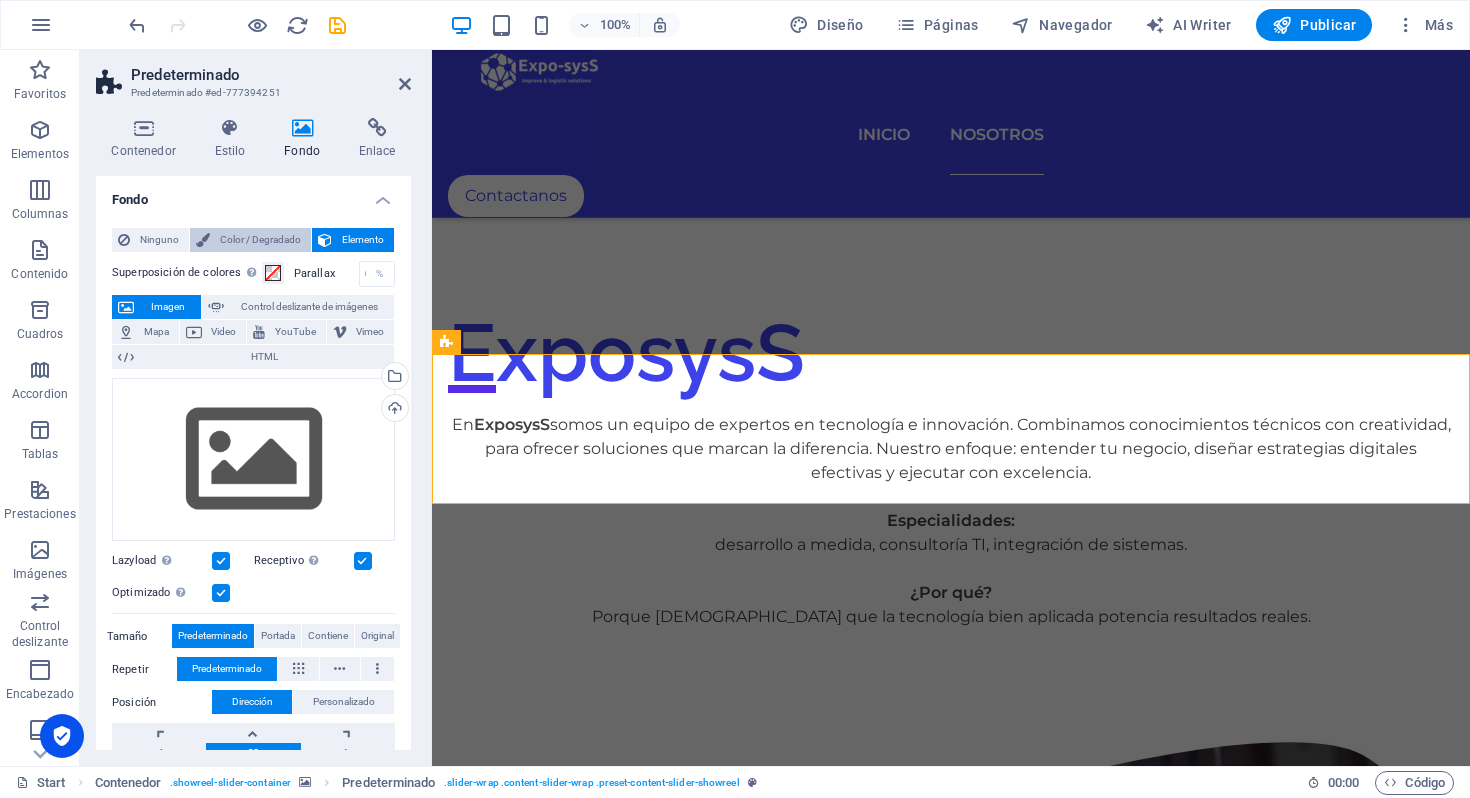 click on "Color / Degradado" at bounding box center (260, 240) 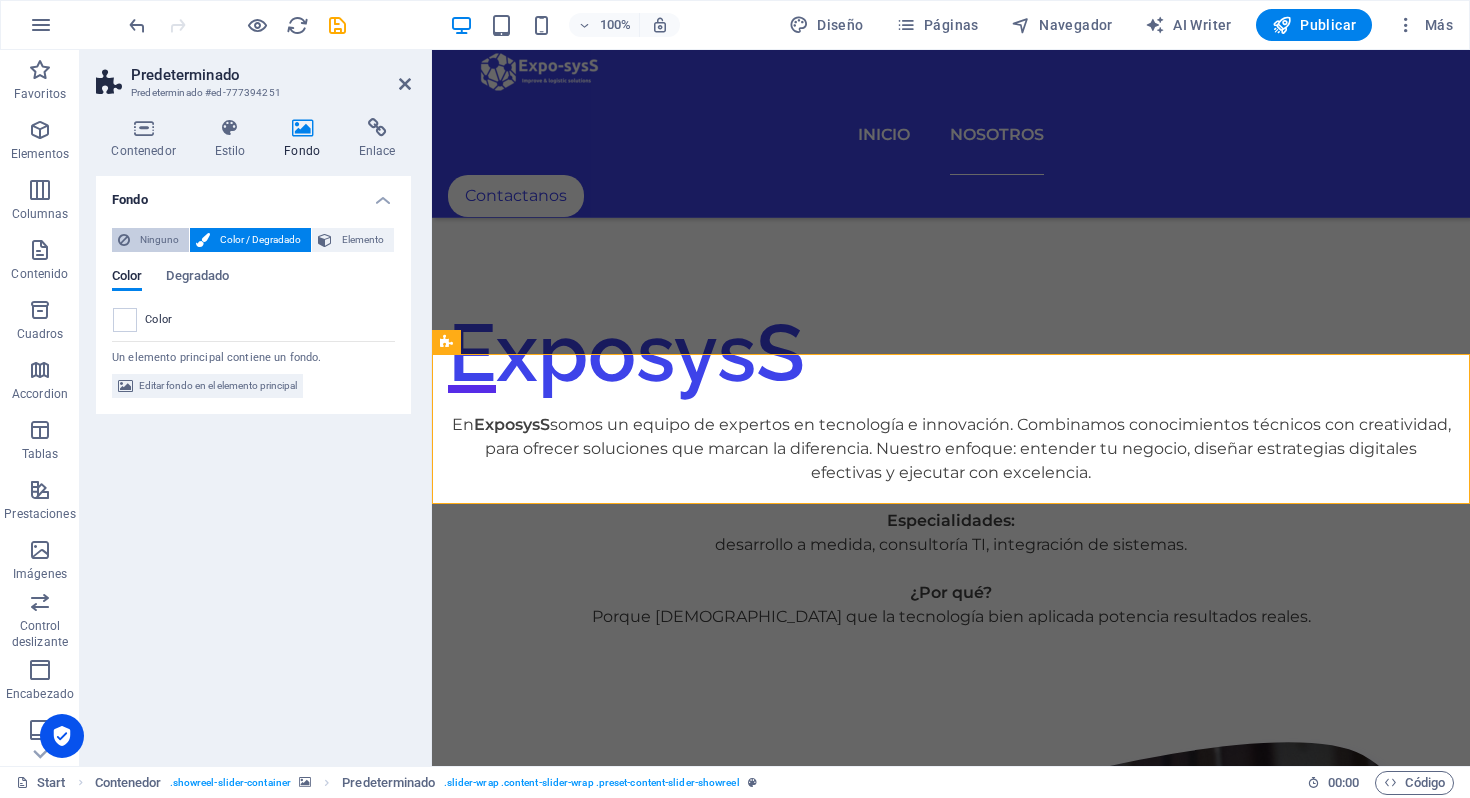 click on "Ninguno" at bounding box center [159, 240] 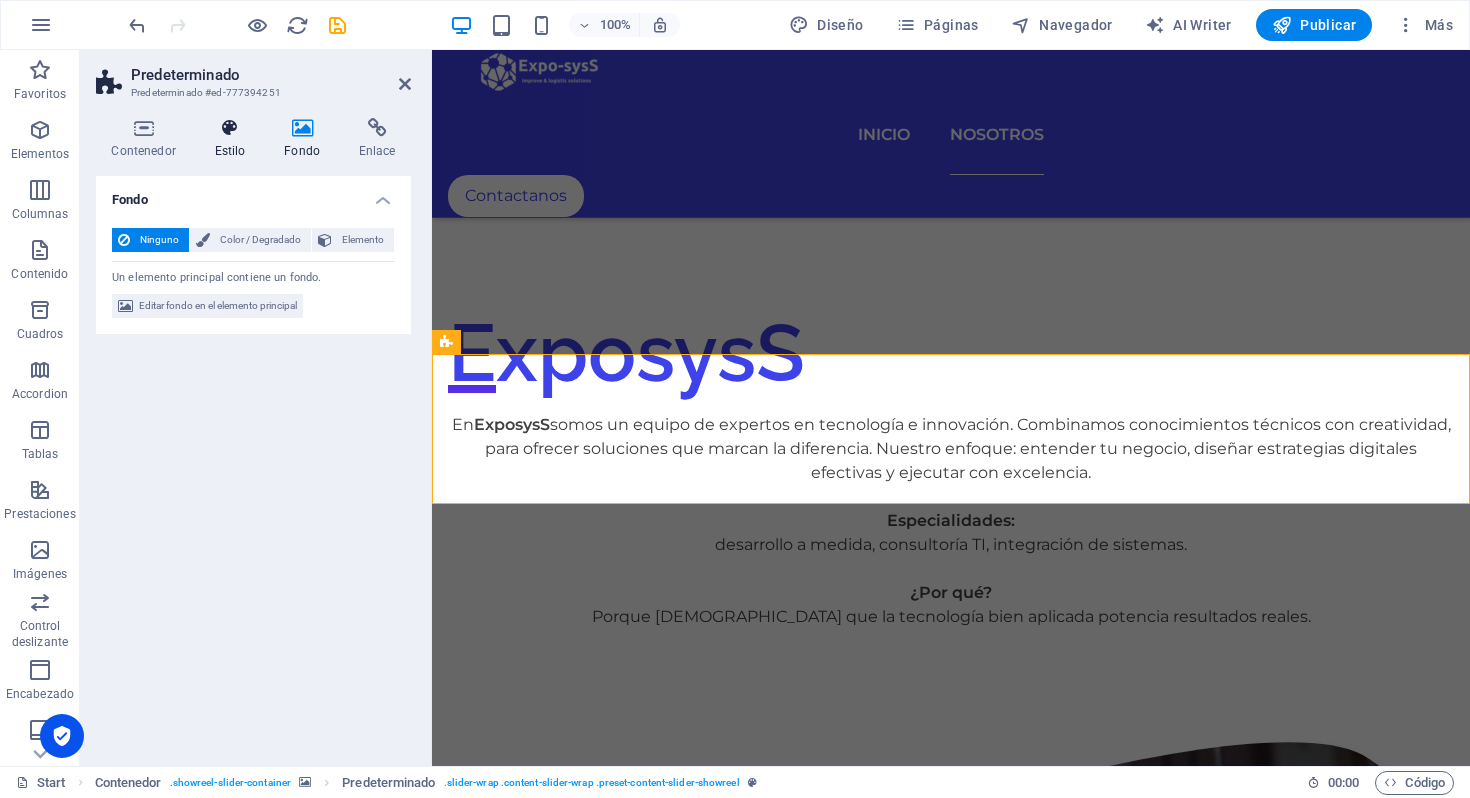 click on "Estilo" at bounding box center [234, 139] 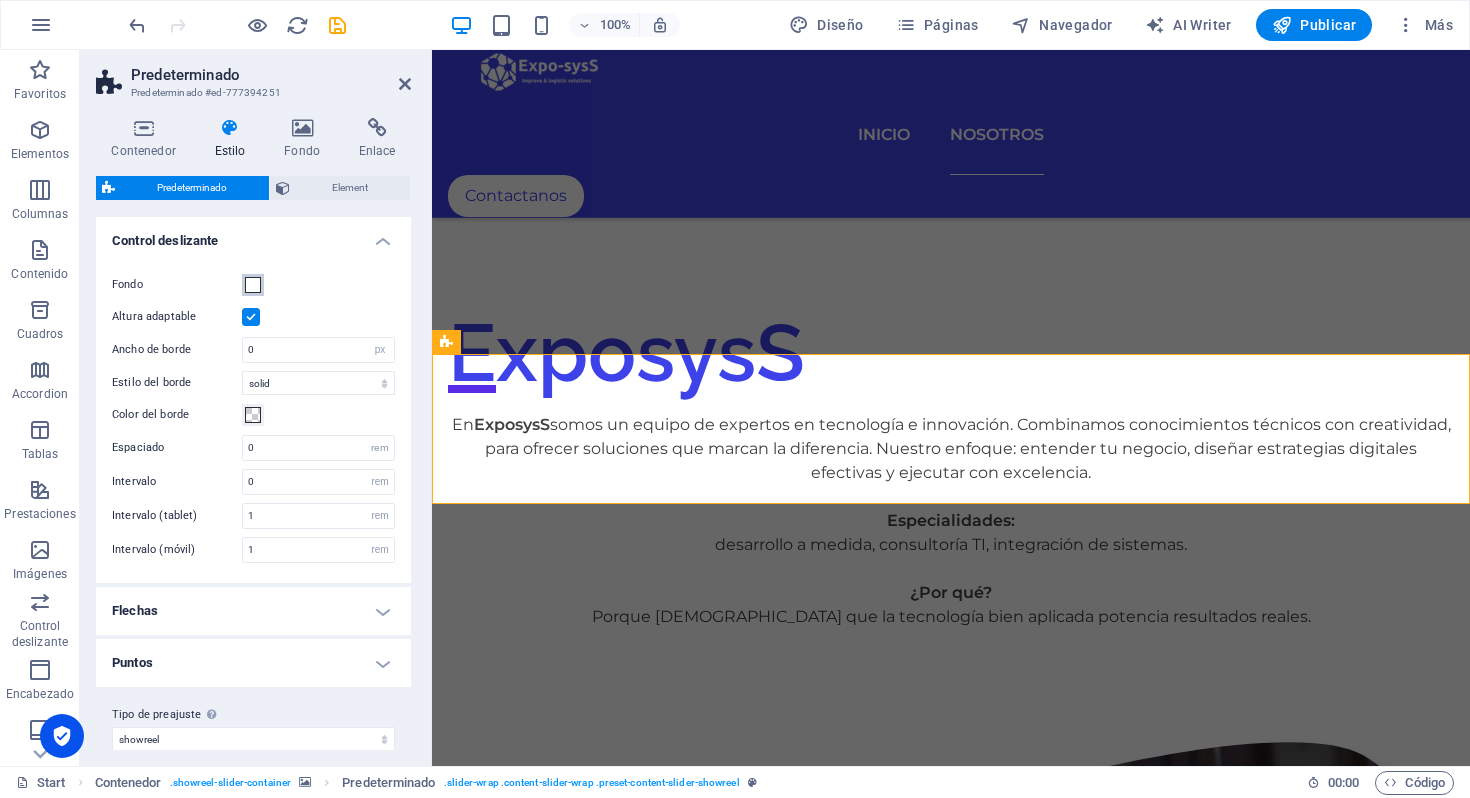 click at bounding box center [253, 285] 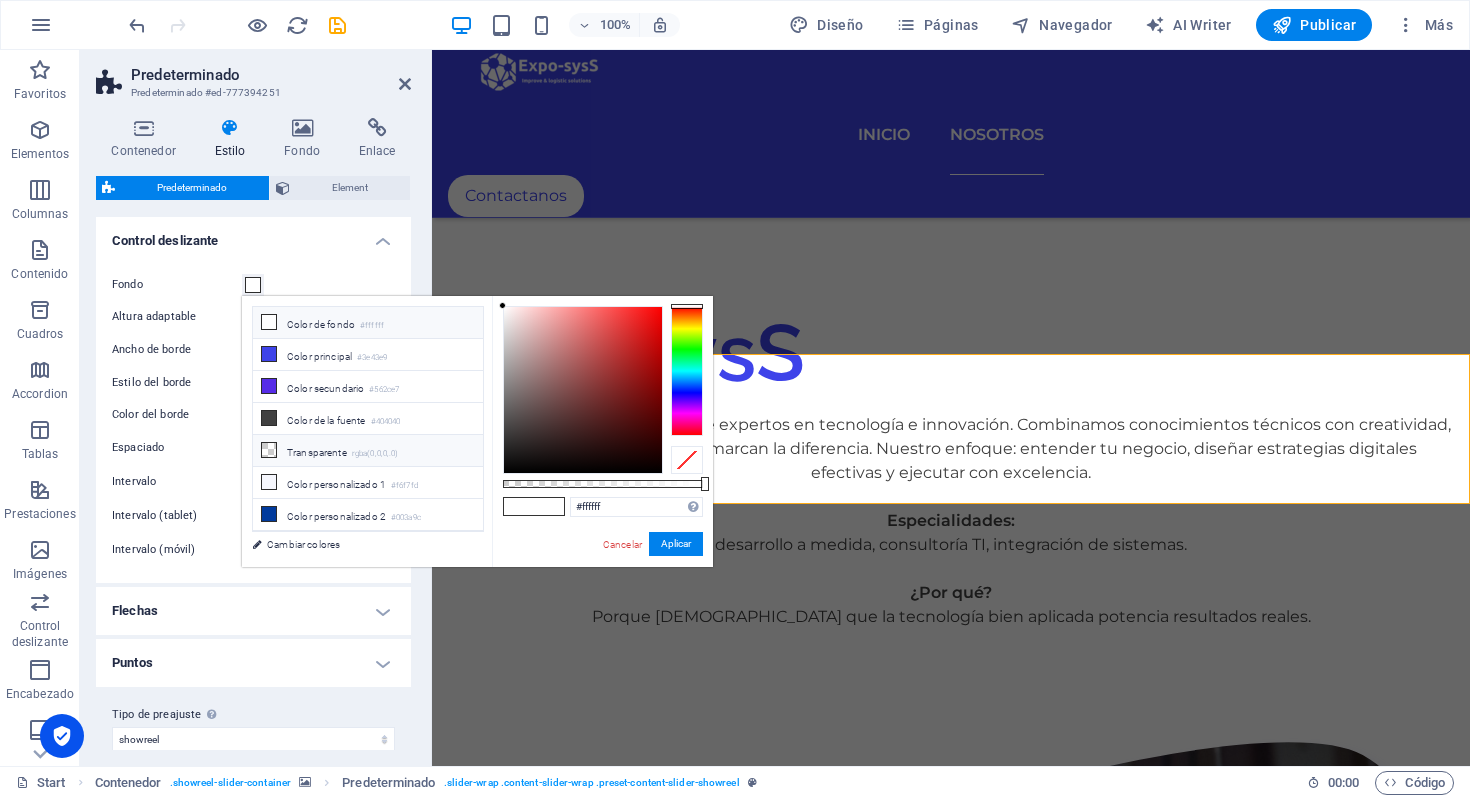 click on "Transparente
rgba(0,0,0,.0)" at bounding box center (368, 451) 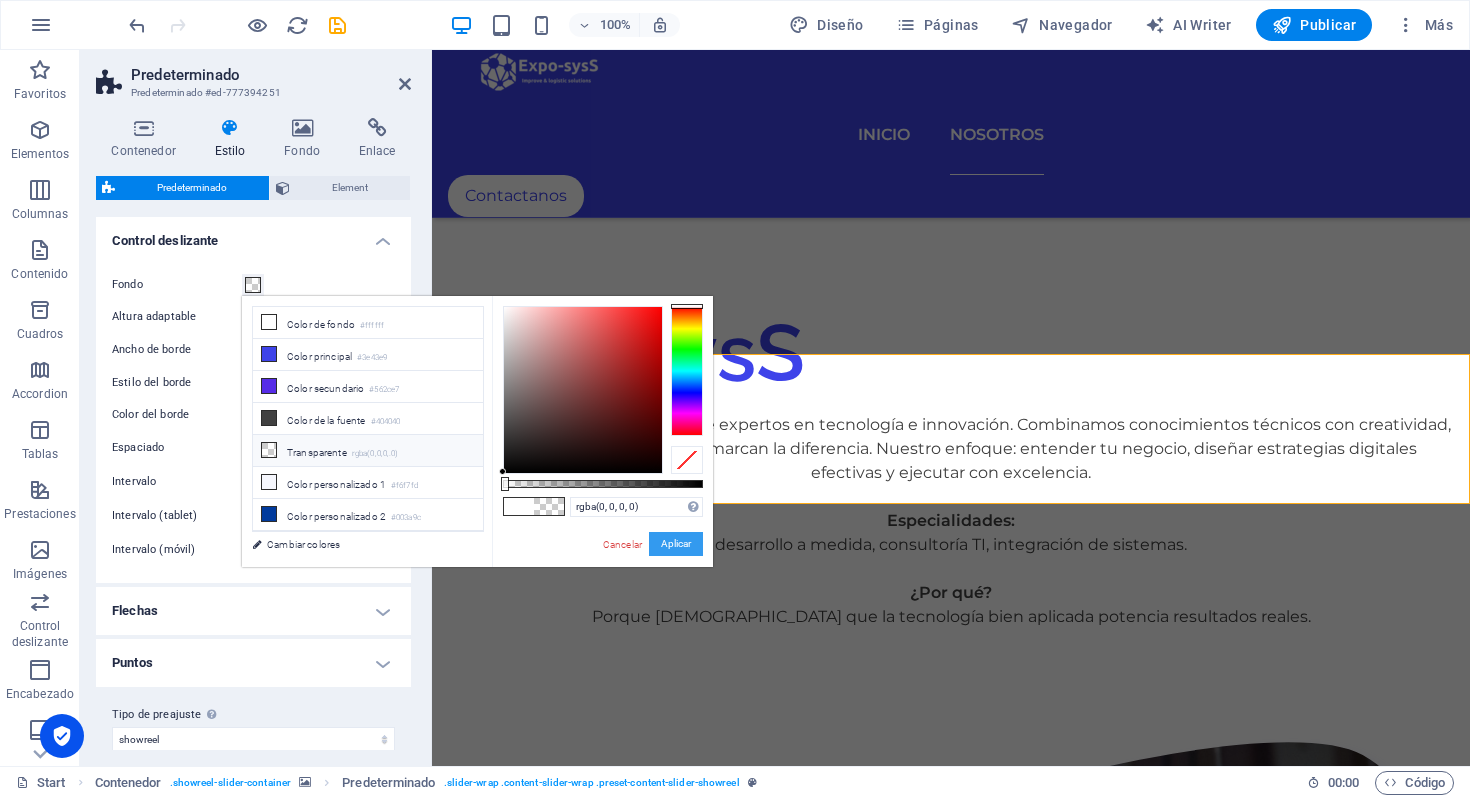 click on "Aplicar" at bounding box center (676, 544) 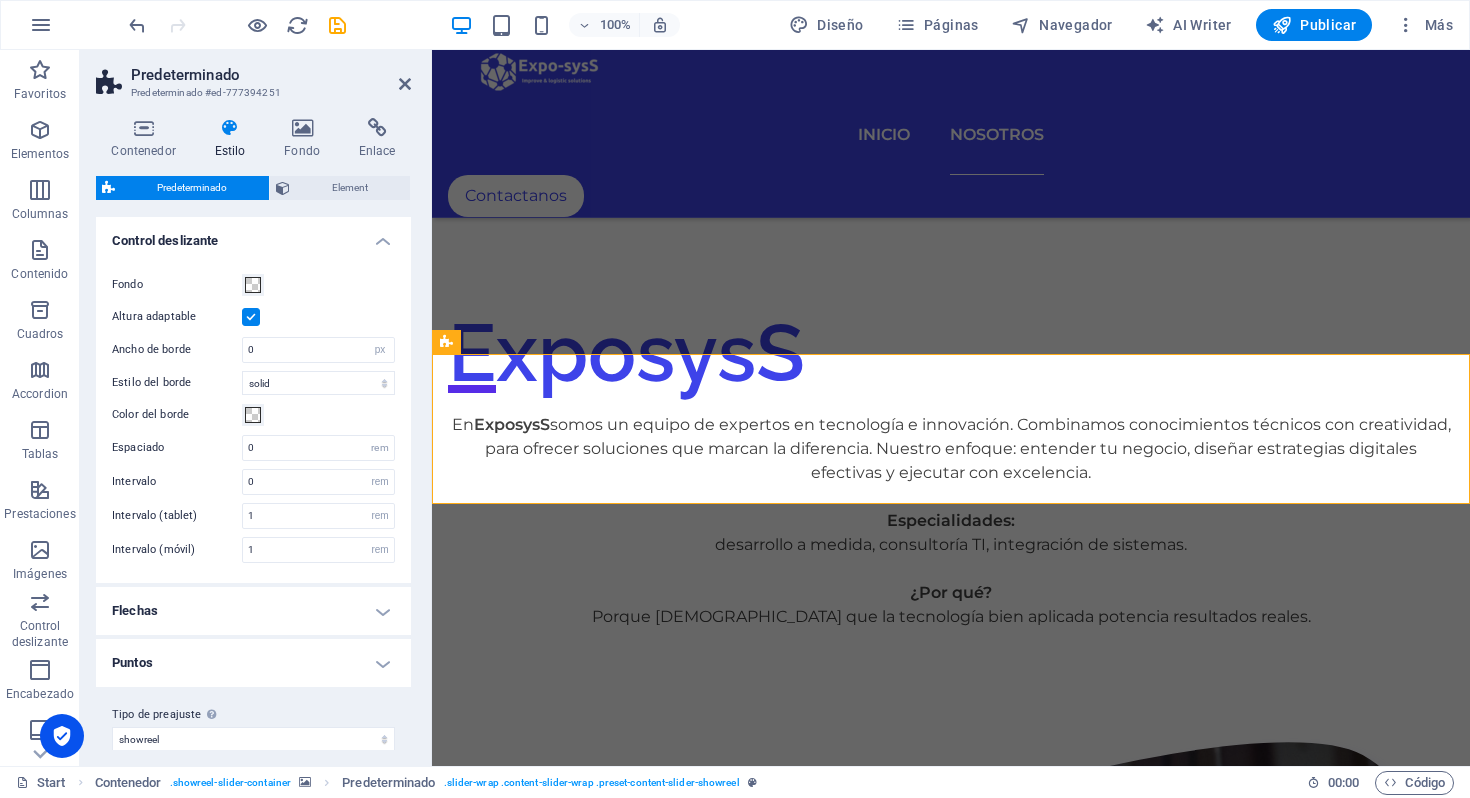 scroll, scrollTop: 16, scrollLeft: 0, axis: vertical 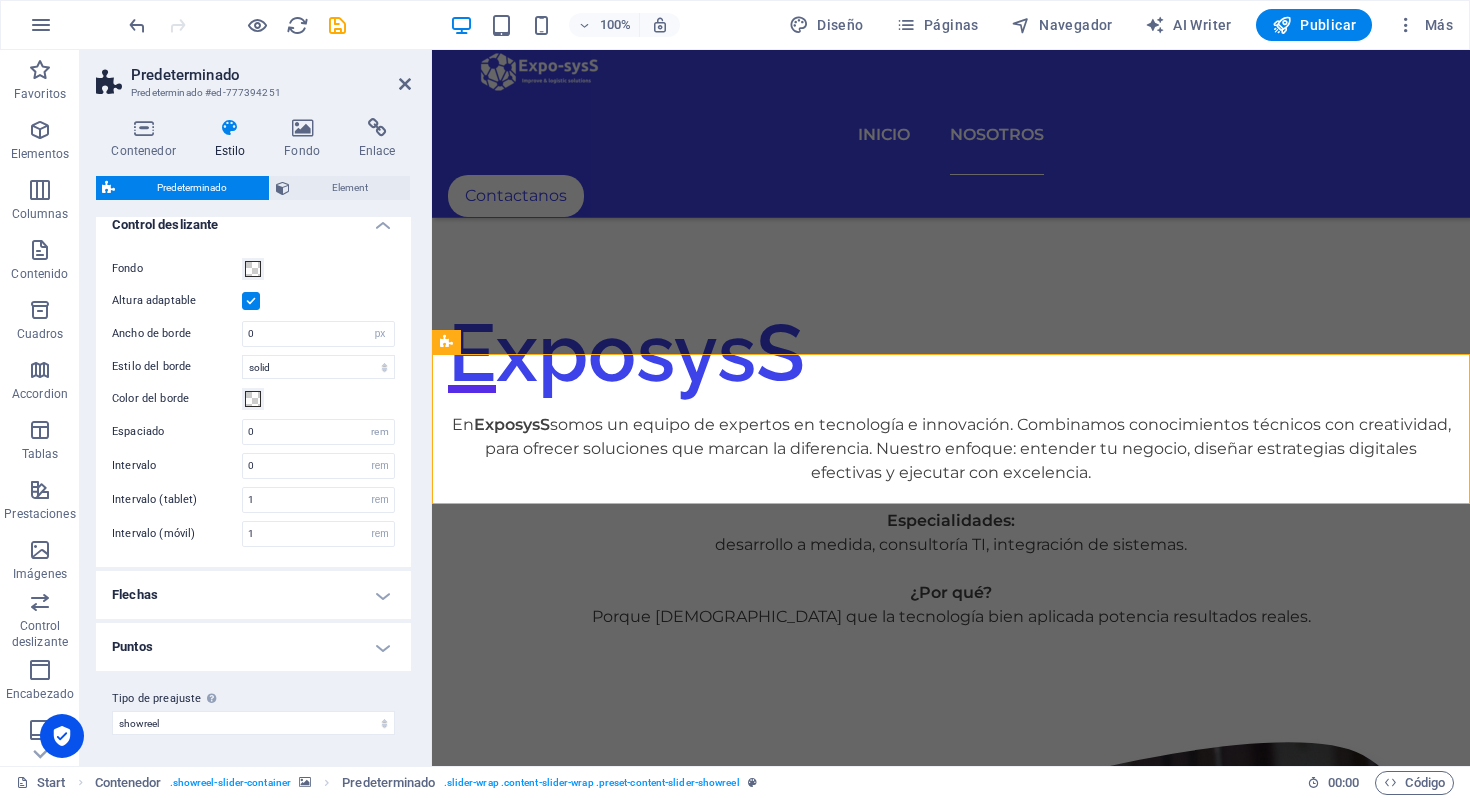 click on "Flechas" at bounding box center (253, 595) 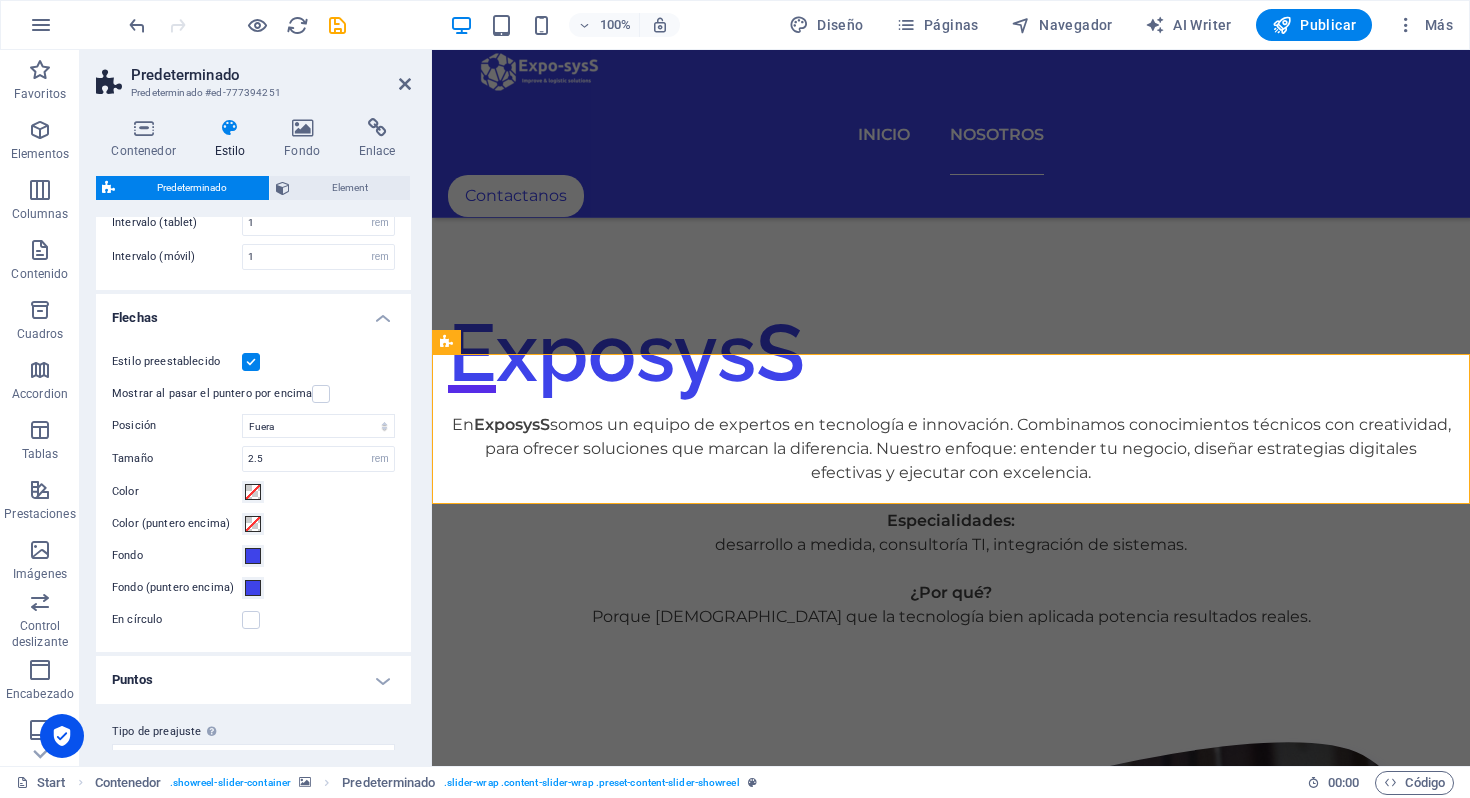 scroll, scrollTop: 326, scrollLeft: 0, axis: vertical 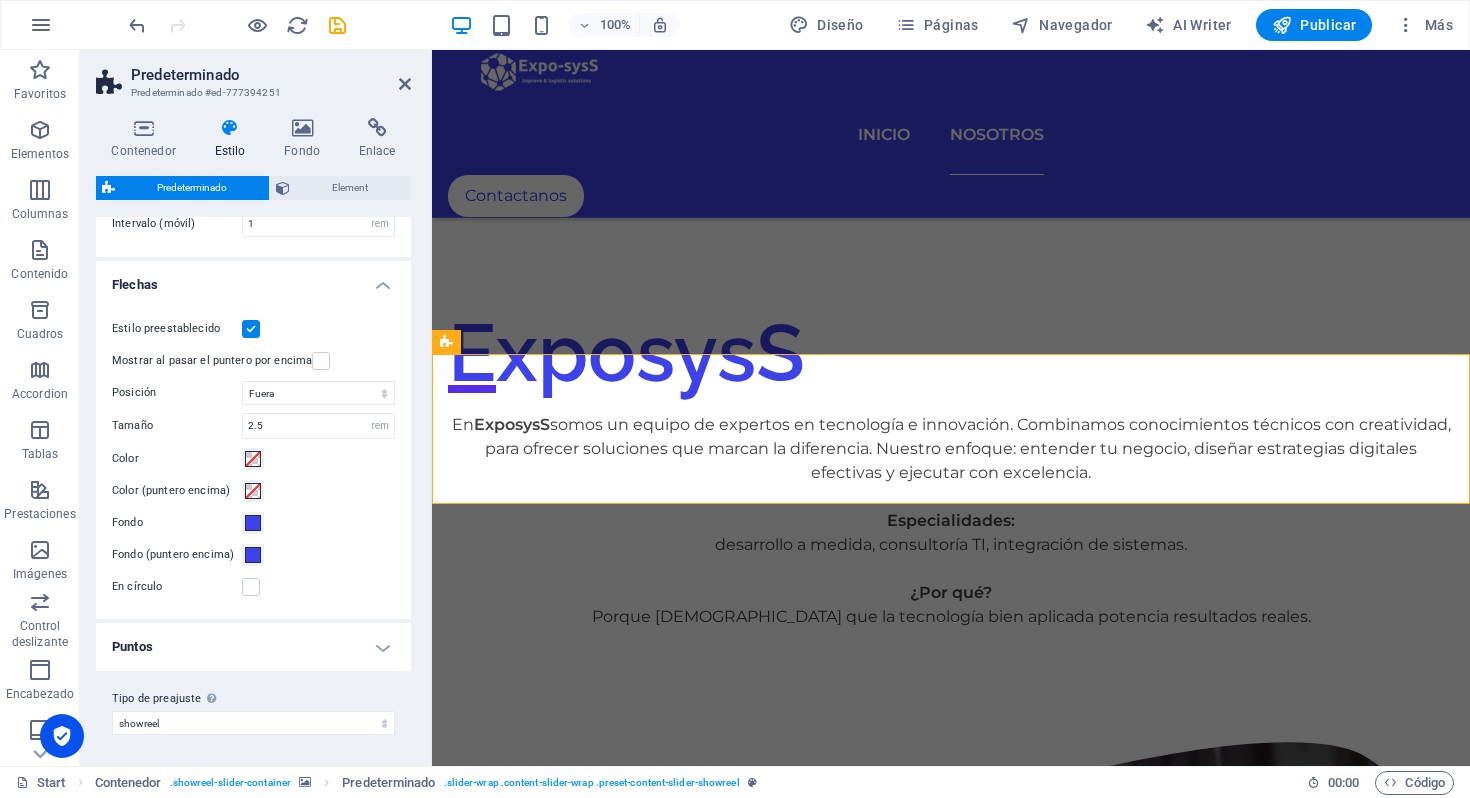 click on "Puntos" at bounding box center (253, 647) 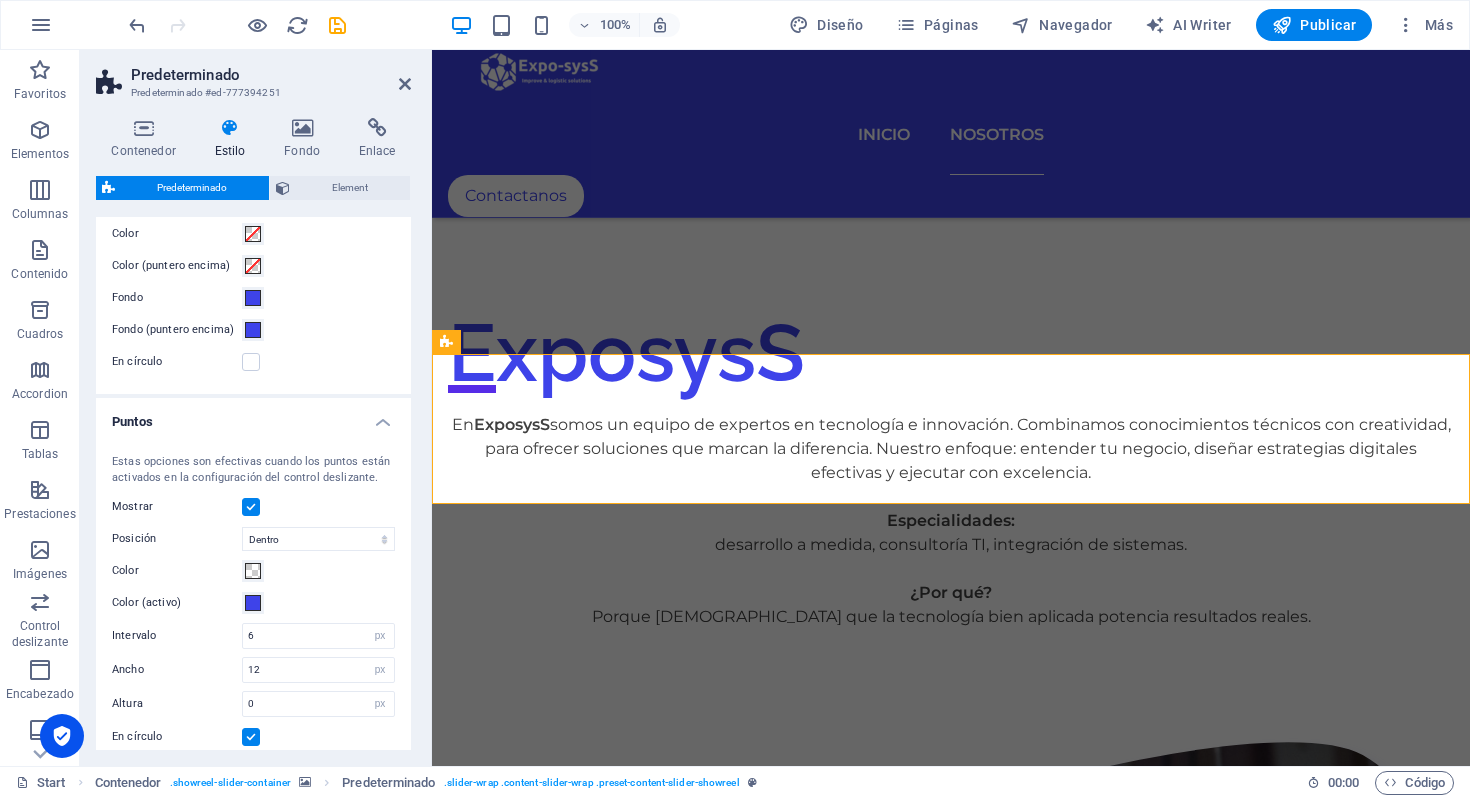 scroll, scrollTop: 649, scrollLeft: 0, axis: vertical 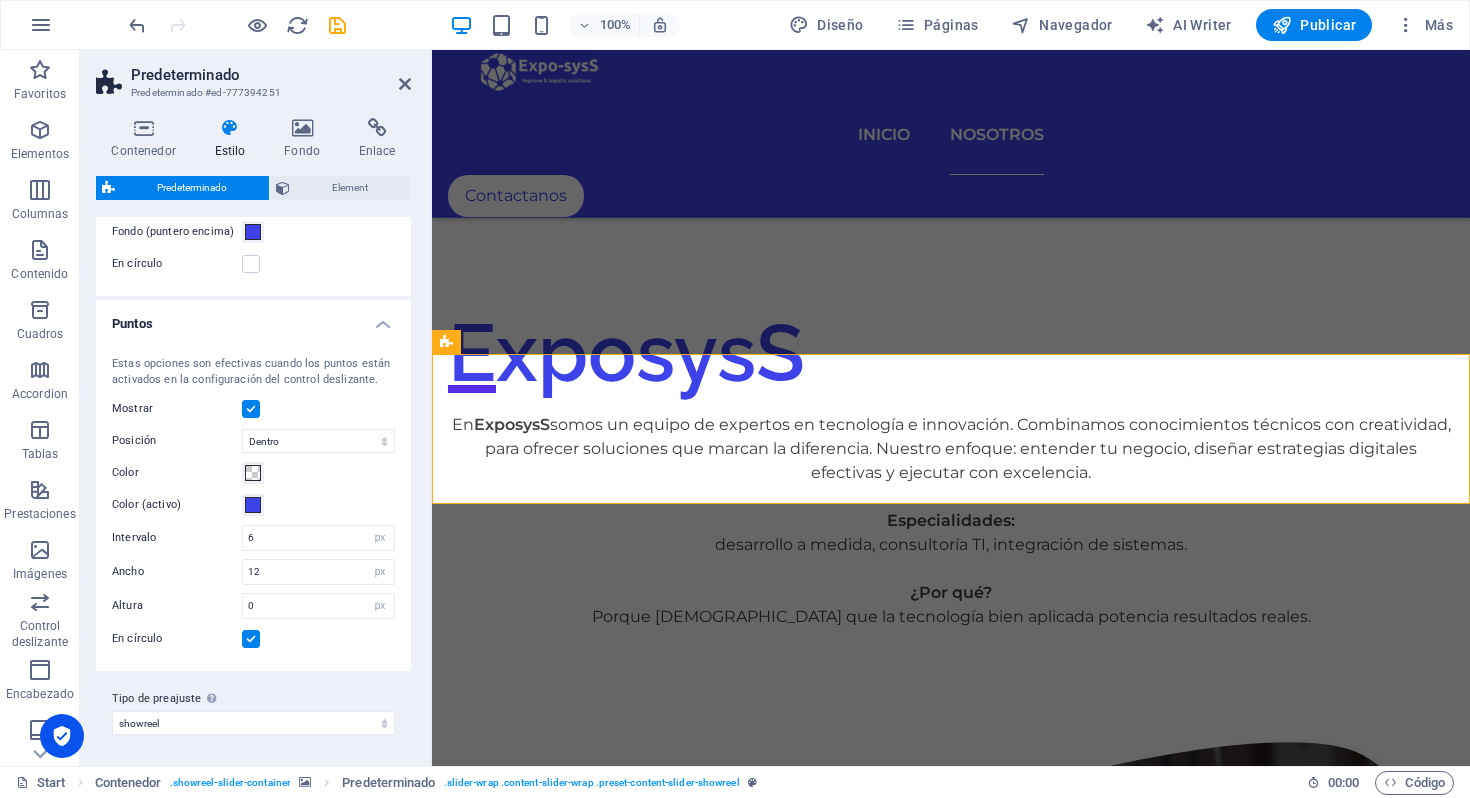 click at bounding box center [251, 409] 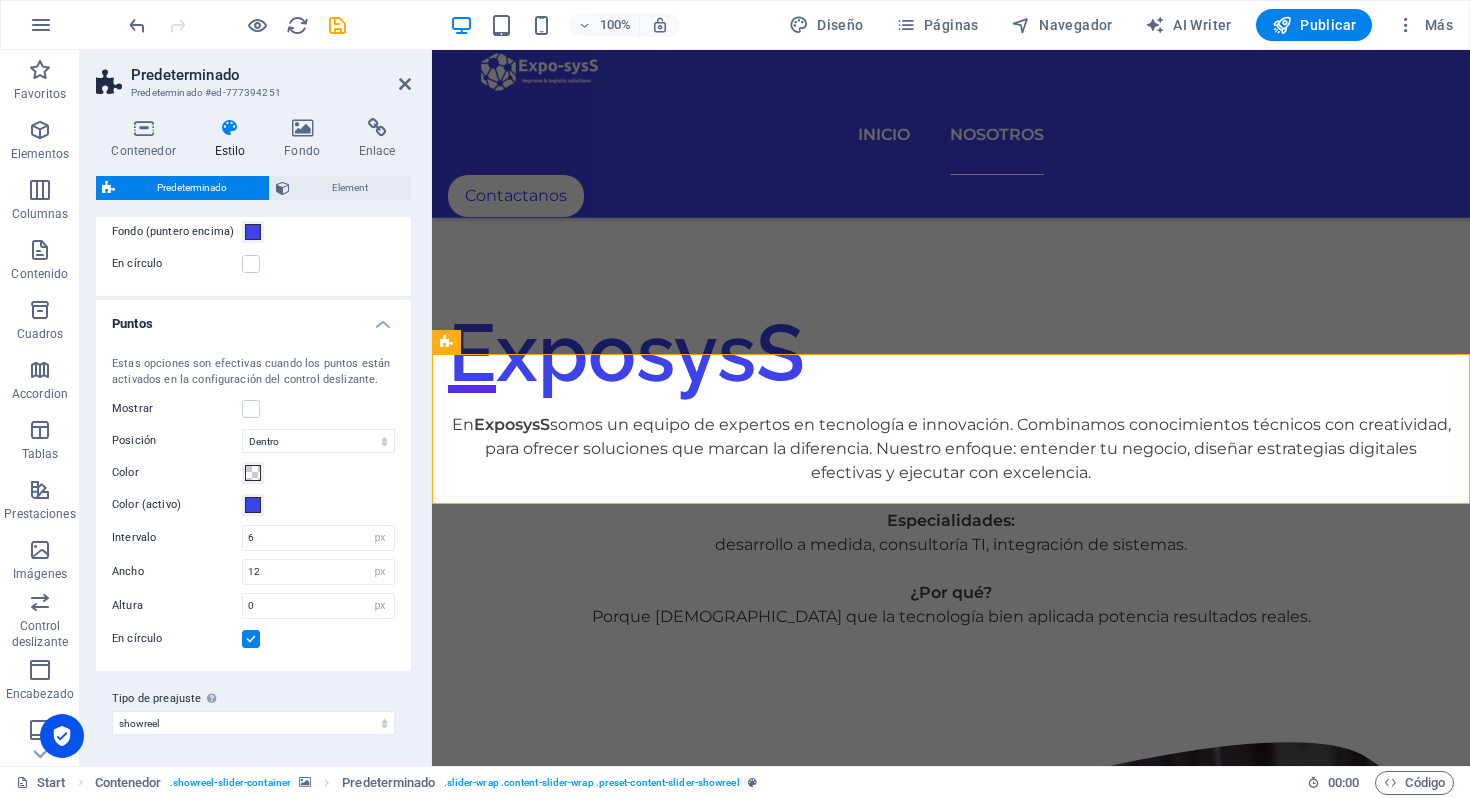 click on "Estas opciones son efectivas cuando los puntos están activados en la configuración del control deslizante. Mostrar Posición Fuera Dentro Color Color (activo) Intervalo 6 rem px Ancho 12 rem px Altura 0 rem px En círculo" at bounding box center (253, 503) 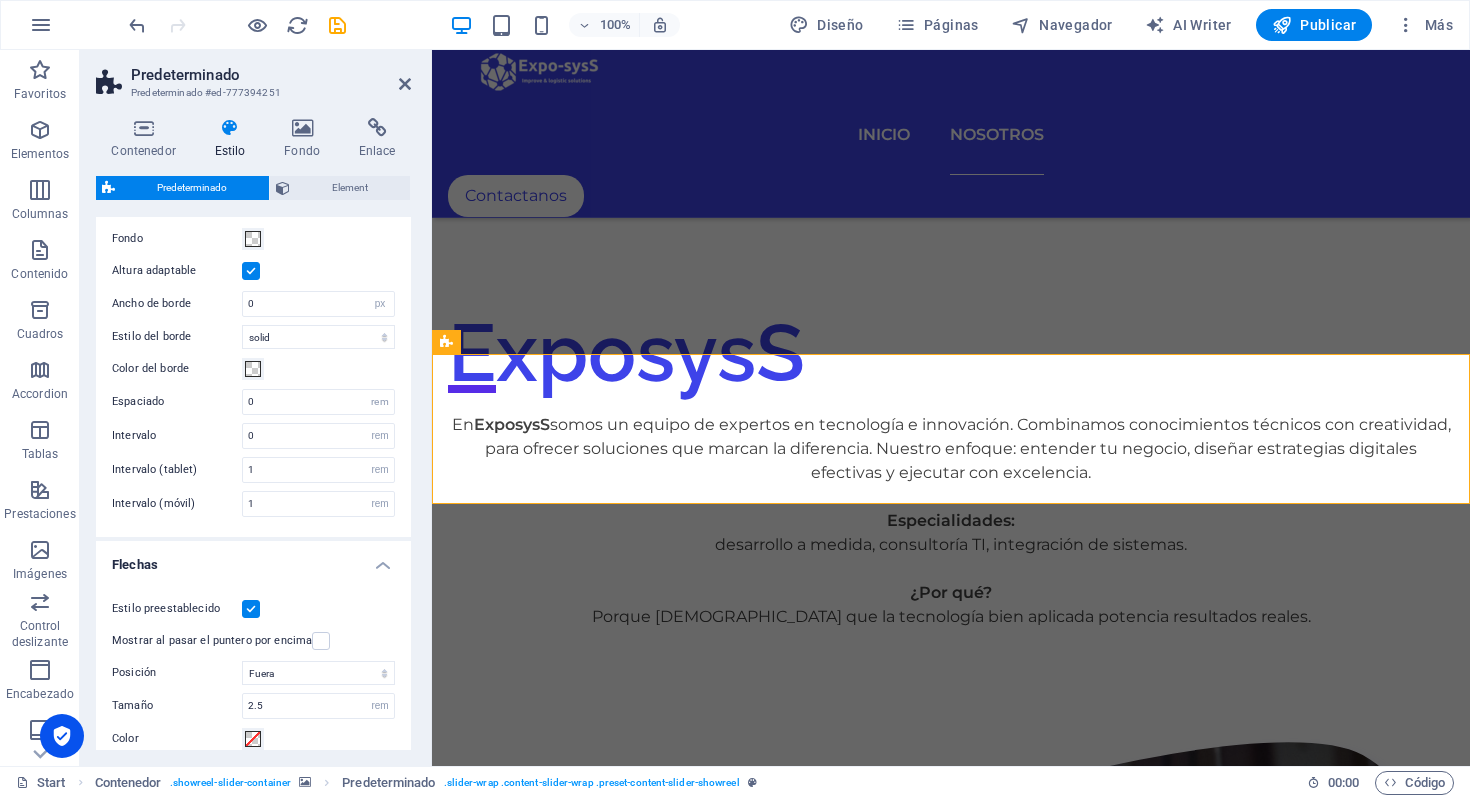 scroll, scrollTop: 0, scrollLeft: 0, axis: both 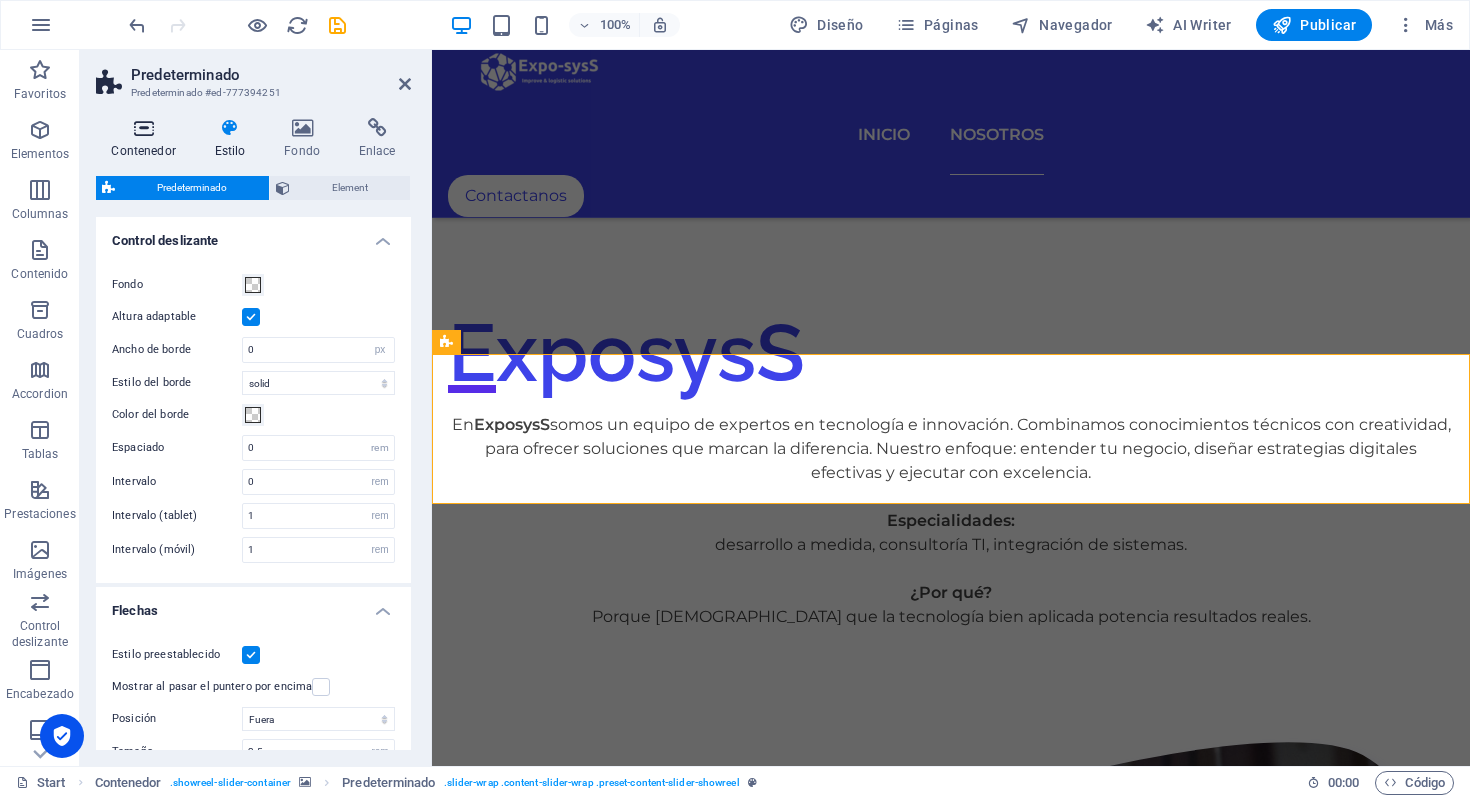 click on "Contenedor" at bounding box center [147, 139] 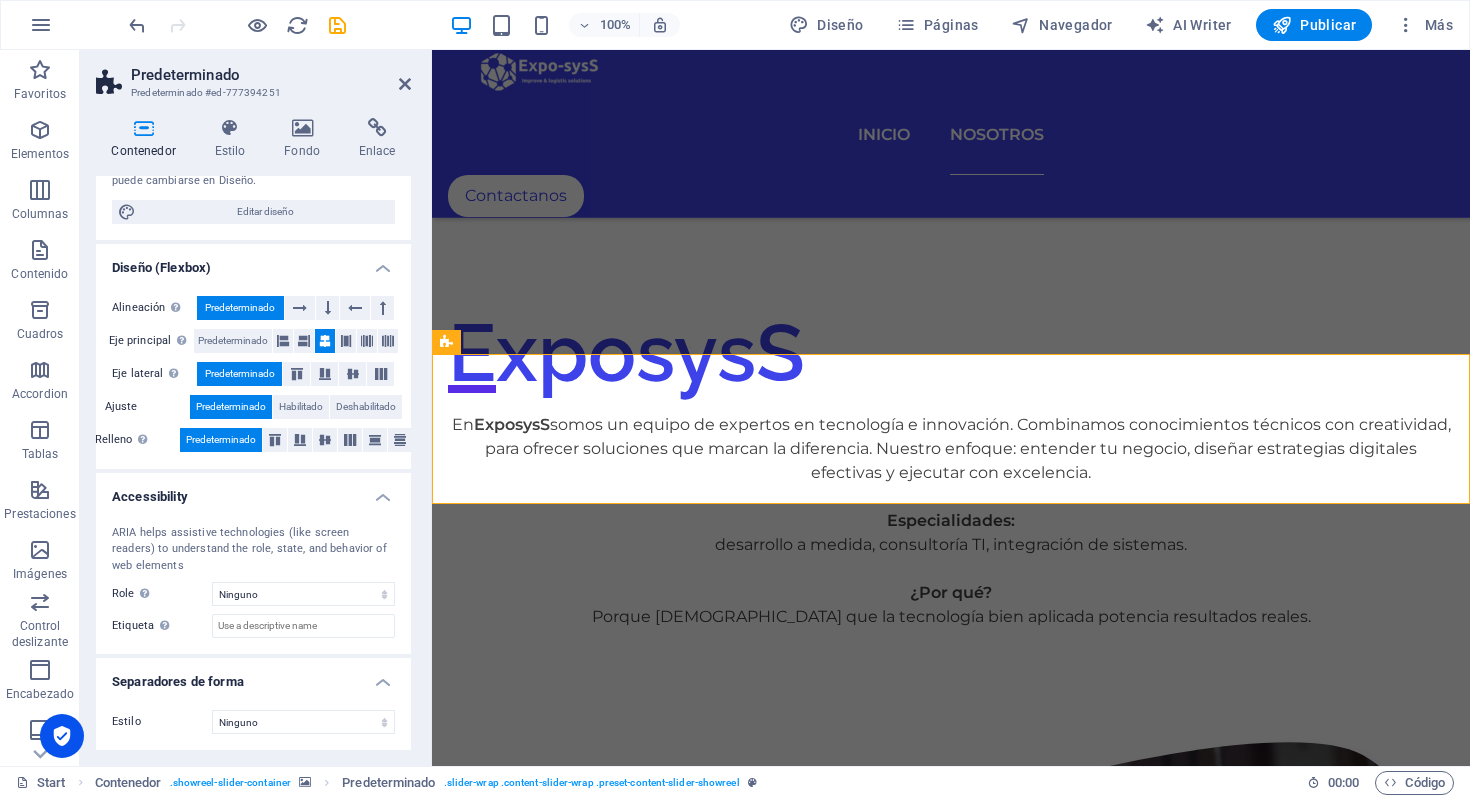 scroll, scrollTop: 0, scrollLeft: 0, axis: both 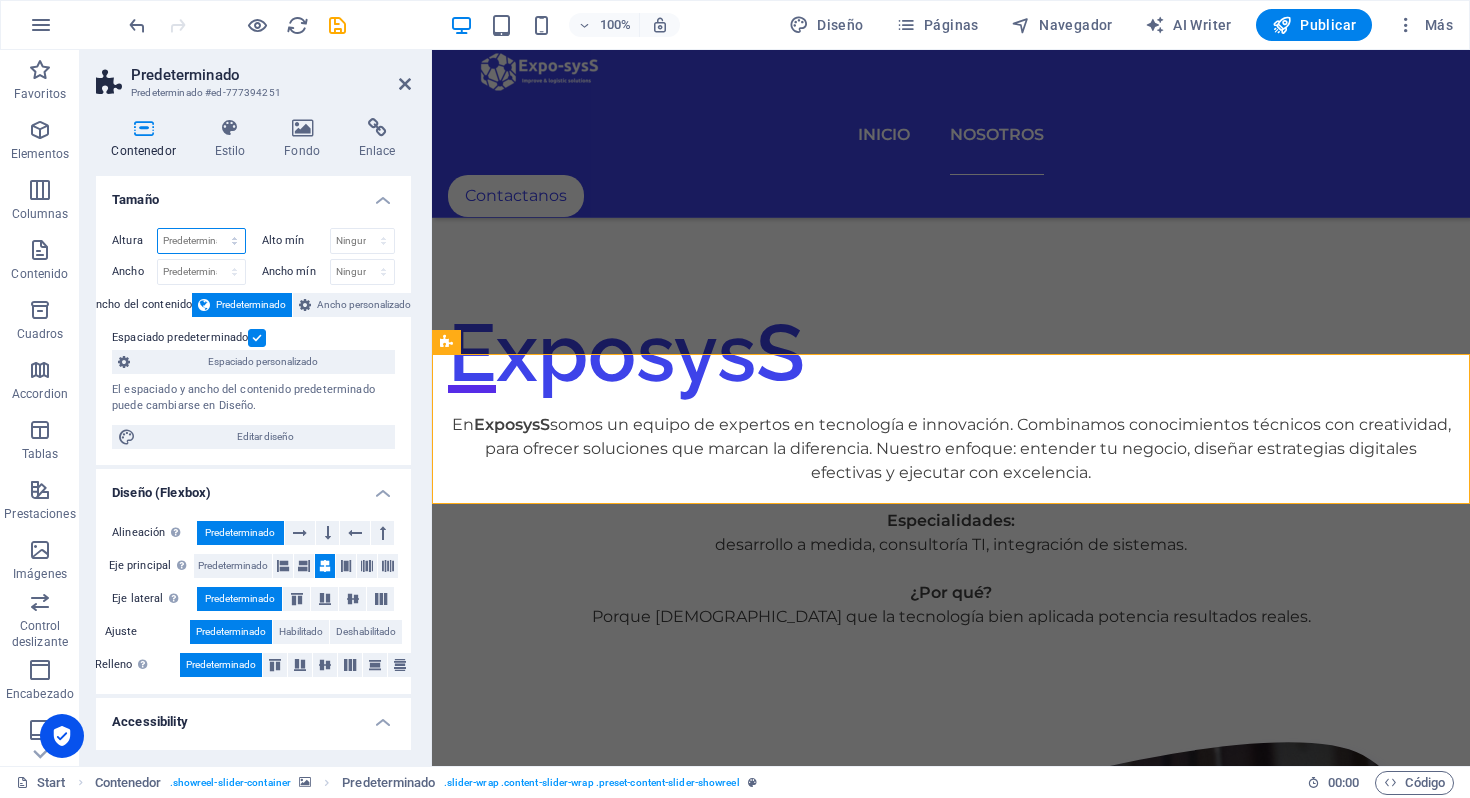 click on "Predeterminado px rem % vh vw" at bounding box center [201, 241] 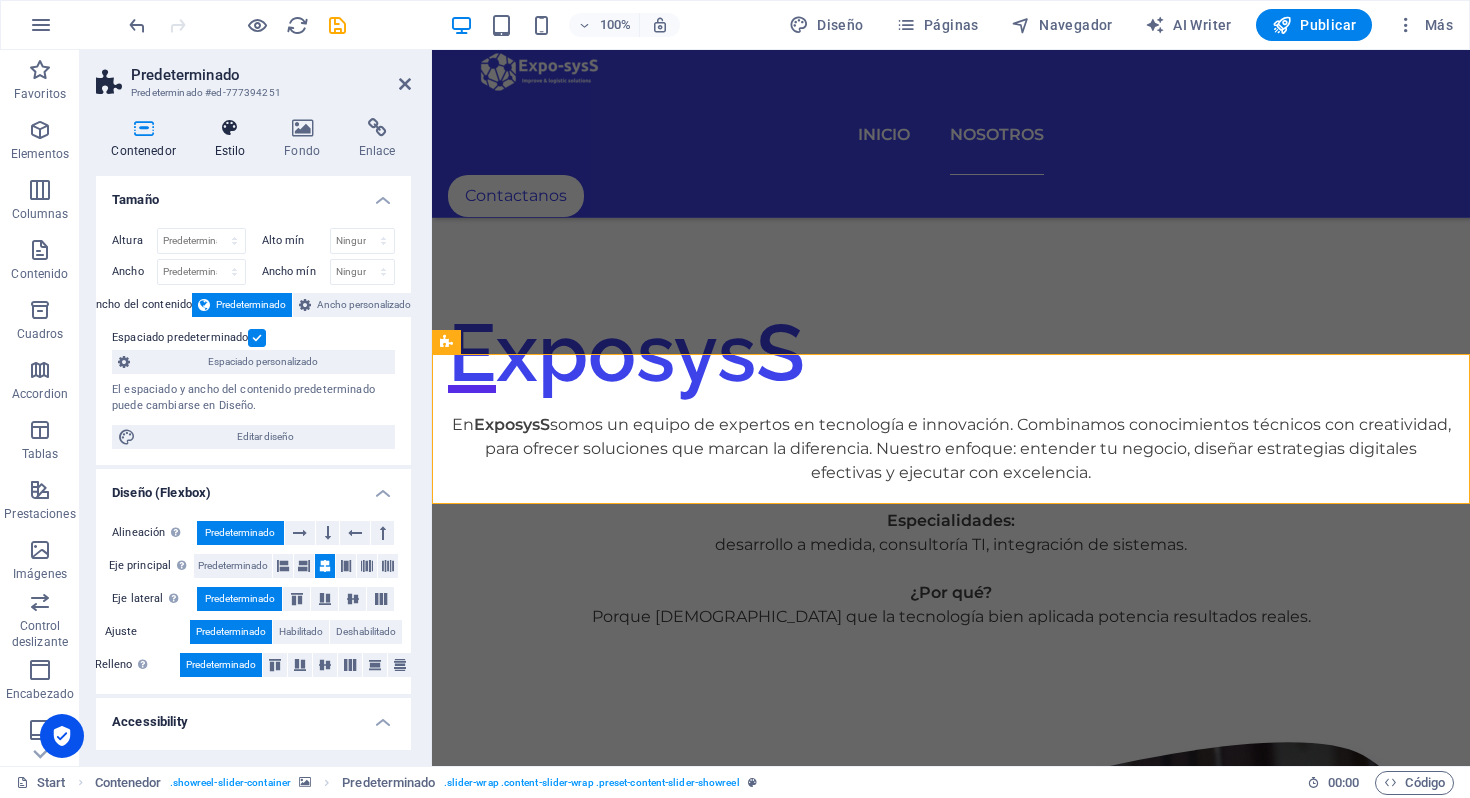 click on "Estilo" at bounding box center [234, 139] 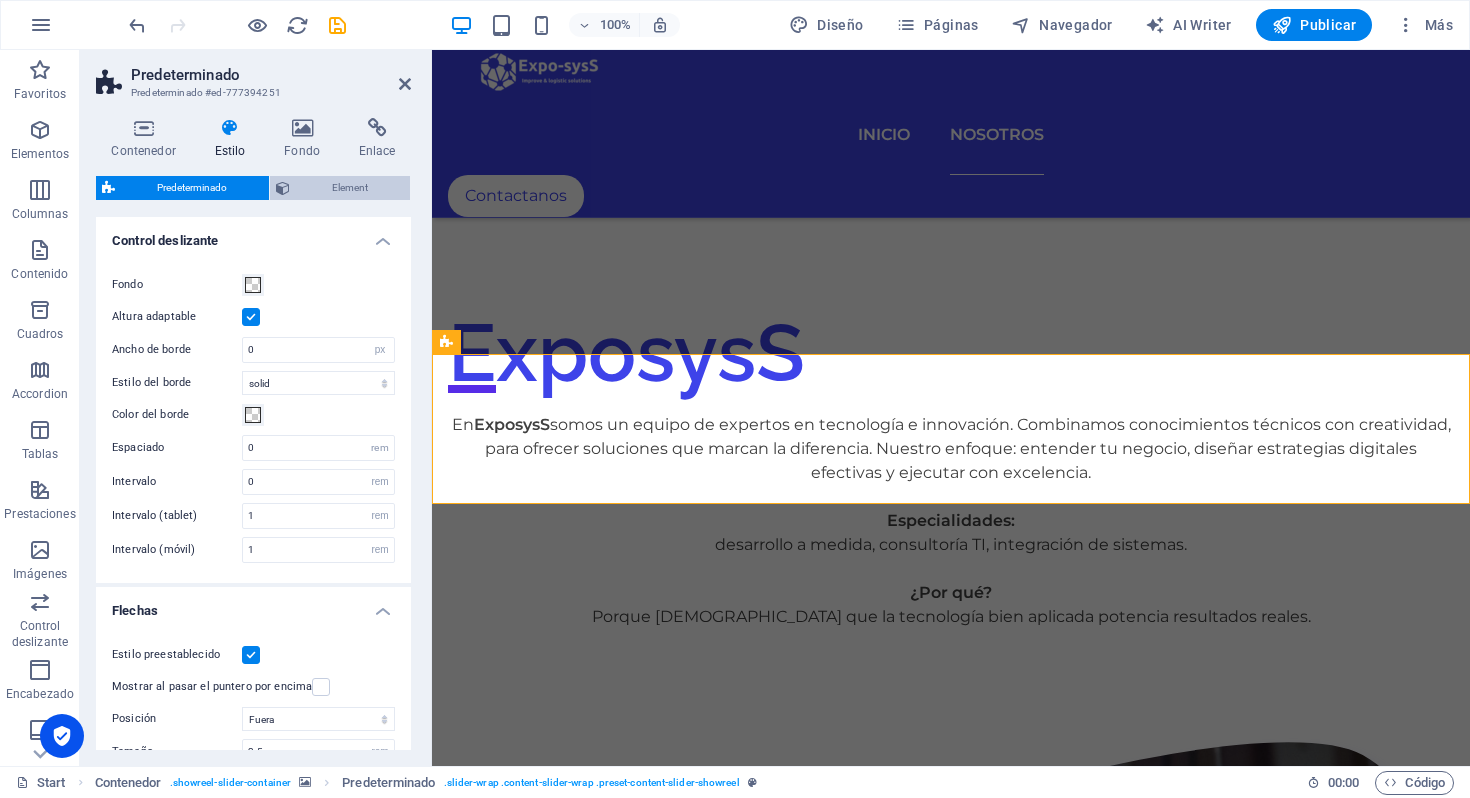 click on "Element" at bounding box center (340, 188) 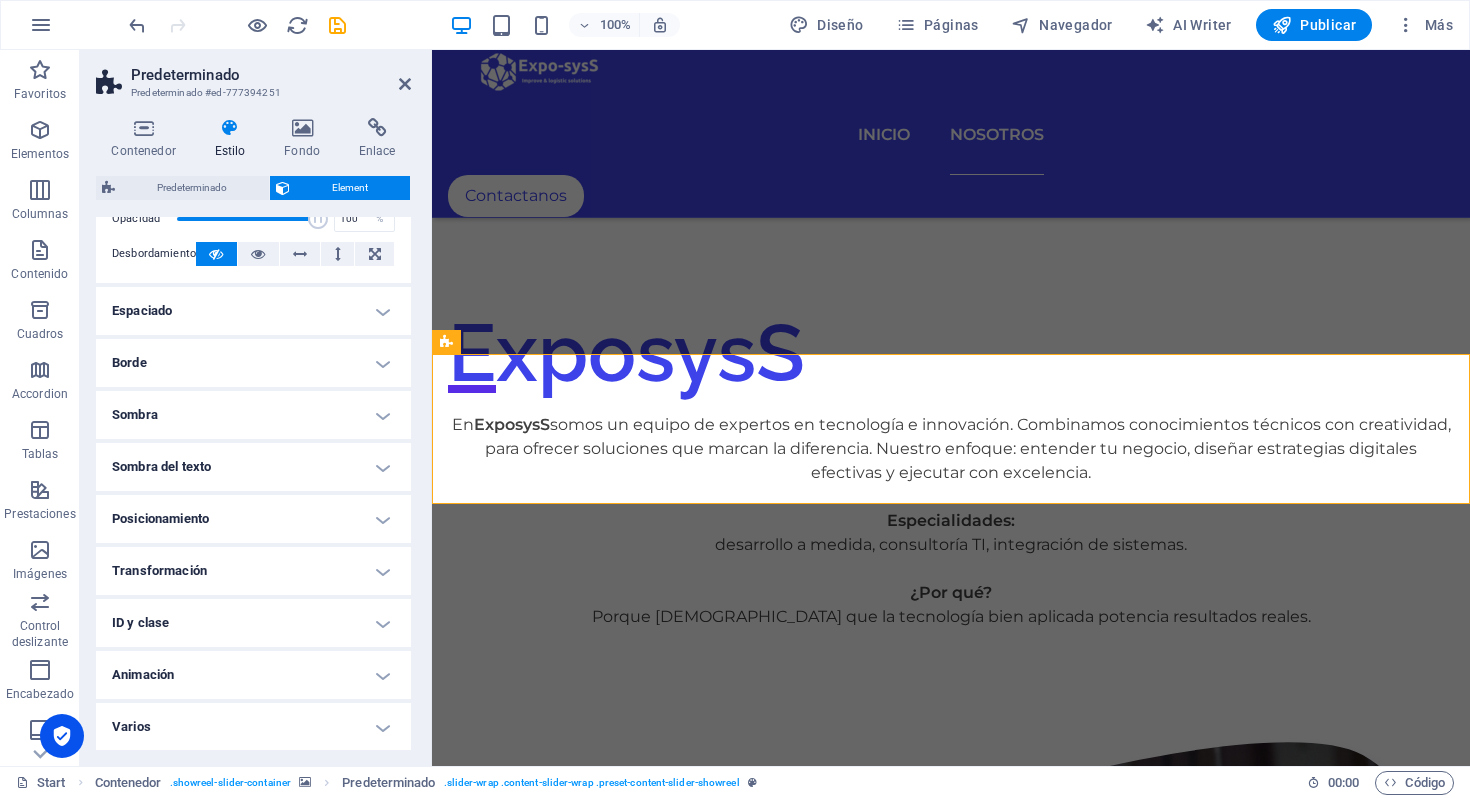 scroll, scrollTop: 0, scrollLeft: 0, axis: both 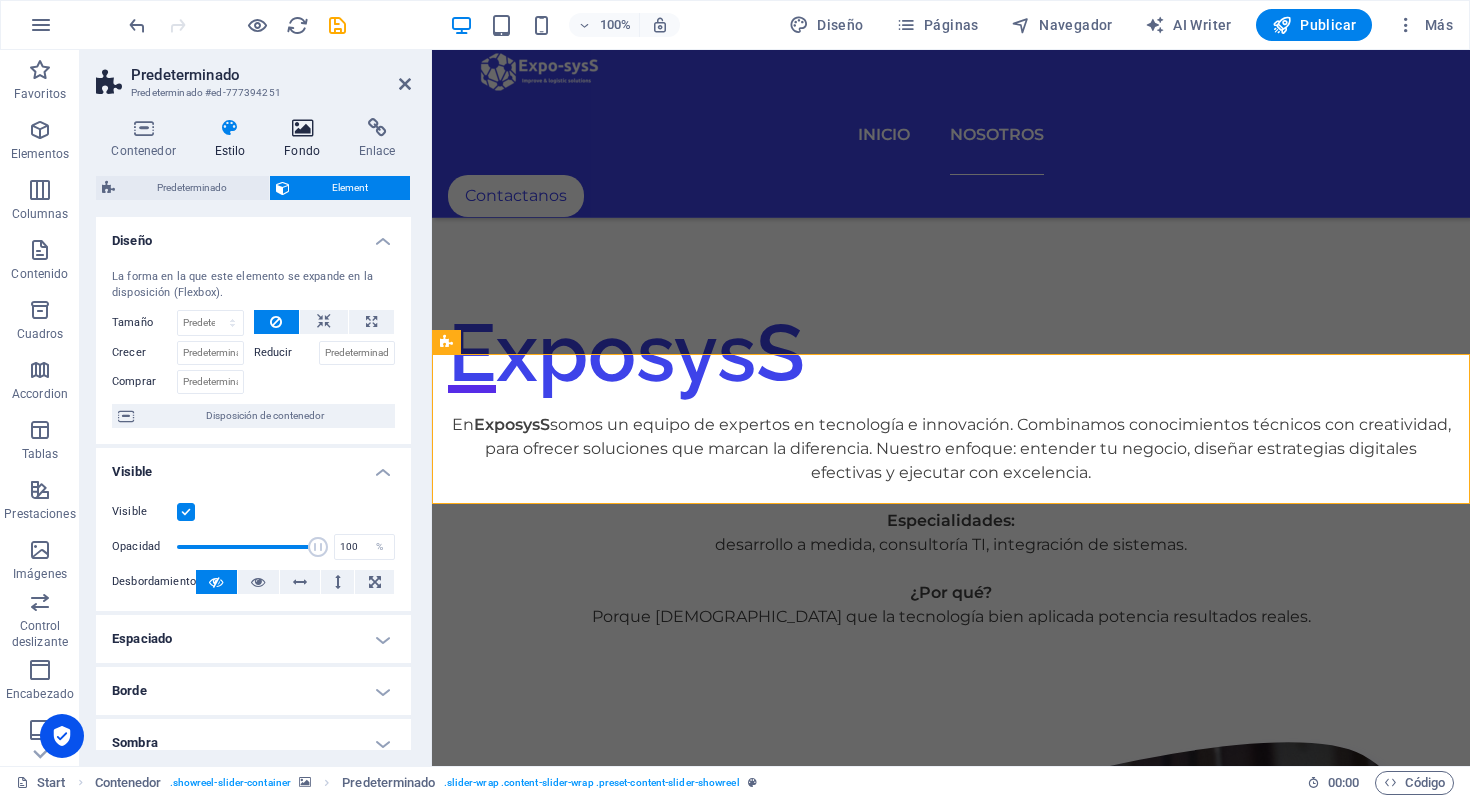 click on "Fondo" at bounding box center (306, 139) 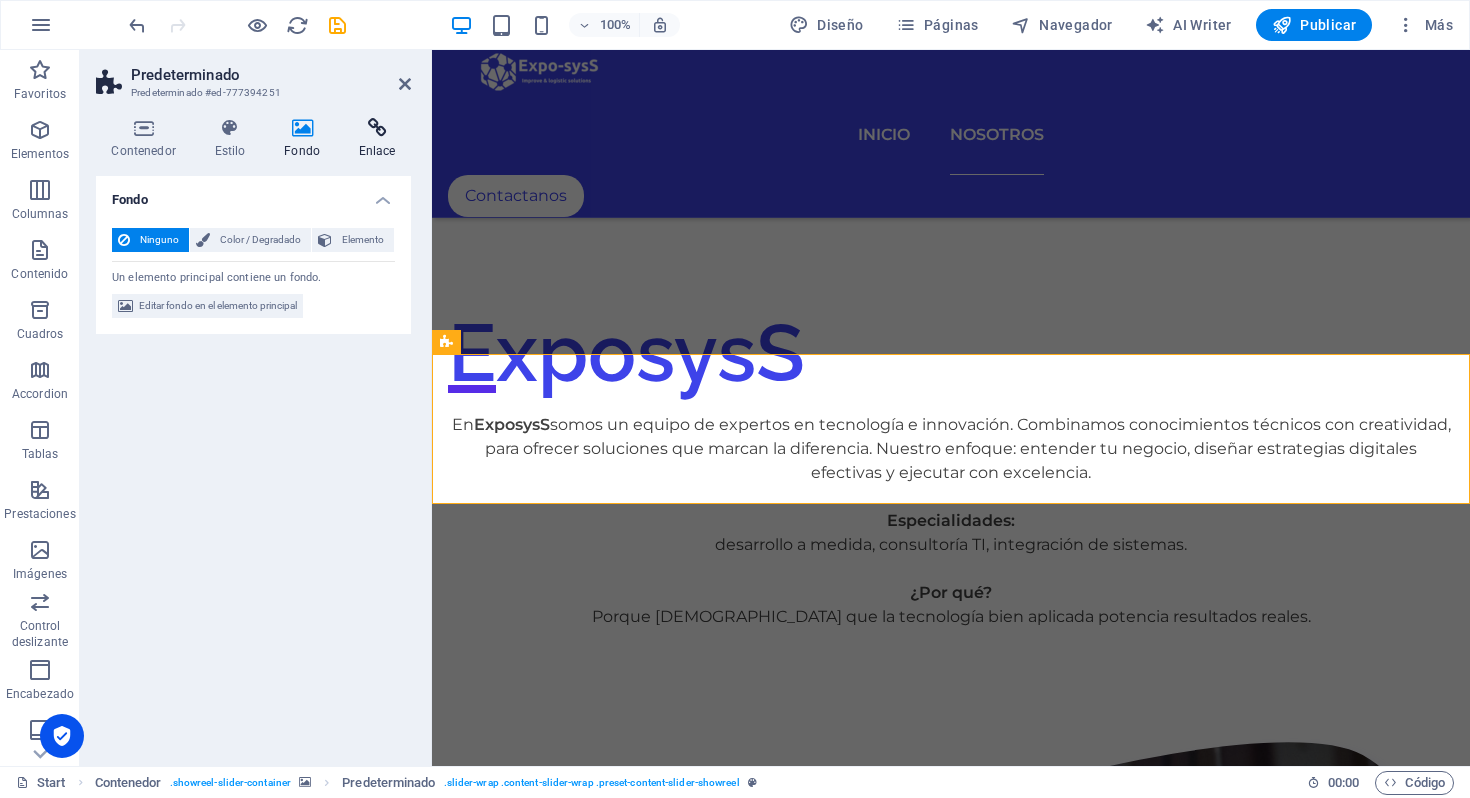 click on "Enlace" at bounding box center [377, 139] 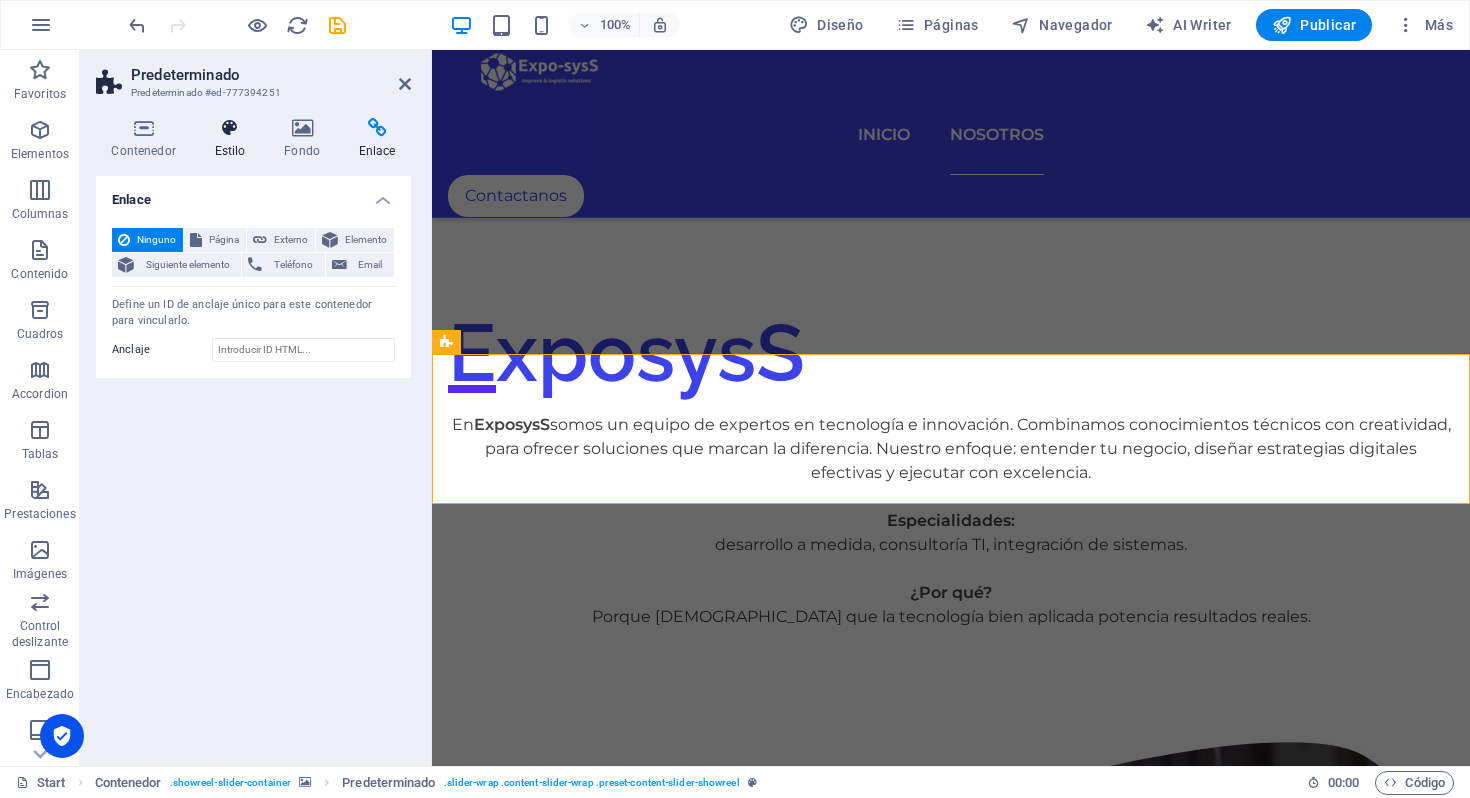 click on "Estilo" at bounding box center (234, 139) 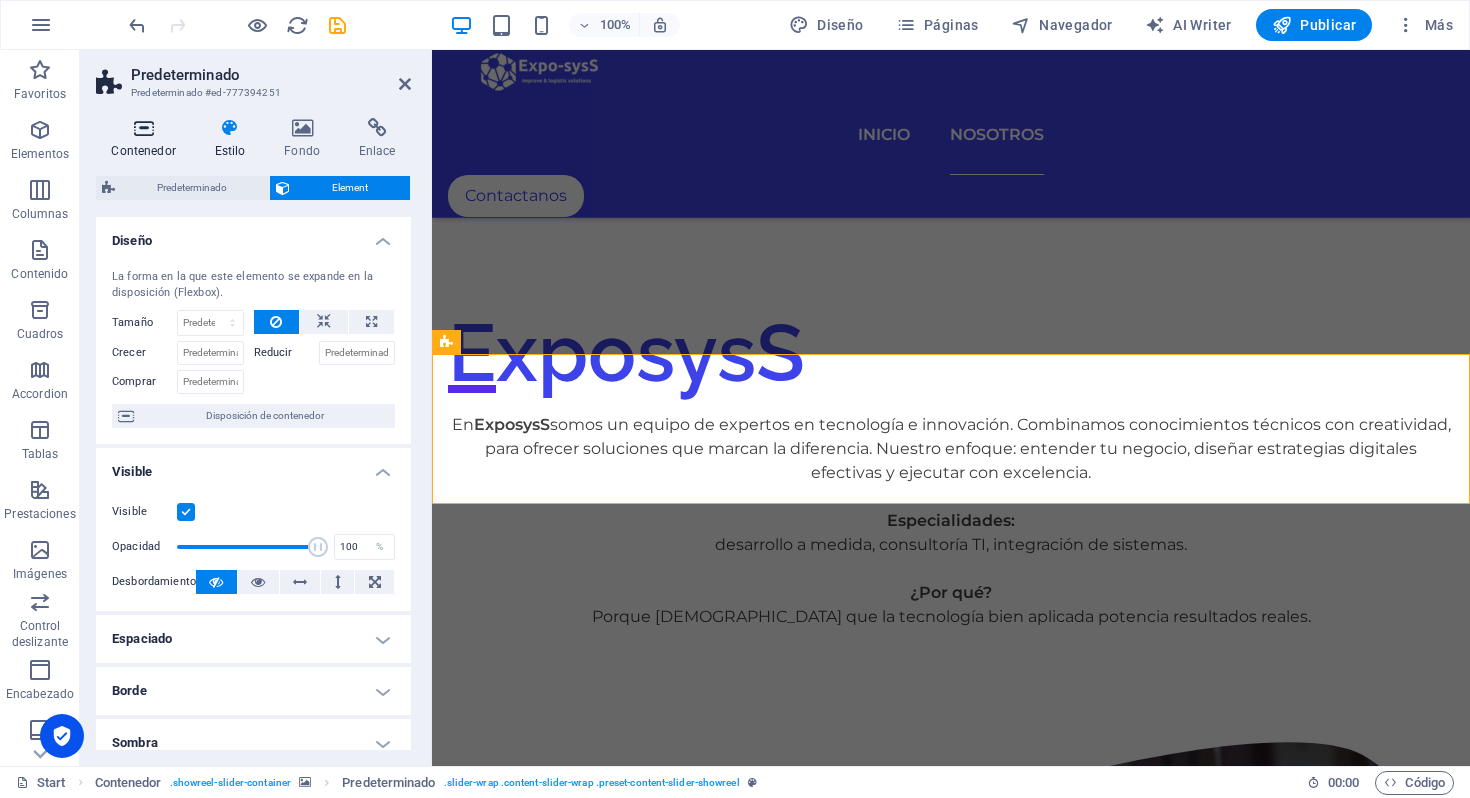 click at bounding box center (143, 128) 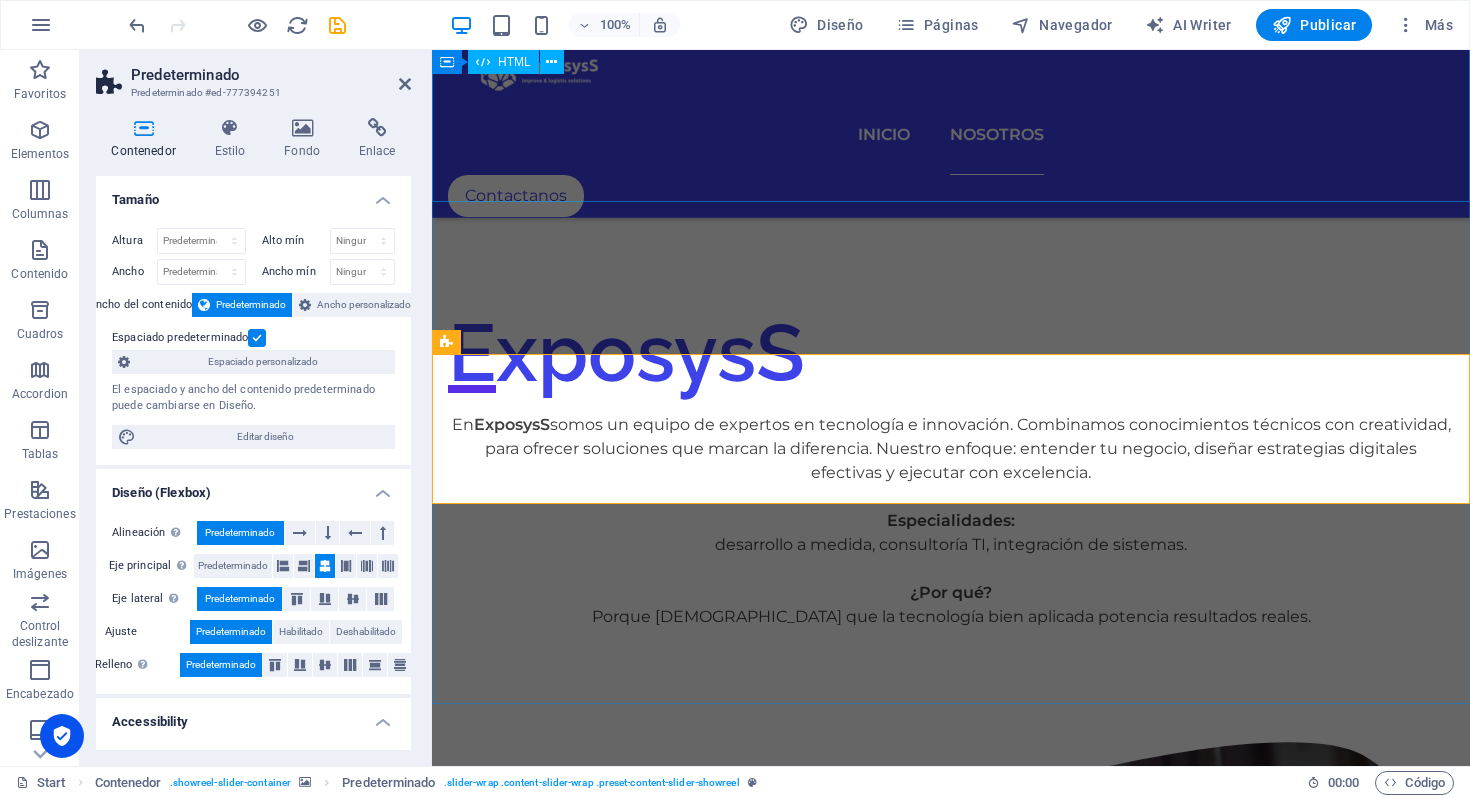 click at bounding box center [951, 4325] 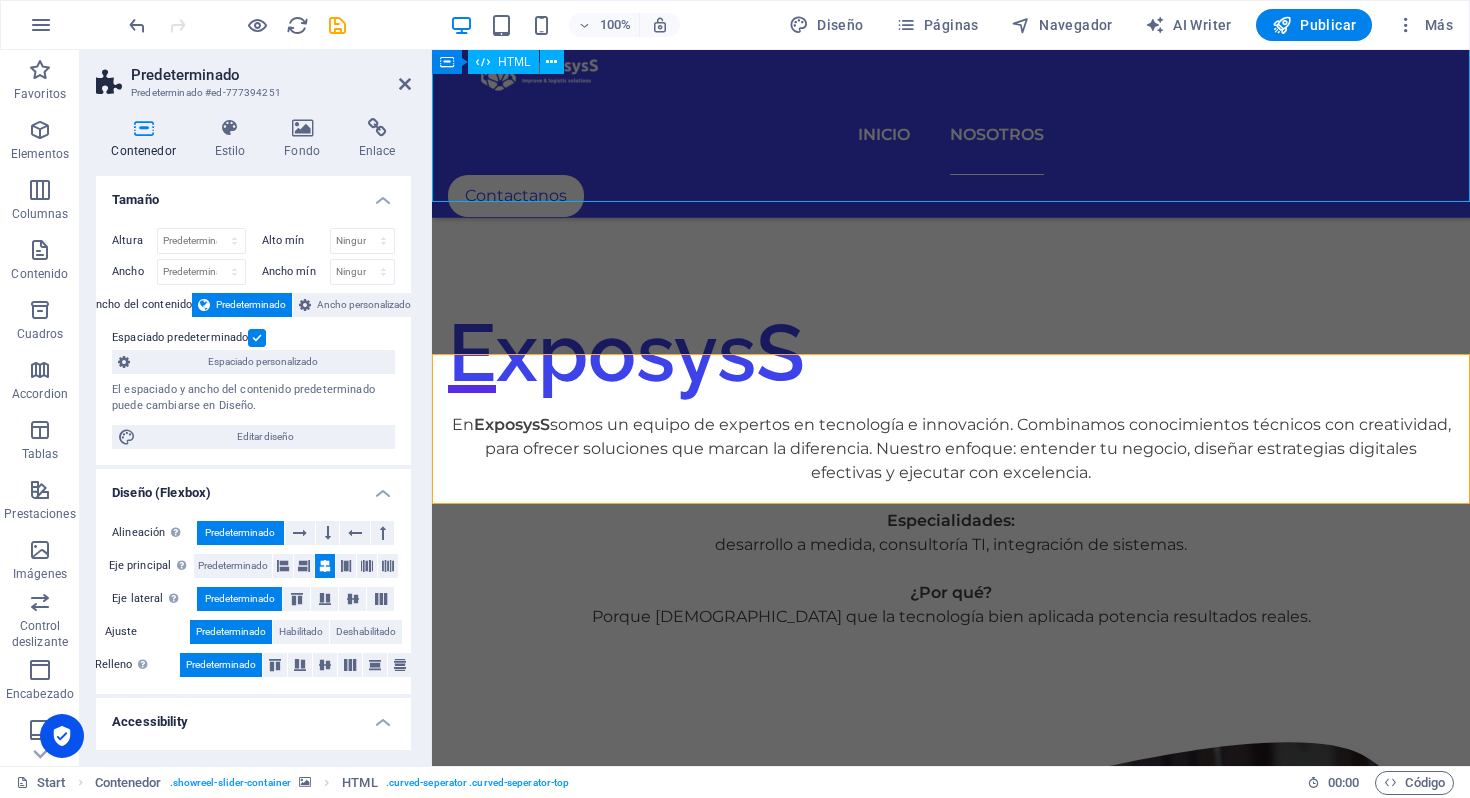 scroll, scrollTop: 3037, scrollLeft: 0, axis: vertical 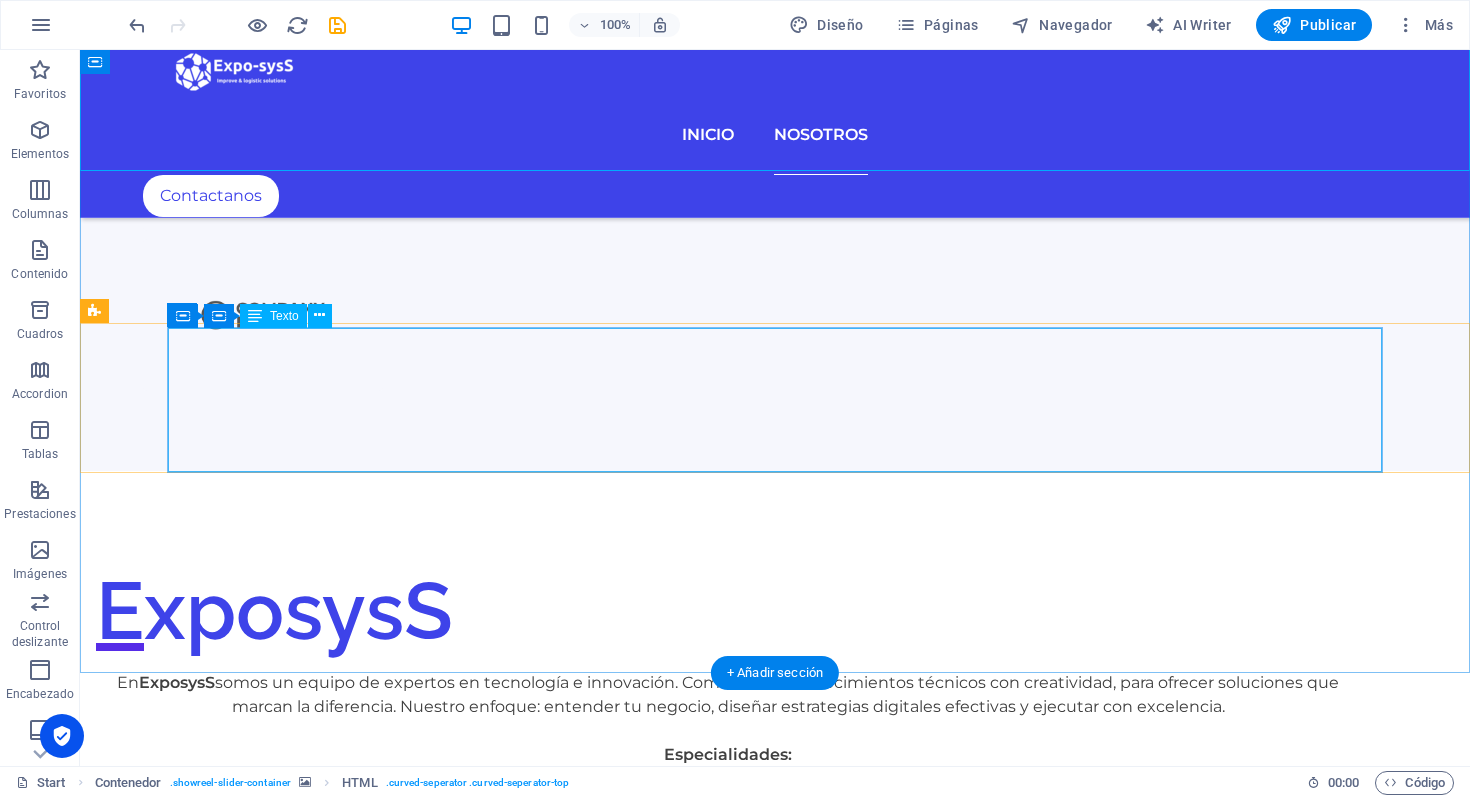 click on "Contar con asesoría profesional en innovación tecnológica es fundamental para optimizar procesos logísticos y maximizar los recursos de nuestra empresa. Un equipo capacitado garantiza que cada desafío se convierta en una oportunidad, y lo más importante, nos permite cumplir con las expectativas y la satisfacción del cliente.  🌟 A través de estrategias sólidas, logramos un showroom que no solo exhibe productos, sino que también refleja nuestro compromiso con la excelencia. ¡Transformemos juntos la experiencia del cliente! 🤝✨" at bounding box center [775, 5355] 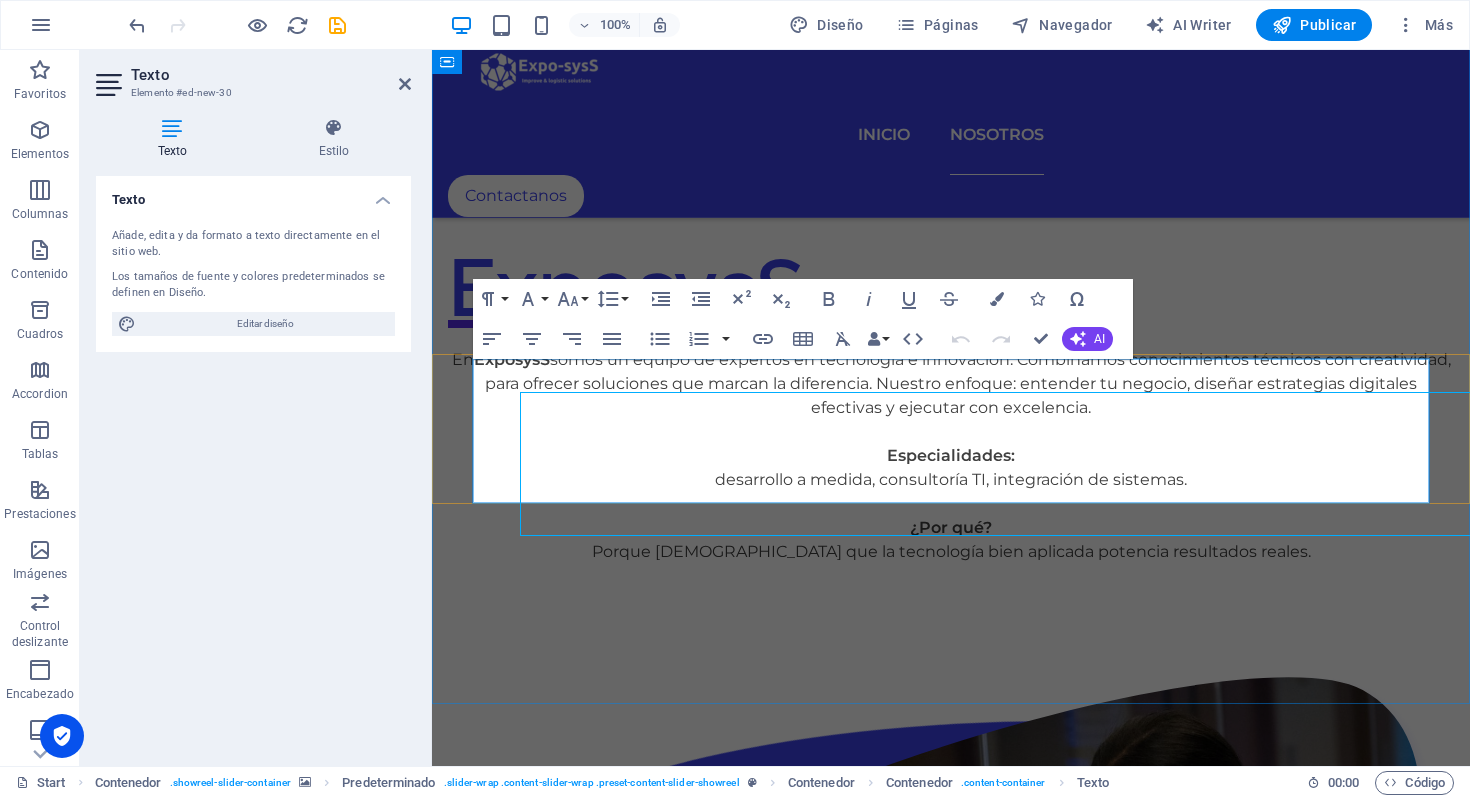 scroll, scrollTop: 2972, scrollLeft: 0, axis: vertical 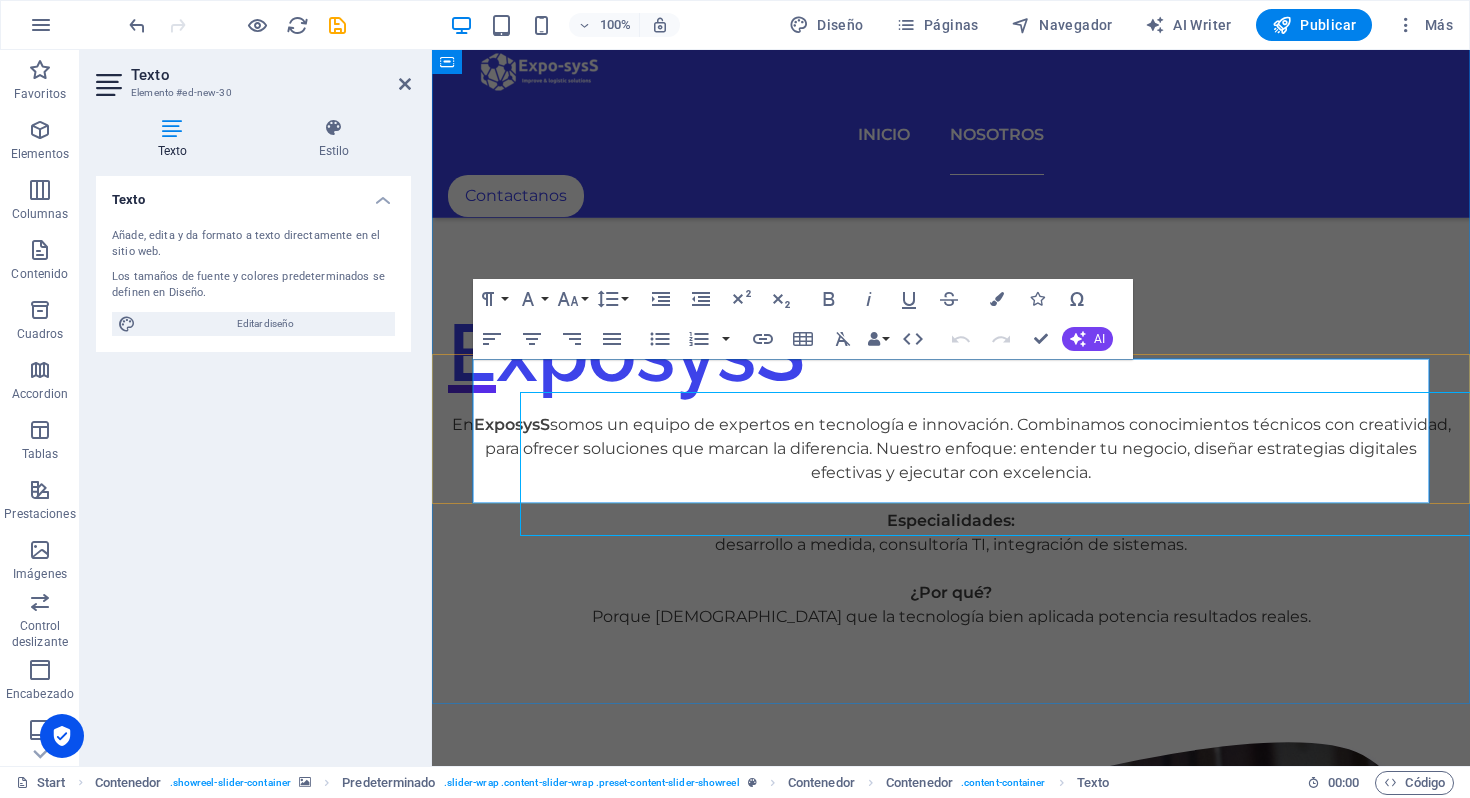click on "Contar con asesoría profesional en innovación tecnológica es fundamental para optimizar procesos logísticos y maximizar los recursos de nuestra empresa. Un equipo capacitado garantiza que cada desafío se convierta en una oportunidad, y lo más importante, nos permite cumplir con las expectativas y la satisfacción del cliente." at bounding box center (951, 4474) 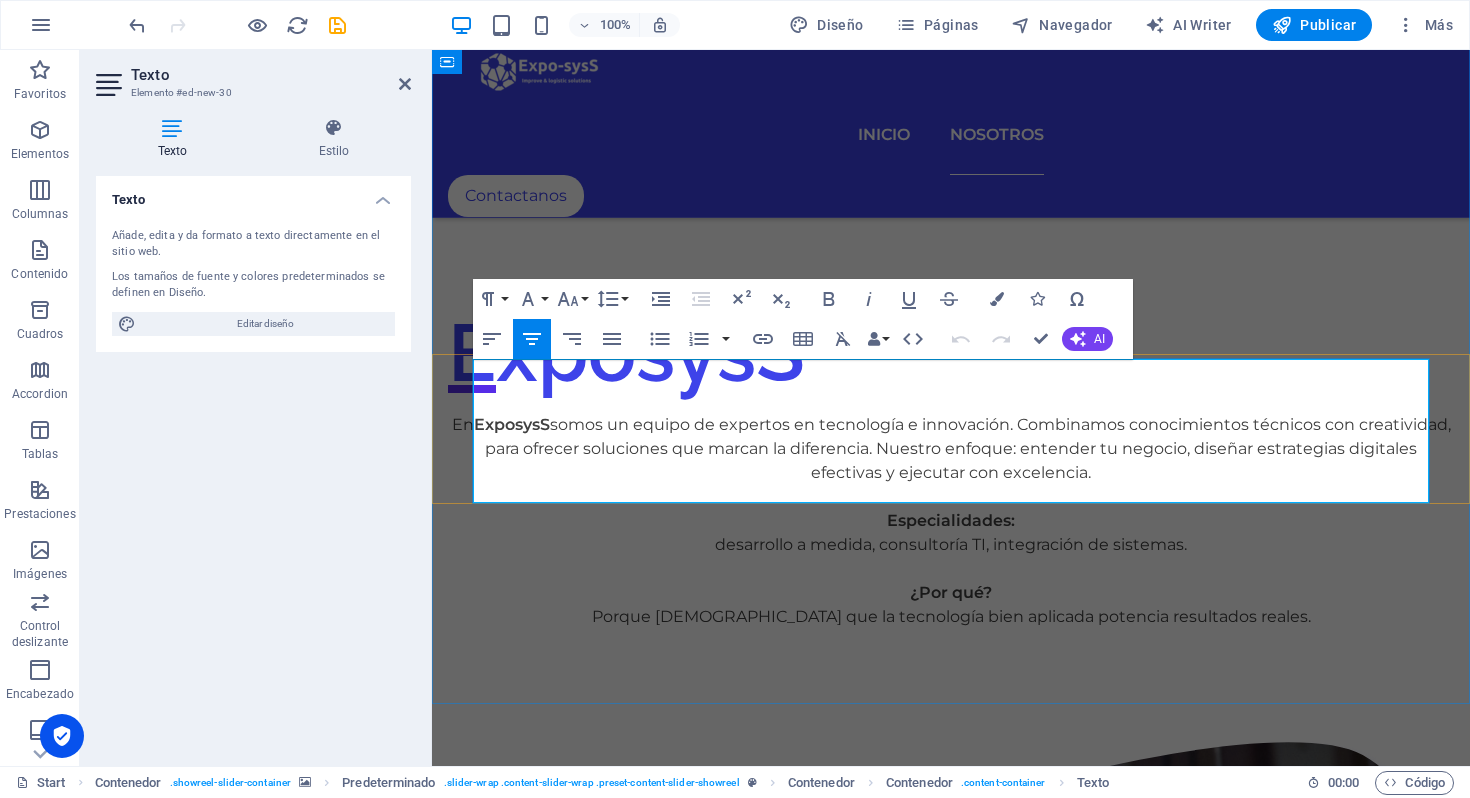 click on "Contar con asesoría profesional en innovación tecnológica es fundamental para optimizar procesos logísticos y maximizar los recursos de nuestra empresa. Un equipo capacitado garantiza que cada desafío se convierta en una oportunidad, y lo más importante, nos permite cumplir con las expectativas y la satisfacción del cliente." at bounding box center (951, 4474) 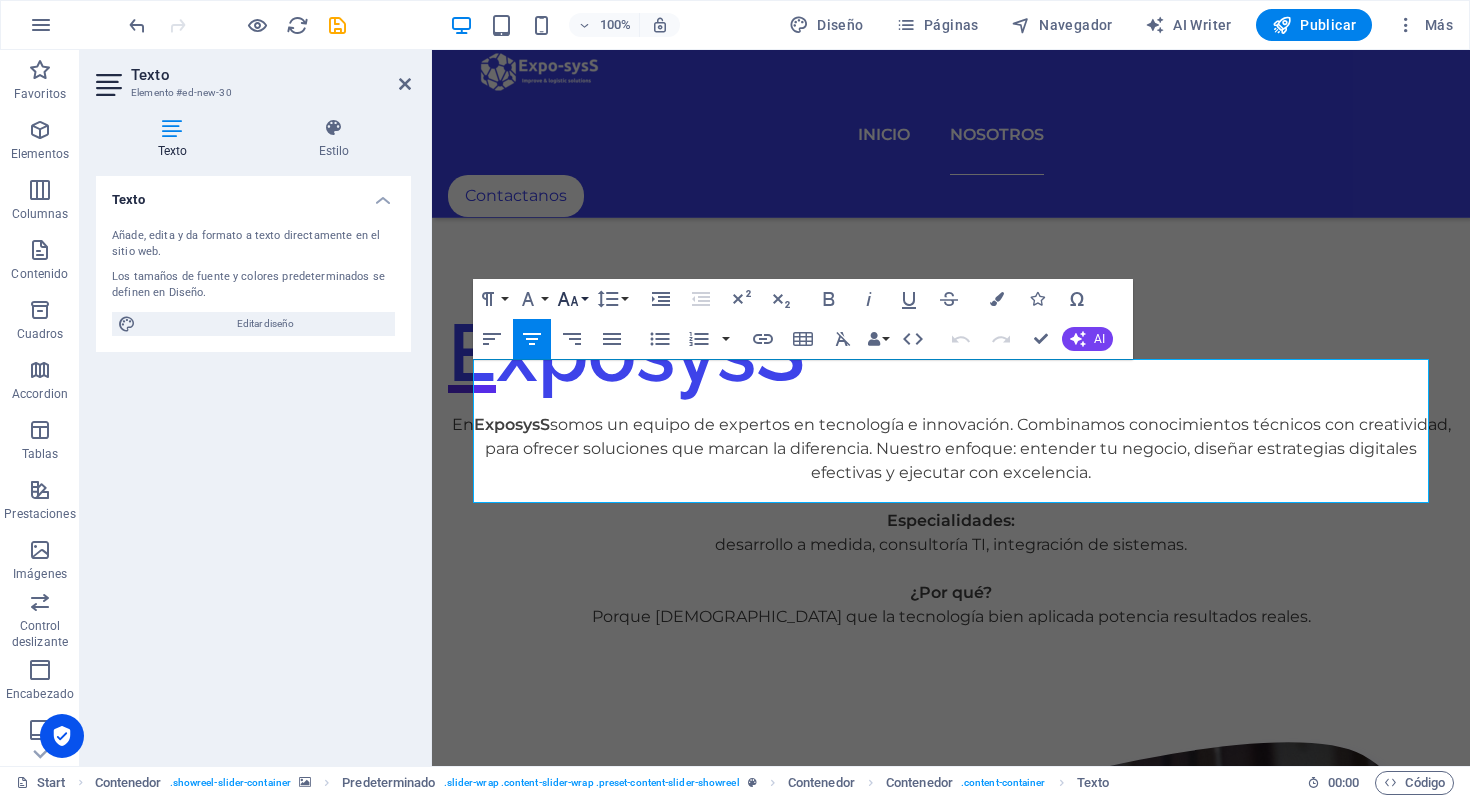 click 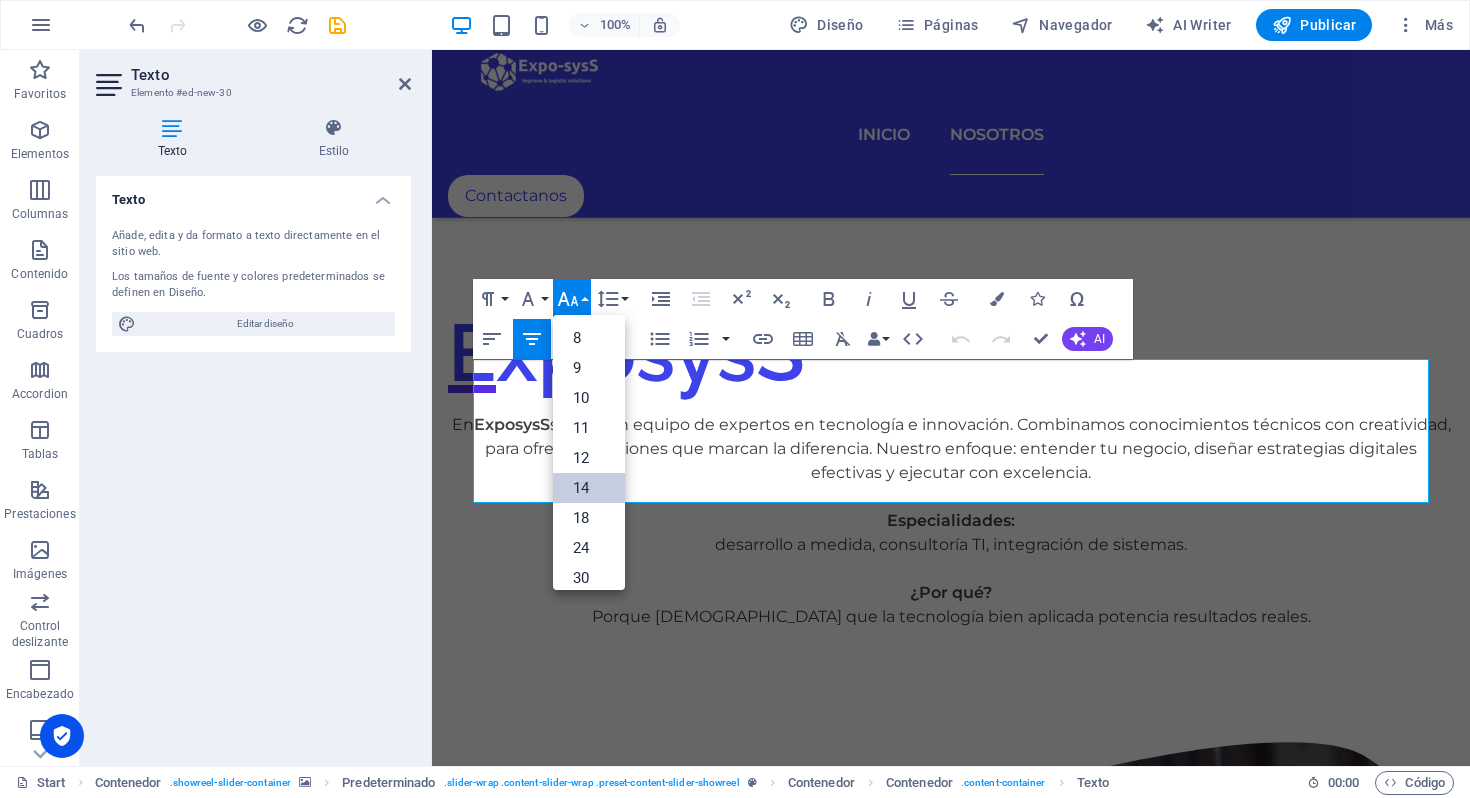 click on "14" at bounding box center [589, 488] 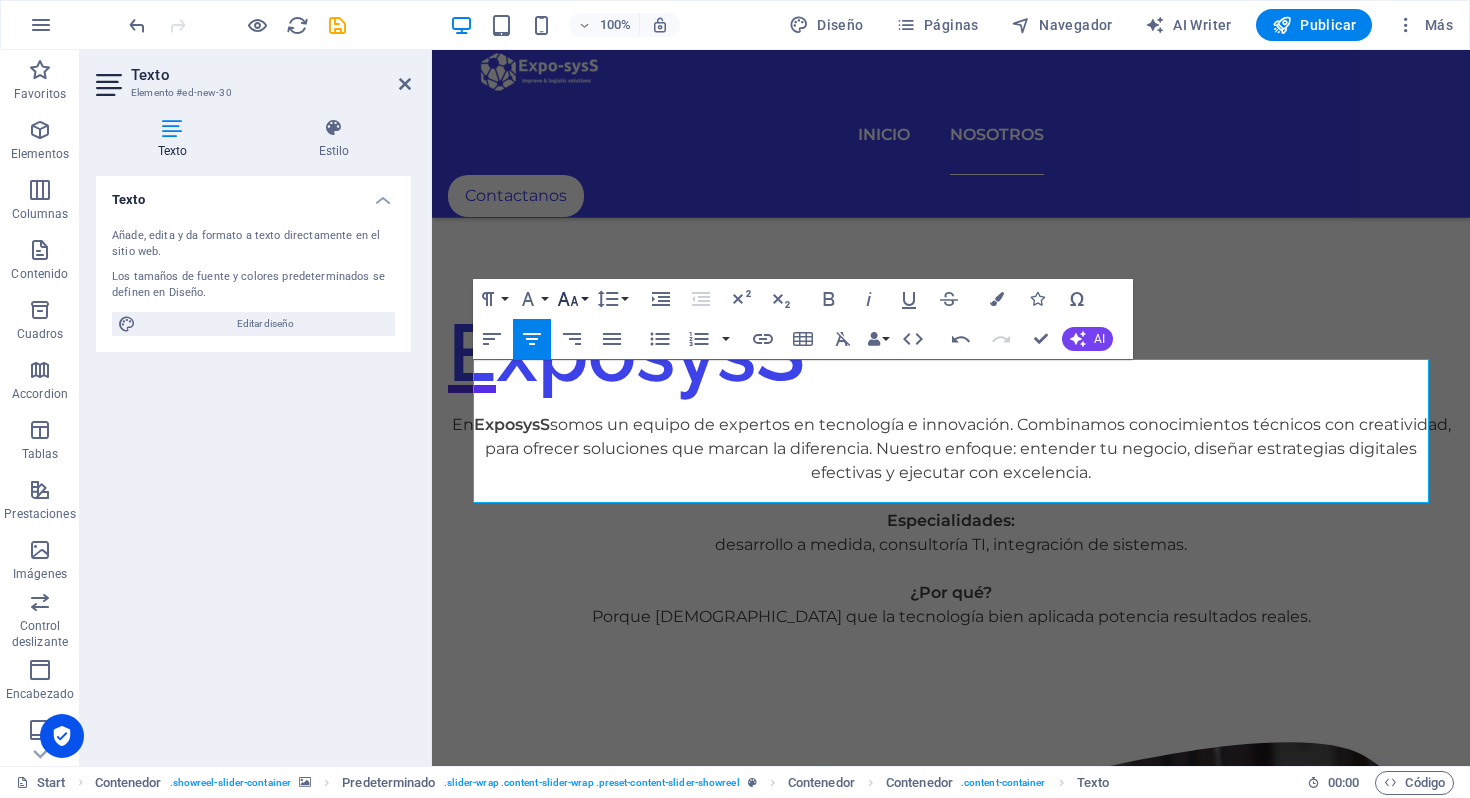 click 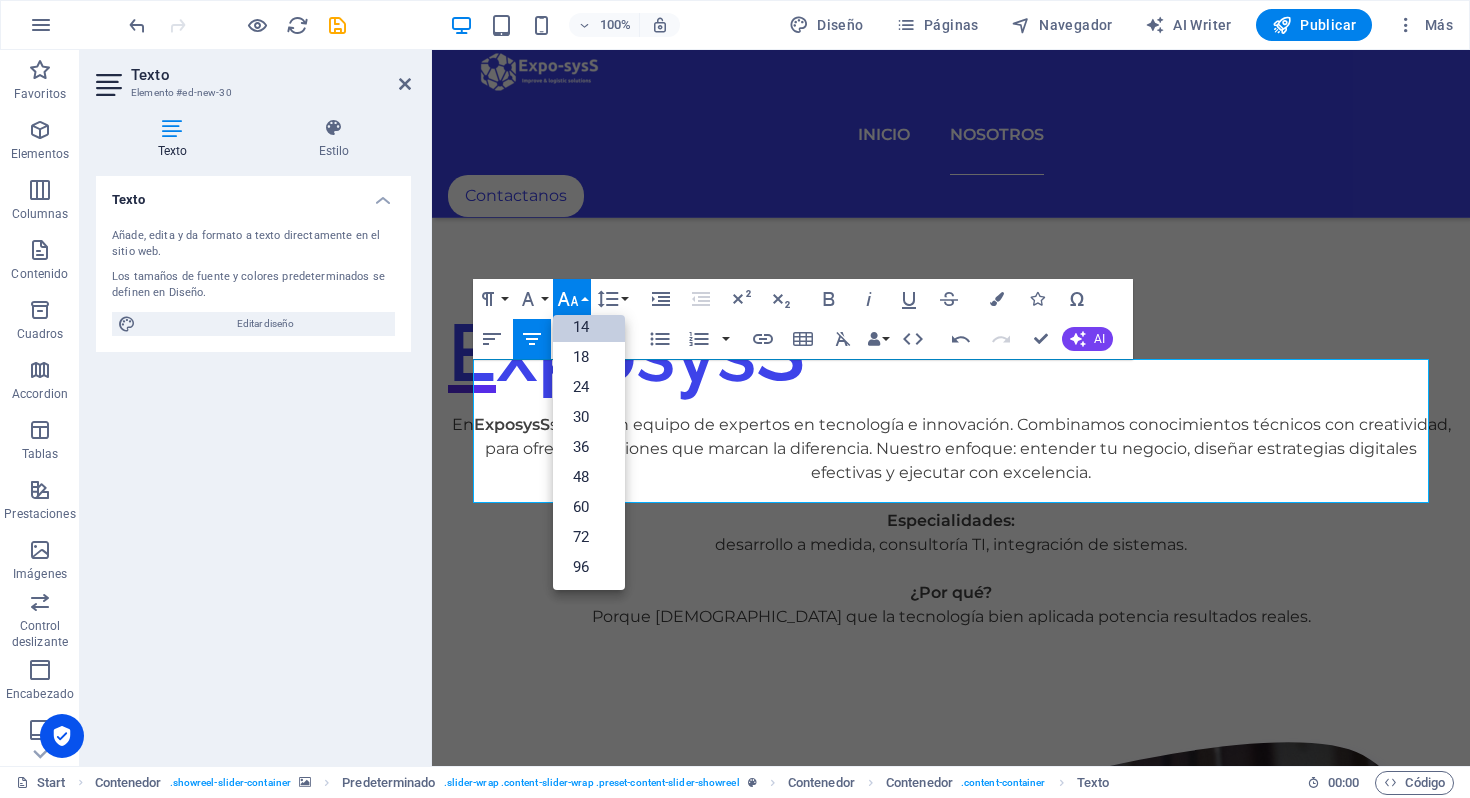 scroll, scrollTop: 161, scrollLeft: 0, axis: vertical 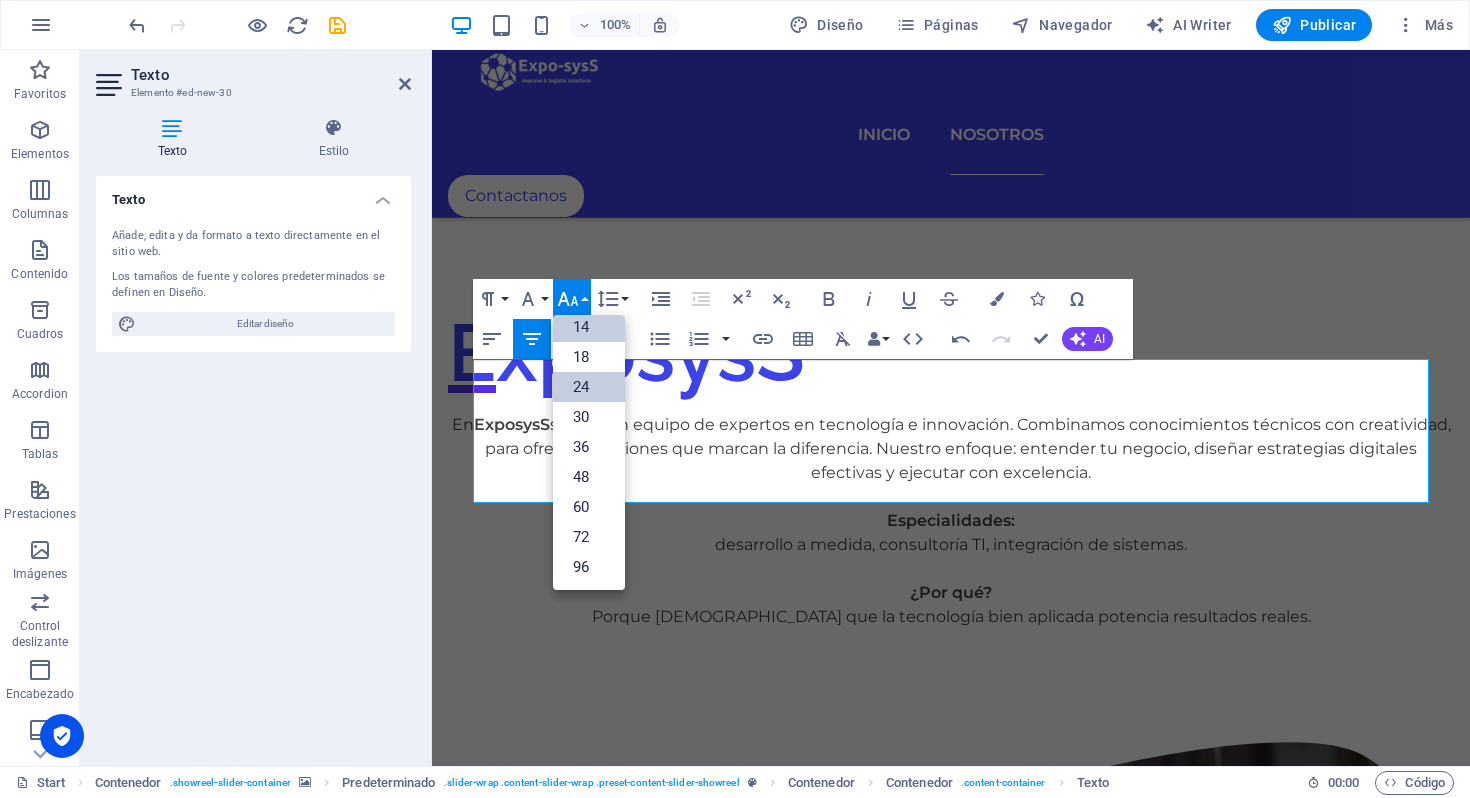 click on "24" at bounding box center (589, 387) 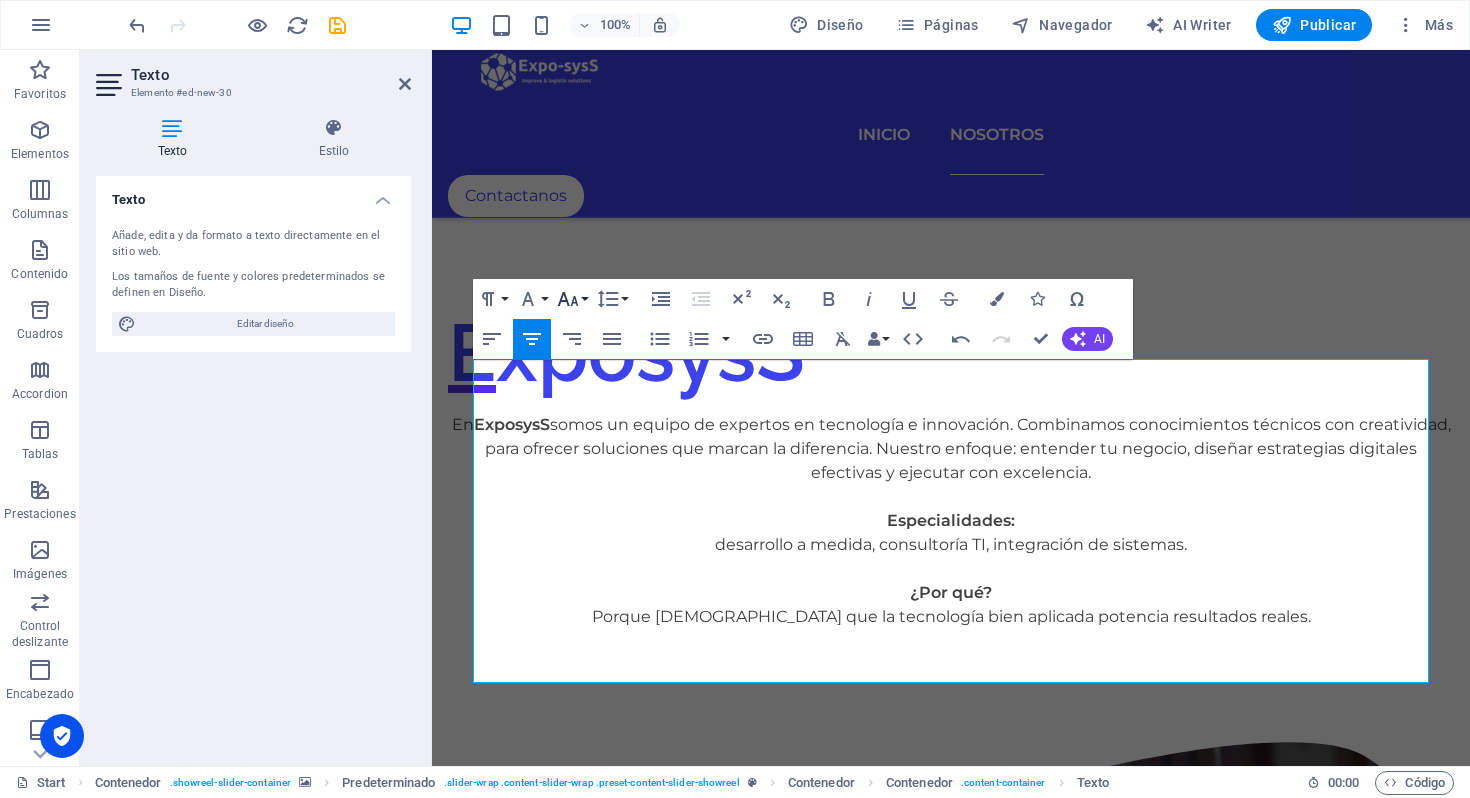 click 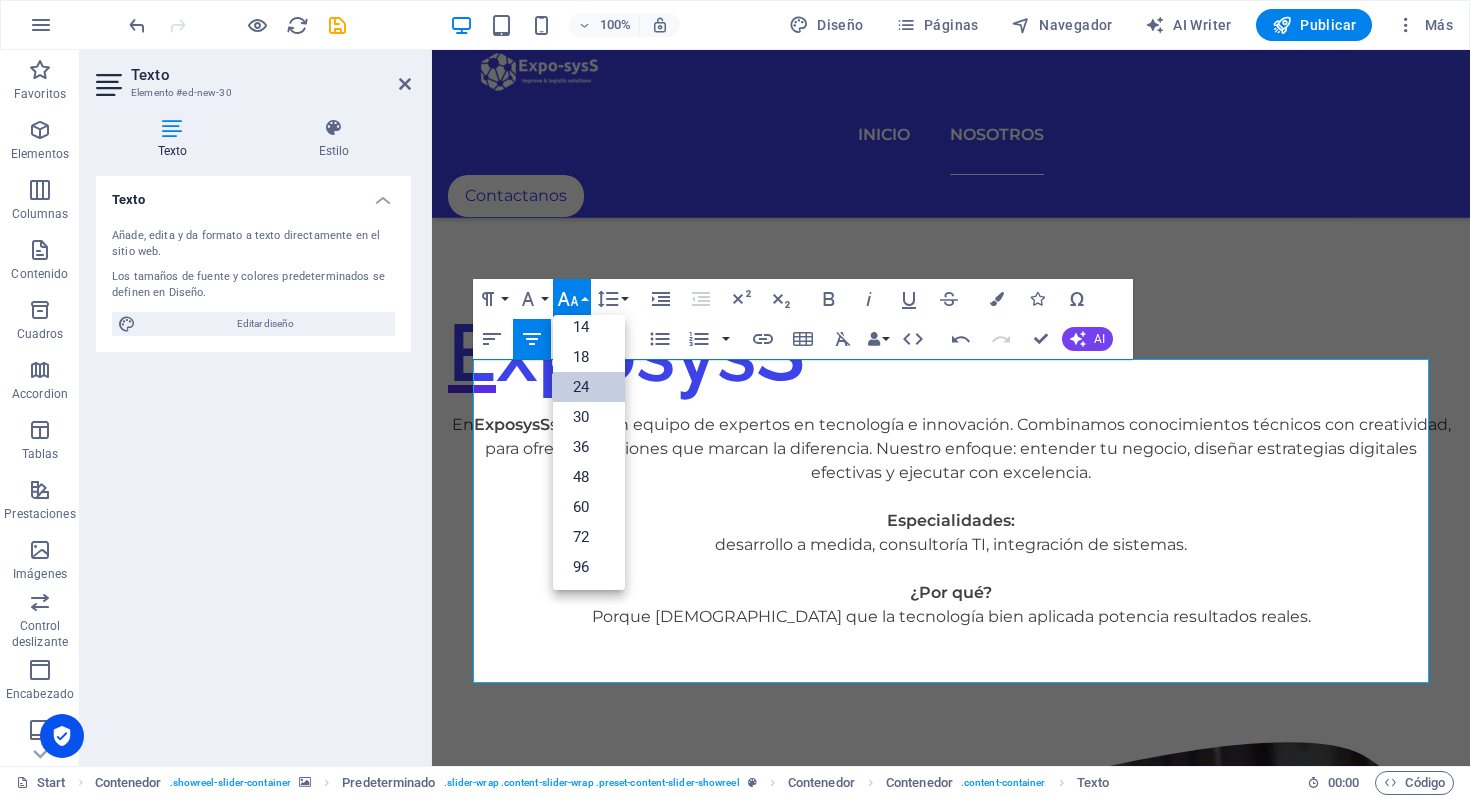 scroll, scrollTop: 161, scrollLeft: 0, axis: vertical 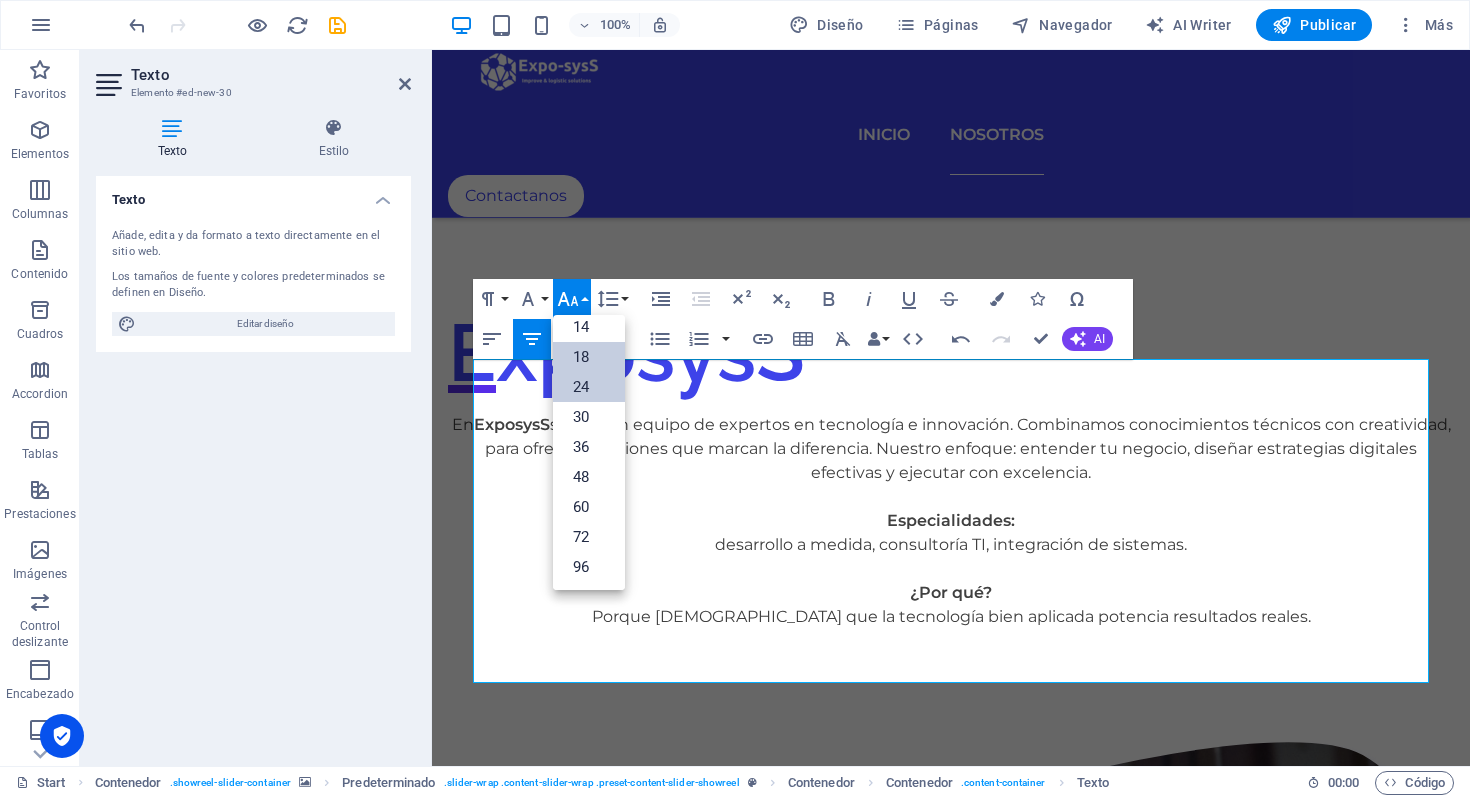 click on "18" at bounding box center [589, 357] 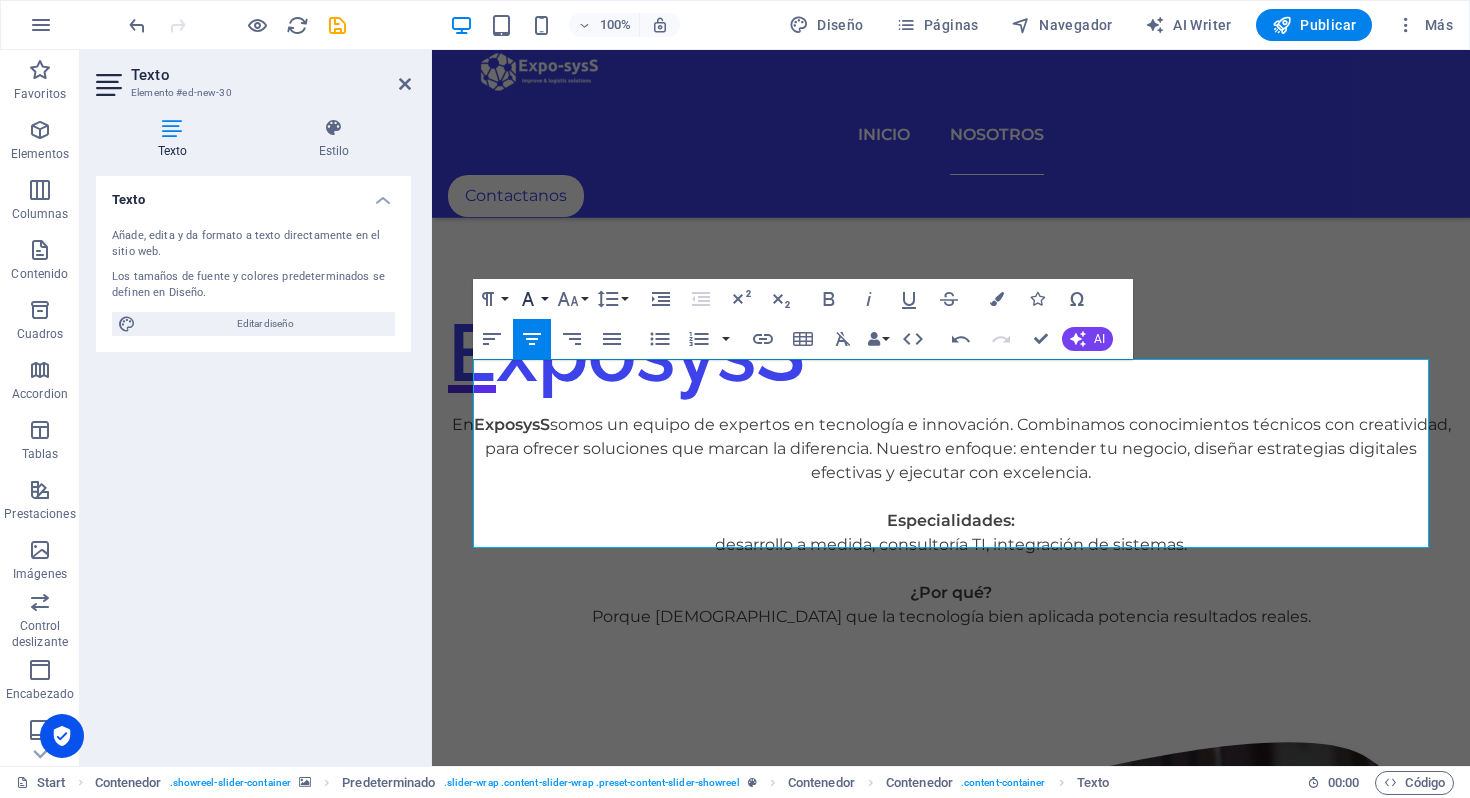 click 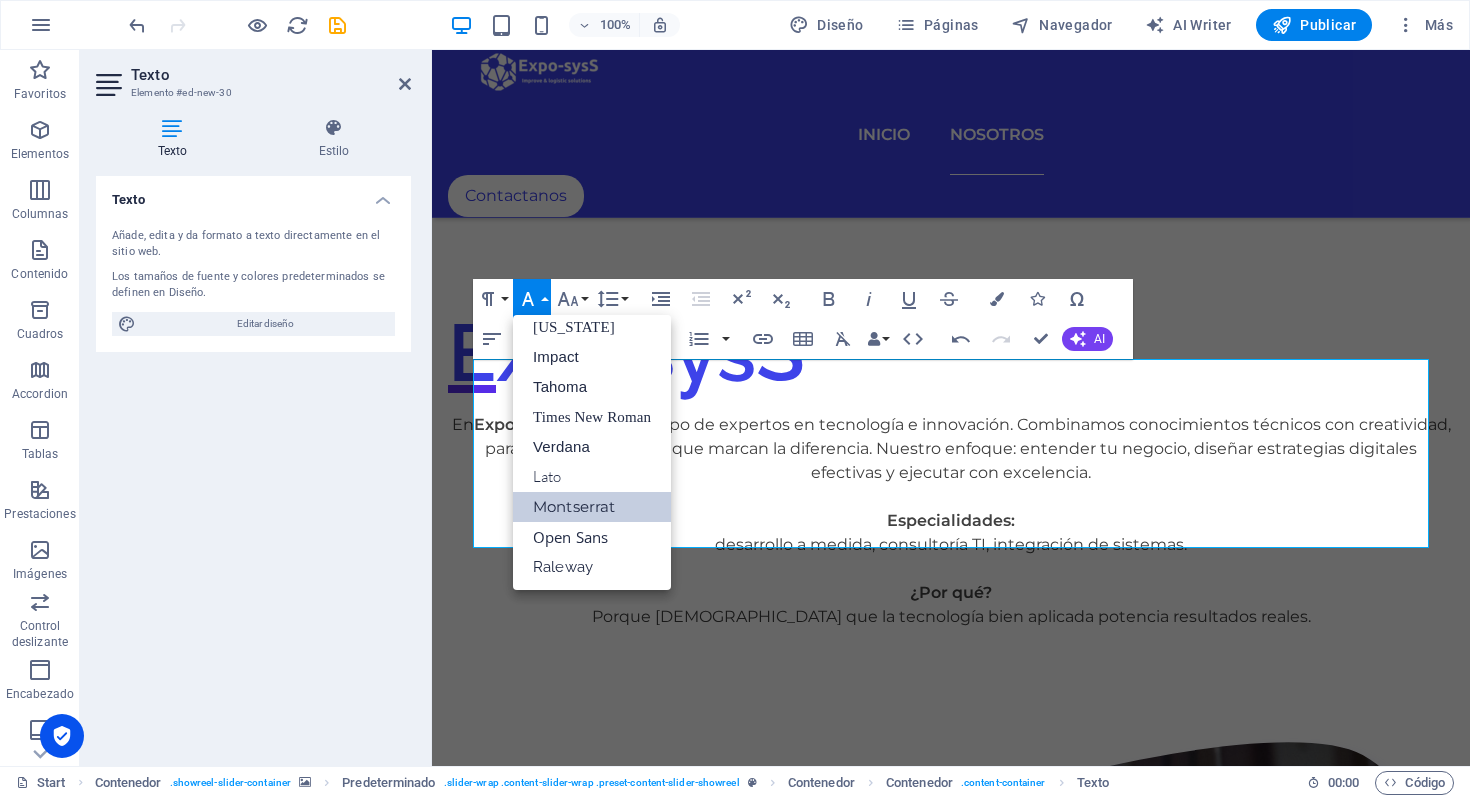 scroll, scrollTop: 41, scrollLeft: 0, axis: vertical 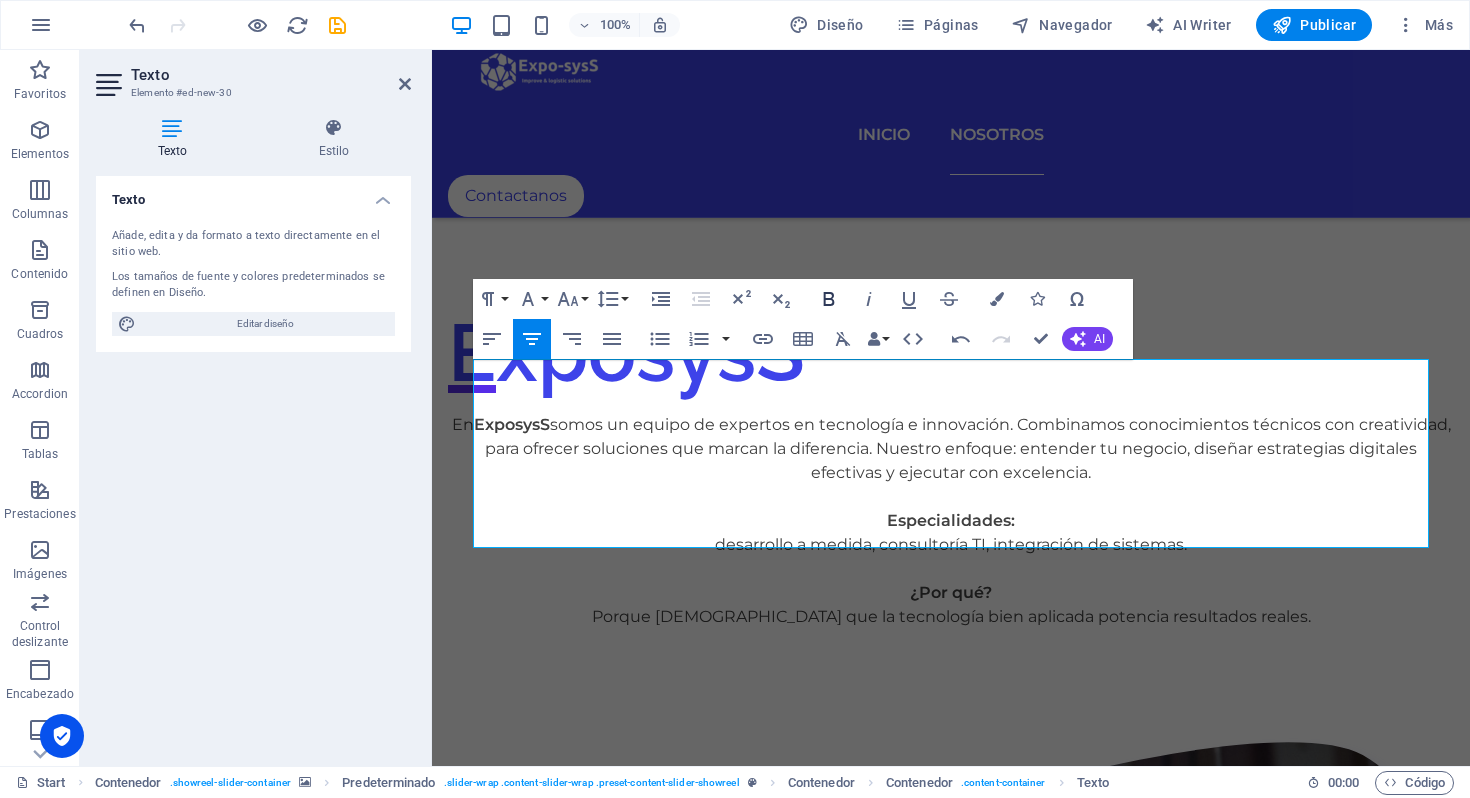 click 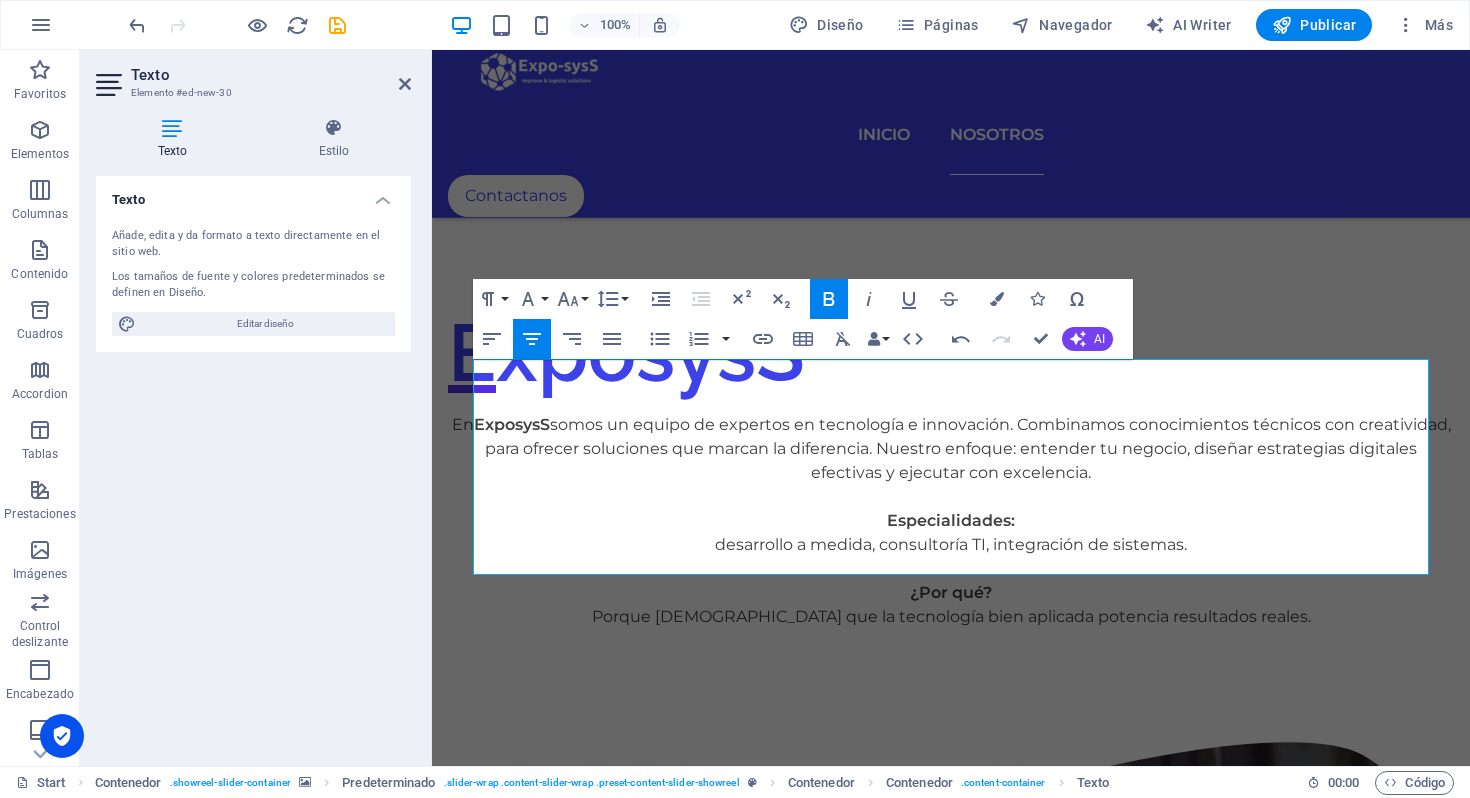 click 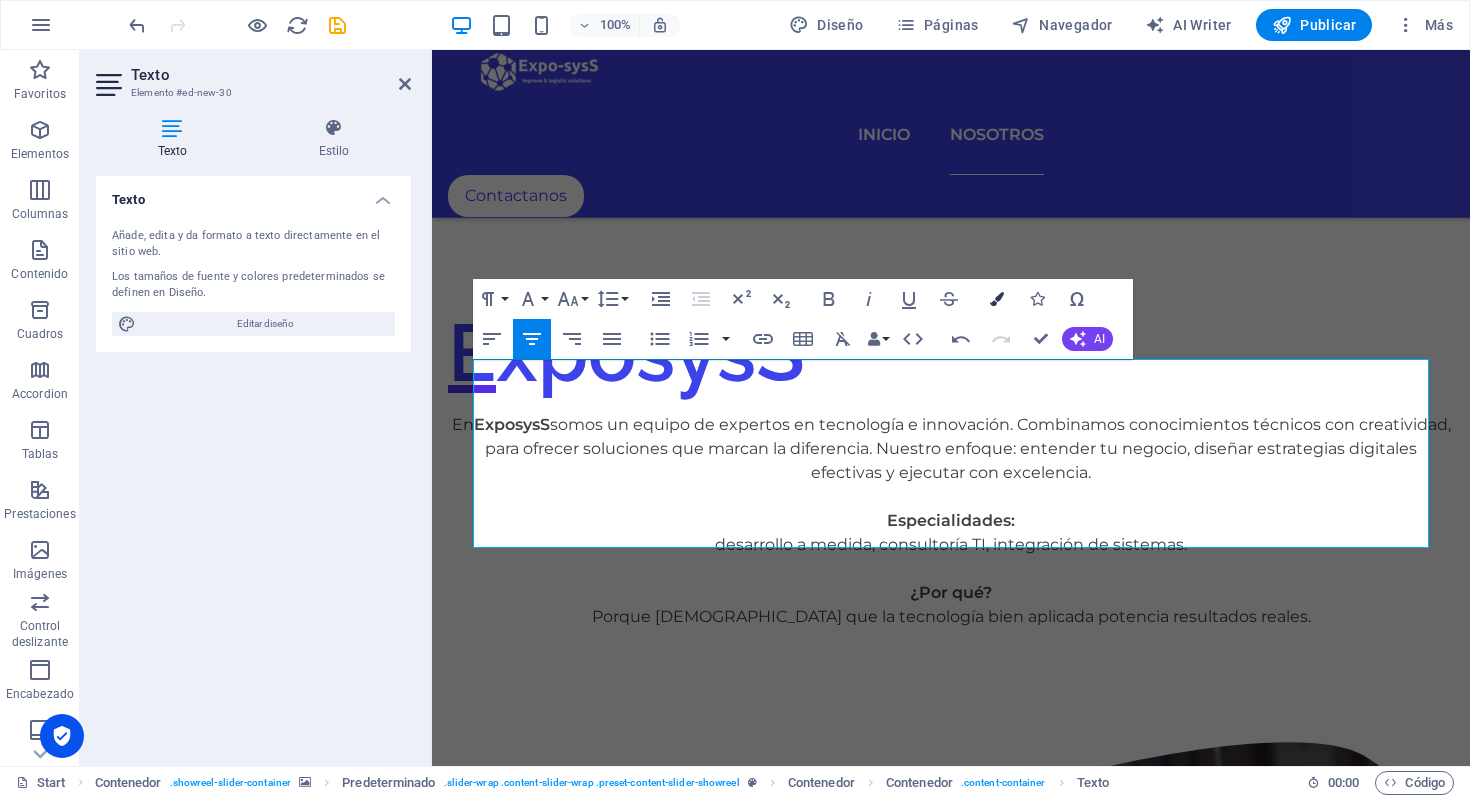 click at bounding box center [997, 299] 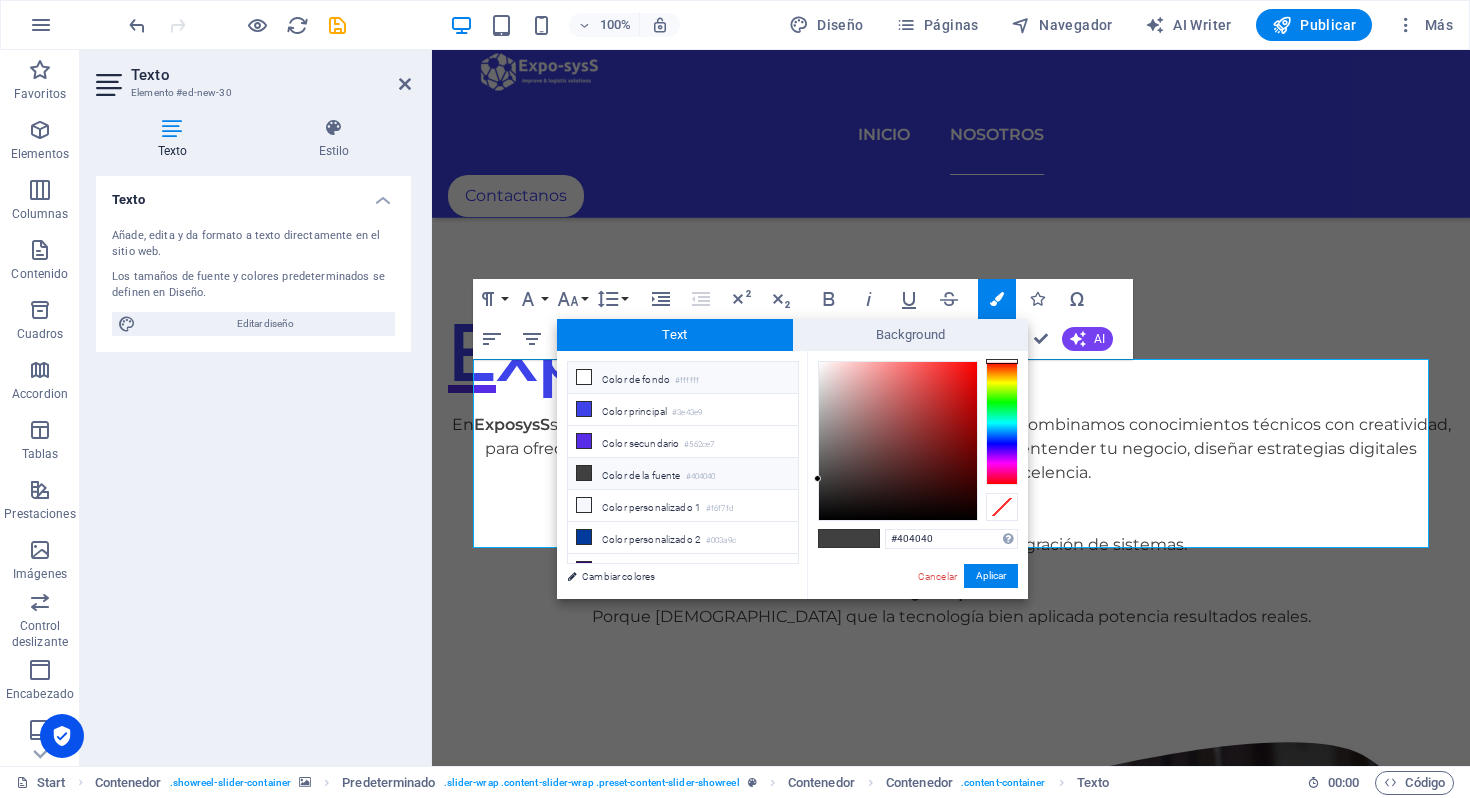 click on "Color de fondo
#ffffff" at bounding box center (683, 378) 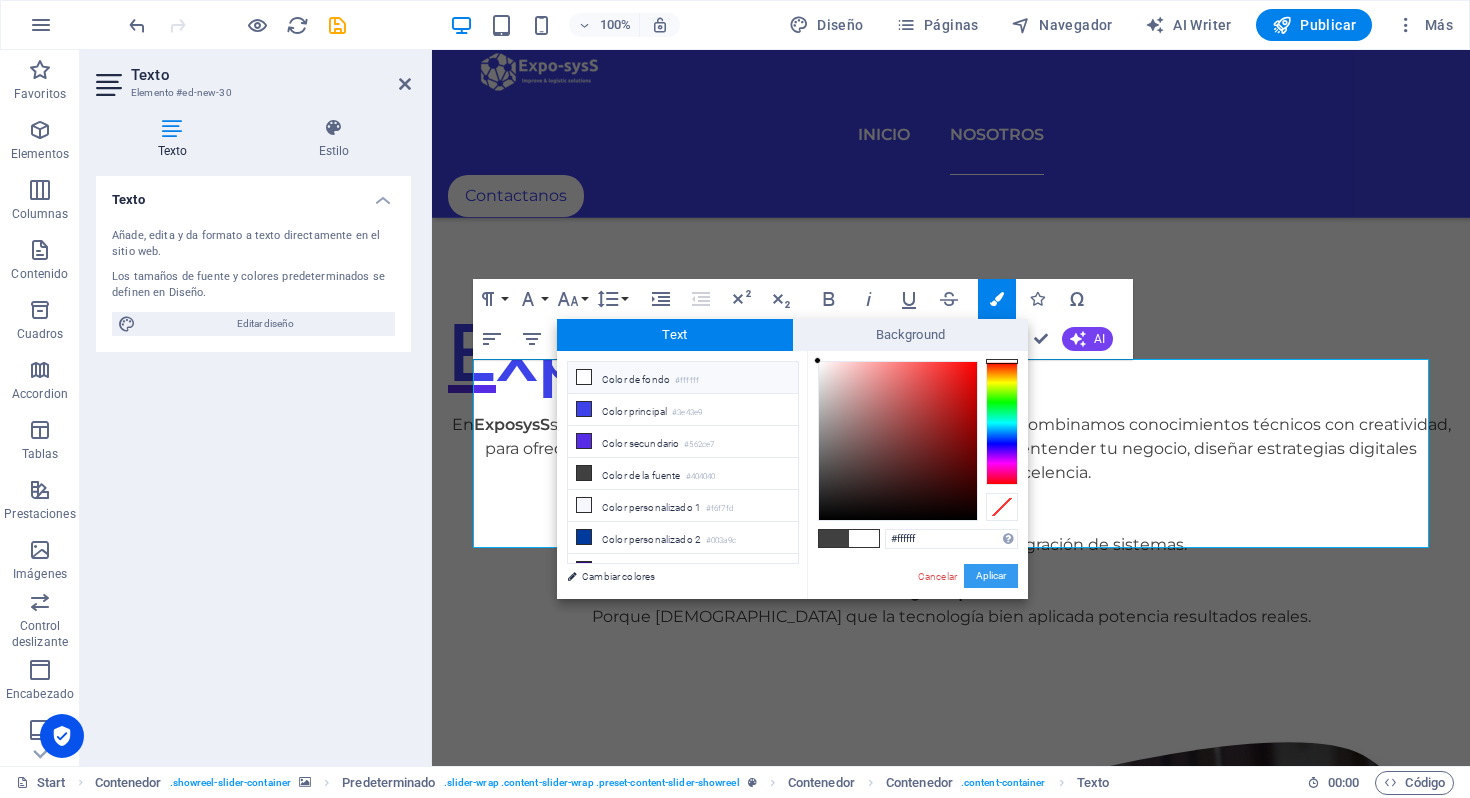 click on "Aplicar" at bounding box center [991, 576] 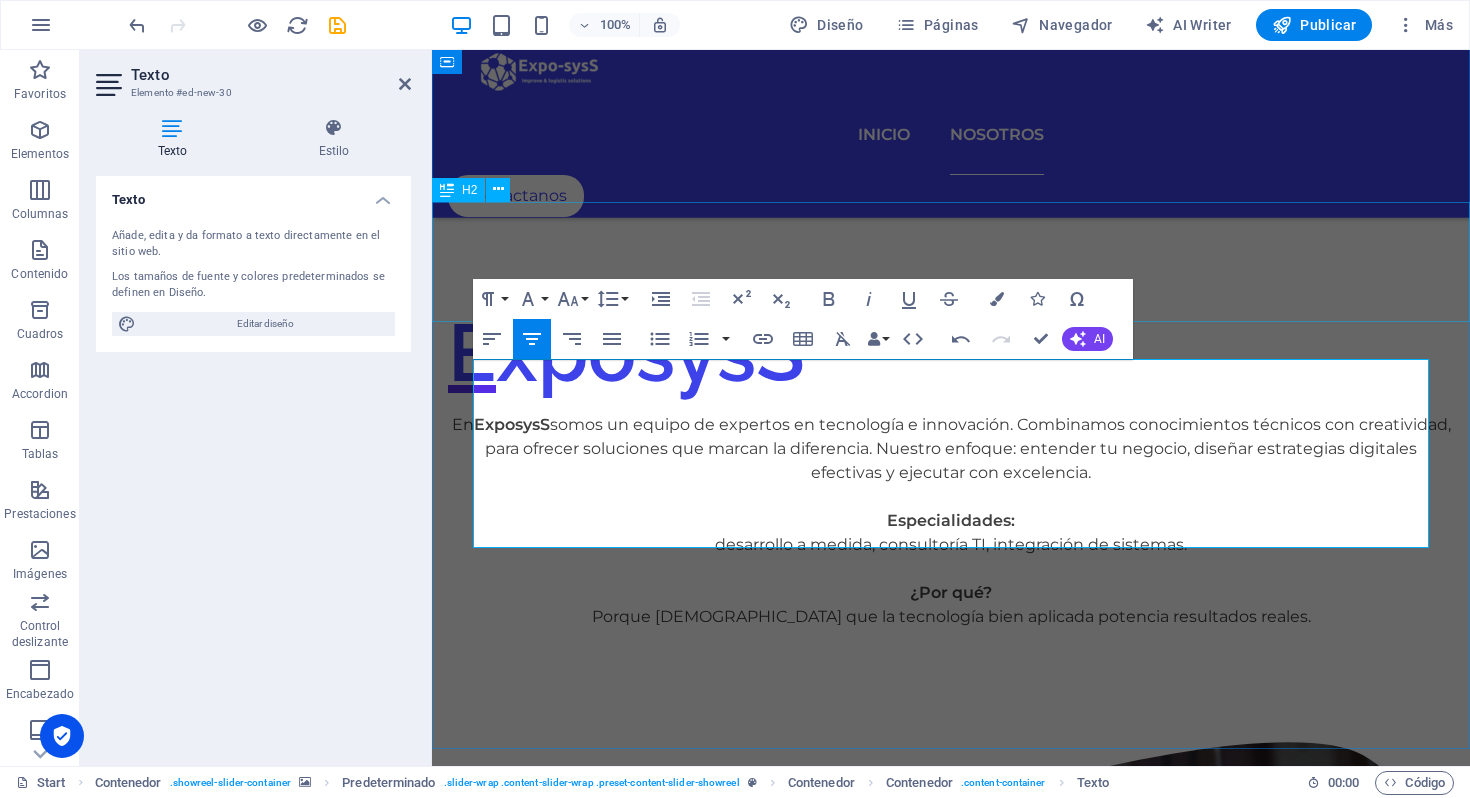 click on "Showreel" at bounding box center (951, 4530) 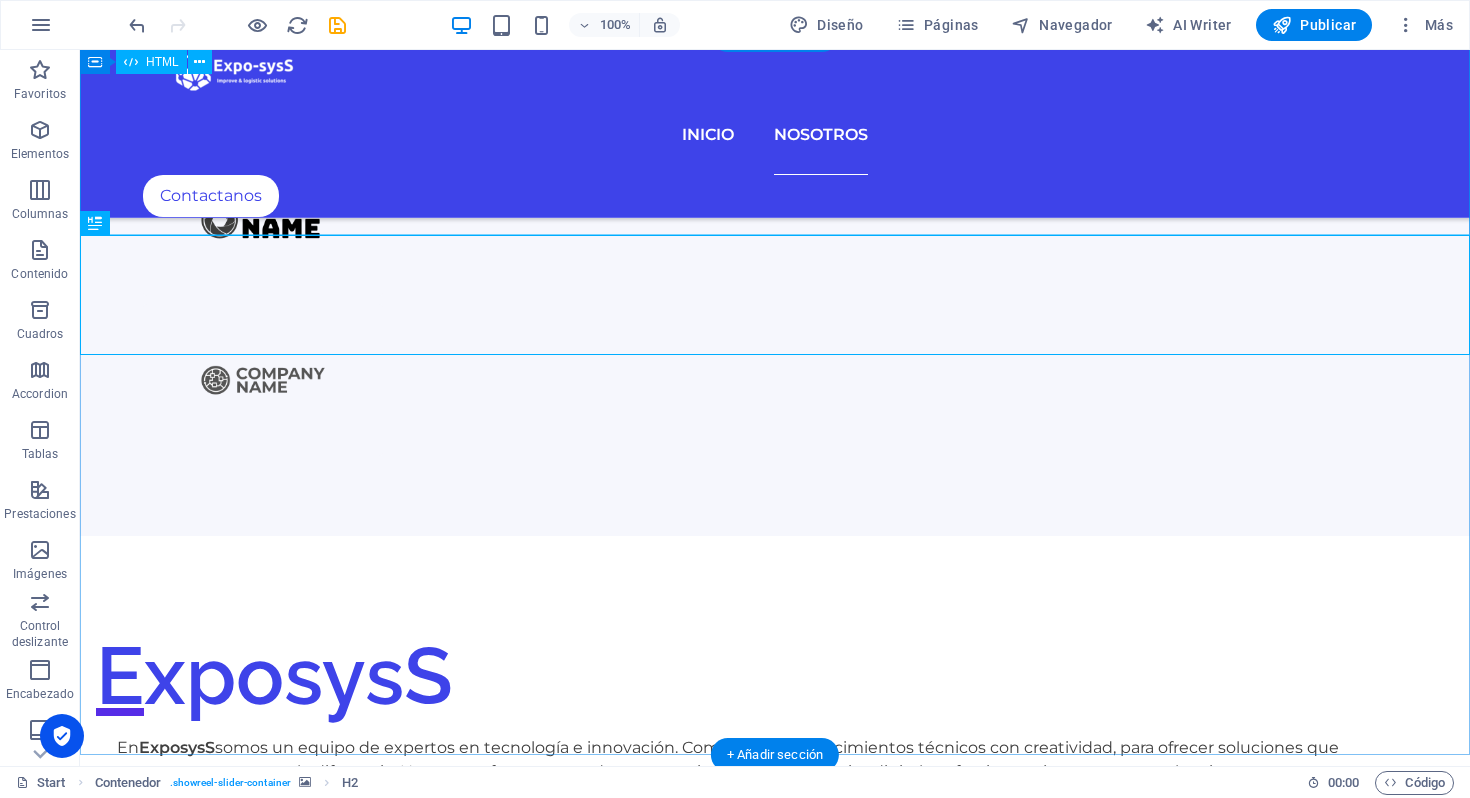 click at bounding box center (775, 5109) 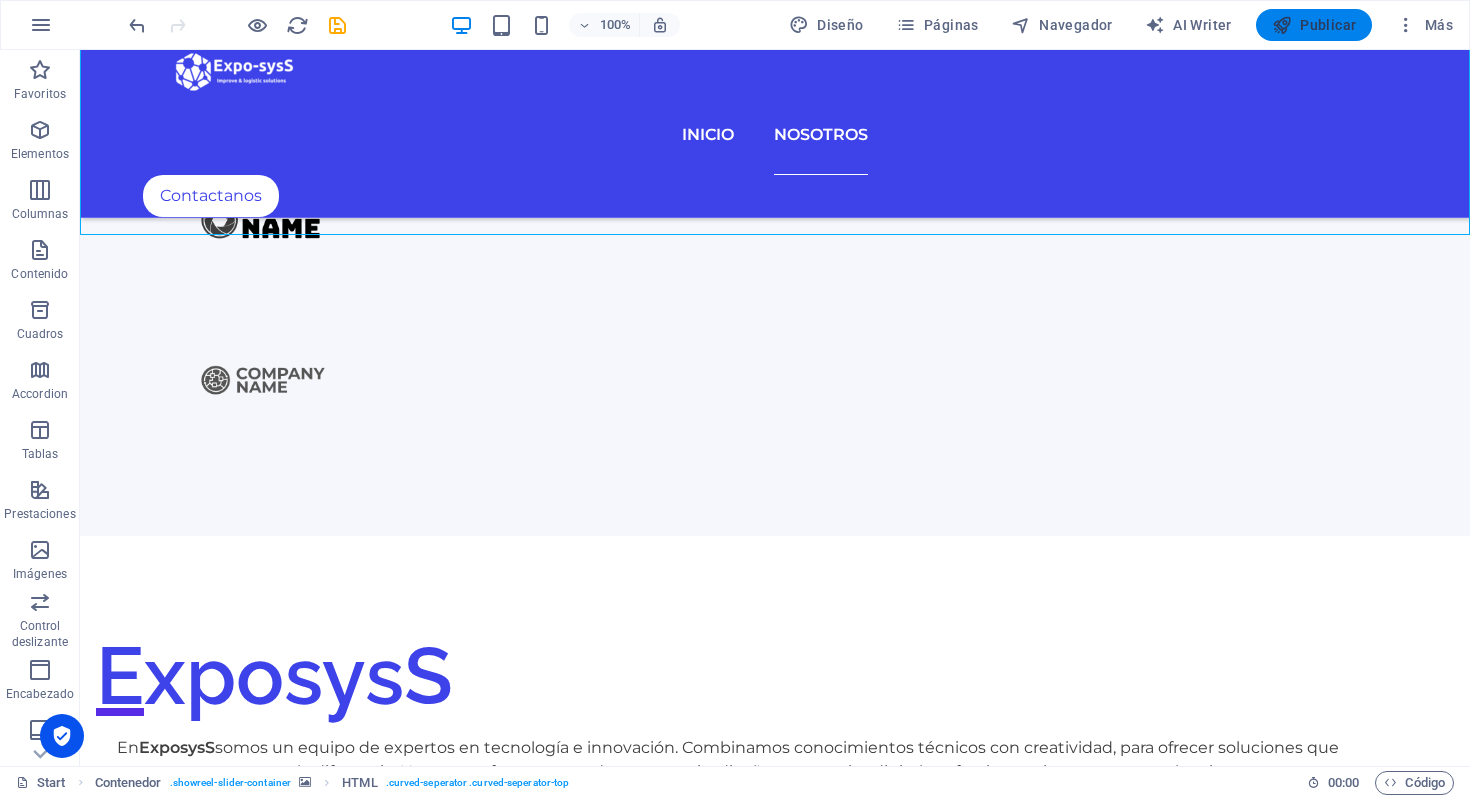 click on "Publicar" at bounding box center (1314, 25) 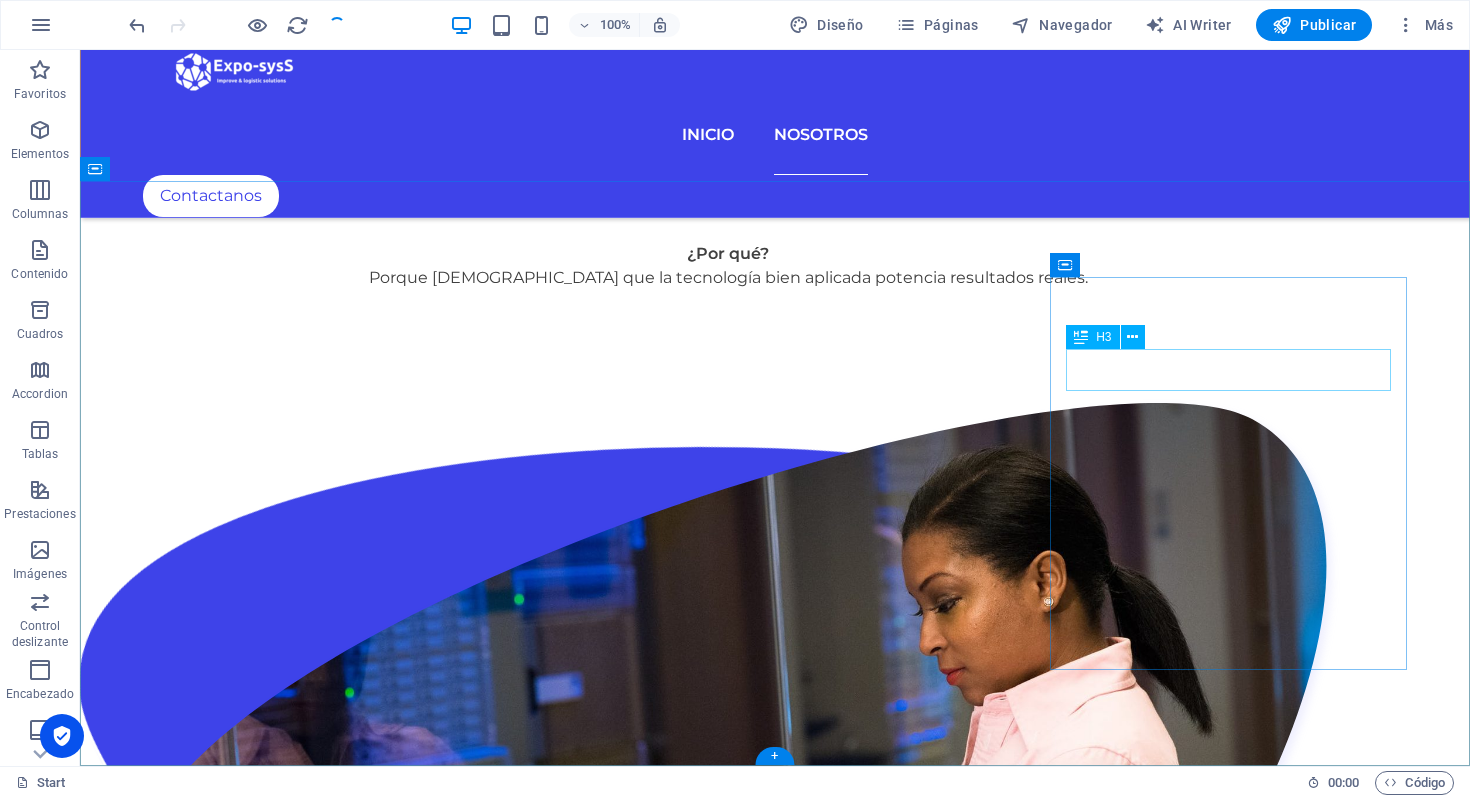 scroll, scrollTop: 3746, scrollLeft: 0, axis: vertical 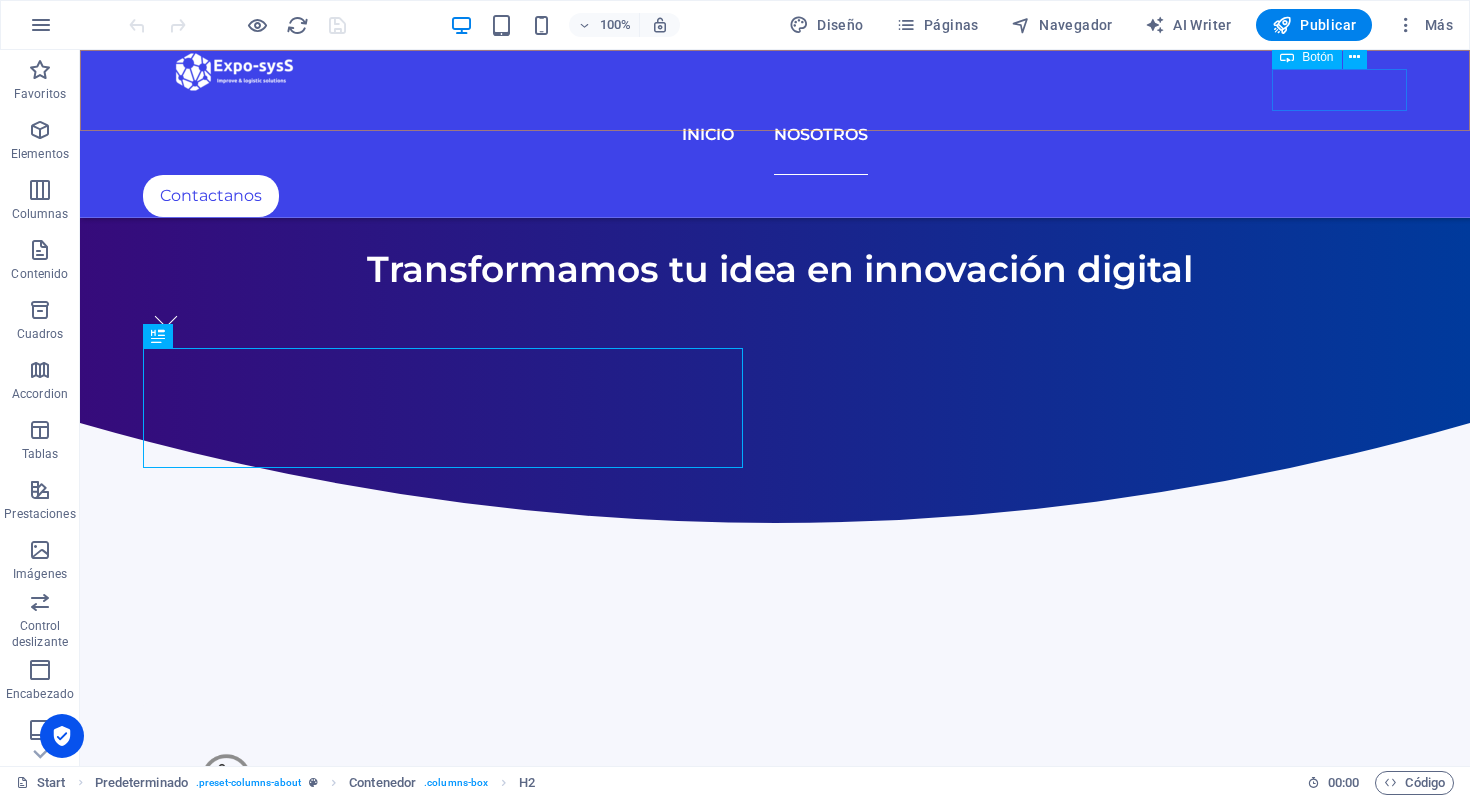 click on "Contactanos" at bounding box center (775, 196) 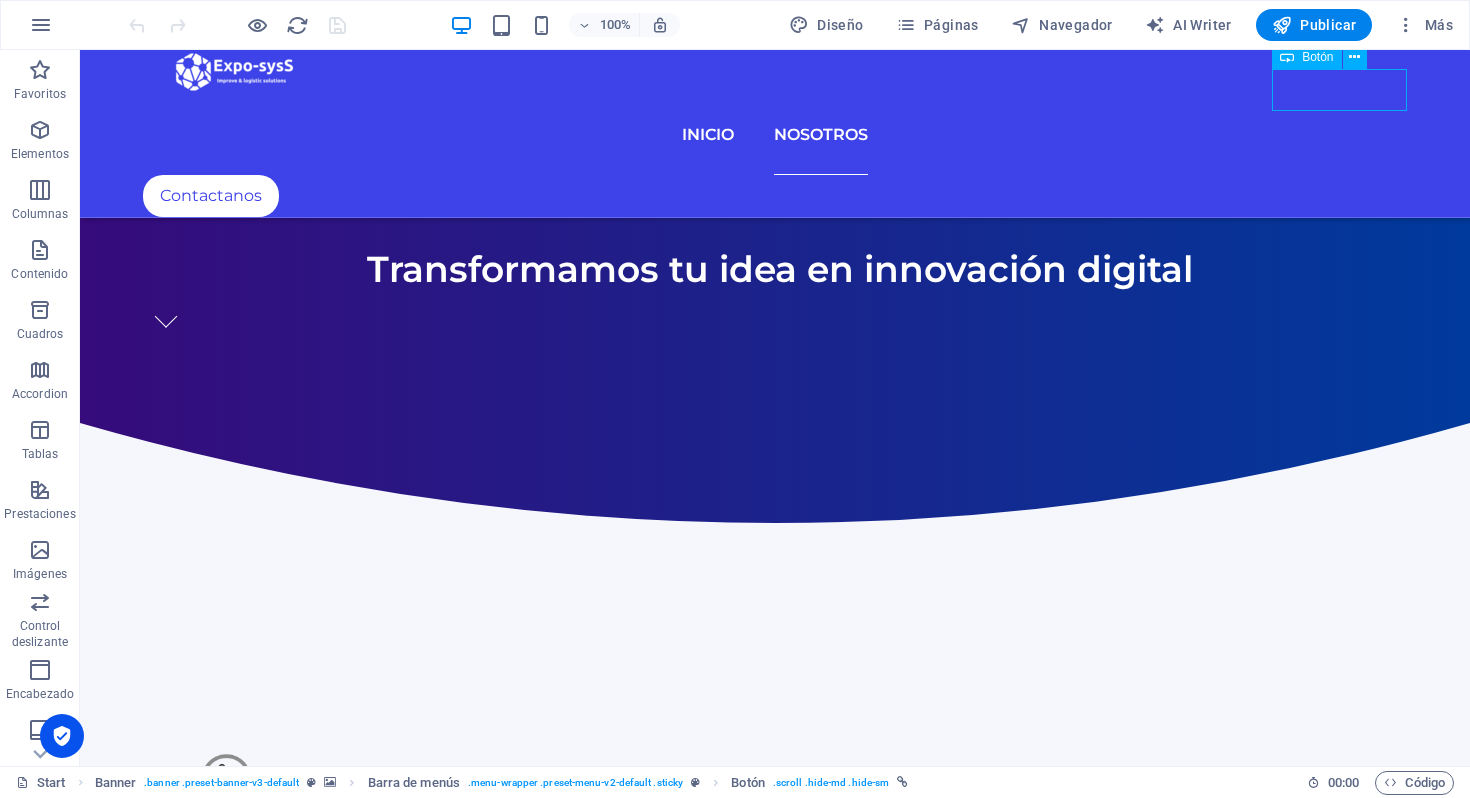 click on "Contactanos" at bounding box center [775, 196] 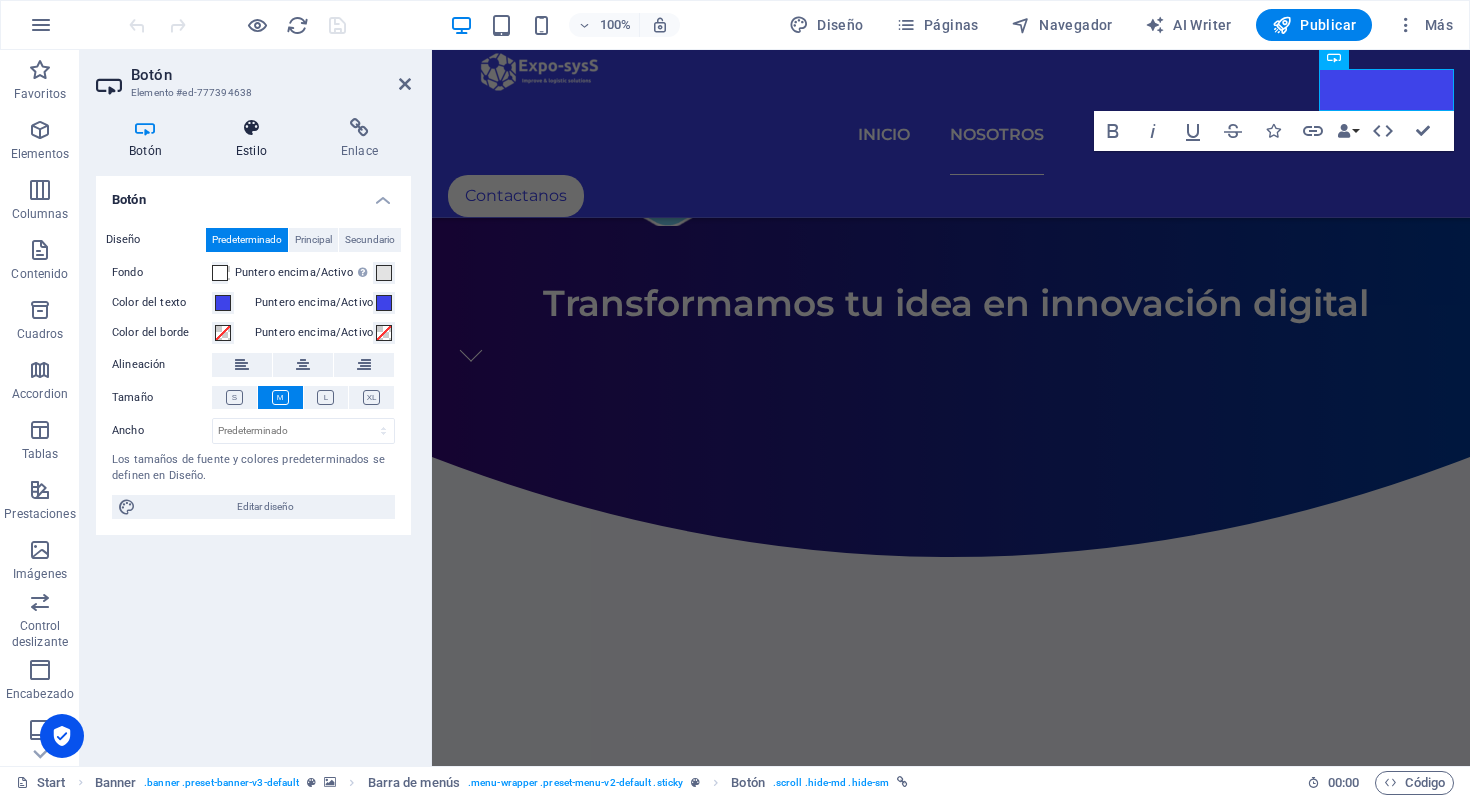 click on "Estilo" at bounding box center [255, 139] 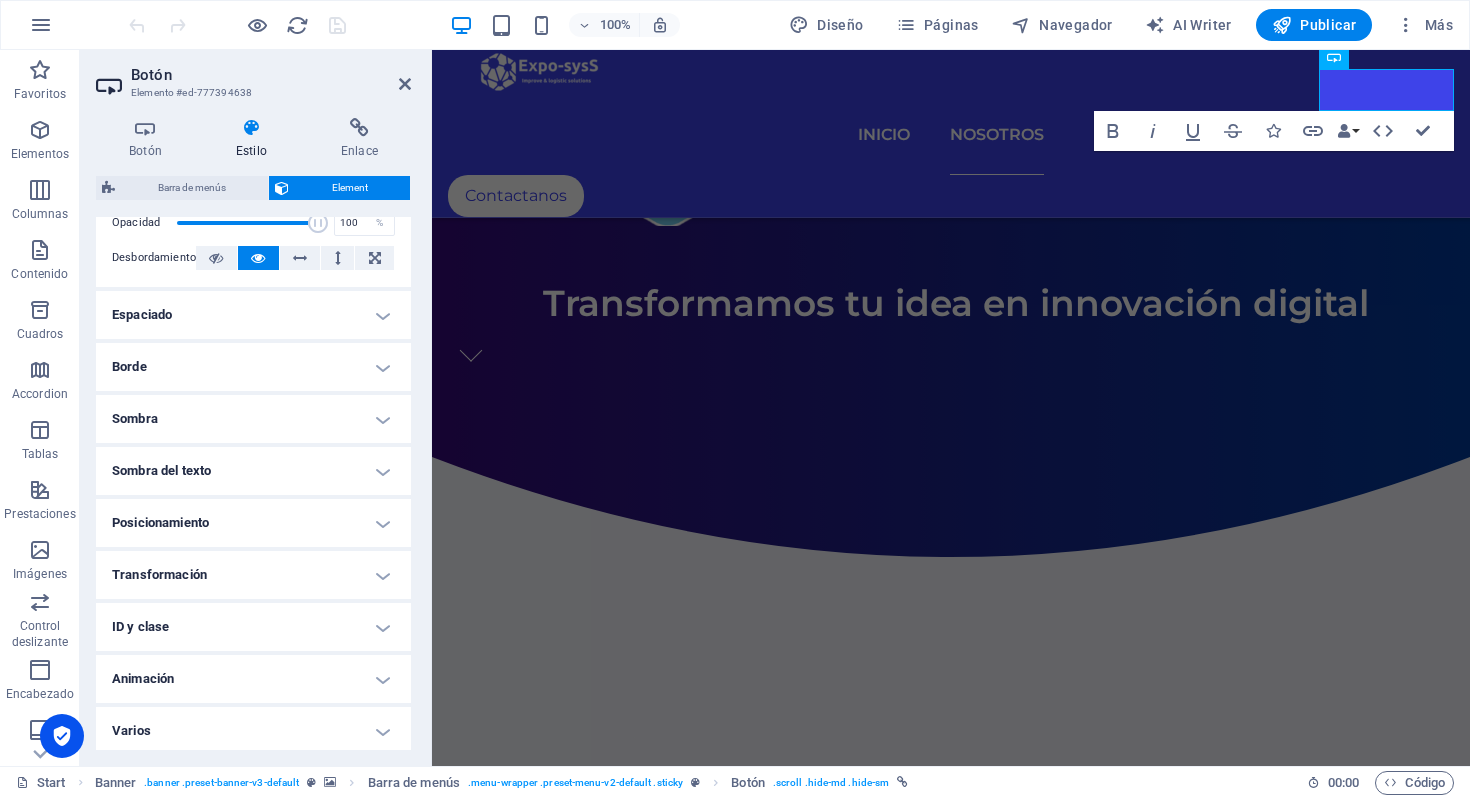 scroll, scrollTop: 328, scrollLeft: 0, axis: vertical 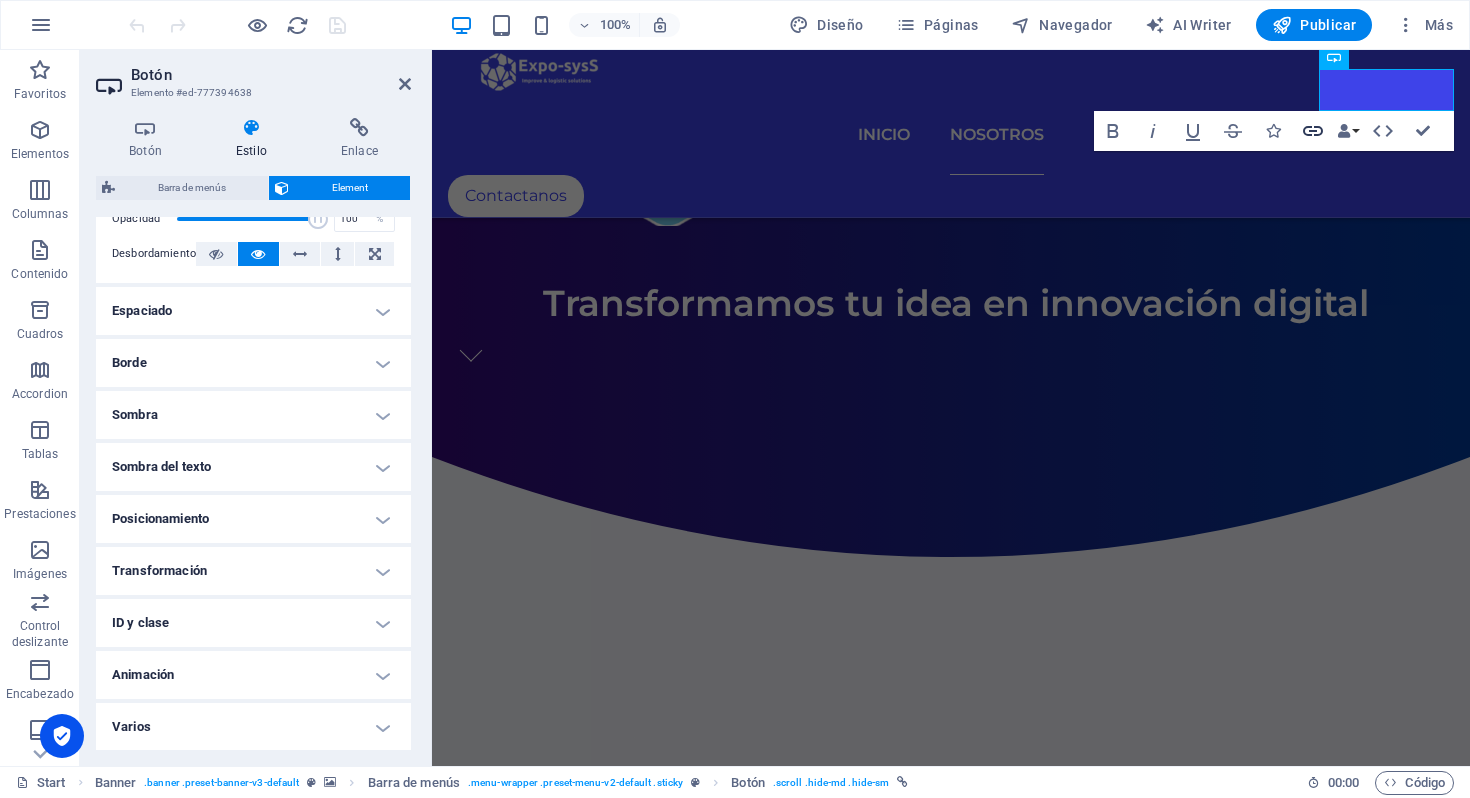 click 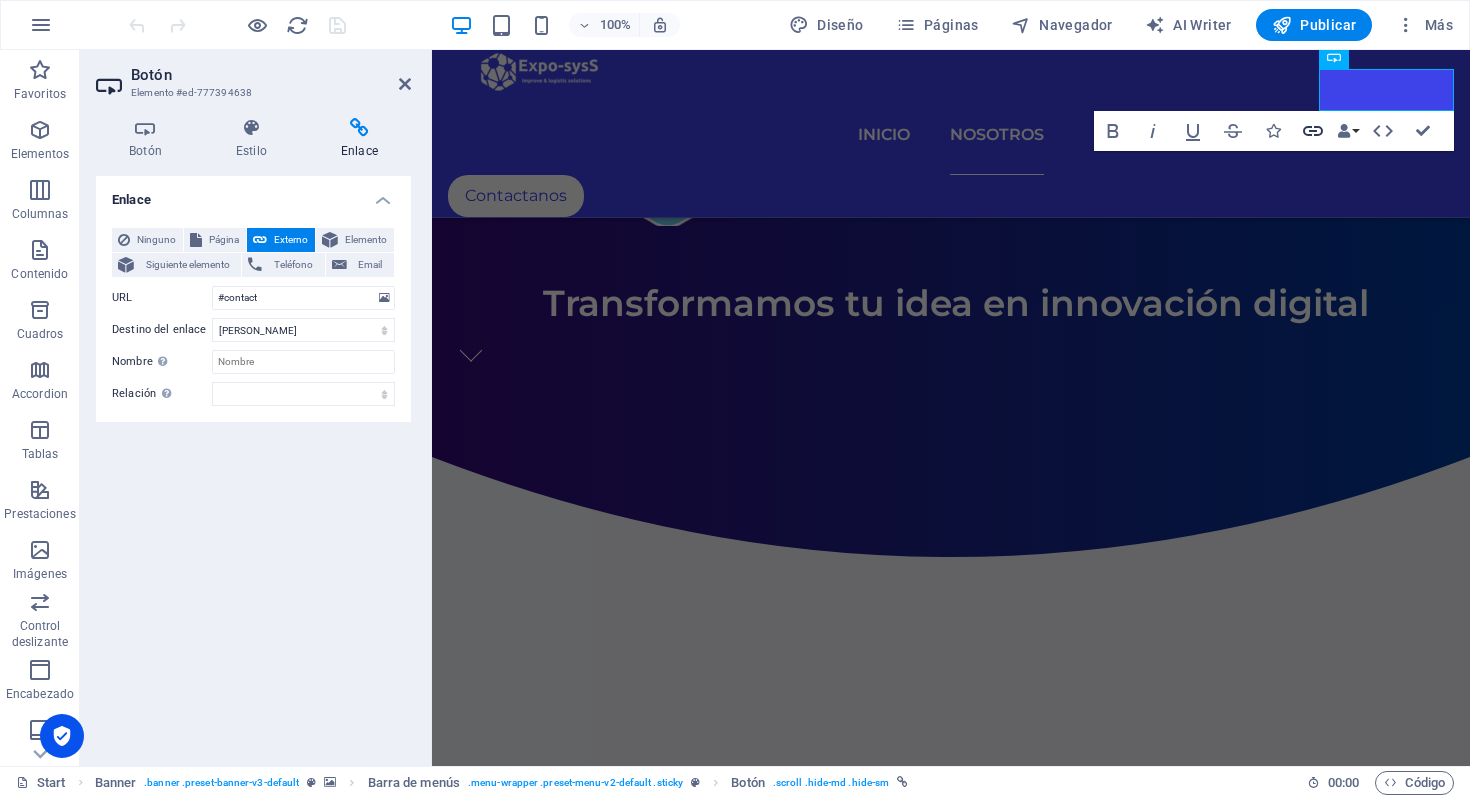 click 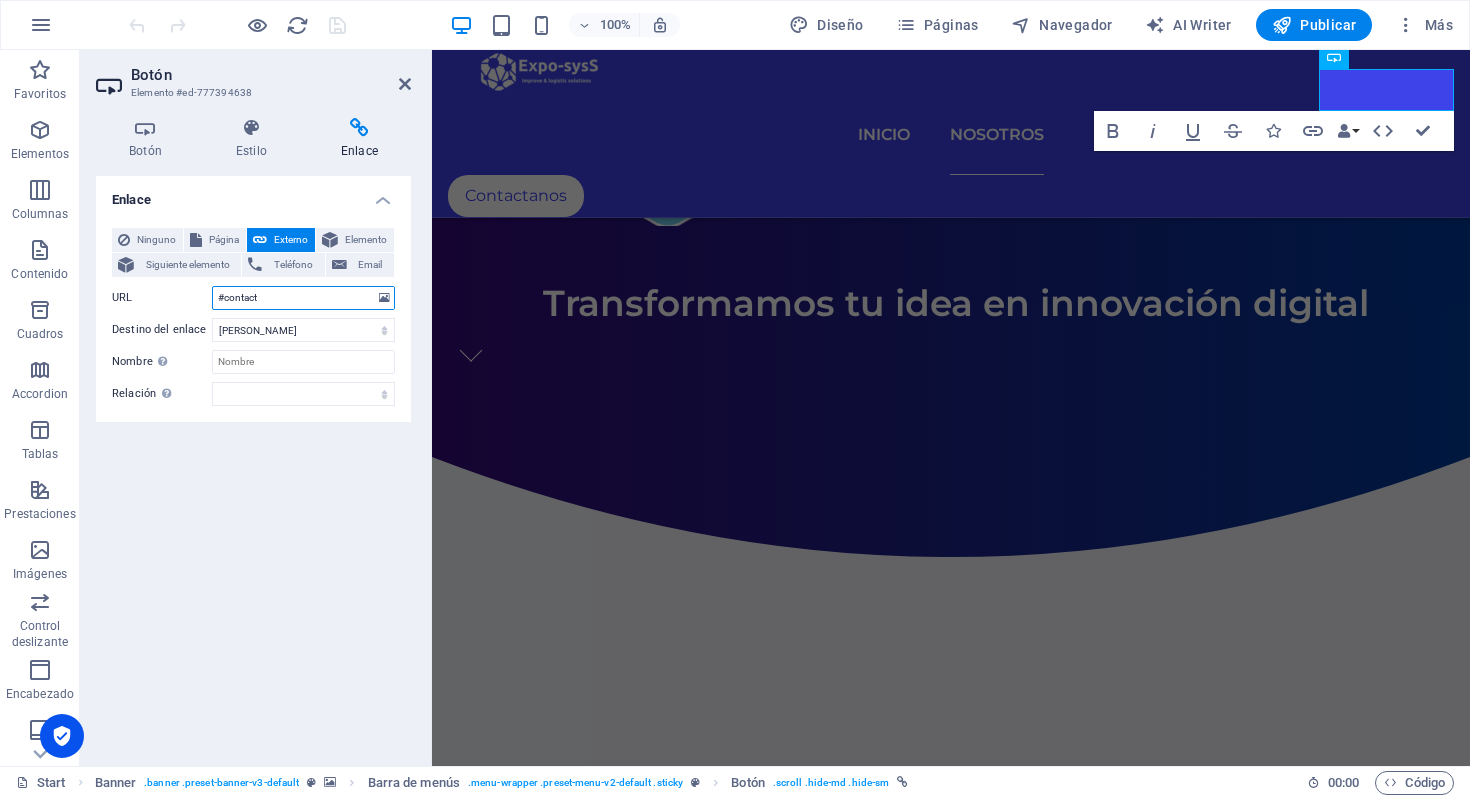 click on "#contact" at bounding box center [303, 298] 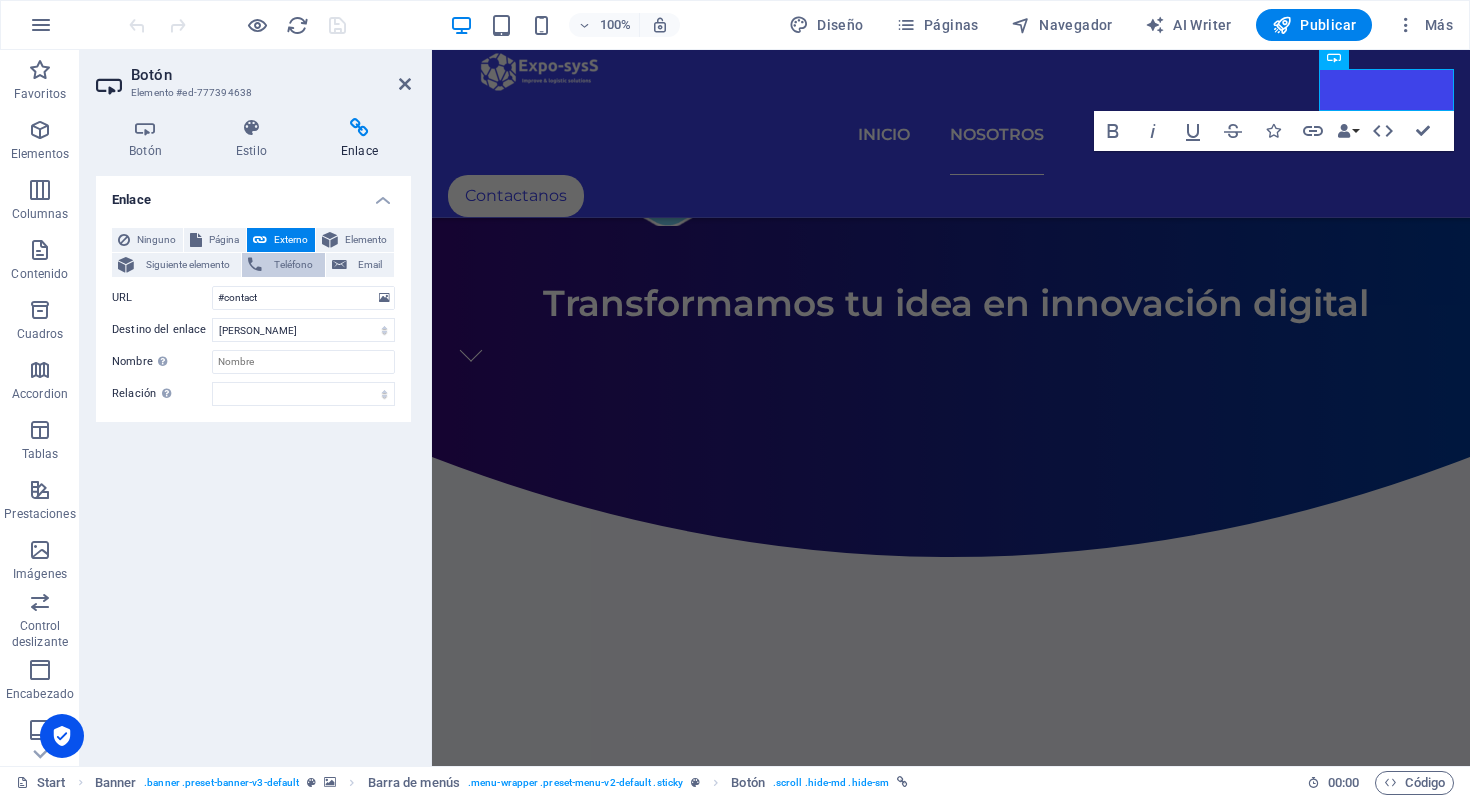 click on "Teléfono" at bounding box center [293, 265] 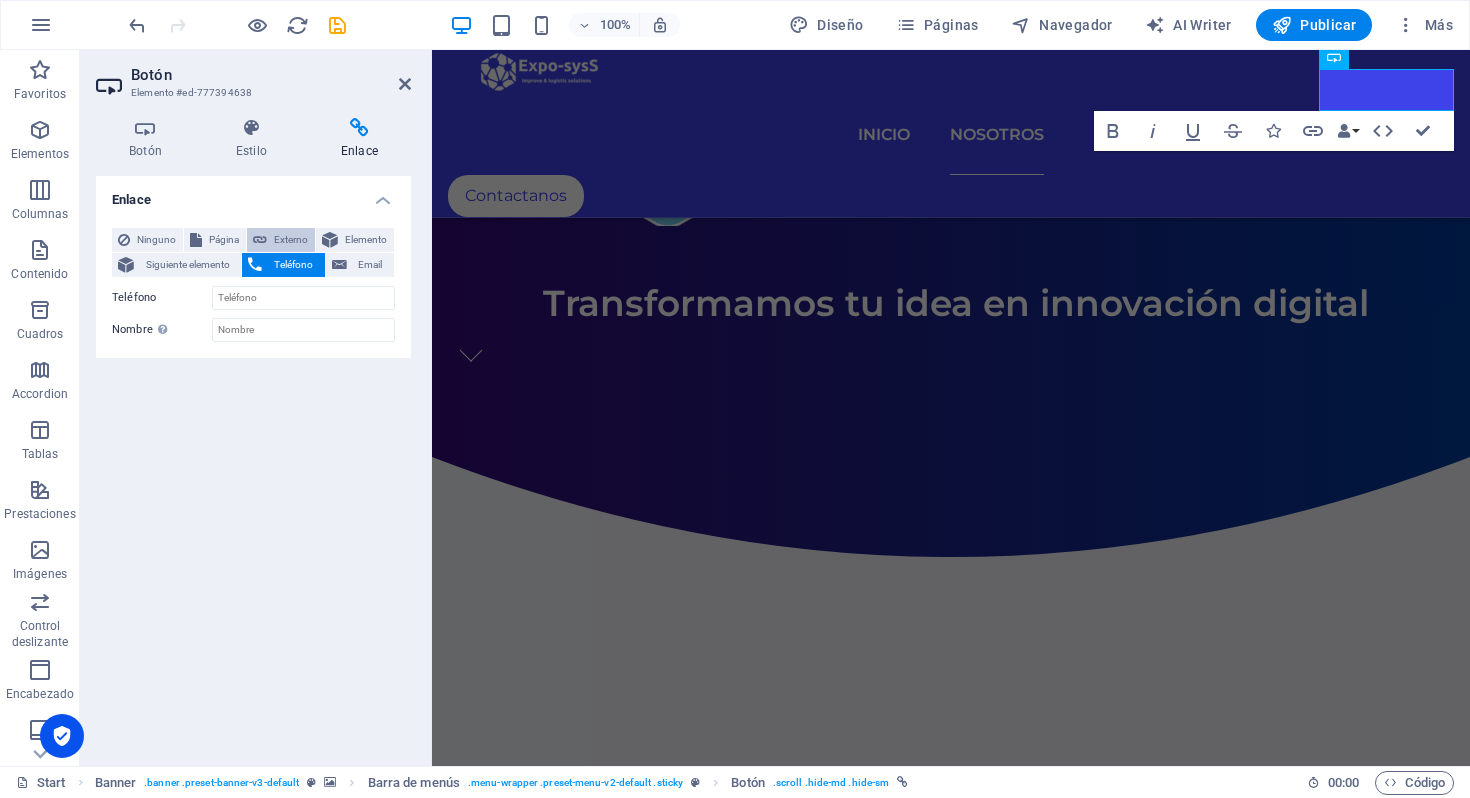 click on "Externo" at bounding box center (291, 240) 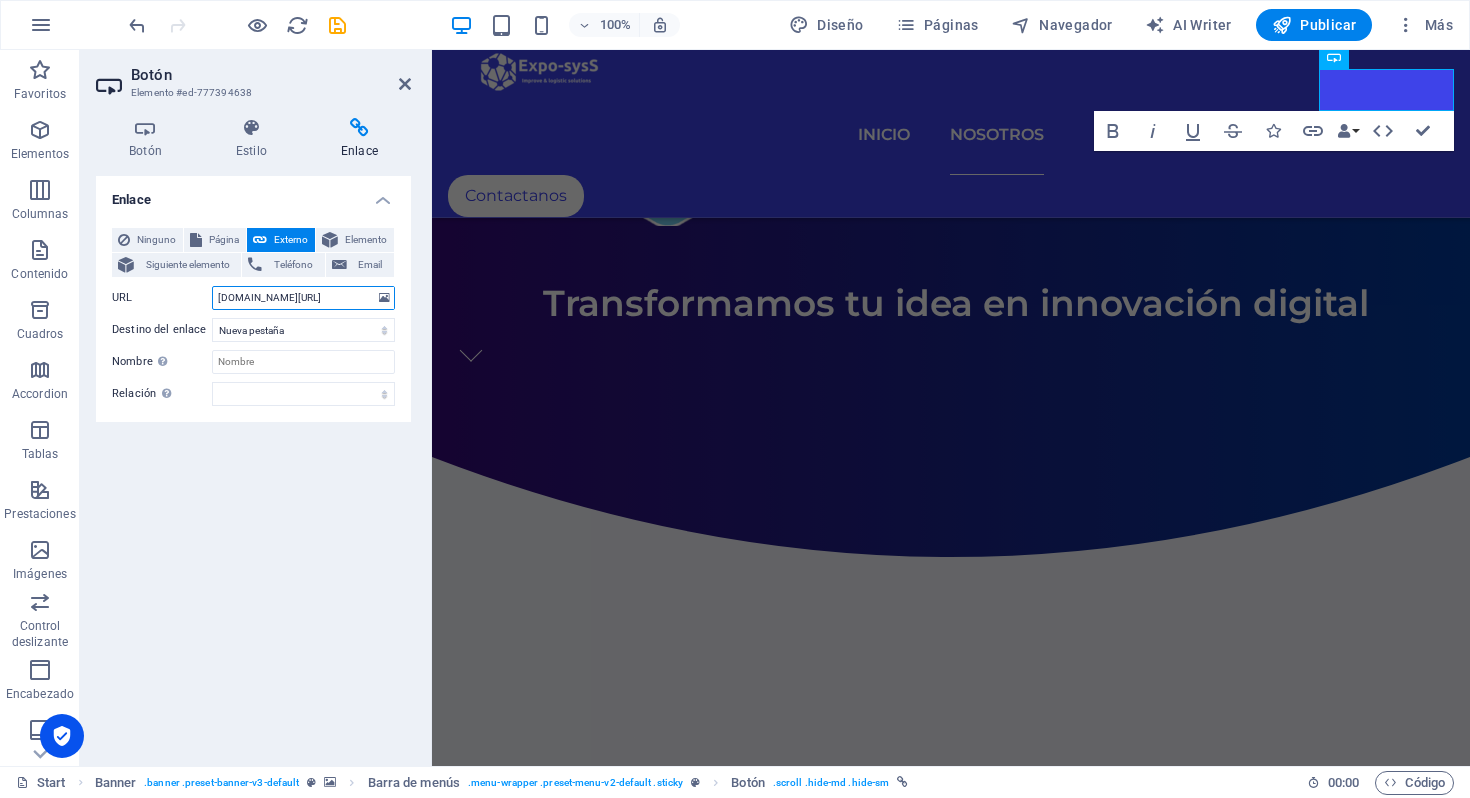 type on "wa.me/50230595814" 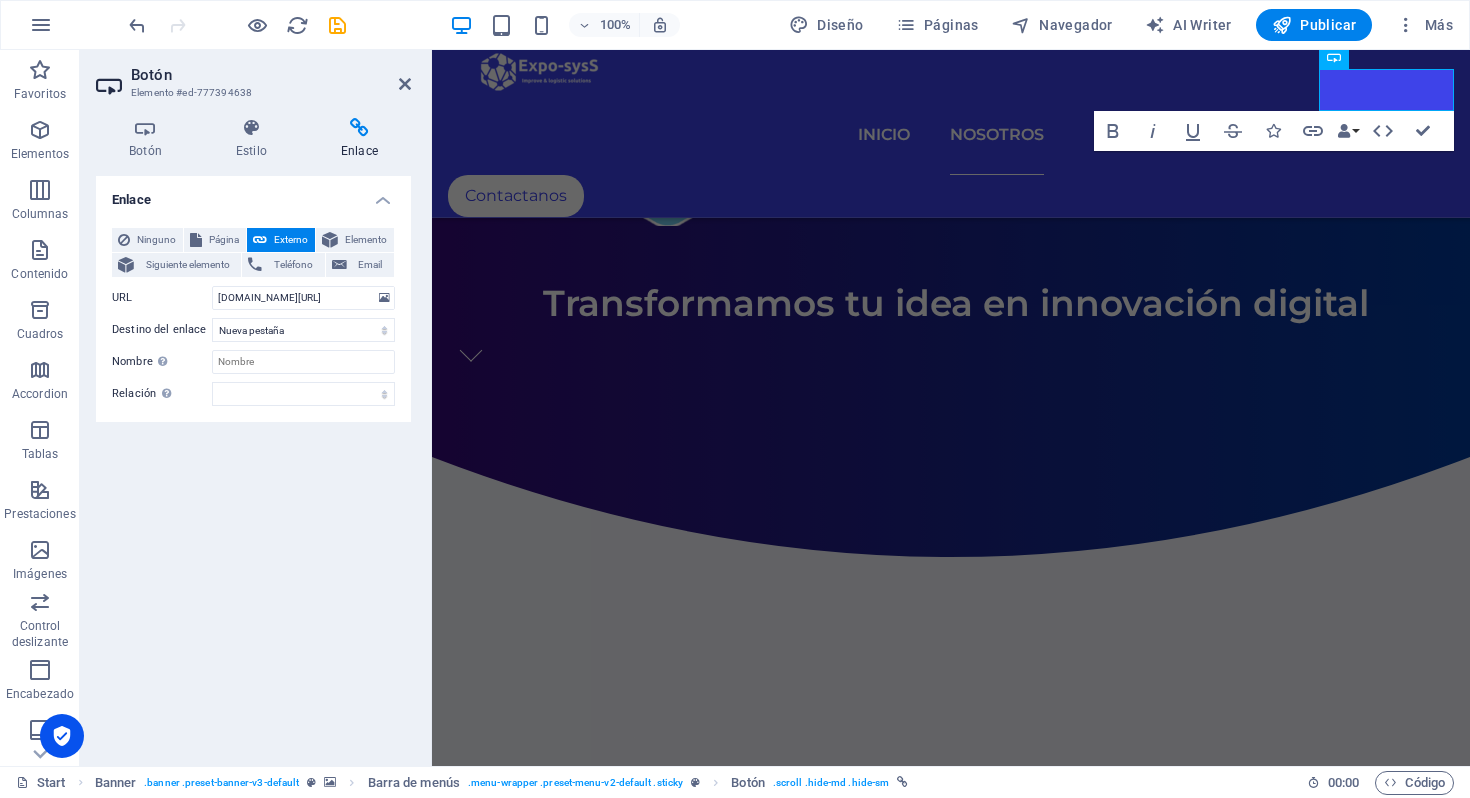 click on "Enlace Ninguno Página Externo Elemento Siguiente elemento Teléfono Email Página Start Portfolio Jobs Legal Notice Privacy Elemento
URL wa.me/50230595814 Teléfono Email Destino del enlace Nueva pestaña Misma pestaña Superposición Nombre Una descripción adicional del enlace no debería ser igual al texto del enlace. El título suele mostrarse como un texto de información cuando se mueve el ratón por encima del elemento. Déjalo en blanco en caso de dudas. Relación Define la  relación de este enlace con el destino del enlace . Por ejemplo, el valor "nofollow" indica a los buscadores que no sigan al enlace. Puede dejarse vacío. alternativo autor marcador externo ayuda licencia siguiente nofollow noreferrer noopener ant buscar etiqueta" at bounding box center [253, 463] 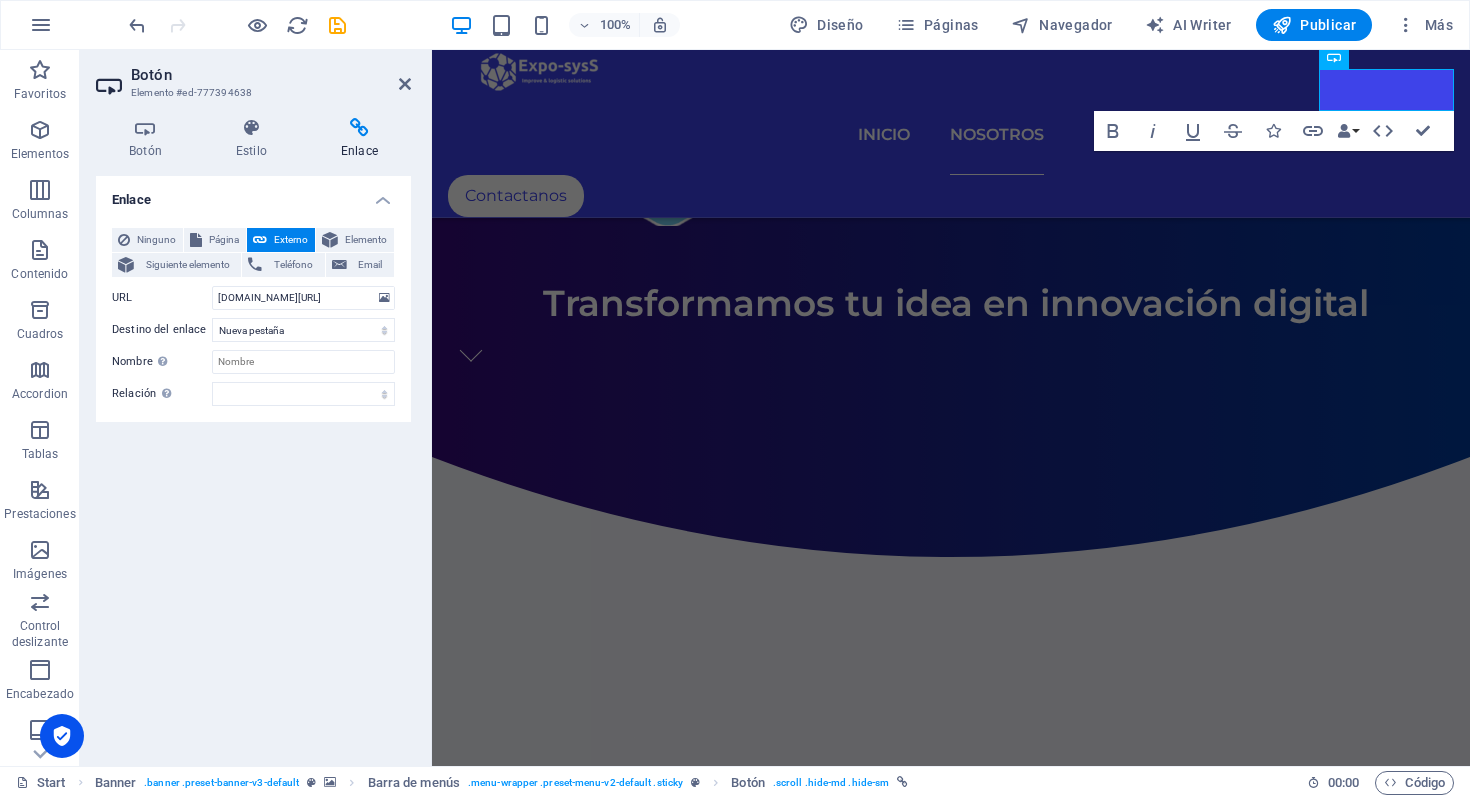 click on "Enlace Ninguno Página Externo Elemento Siguiente elemento Teléfono Email Página Start Portfolio Jobs Legal Notice Privacy Elemento
URL wa.me/50230595814 Teléfono Email Destino del enlace Nueva pestaña Misma pestaña Superposición Nombre Una descripción adicional del enlace no debería ser igual al texto del enlace. El título suele mostrarse como un texto de información cuando se mueve el ratón por encima del elemento. Déjalo en blanco en caso de dudas. Relación Define la  relación de este enlace con el destino del enlace . Por ejemplo, el valor "nofollow" indica a los buscadores que no sigan al enlace. Puede dejarse vacío. alternativo autor marcador externo ayuda licencia siguiente nofollow noreferrer noopener ant buscar etiqueta" at bounding box center [253, 463] 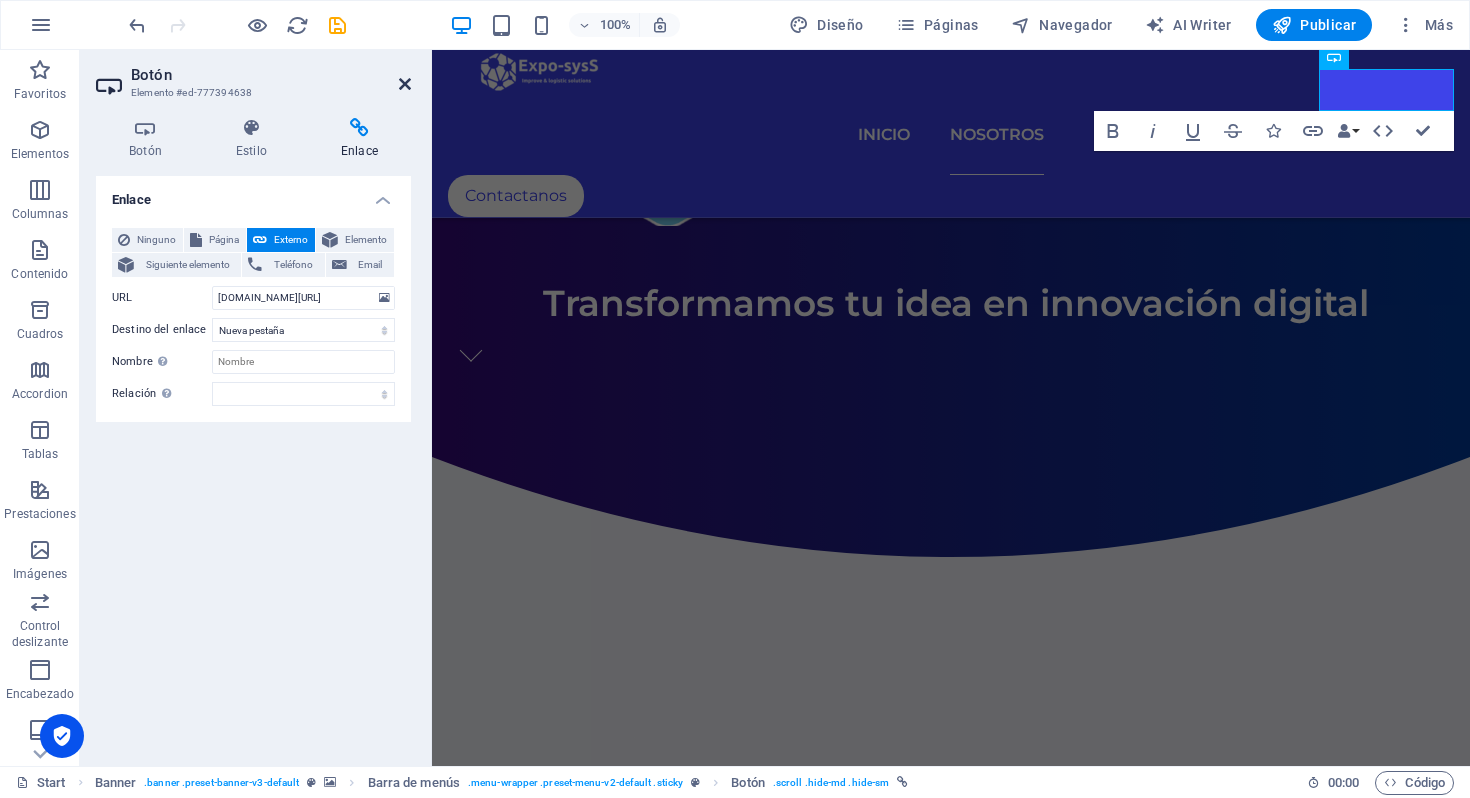 click at bounding box center [405, 84] 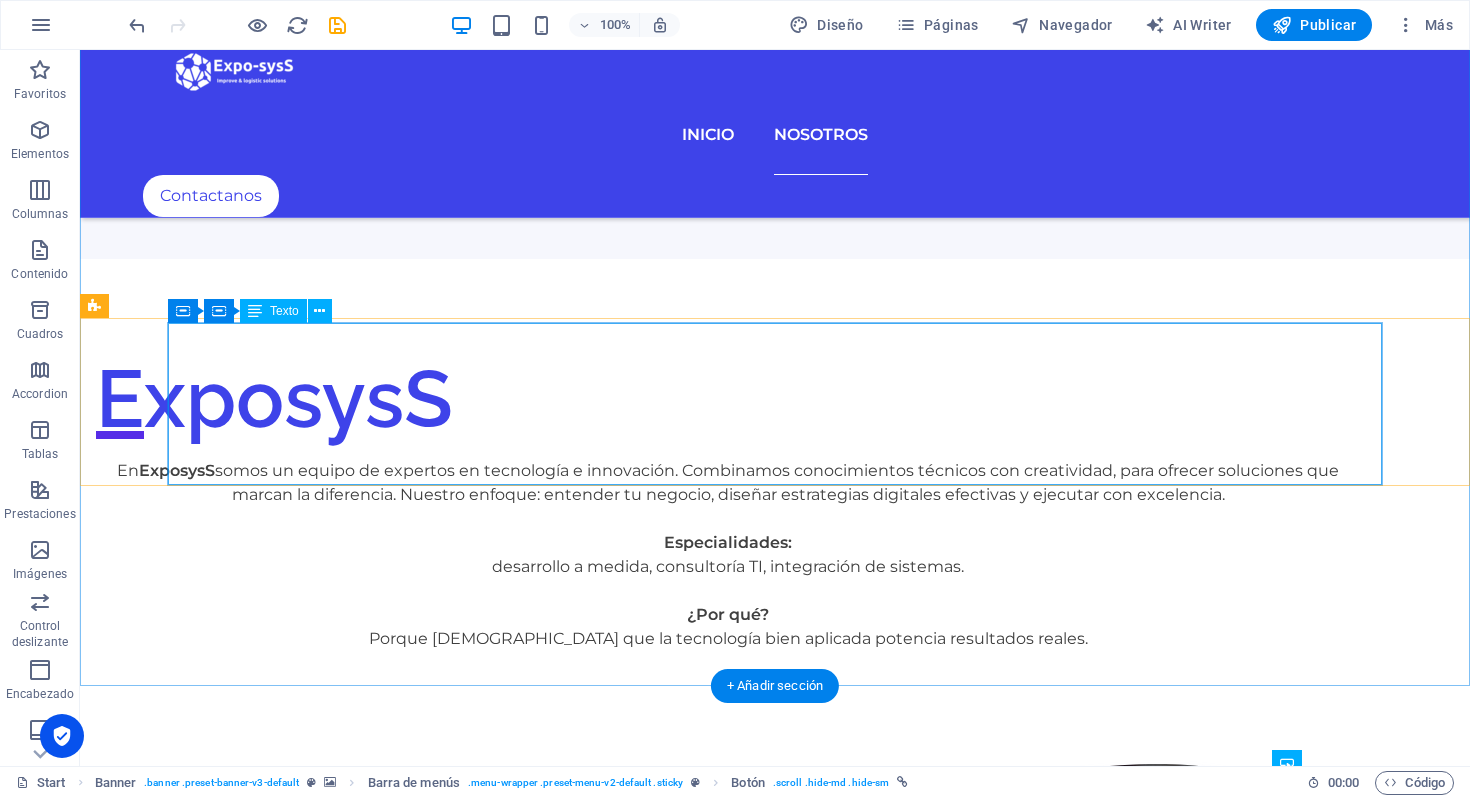 scroll, scrollTop: 2928, scrollLeft: 0, axis: vertical 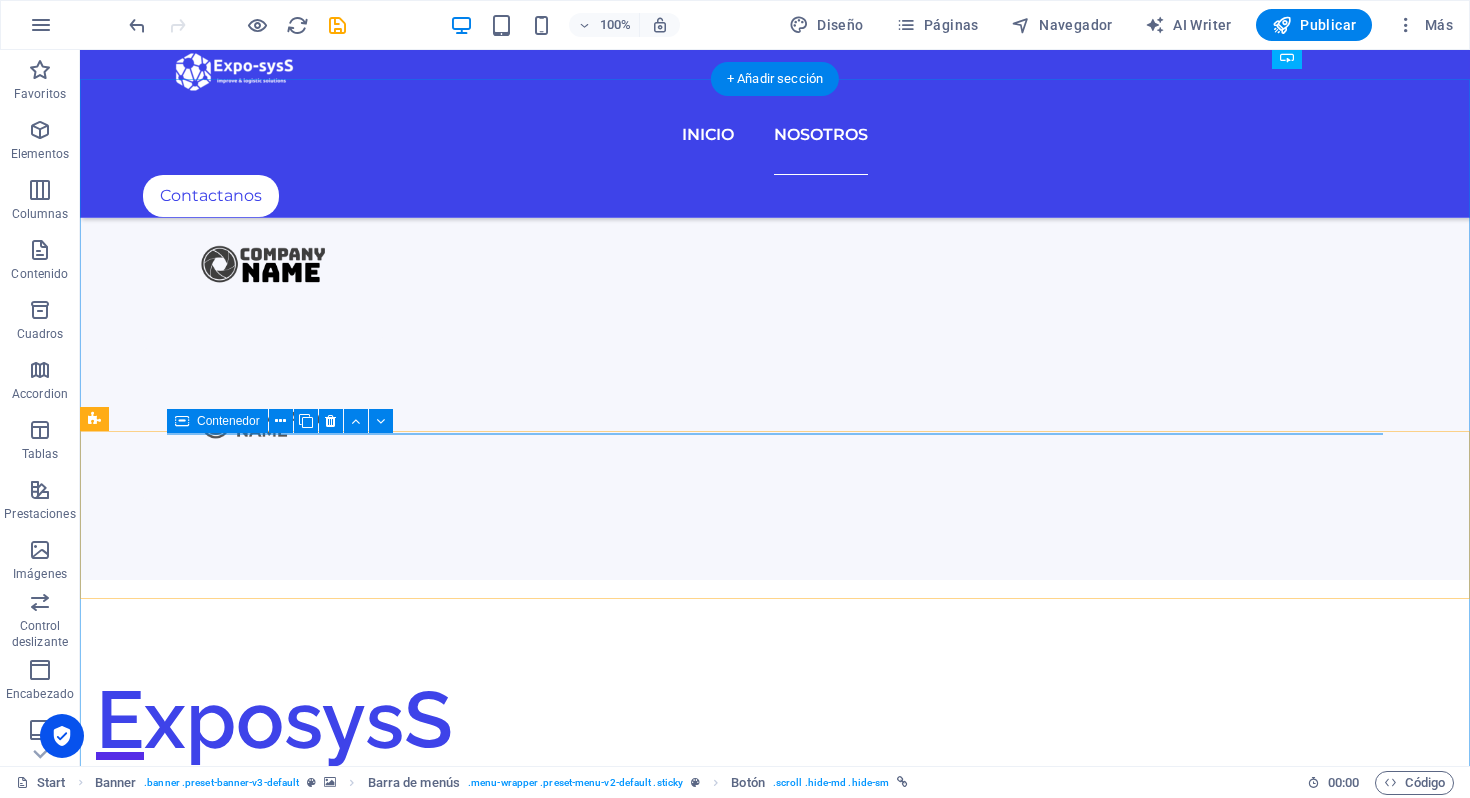 click at bounding box center (775, 5408) 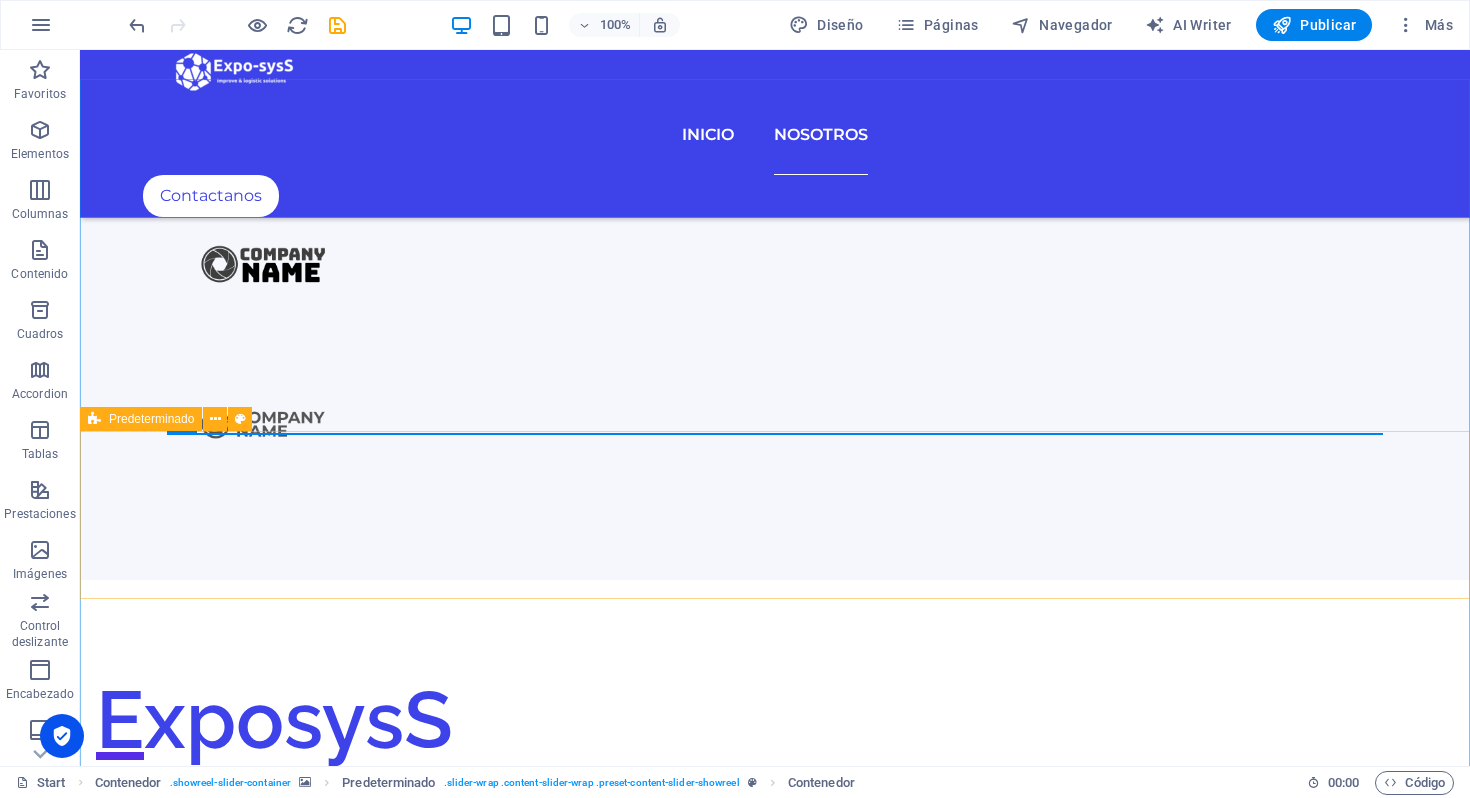 click at bounding box center (94, 419) 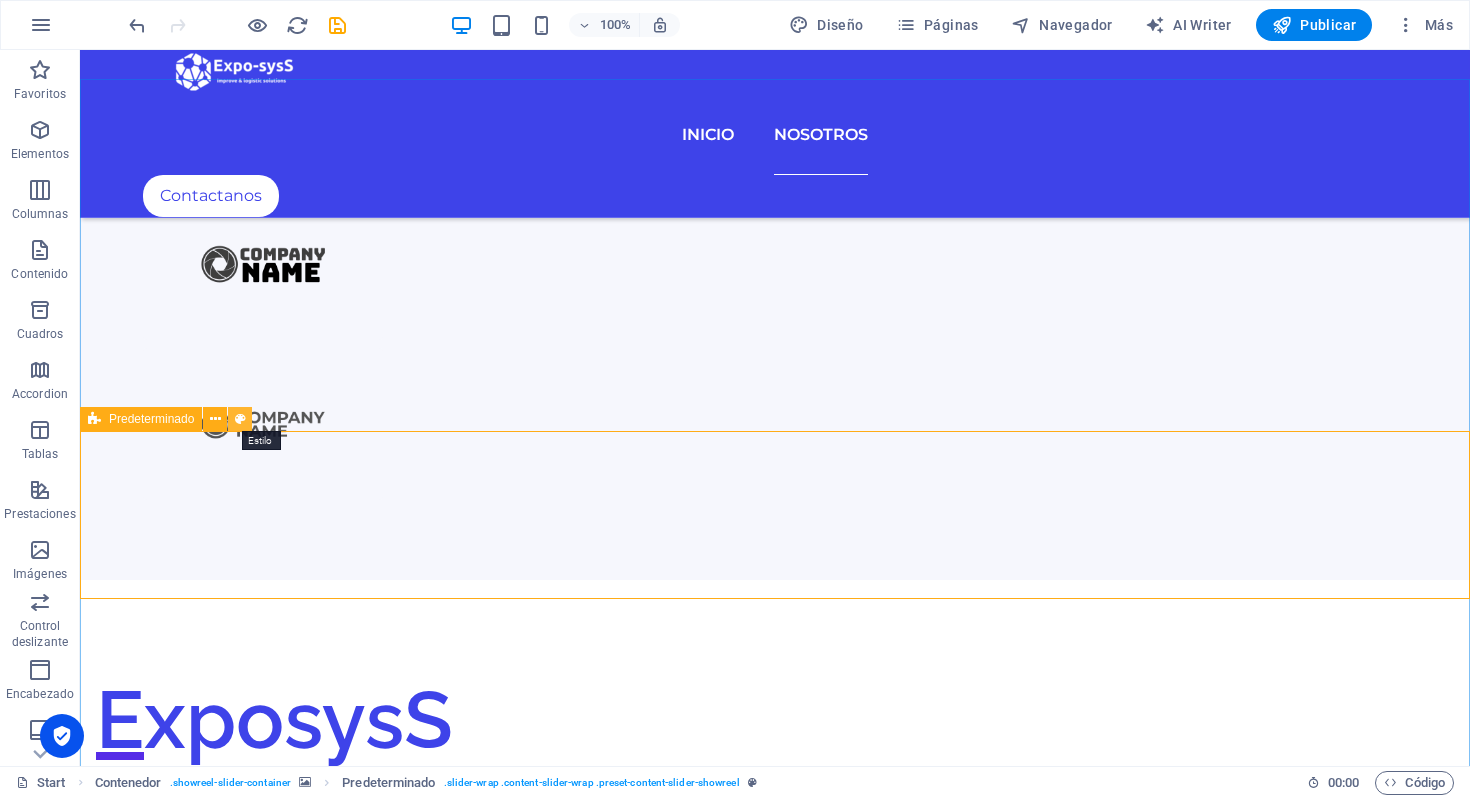 click at bounding box center [240, 419] 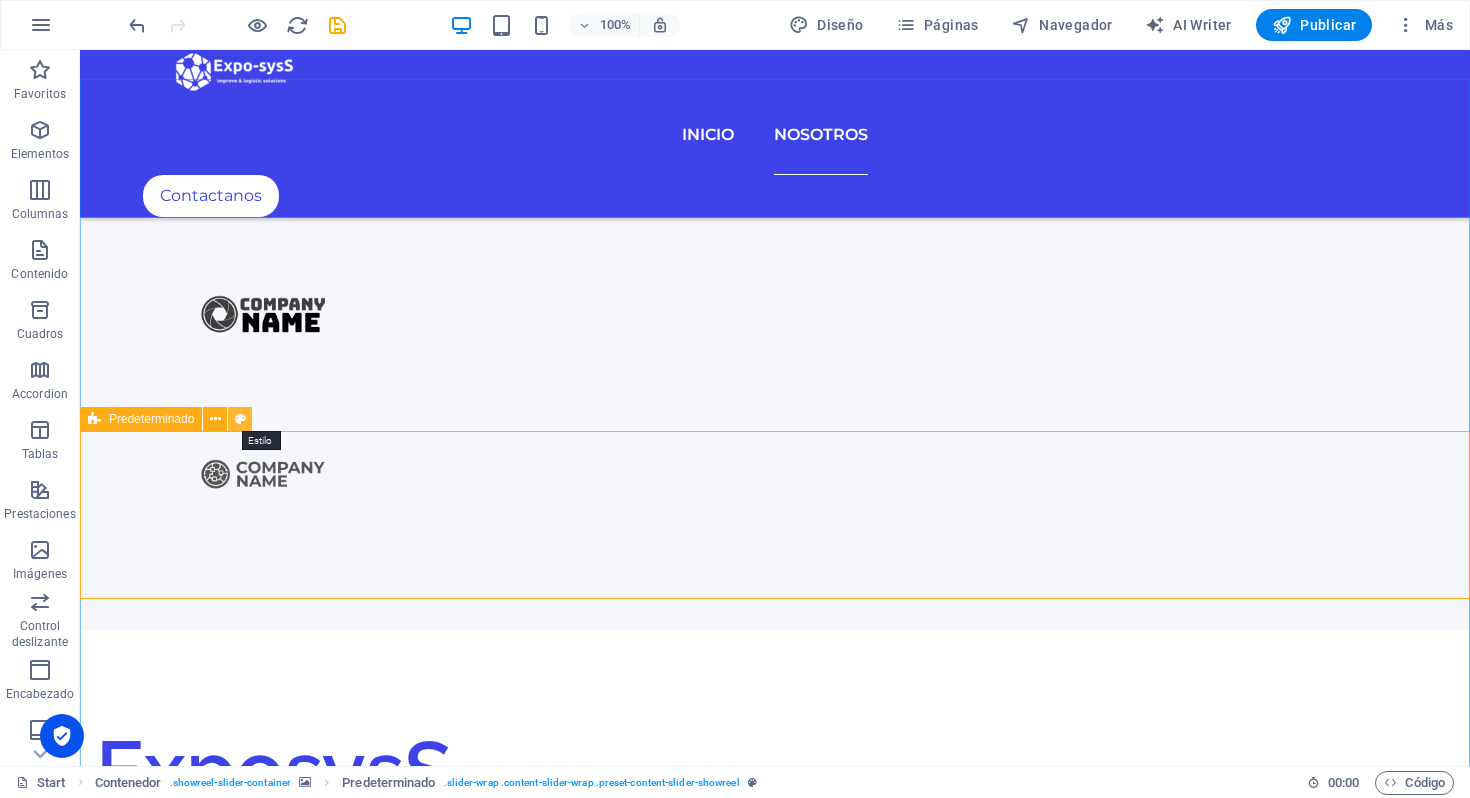 select on "px" 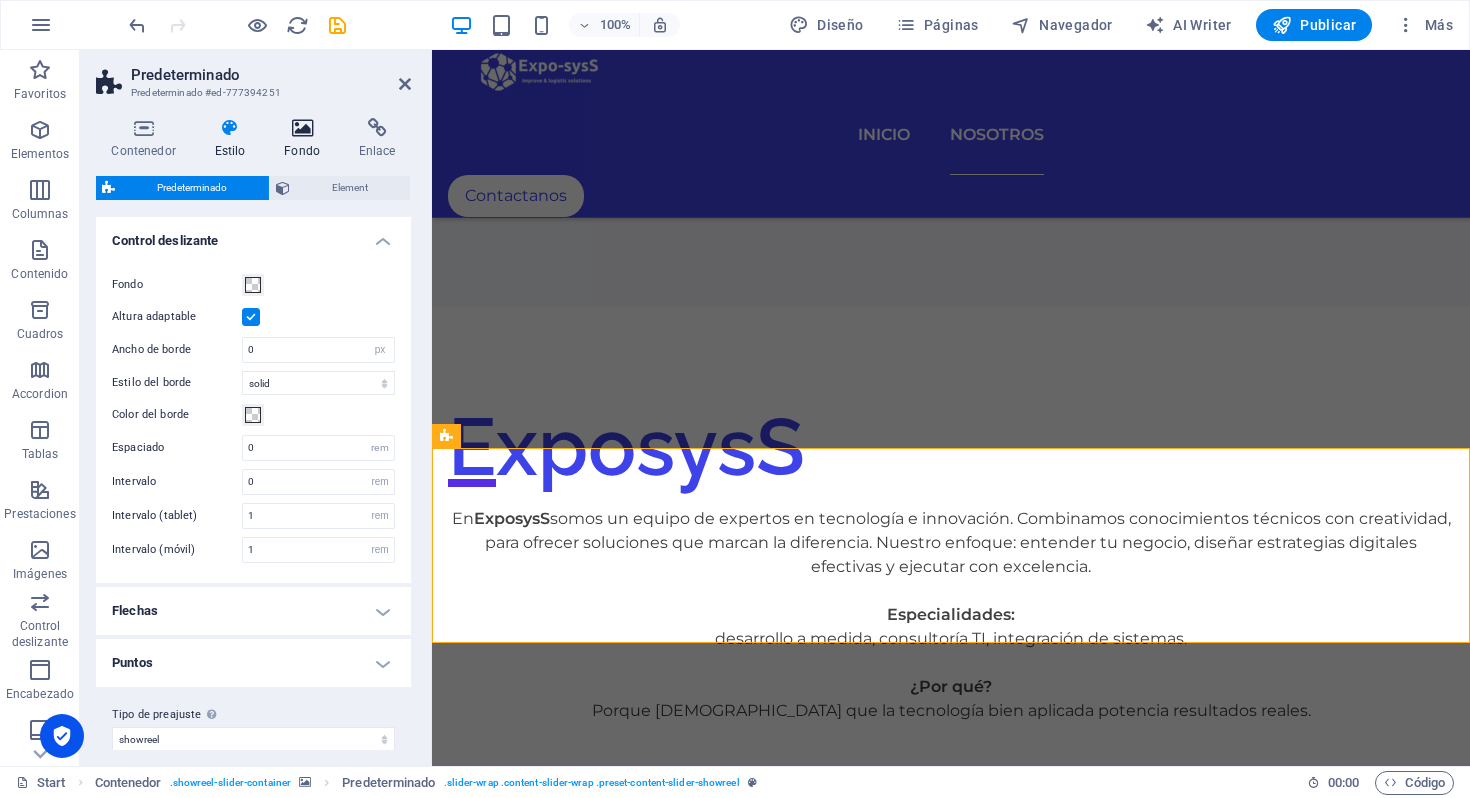 click at bounding box center [302, 128] 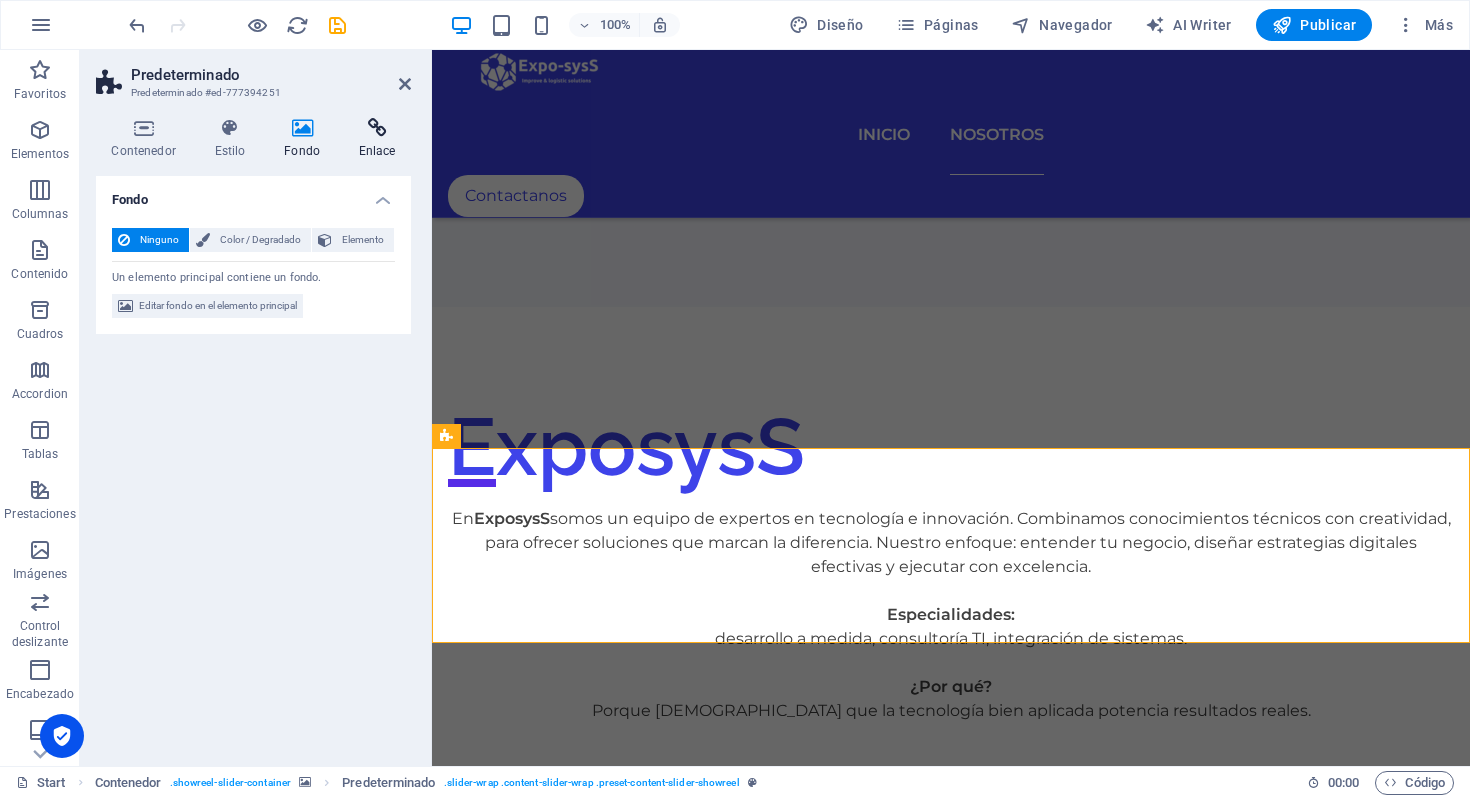 click at bounding box center (377, 128) 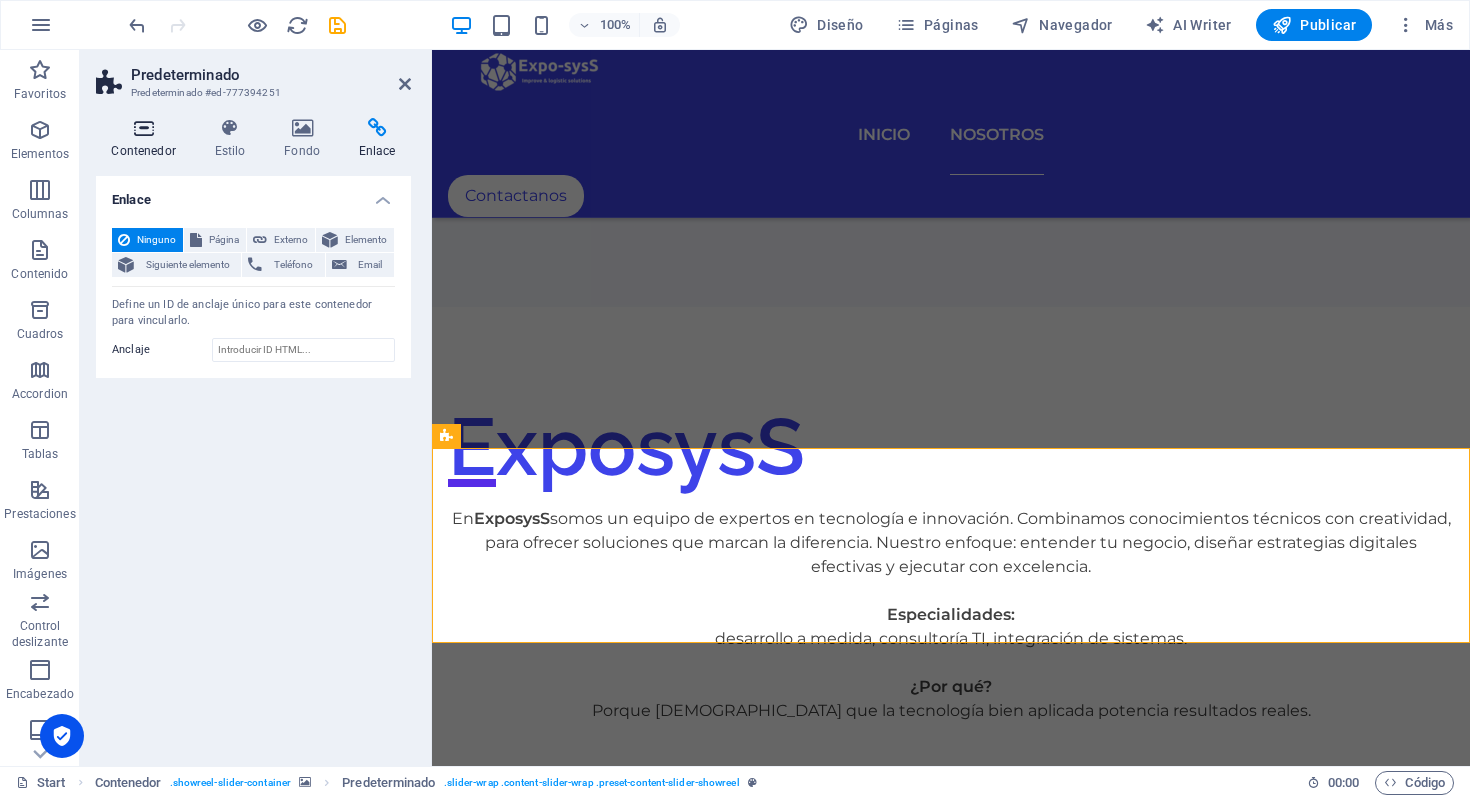 click at bounding box center (143, 128) 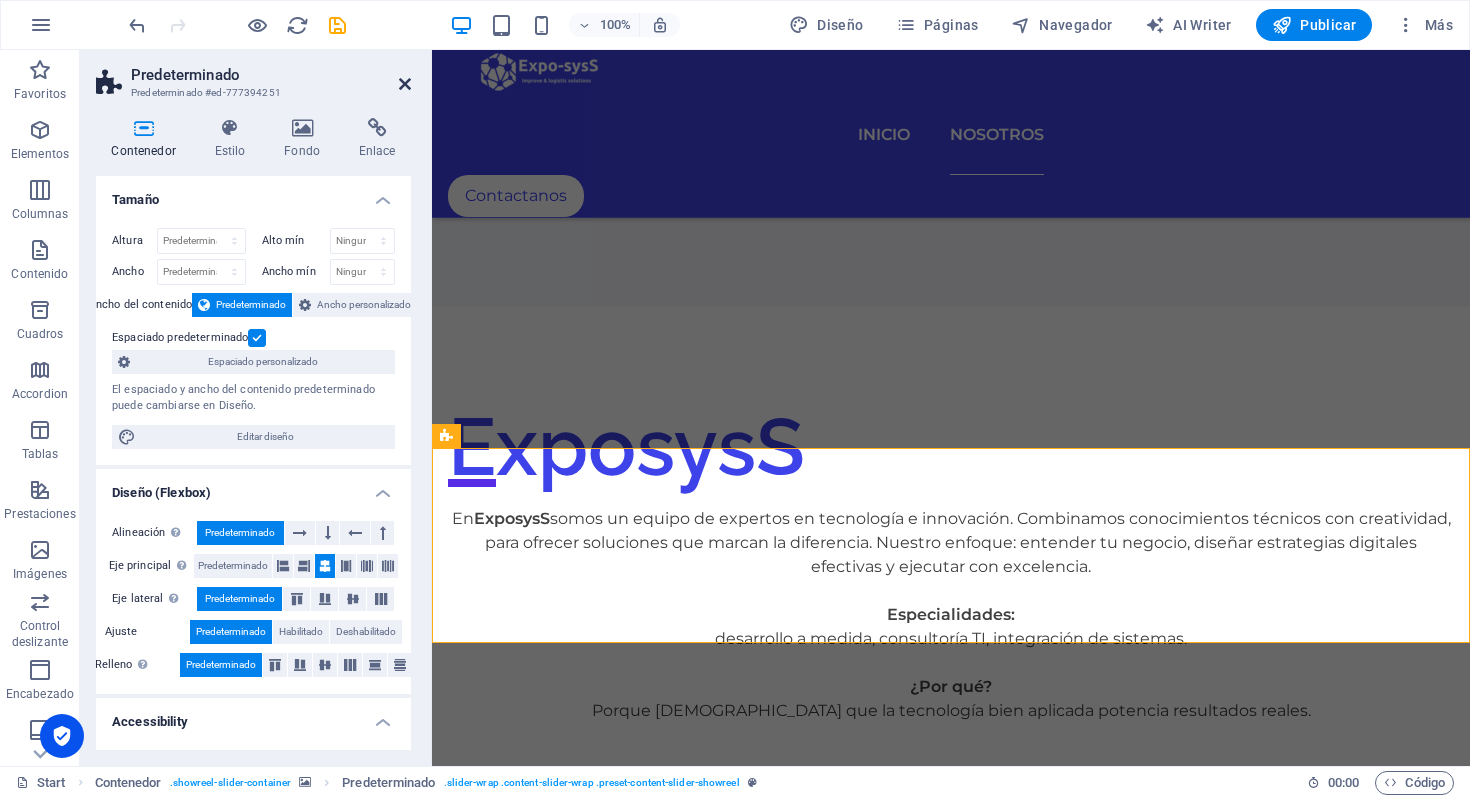 click at bounding box center [405, 84] 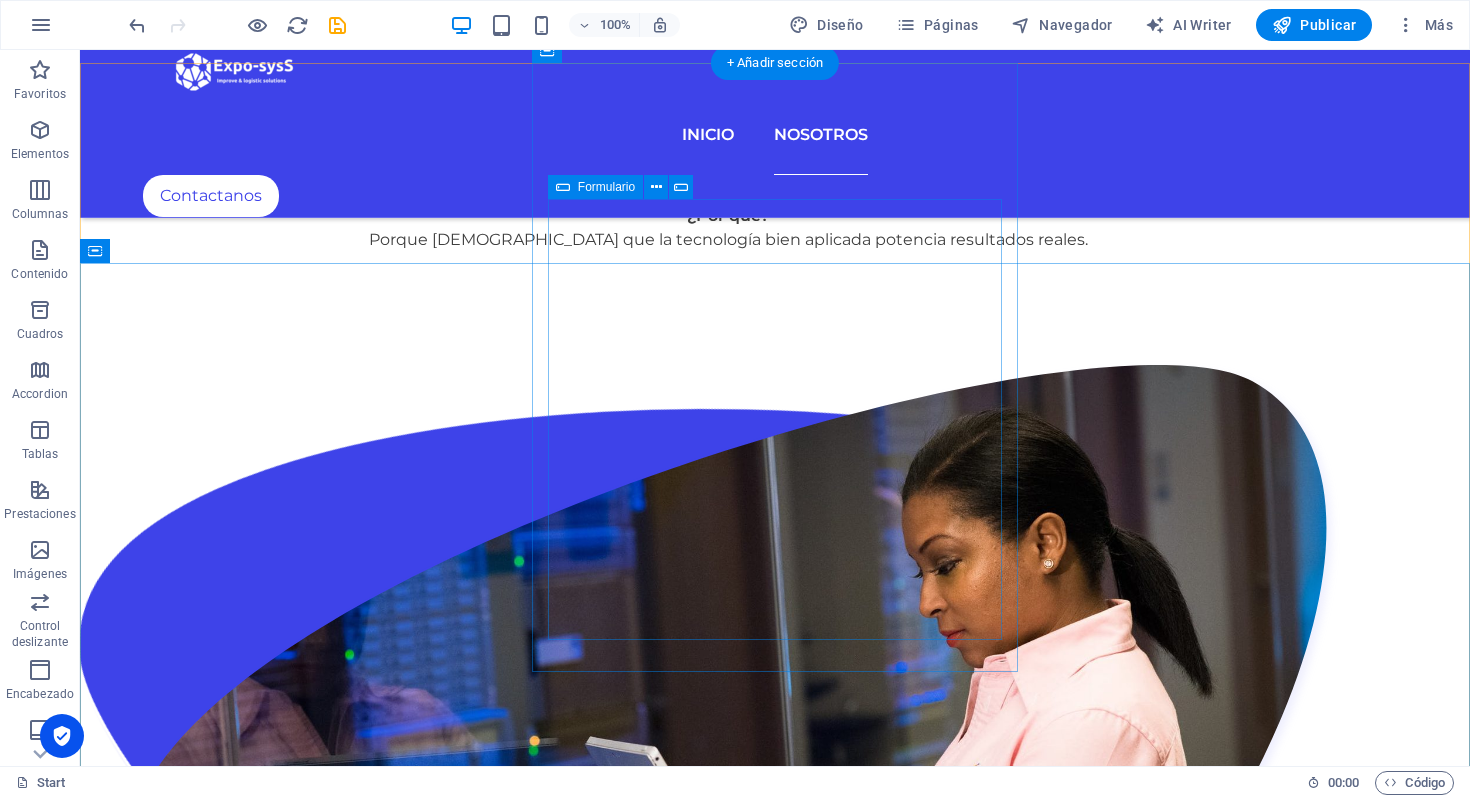scroll, scrollTop: 3646, scrollLeft: 0, axis: vertical 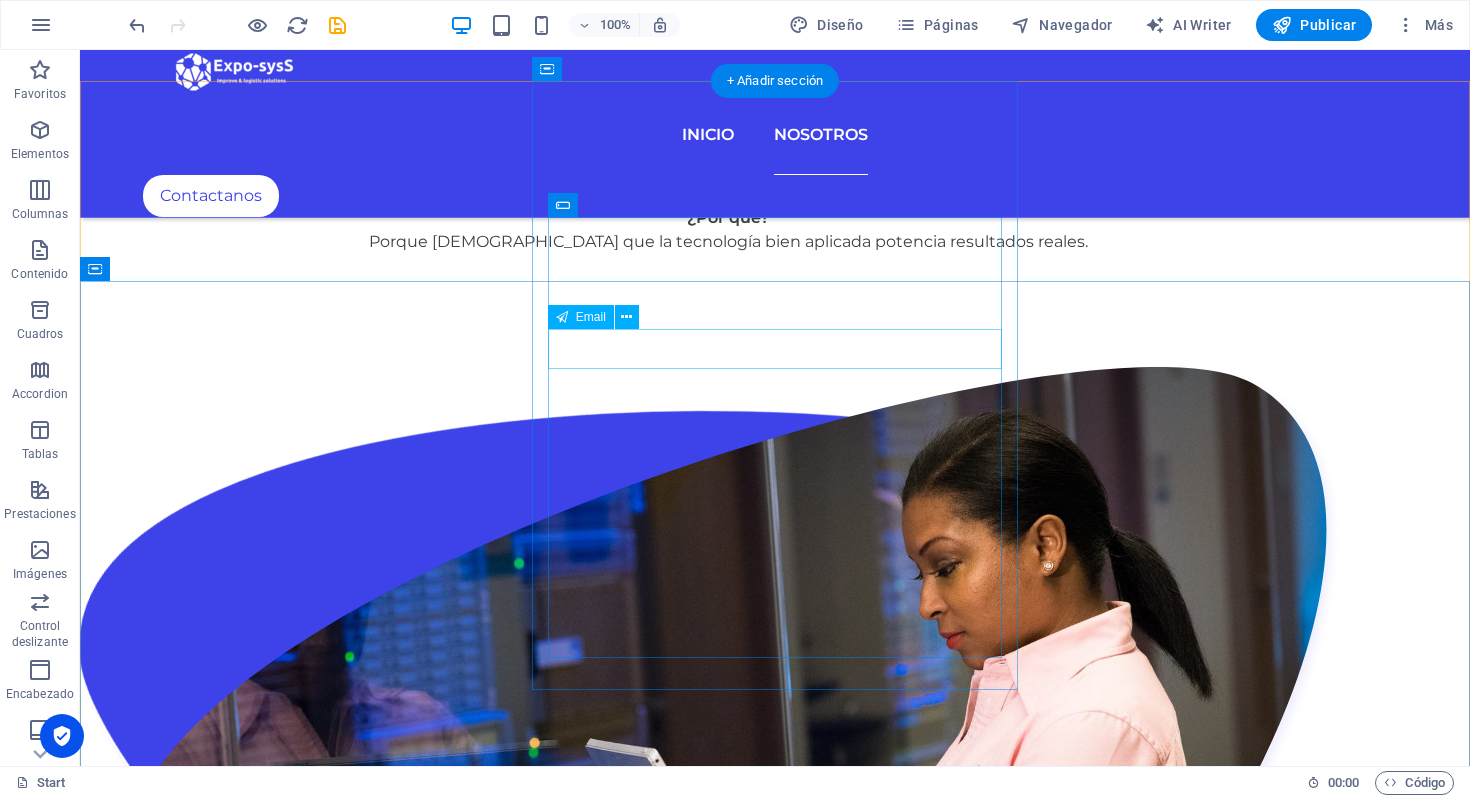 click 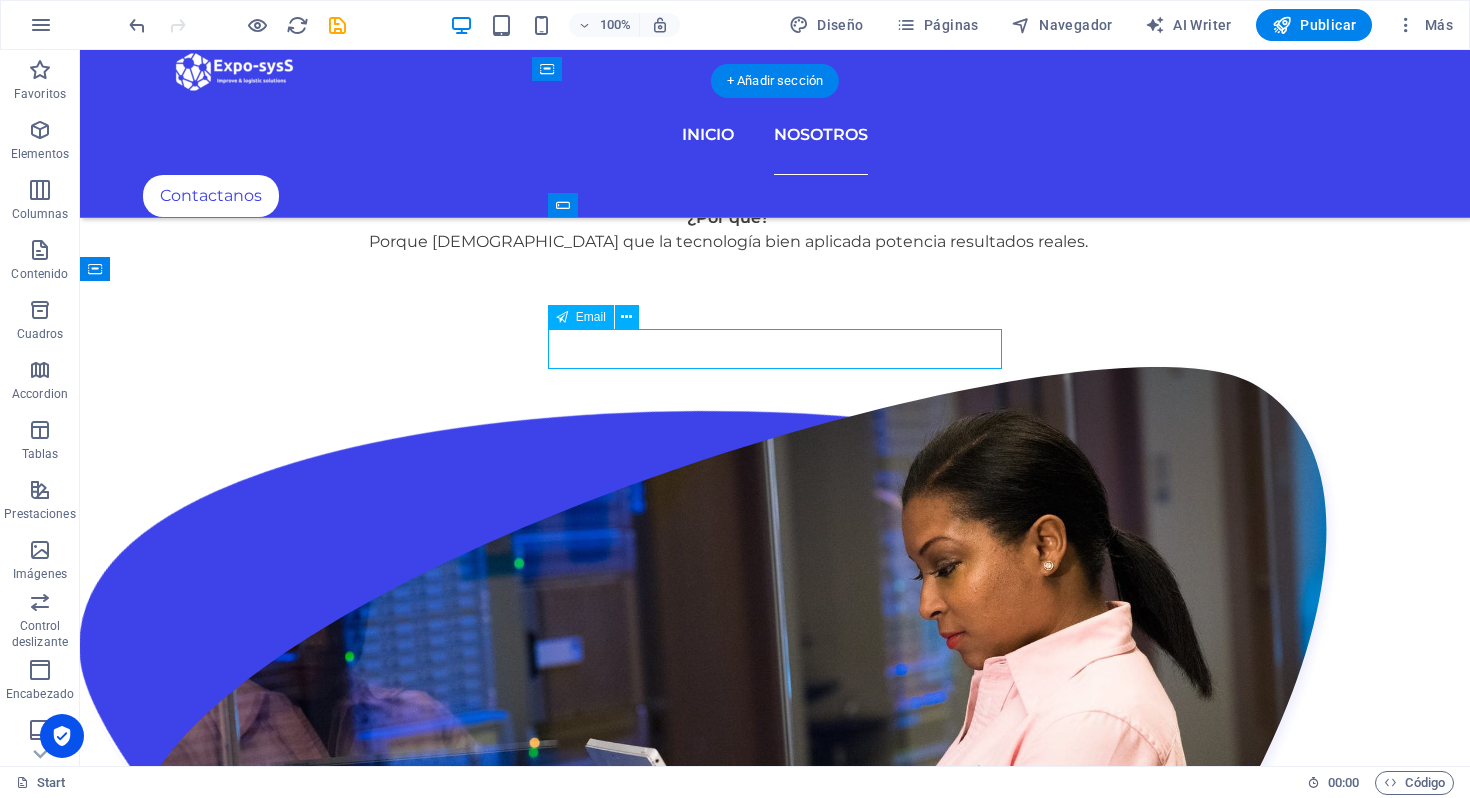click 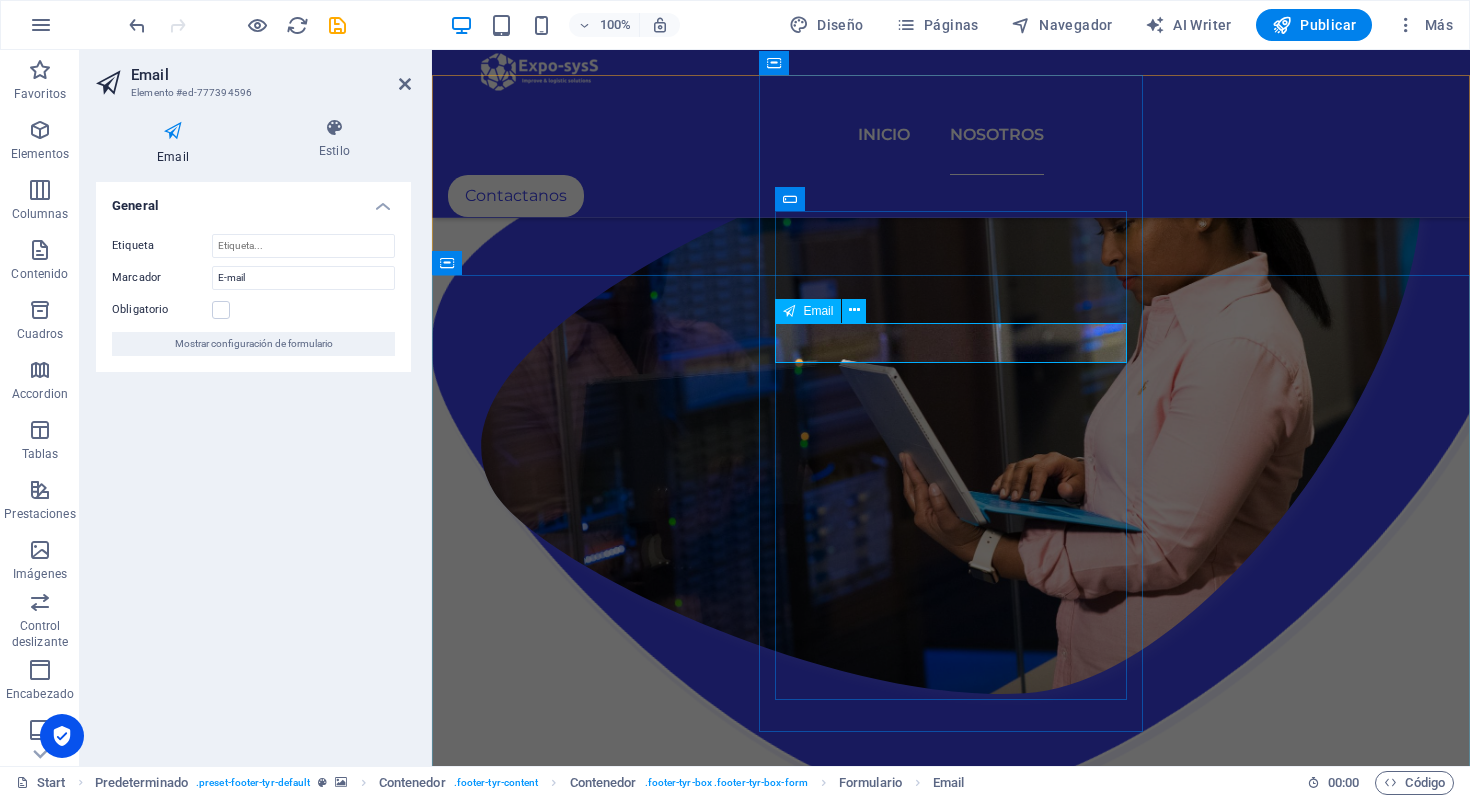 click 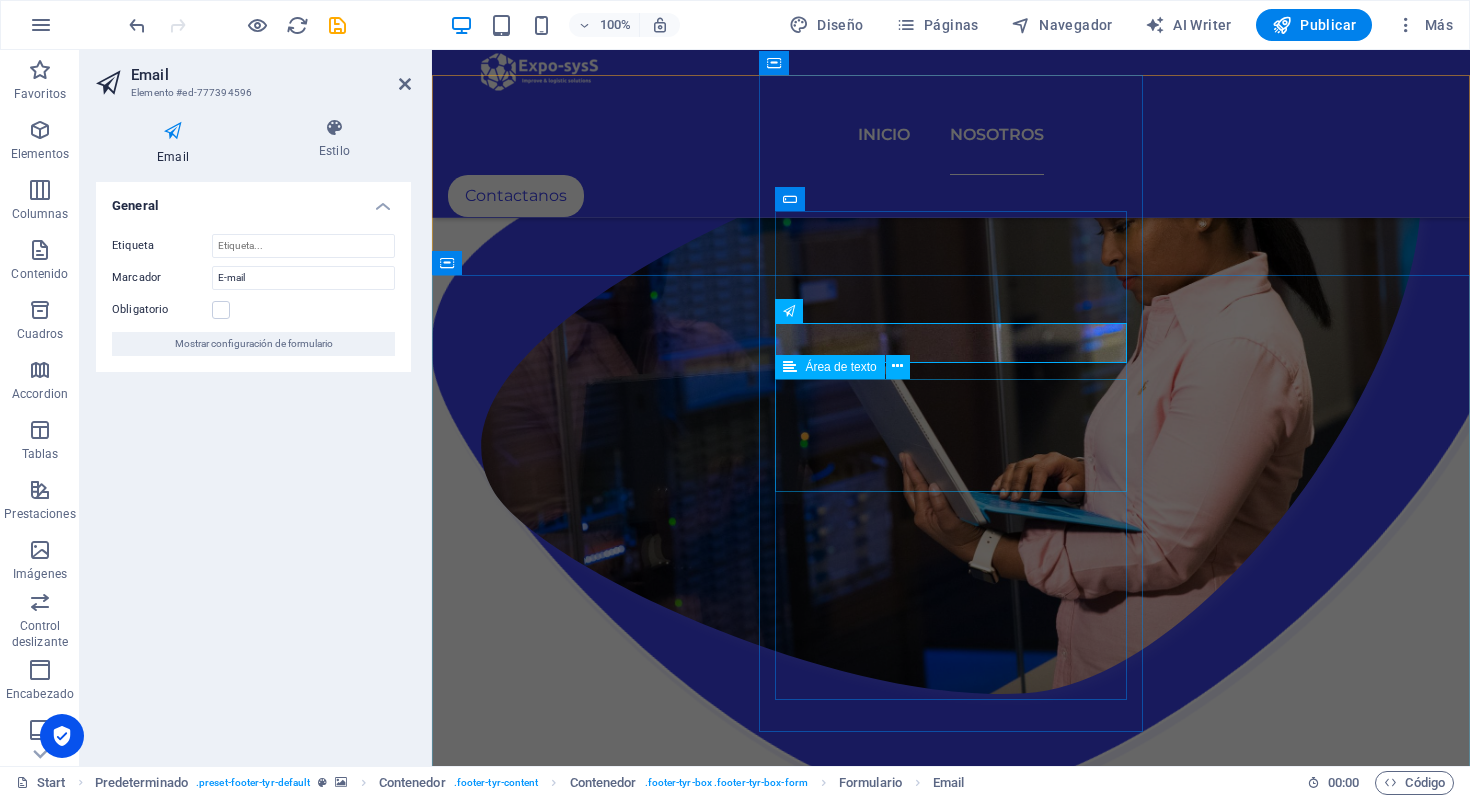 click 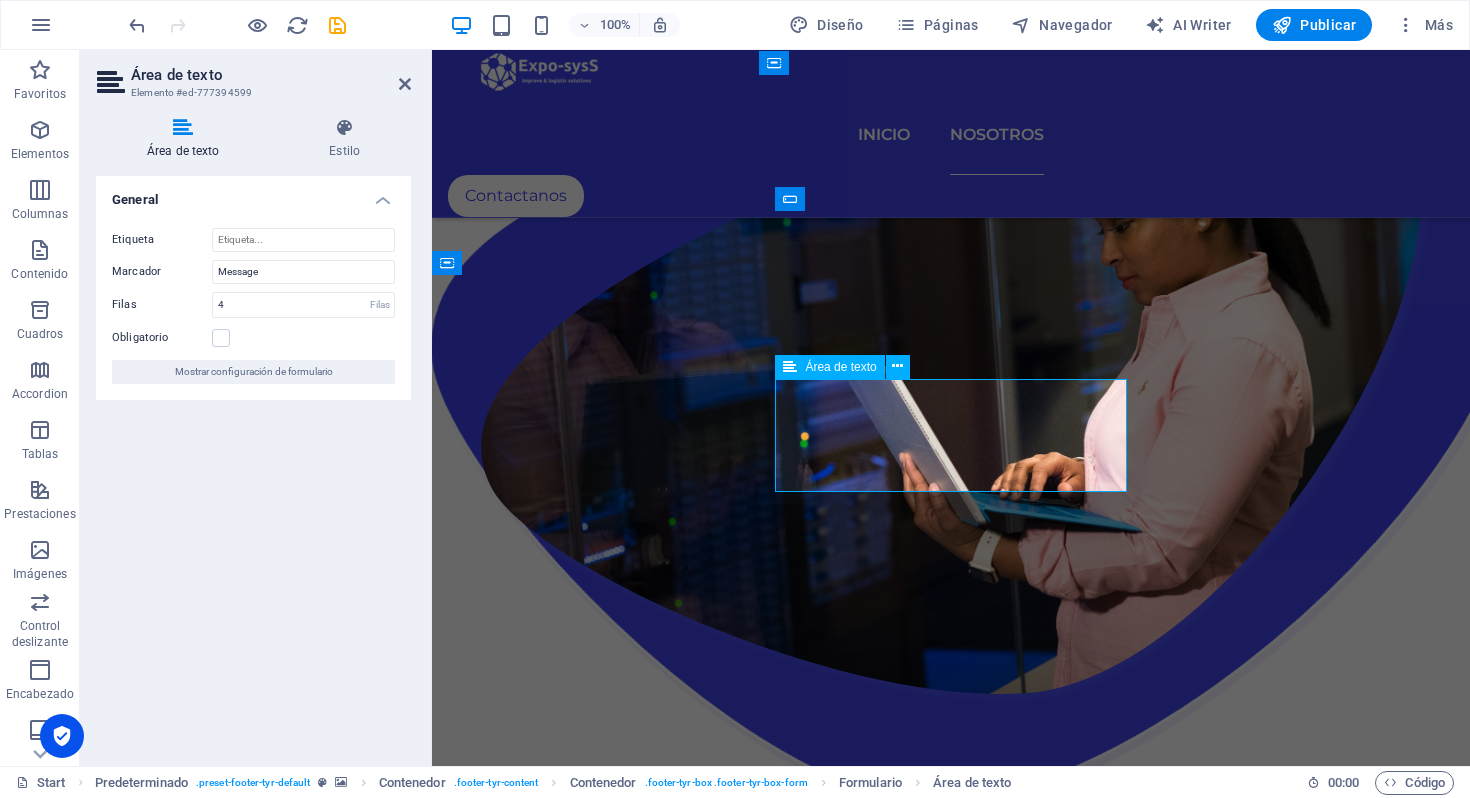 click 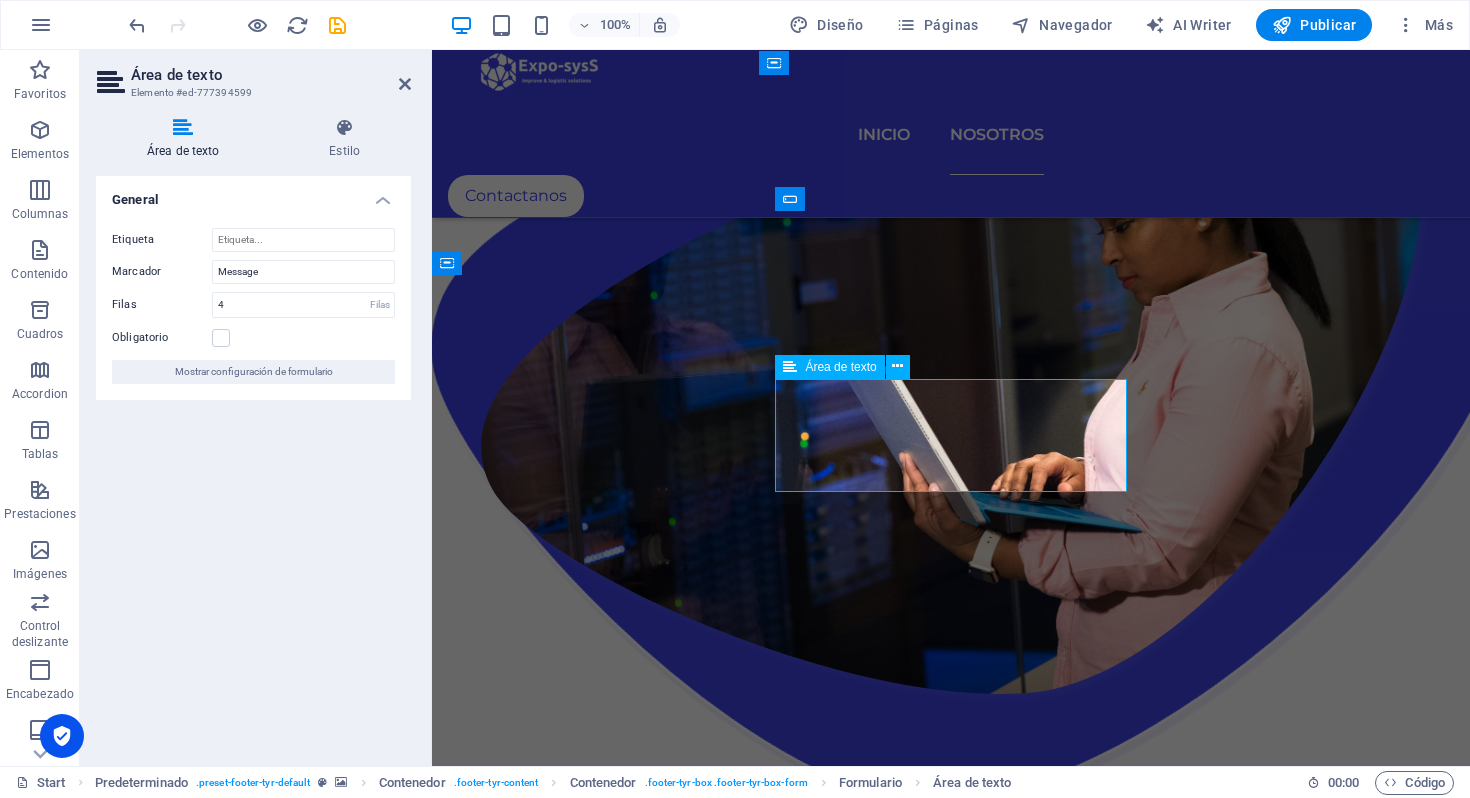 click 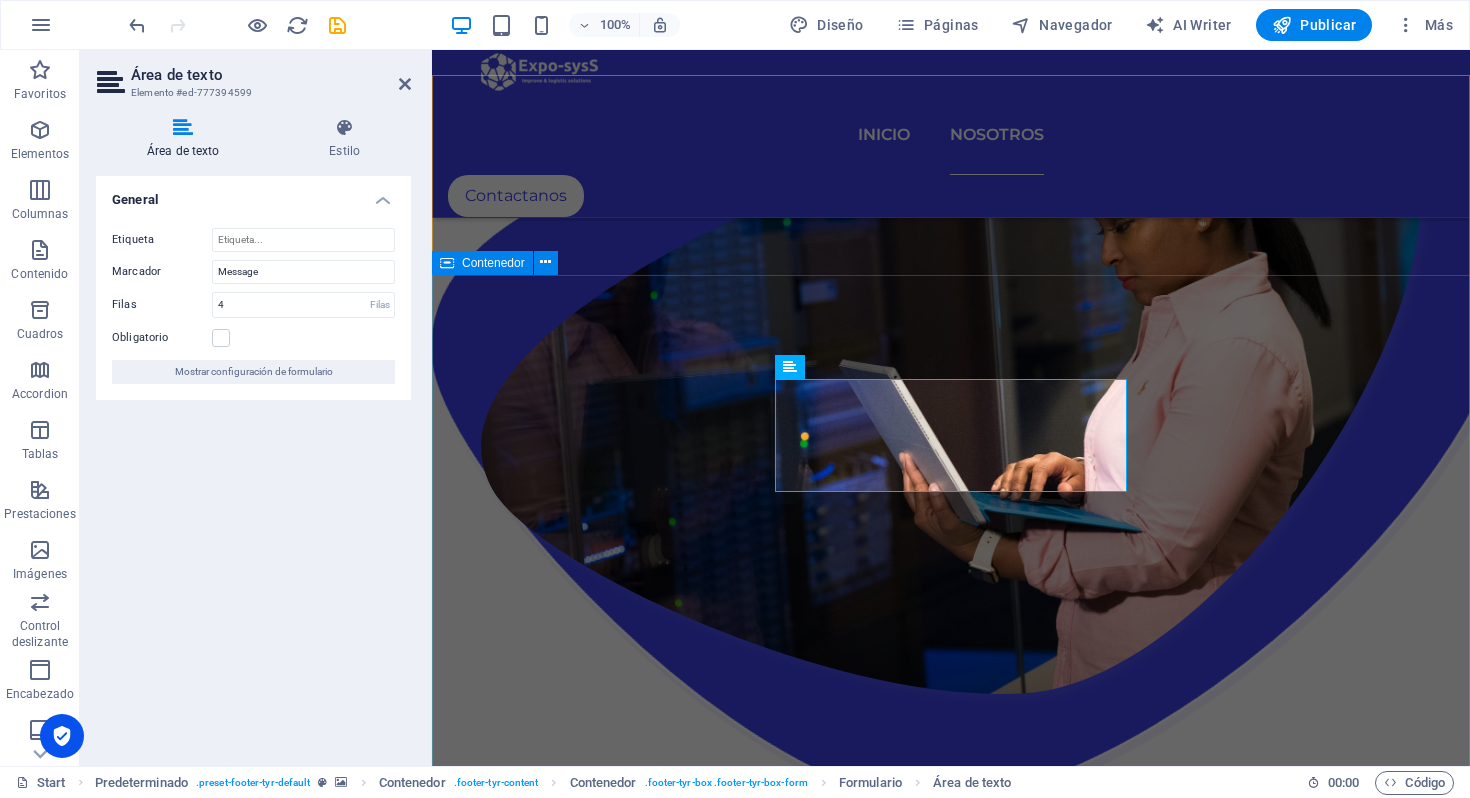 click on "Dirección Guatemala, Guatemala 20 calle Zona 12   01012 Contacto Nombre Teléfono Correo Electronico Mensaje   He leído y entiendo las politicas de privacidad. Unreadable? Regenerate Enviar Contacto ExposysS +(502) 2441-0725 hola@exposyss.com" at bounding box center (951, 5864) 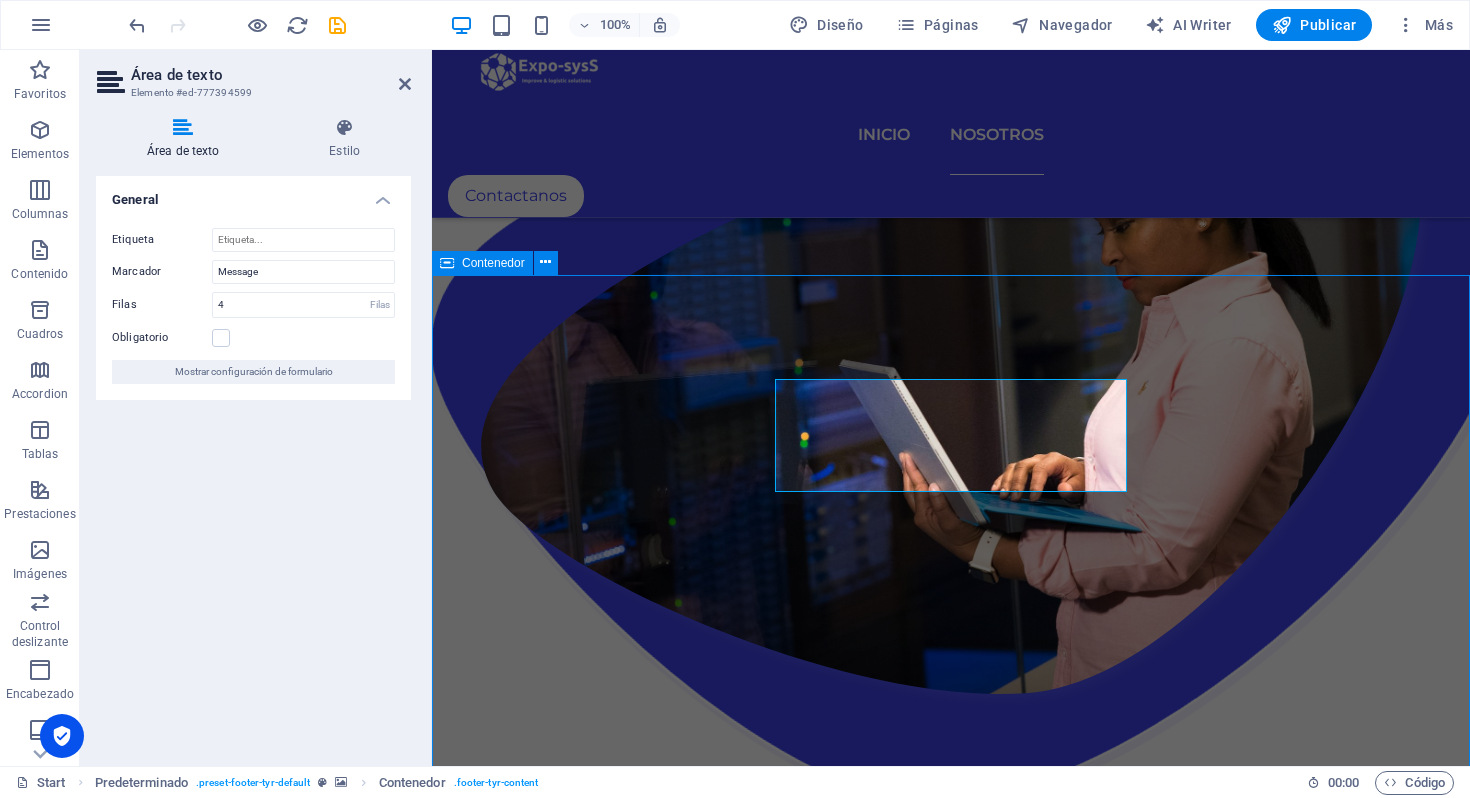 scroll, scrollTop: 3680, scrollLeft: 0, axis: vertical 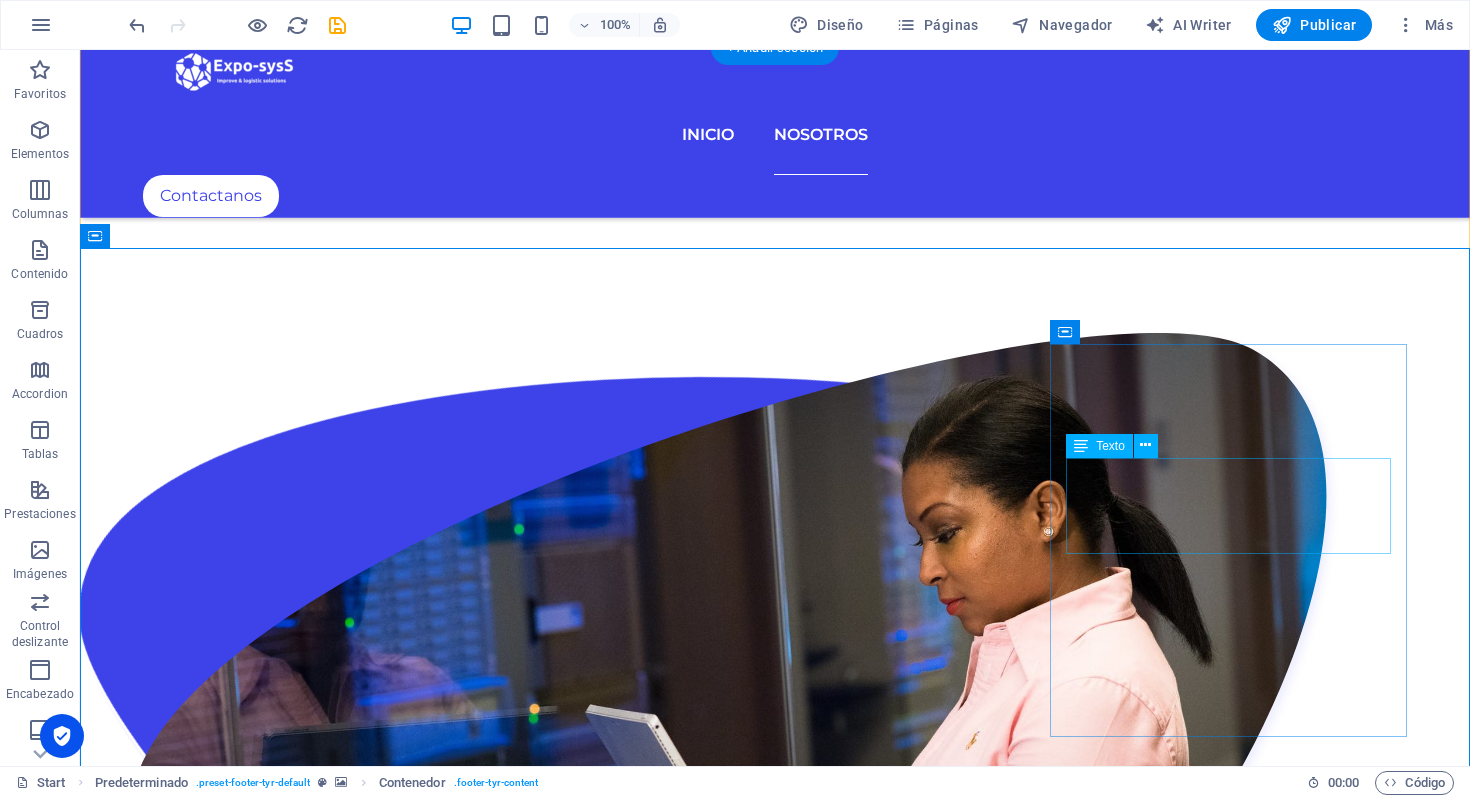click on "ExposysS [PHONE_NUMBER] [EMAIL_ADDRESS][DOMAIN_NAME]" at bounding box center (775, 6914) 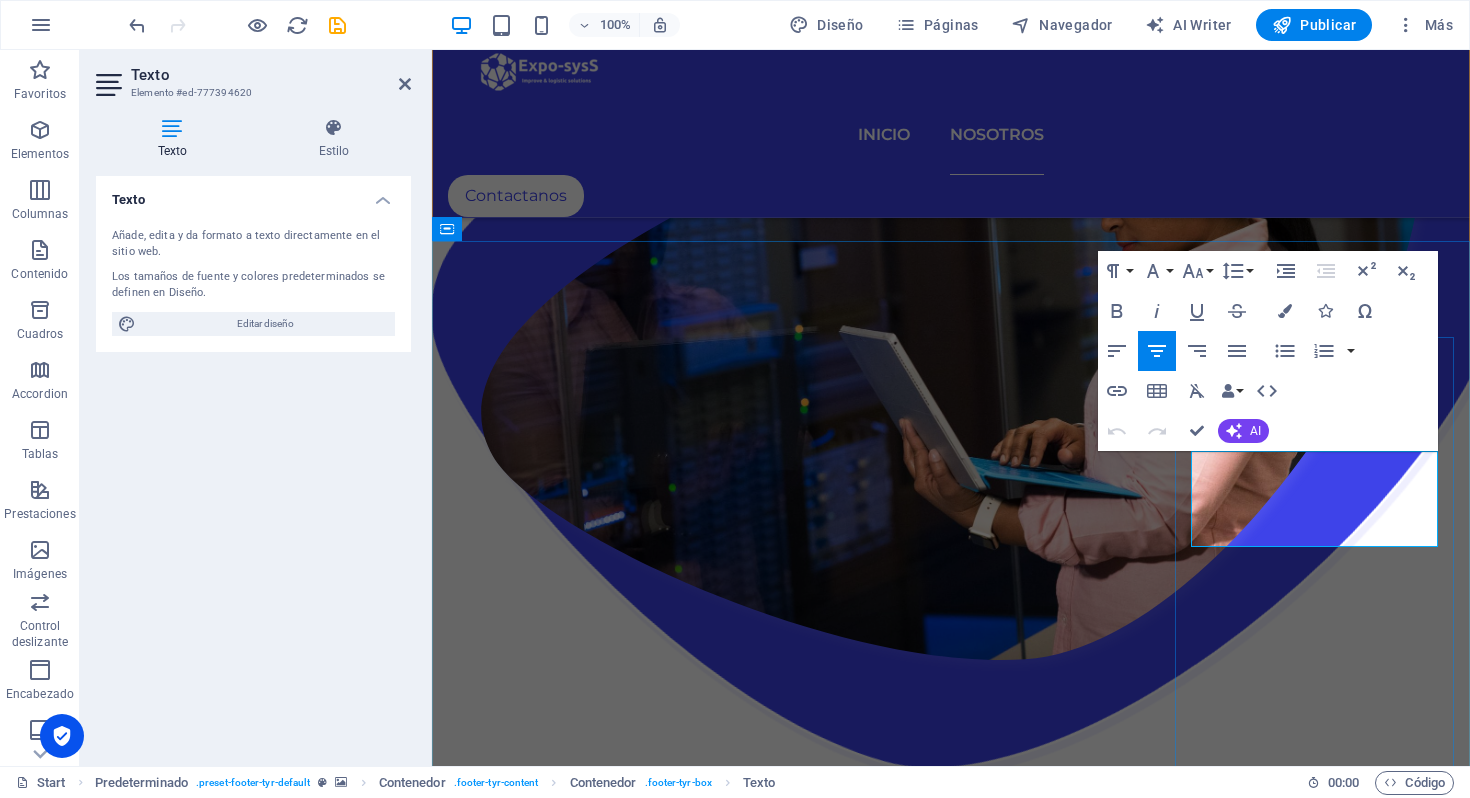 click on "[PHONE_NUMBER]" at bounding box center (951, 6201) 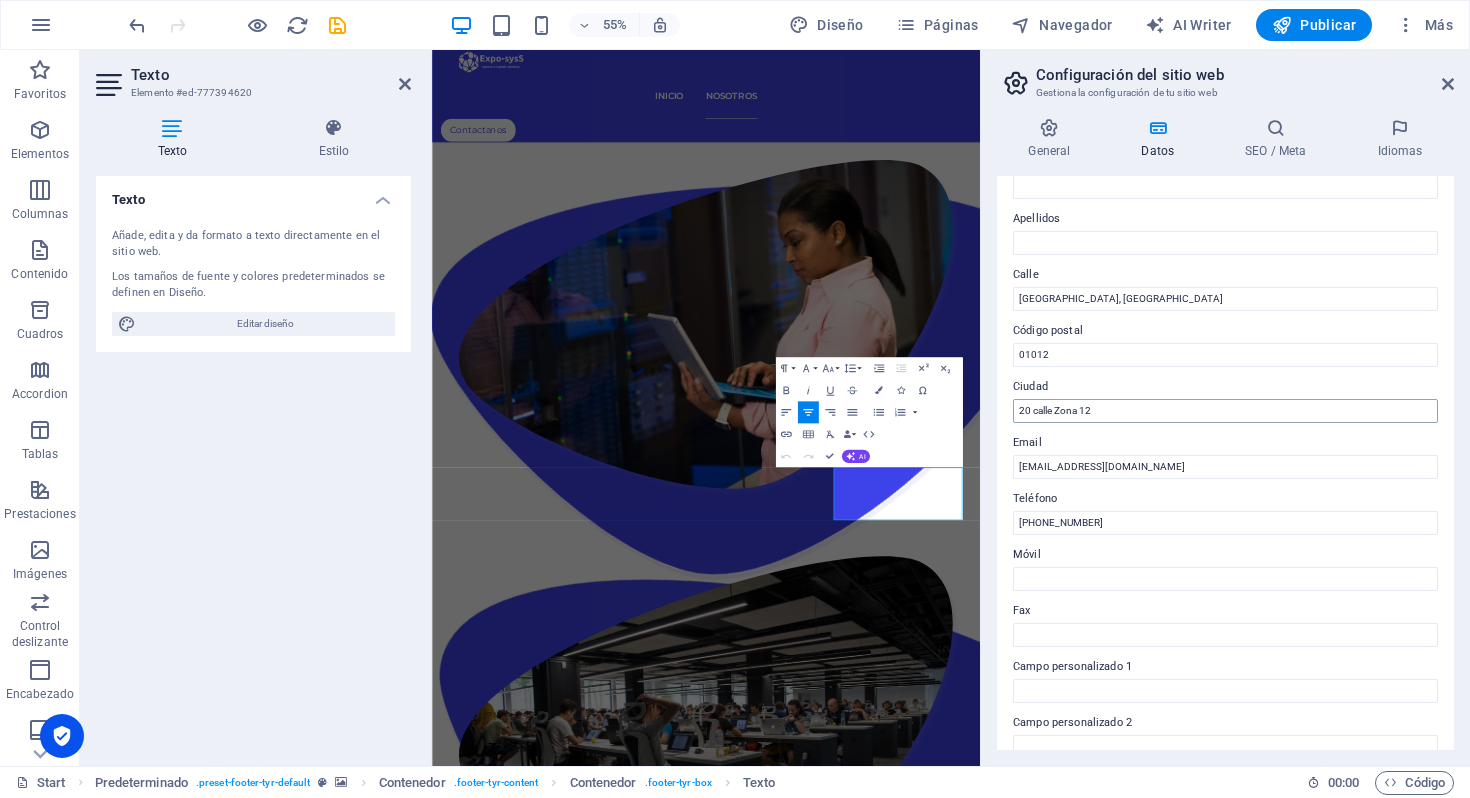 scroll, scrollTop: 152, scrollLeft: 0, axis: vertical 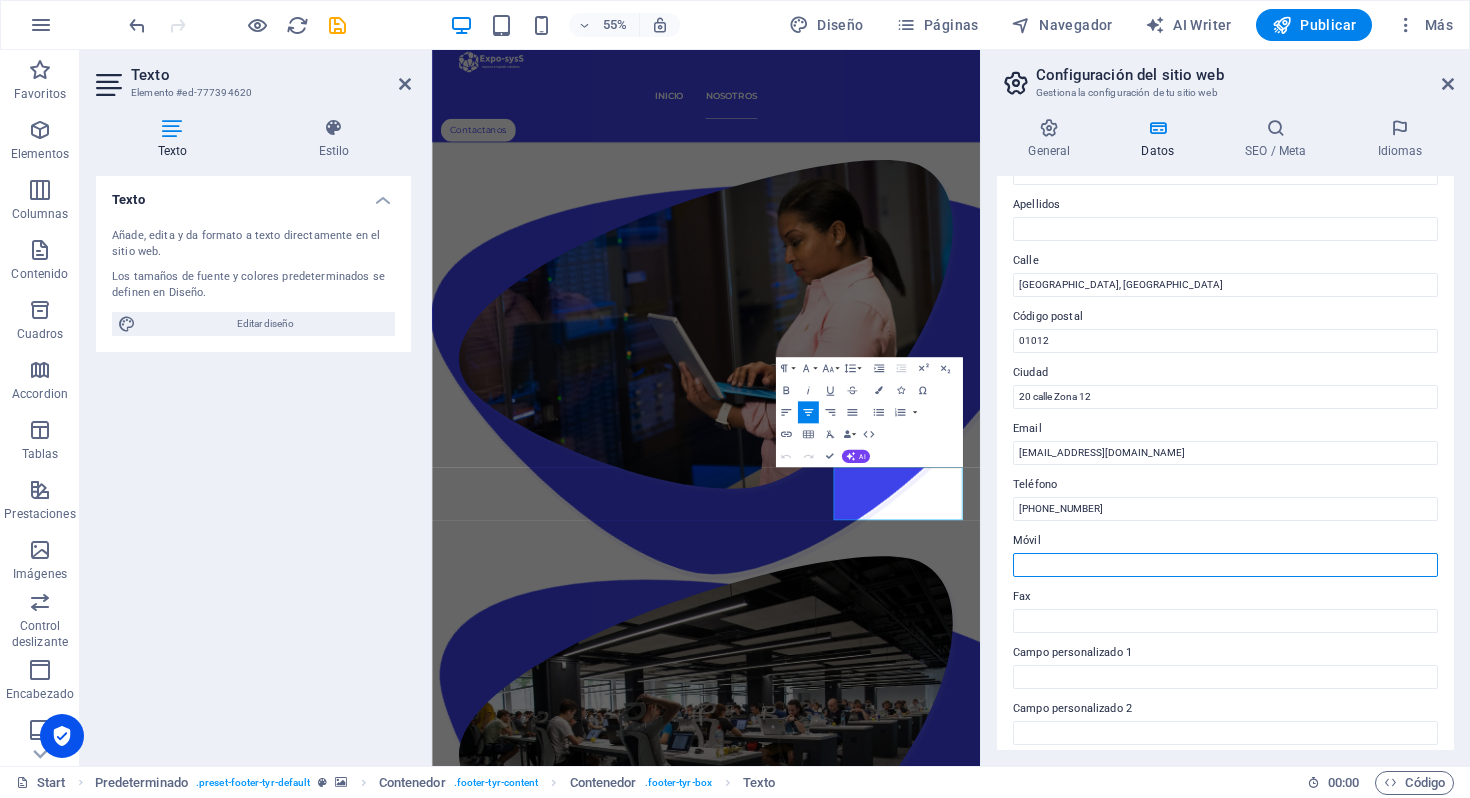 click on "Móvil" at bounding box center [1225, 565] 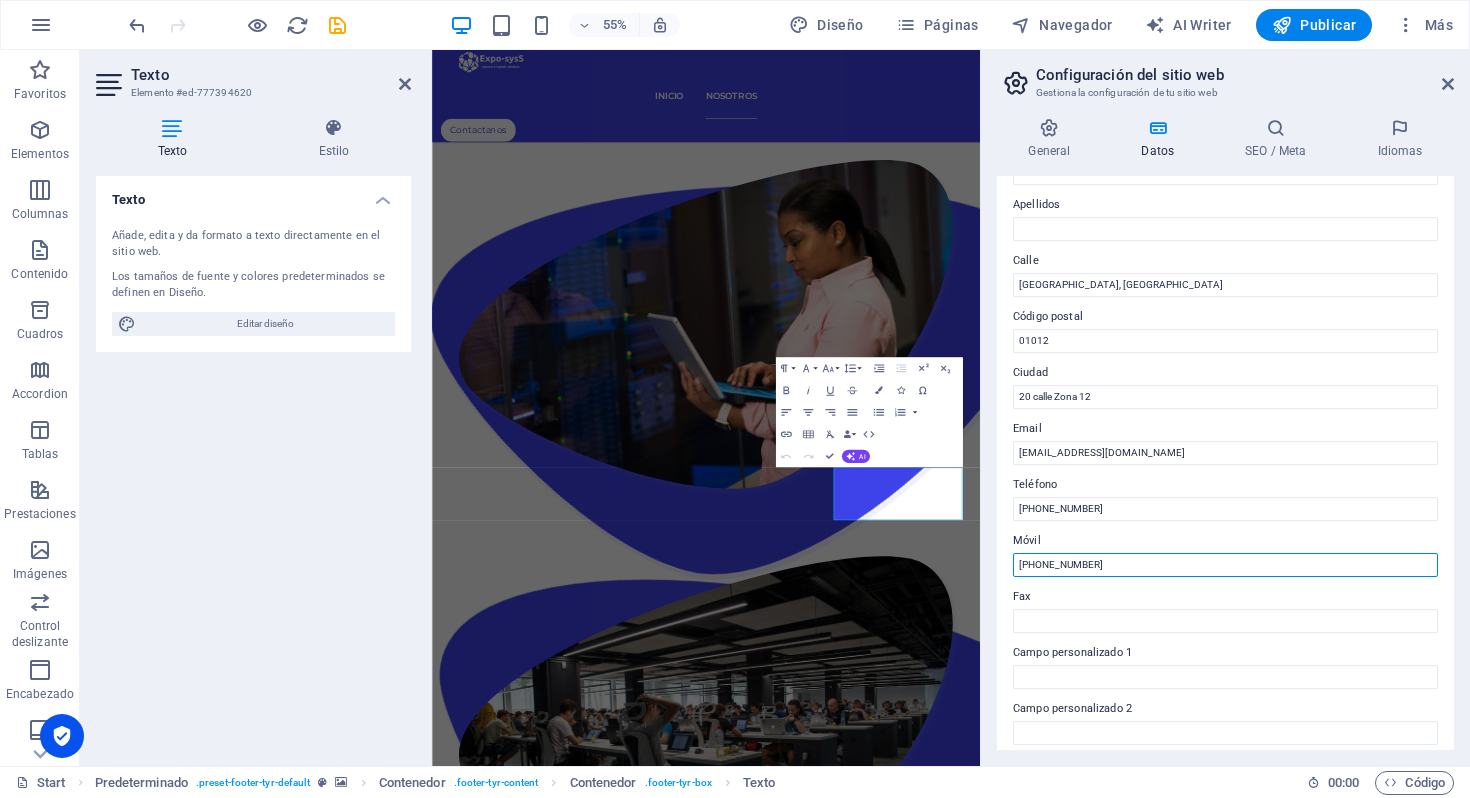 type on "+(502) 3059-5814" 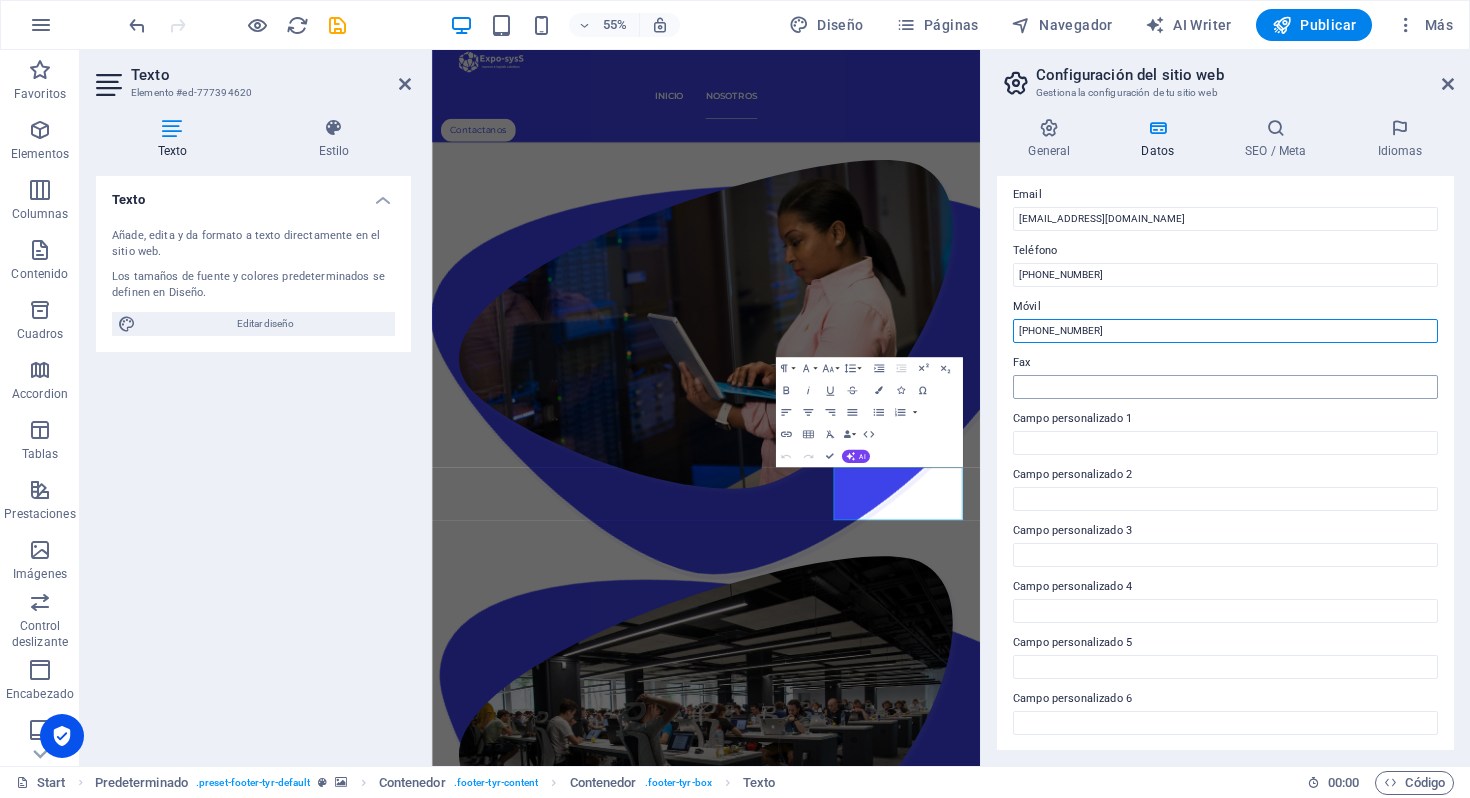 scroll, scrollTop: 0, scrollLeft: 0, axis: both 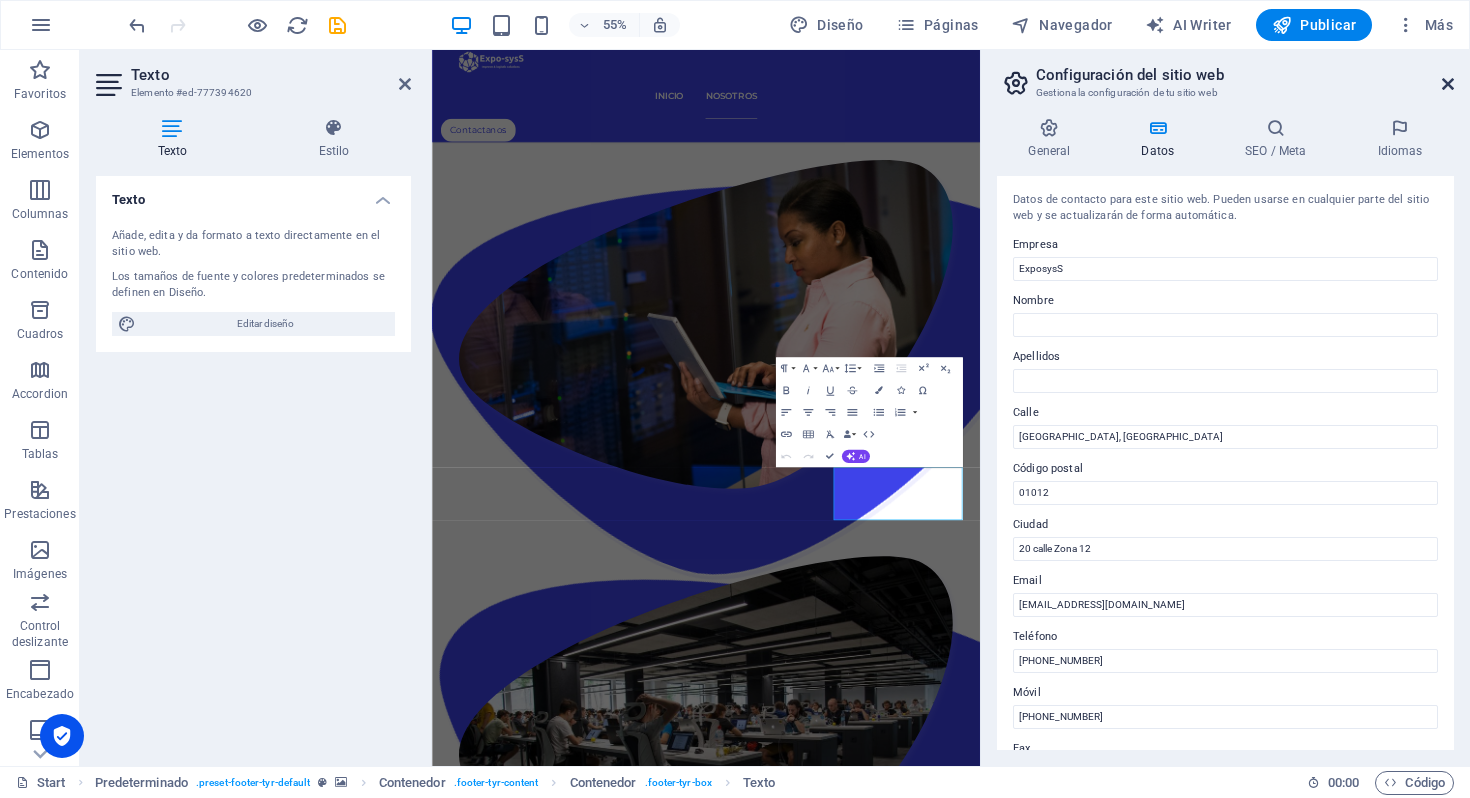 click at bounding box center (1448, 84) 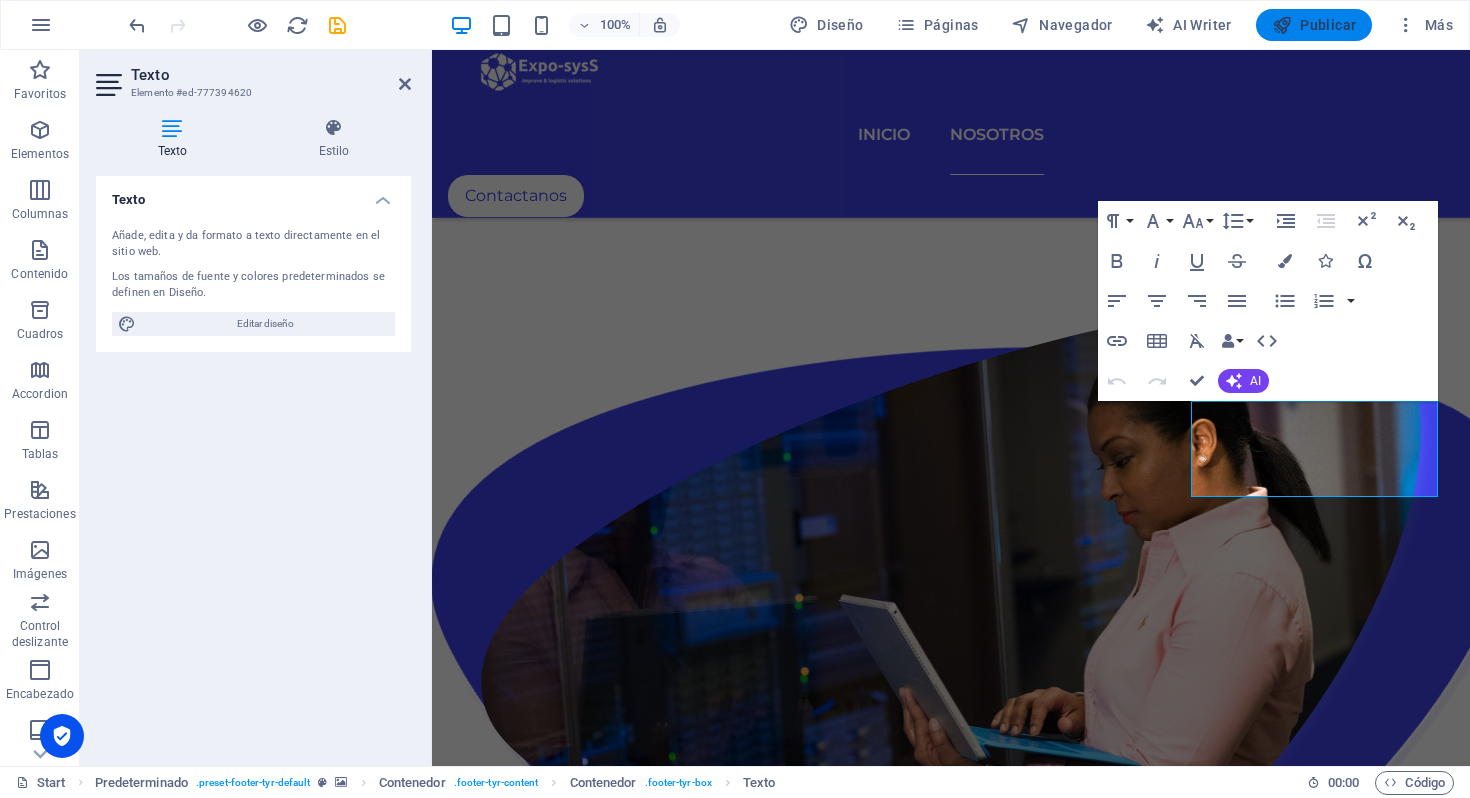 click on "Publicar" at bounding box center [1314, 25] 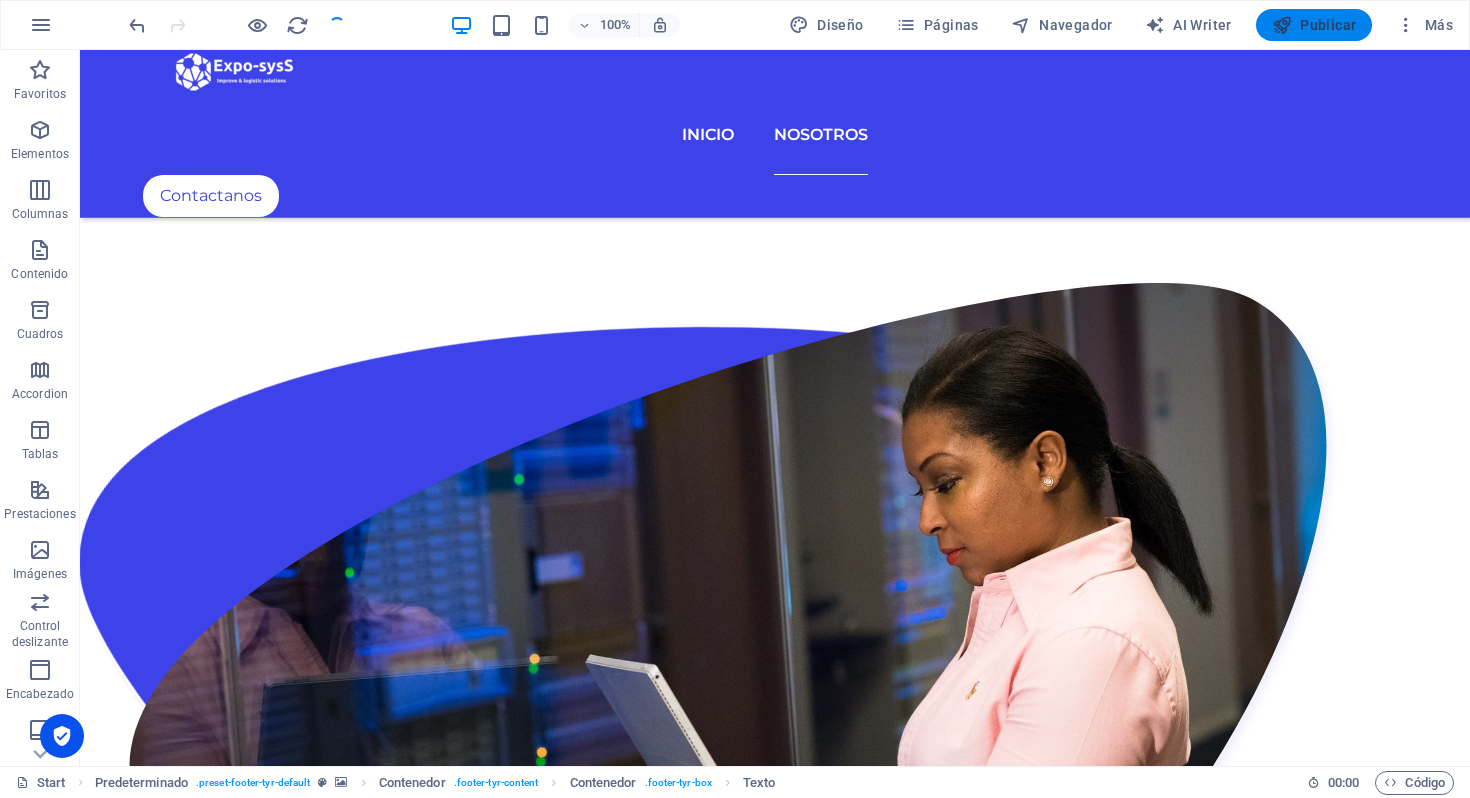 scroll, scrollTop: 3736, scrollLeft: 0, axis: vertical 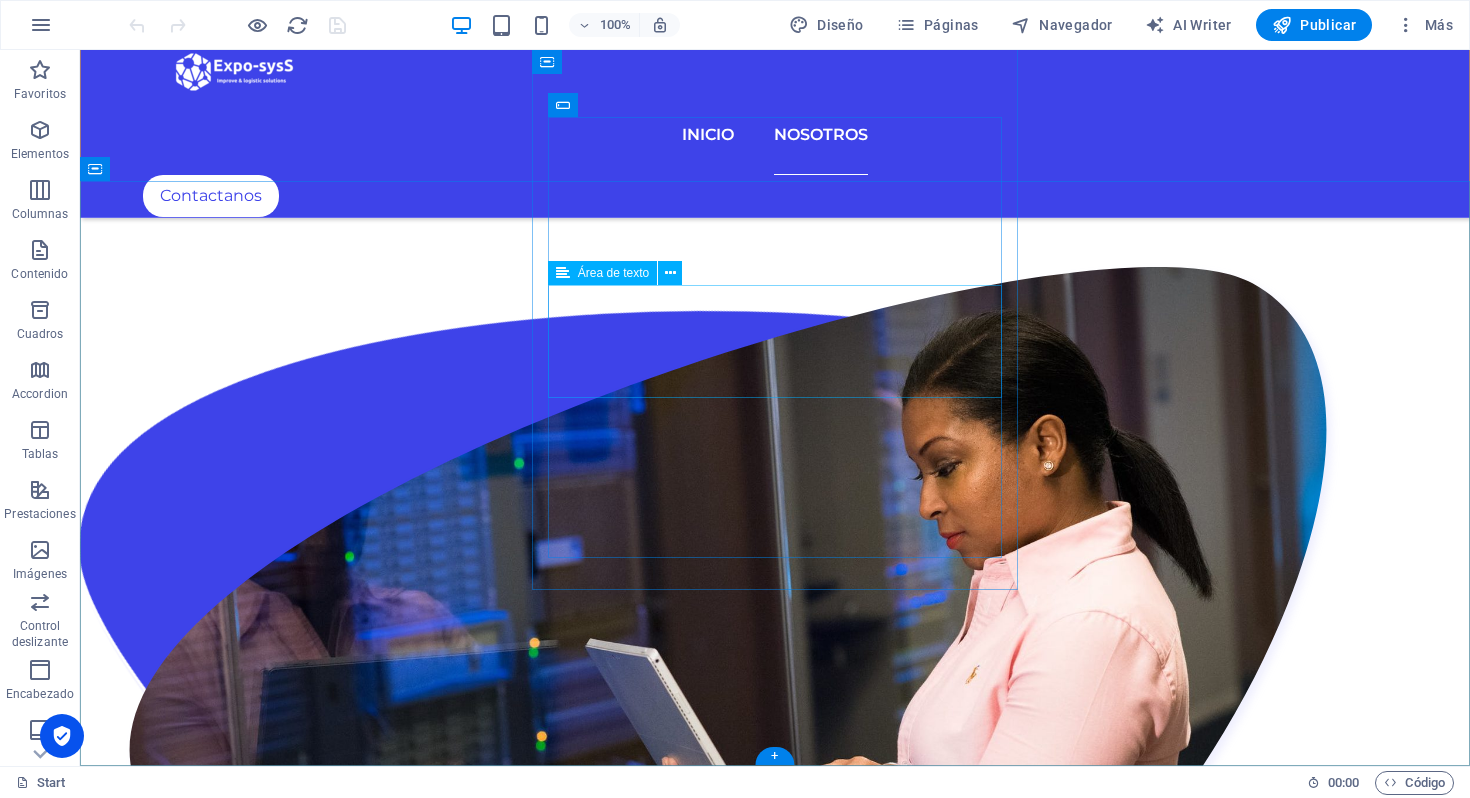 click 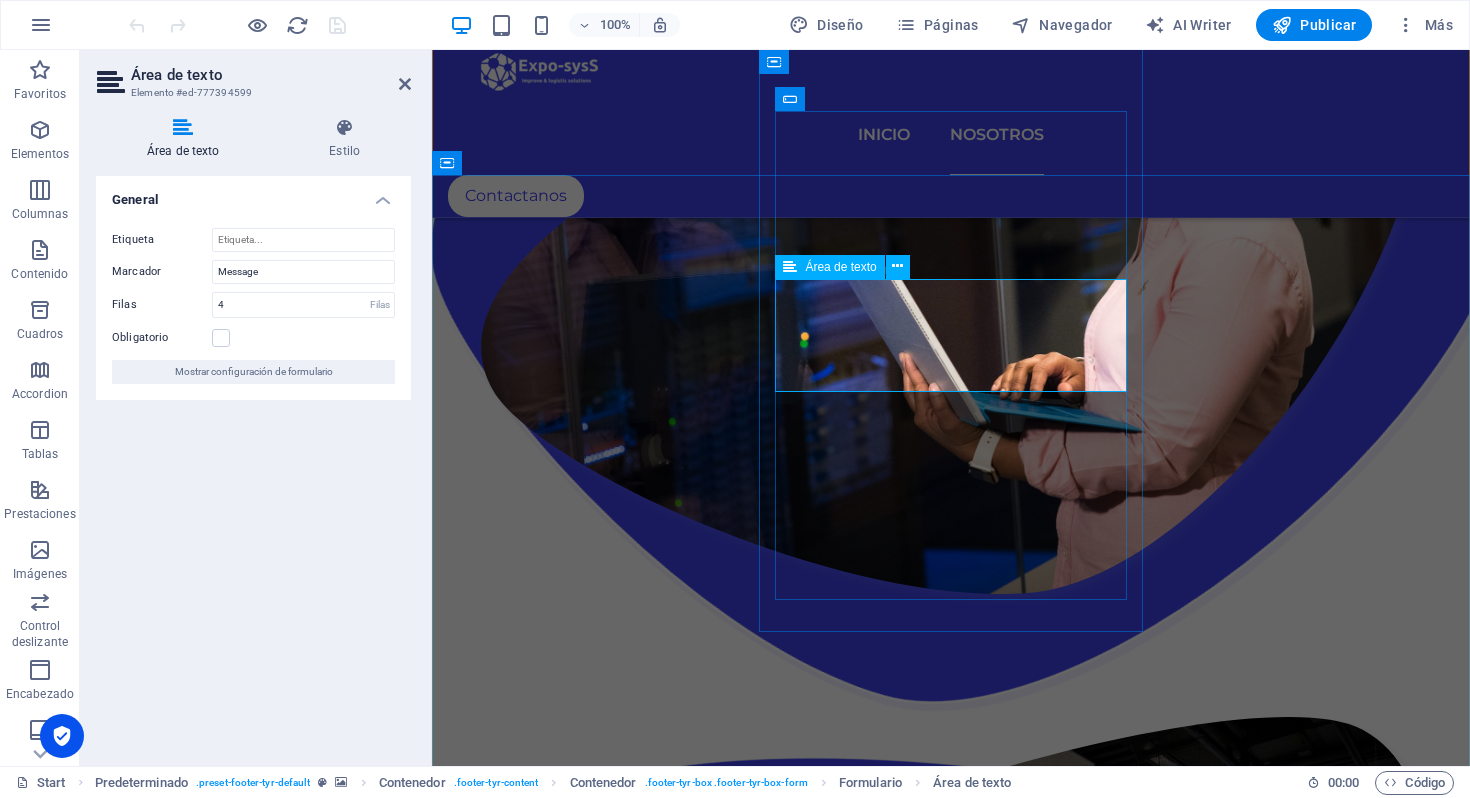 click 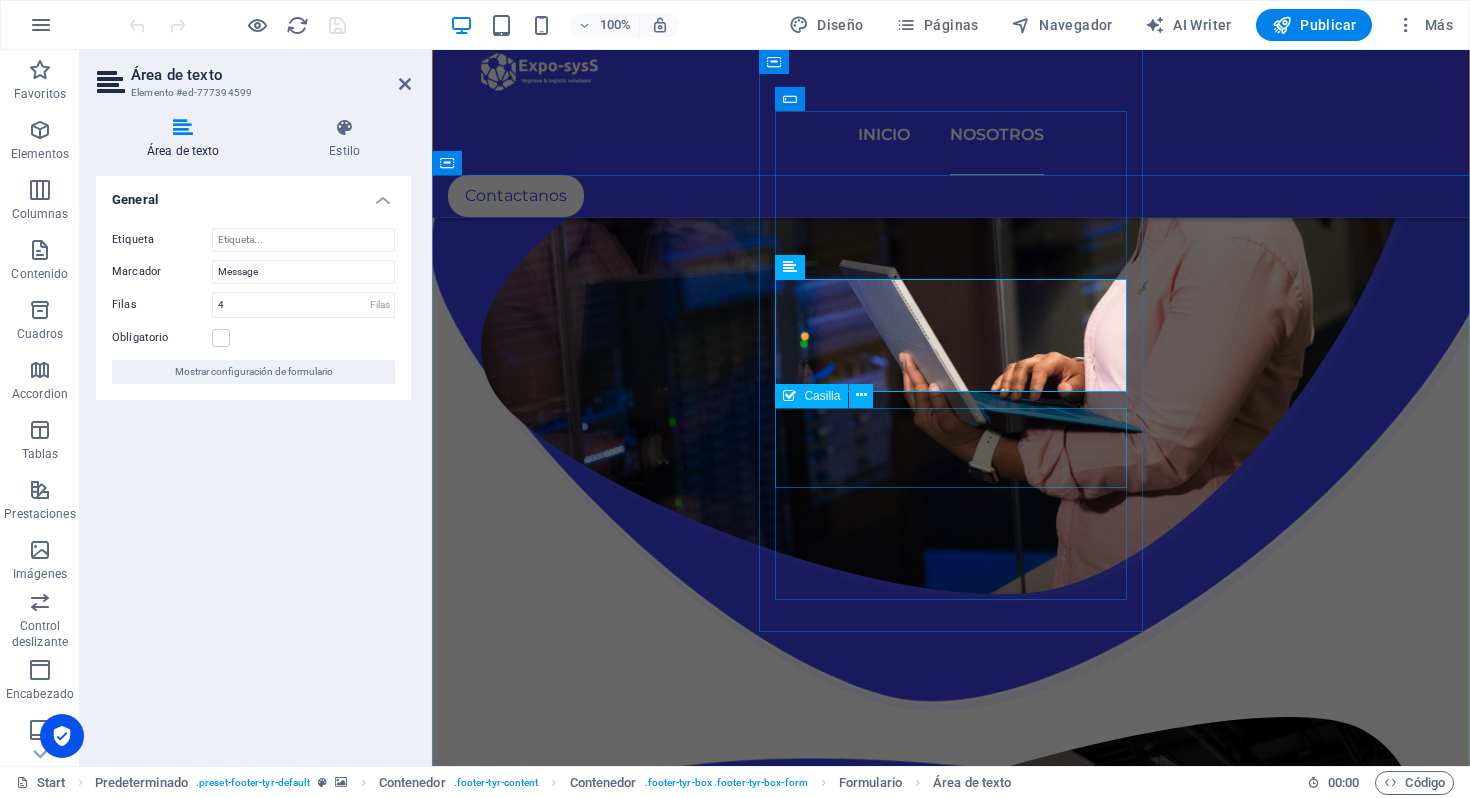 click on "He leído y entiendo las politicas de privacidad." 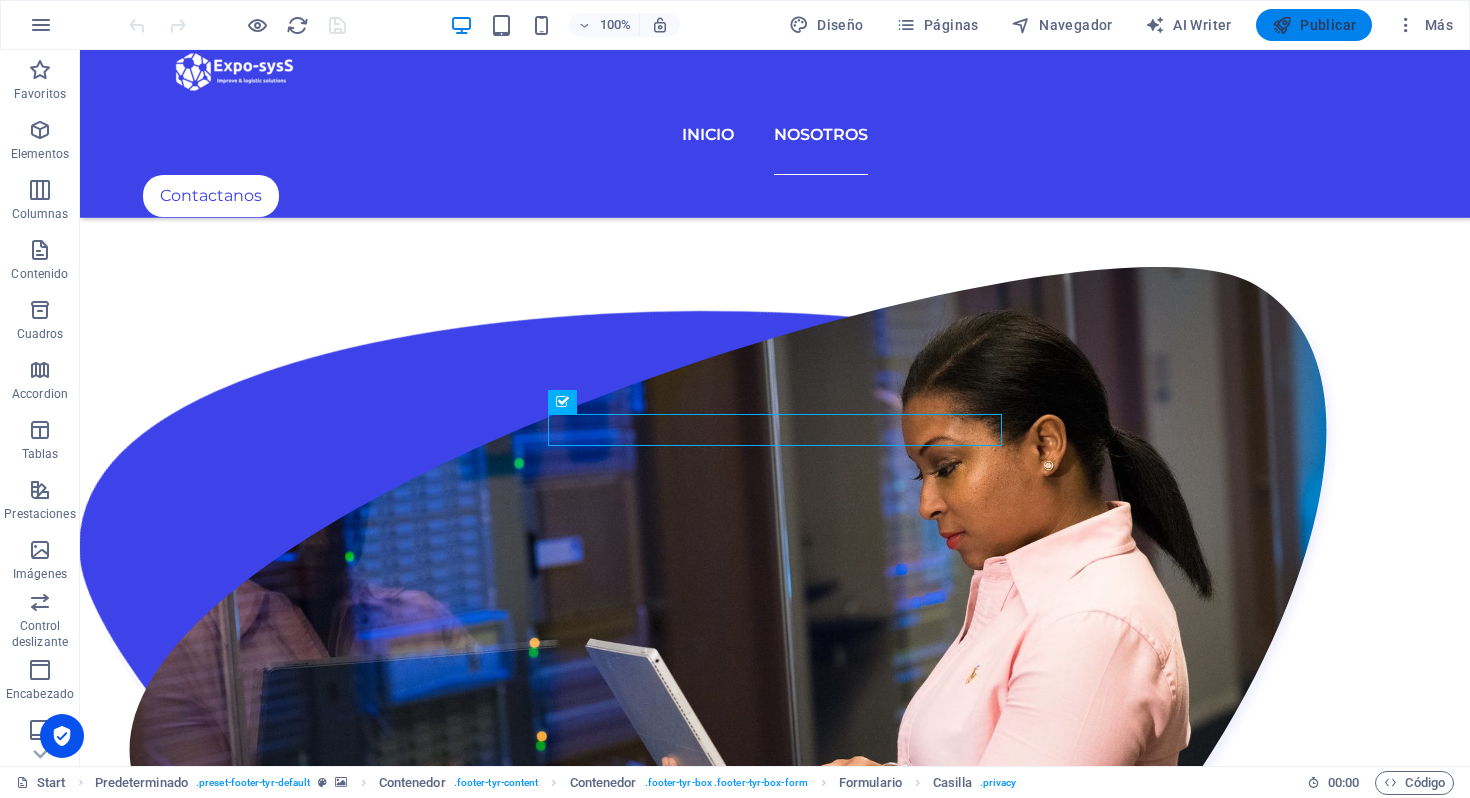 click on "Publicar" at bounding box center [1314, 25] 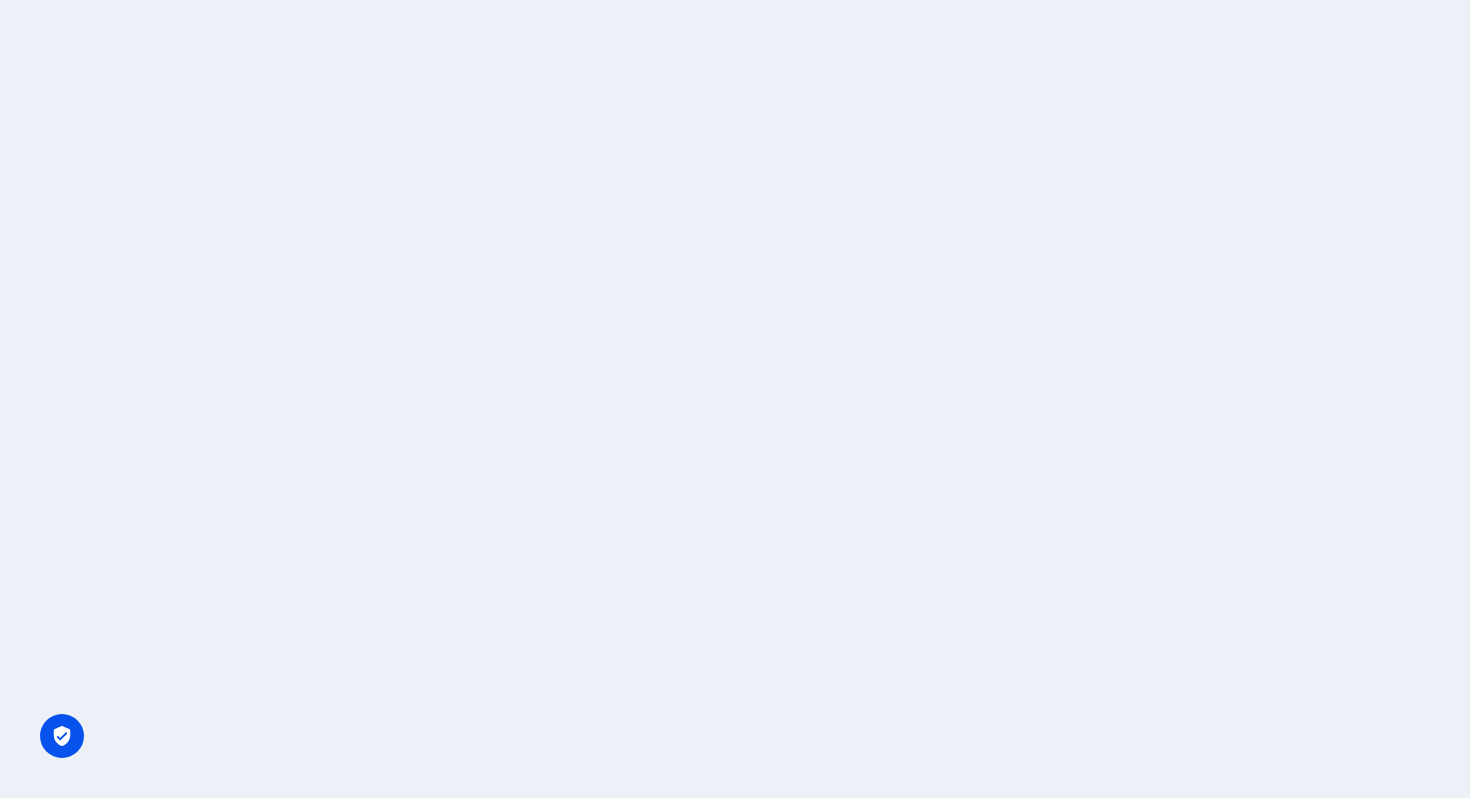 scroll, scrollTop: 0, scrollLeft: 0, axis: both 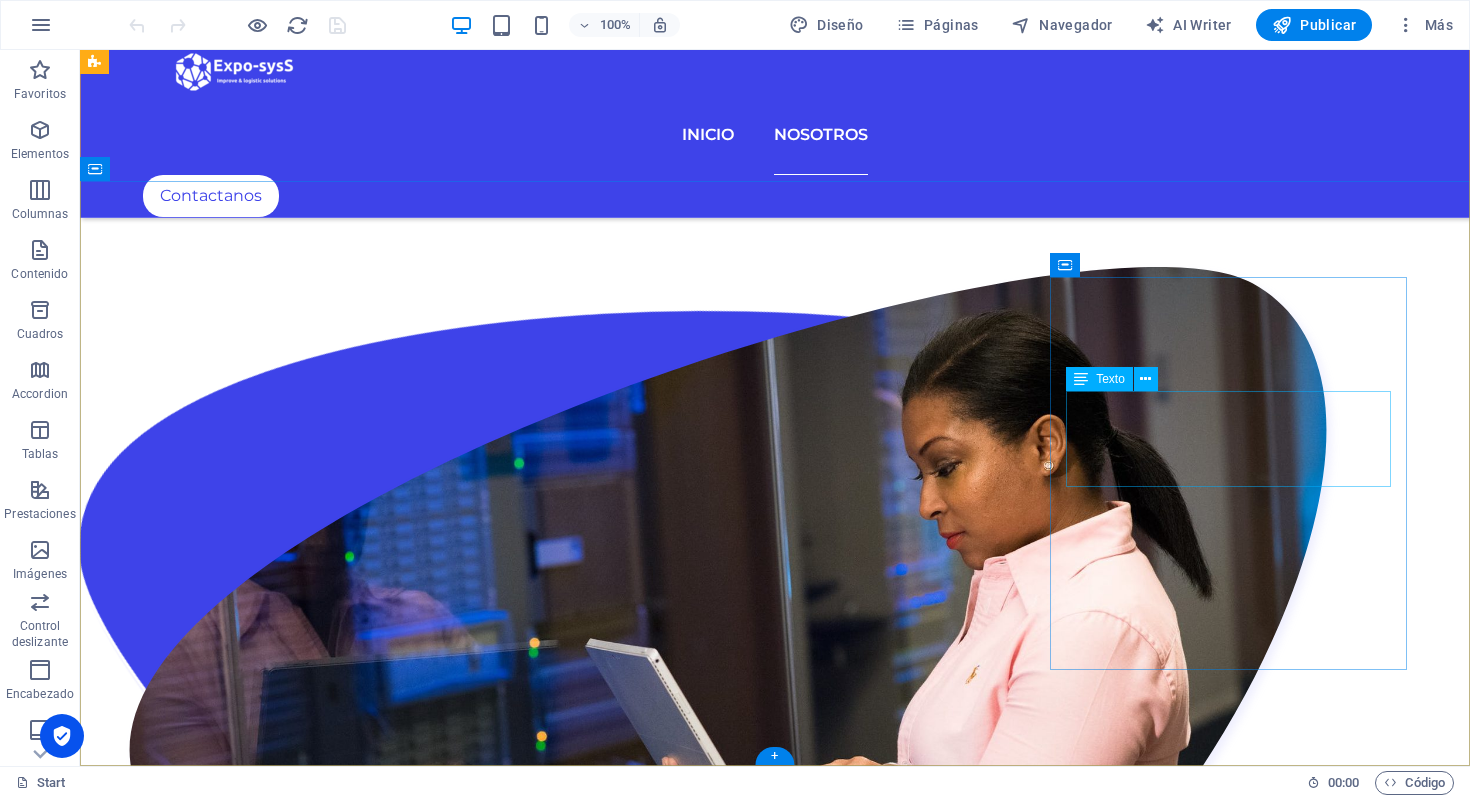 click on "ExposysS +(502) 2441-0725 hola@exposyss.com" at bounding box center (775, 6848) 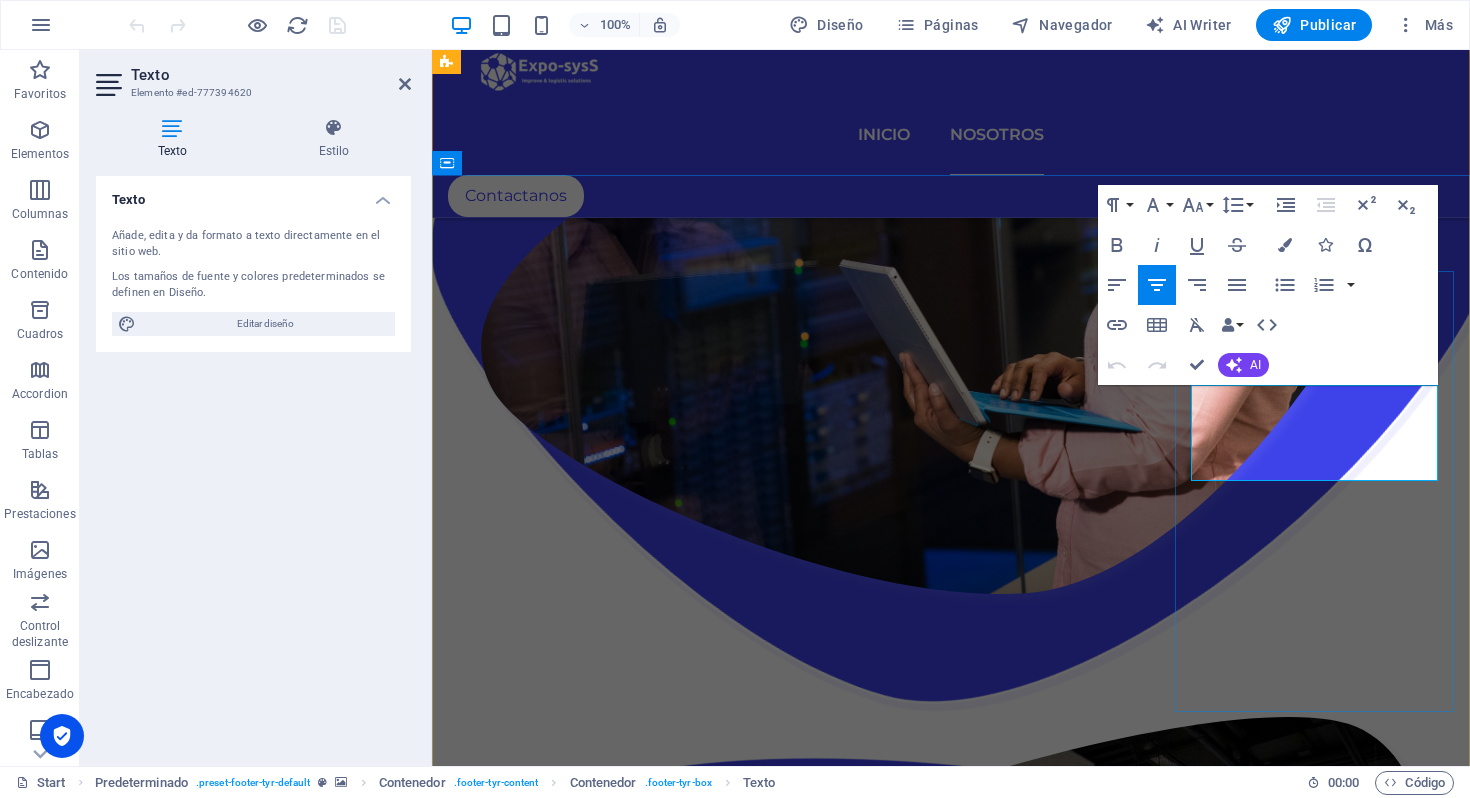 click on "[PHONE_NUMBER]" at bounding box center [951, 6135] 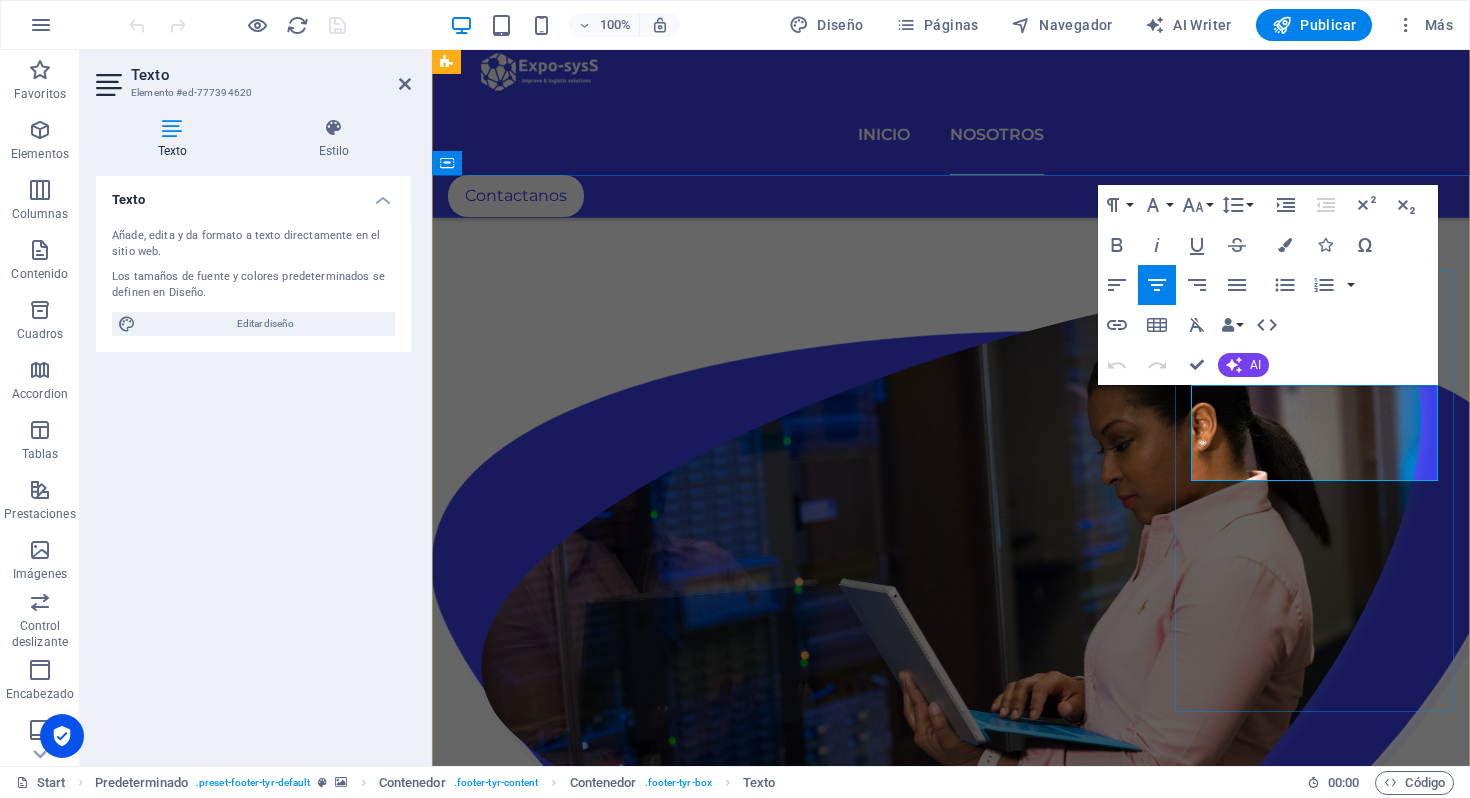 scroll, scrollTop: 3730, scrollLeft: 0, axis: vertical 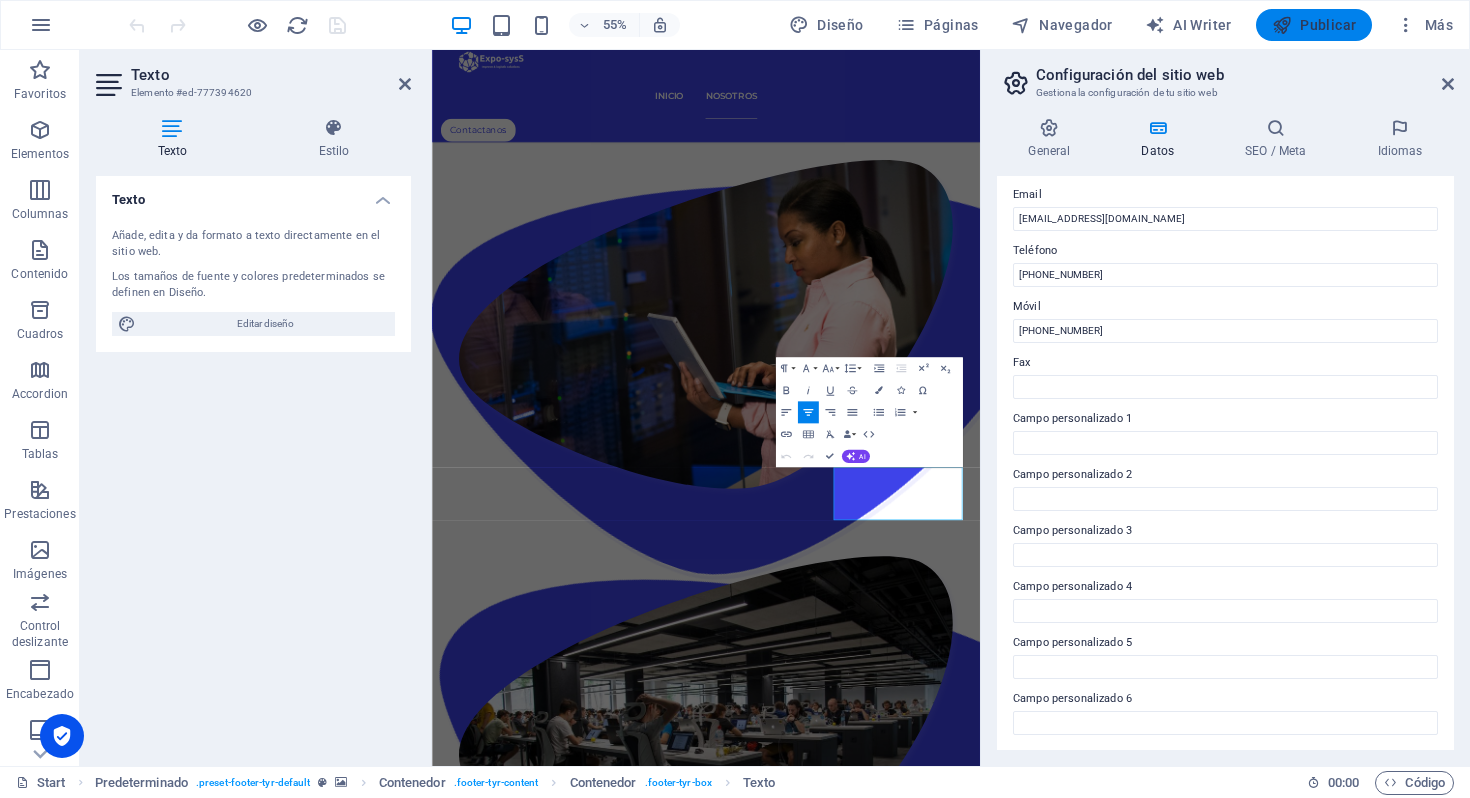 click on "Publicar" at bounding box center [1314, 25] 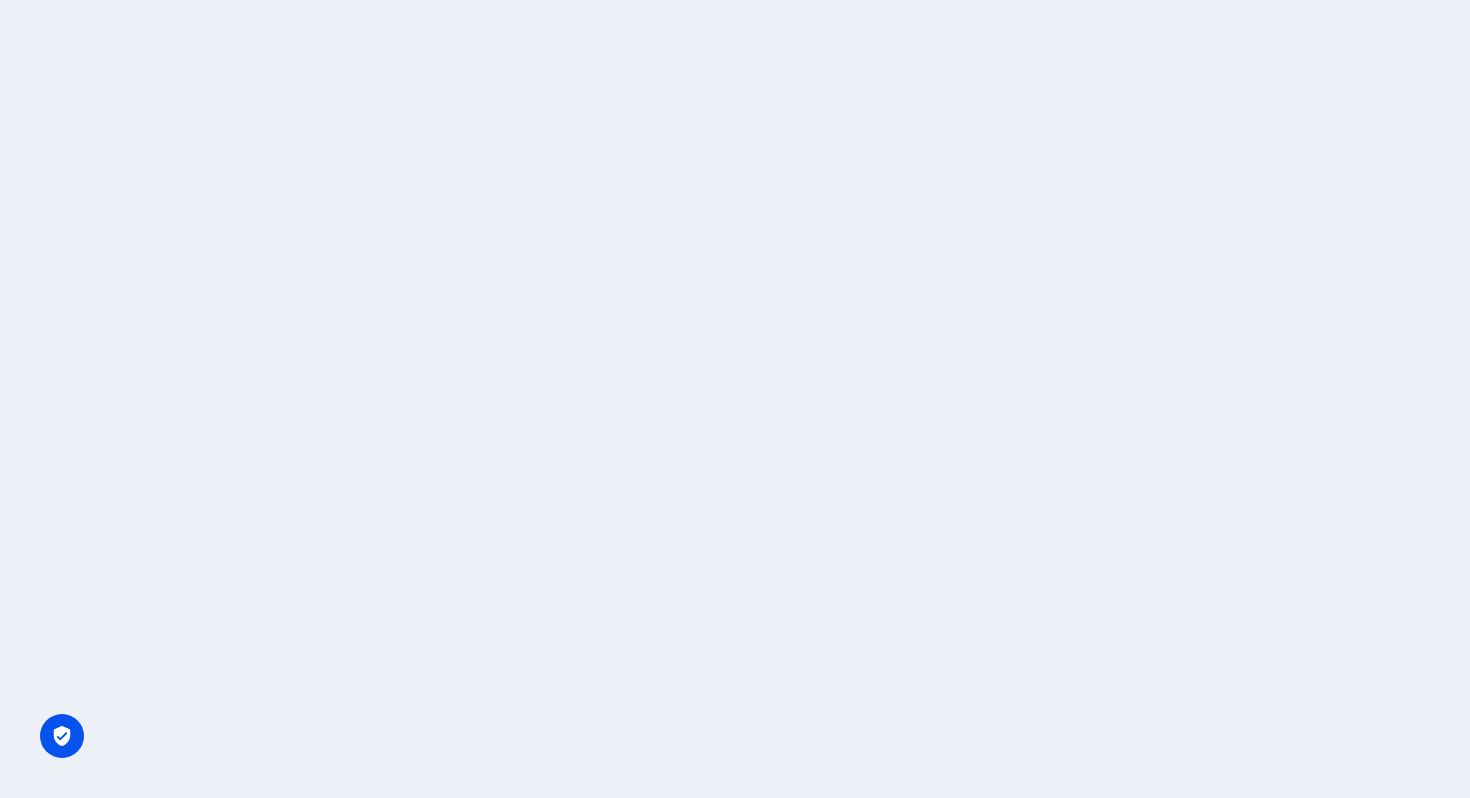 scroll, scrollTop: 0, scrollLeft: 0, axis: both 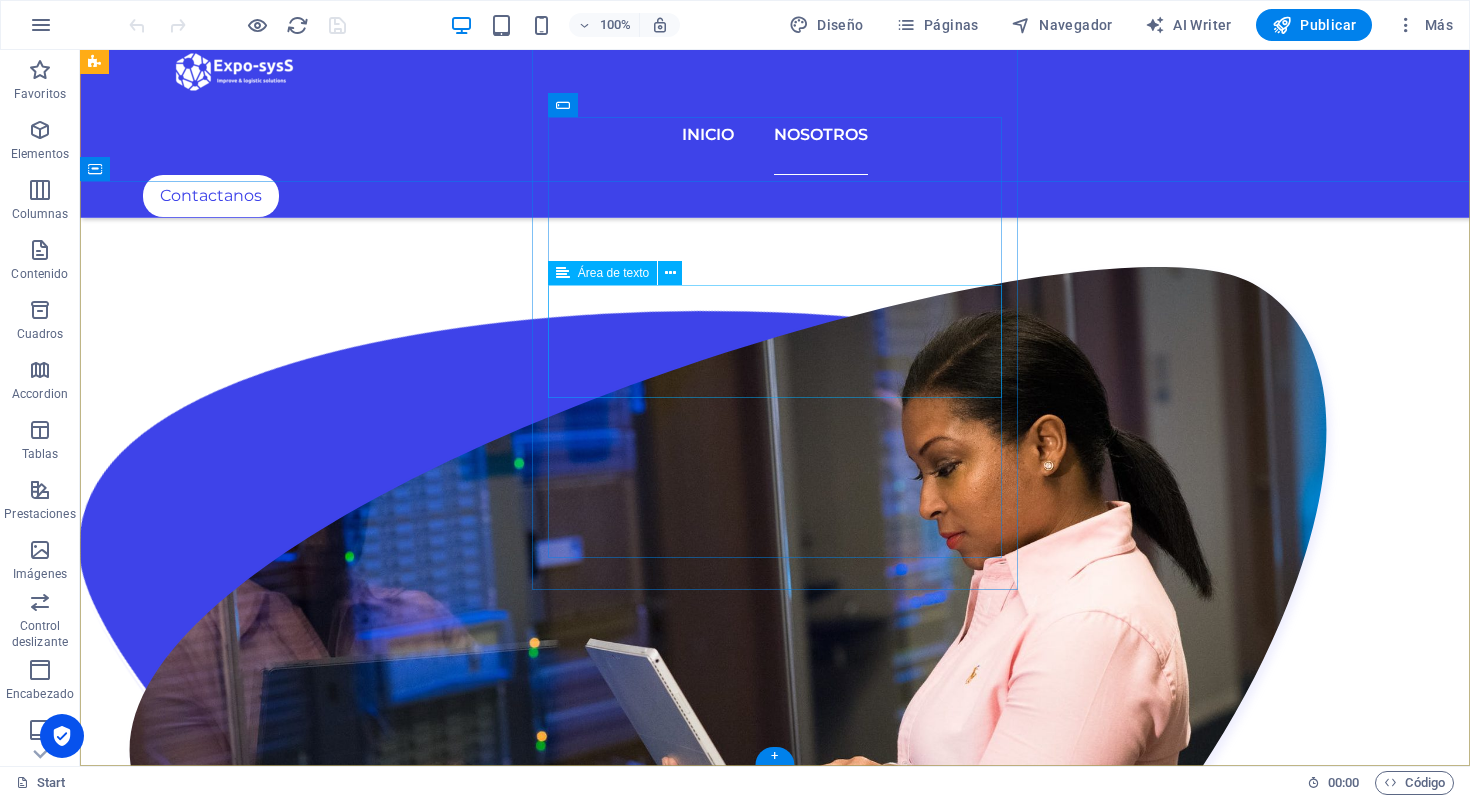 click 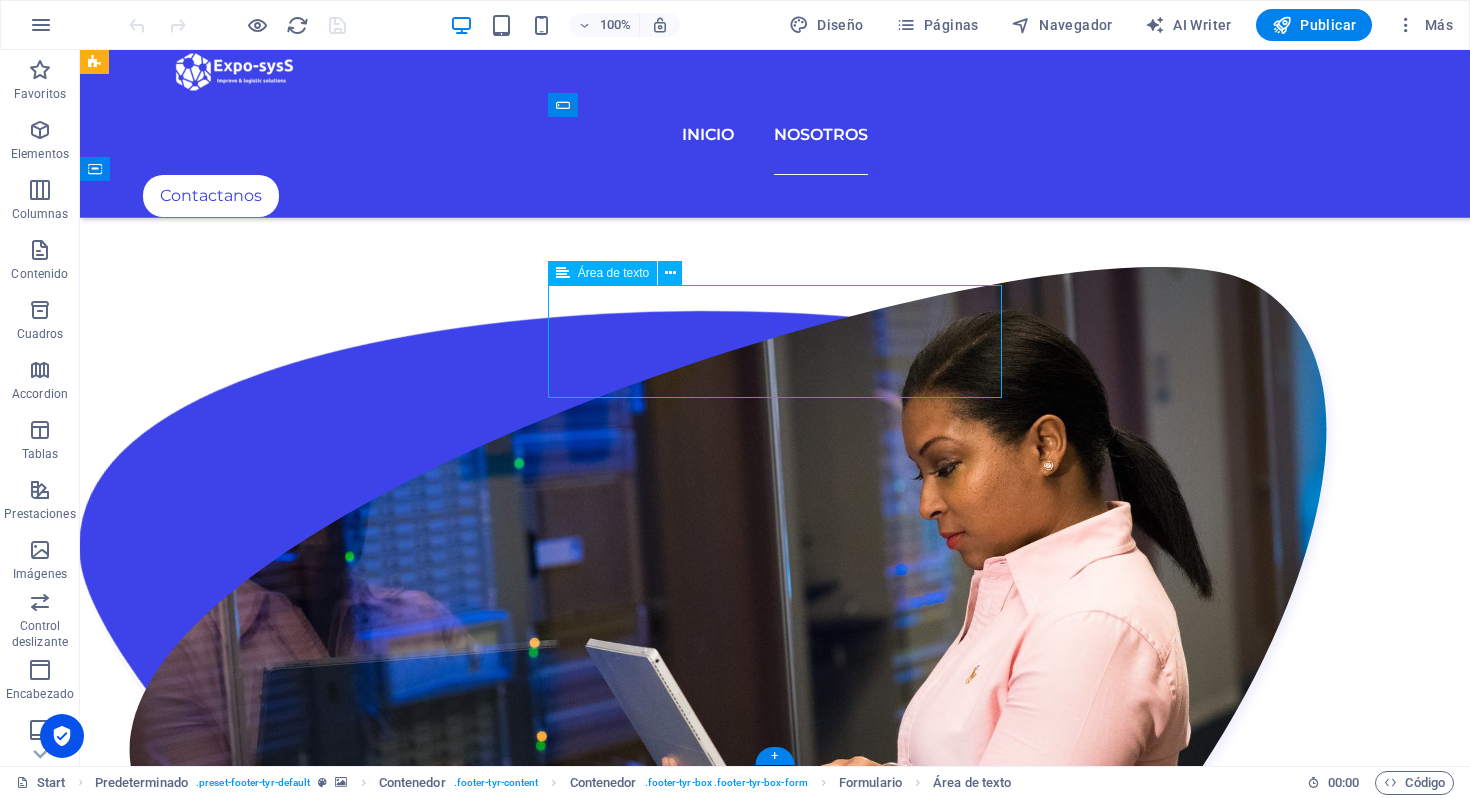 click 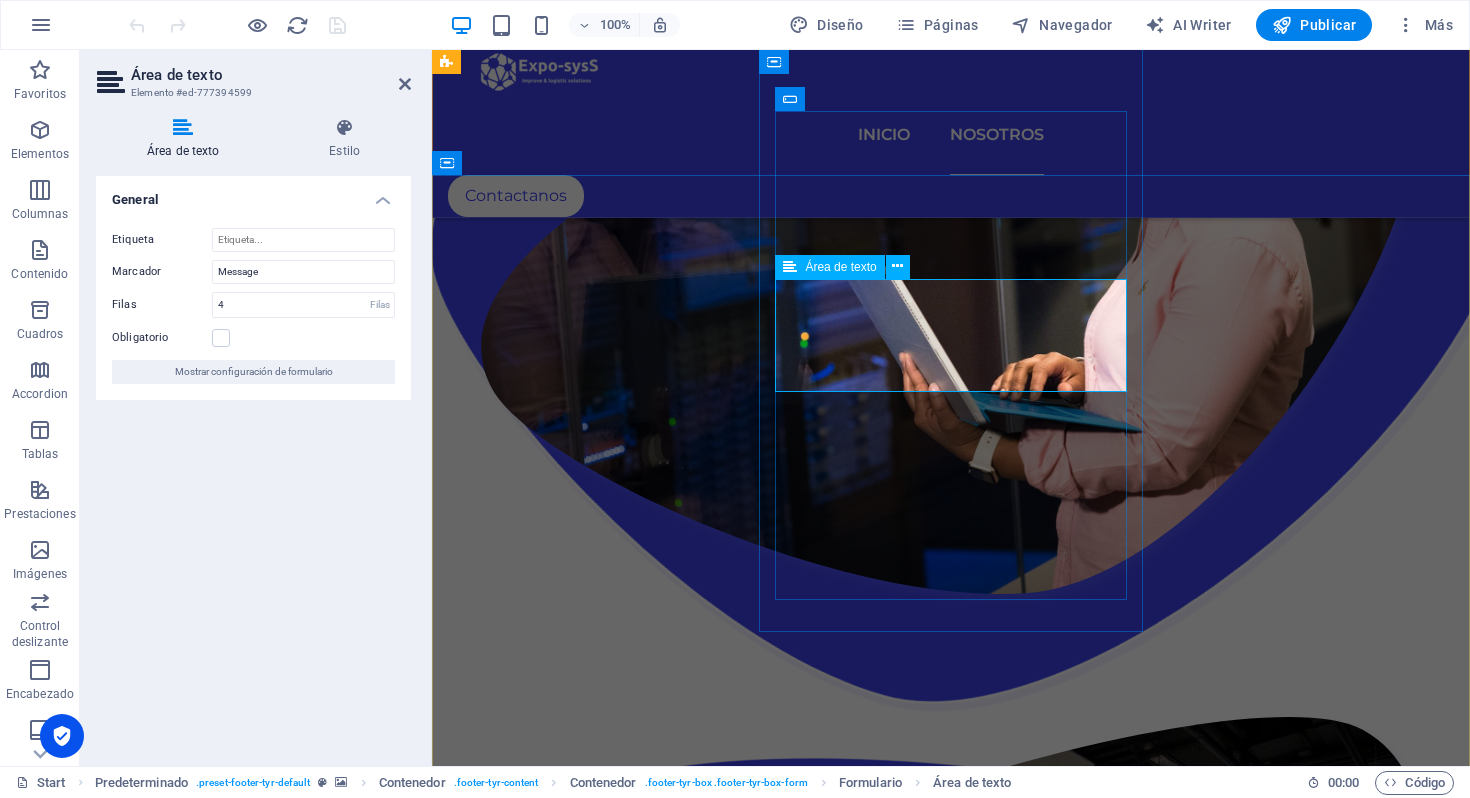 click 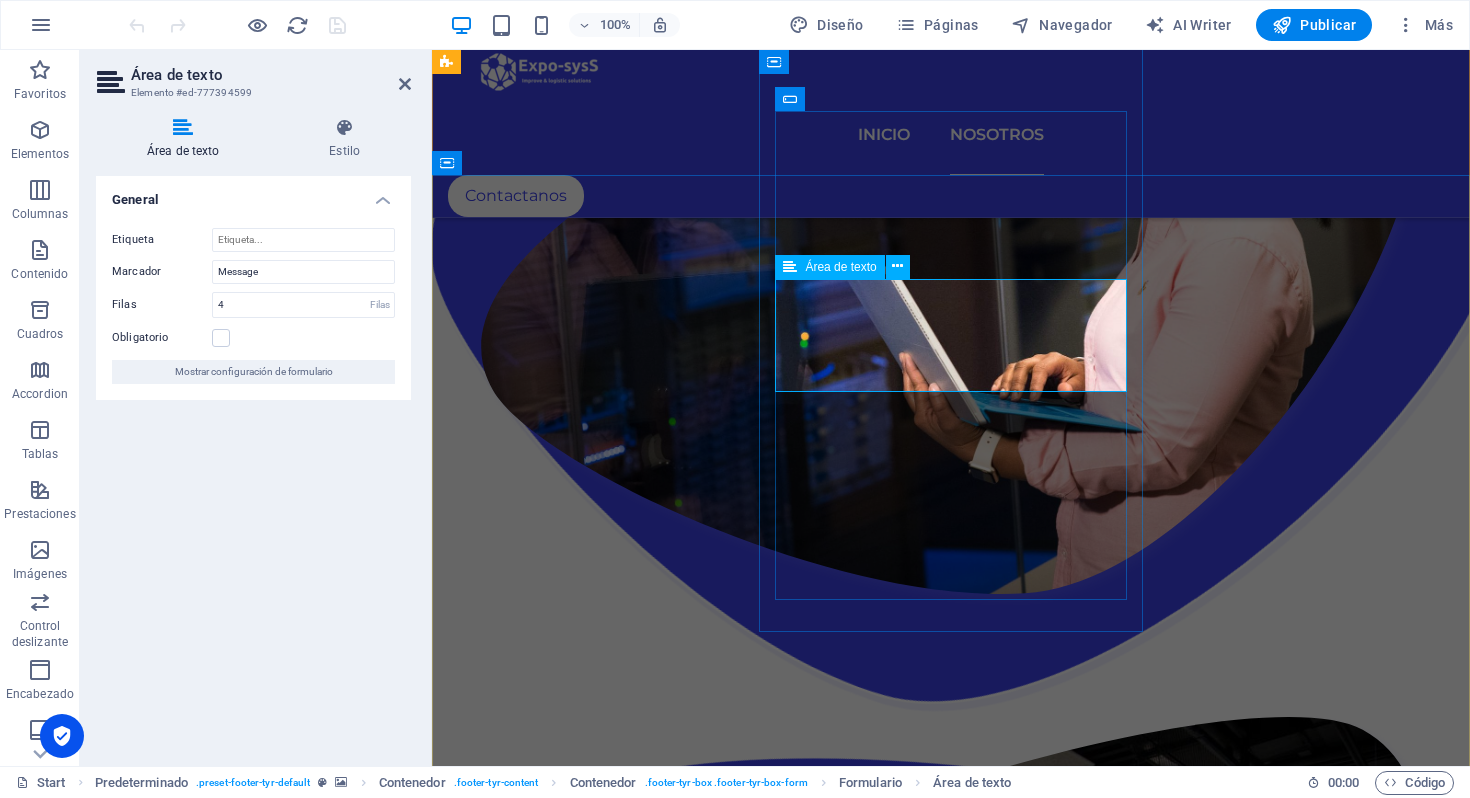 click 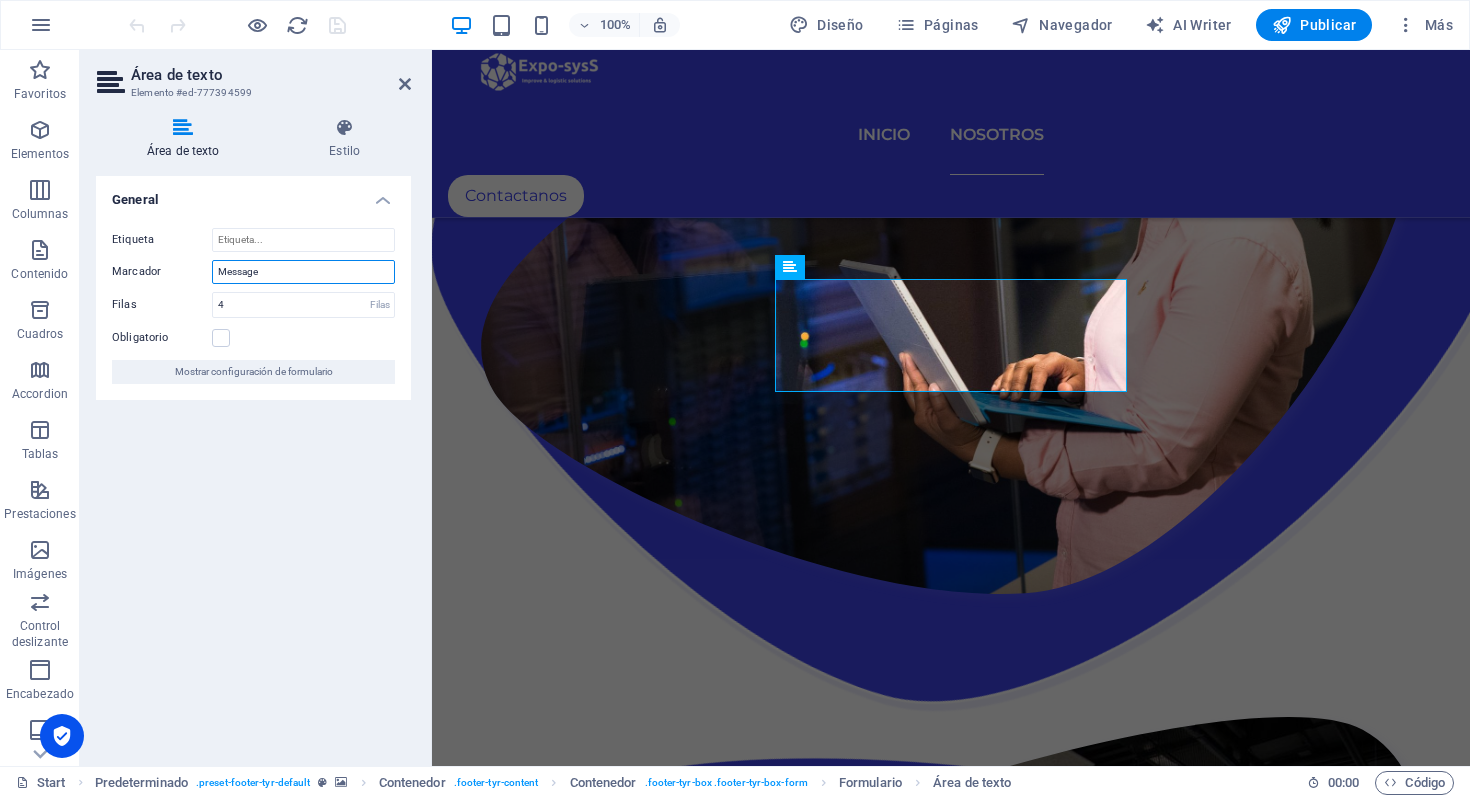 click on "Message" at bounding box center (303, 272) 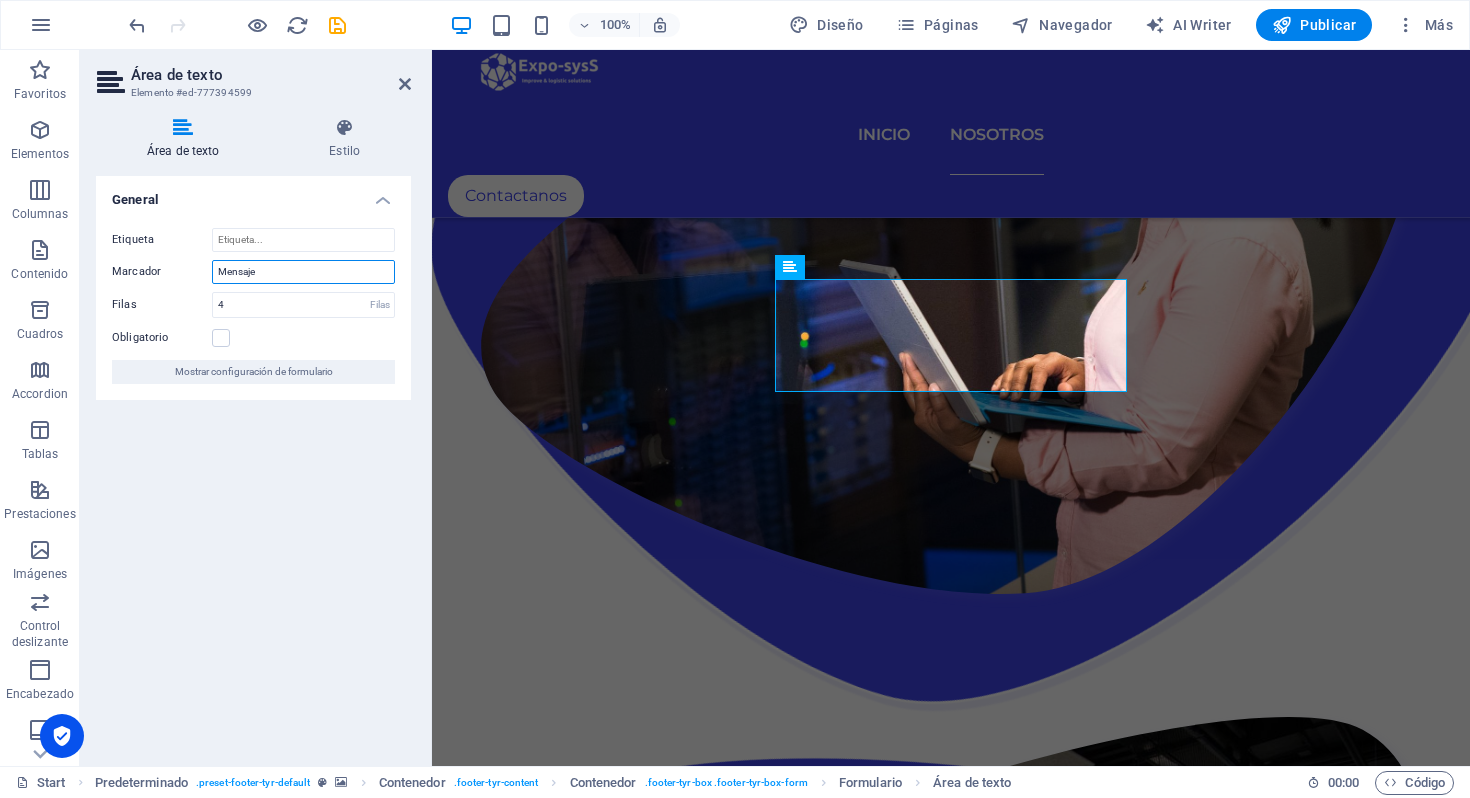 type on "Mensaje" 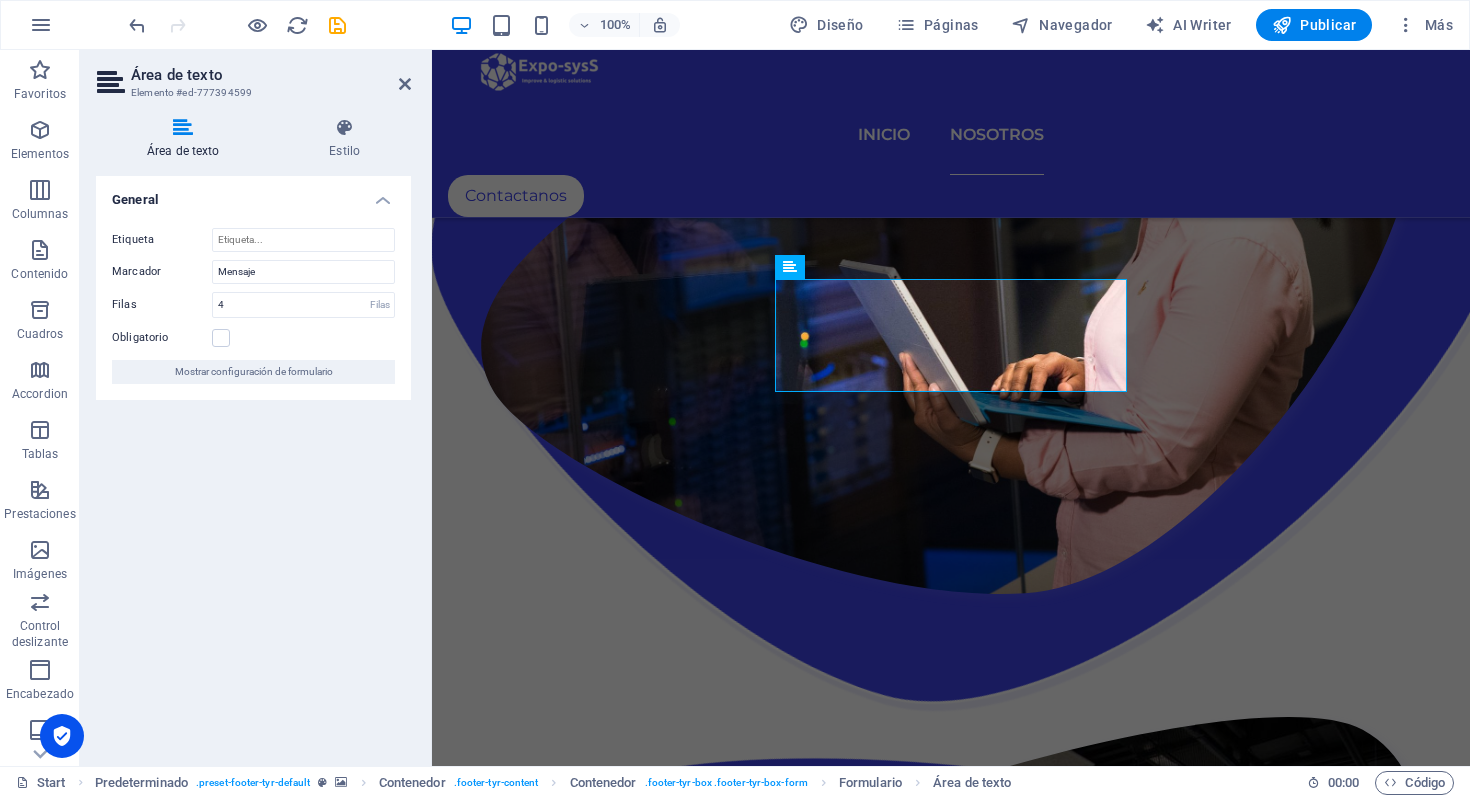 click on "Área de texto" at bounding box center [271, 75] 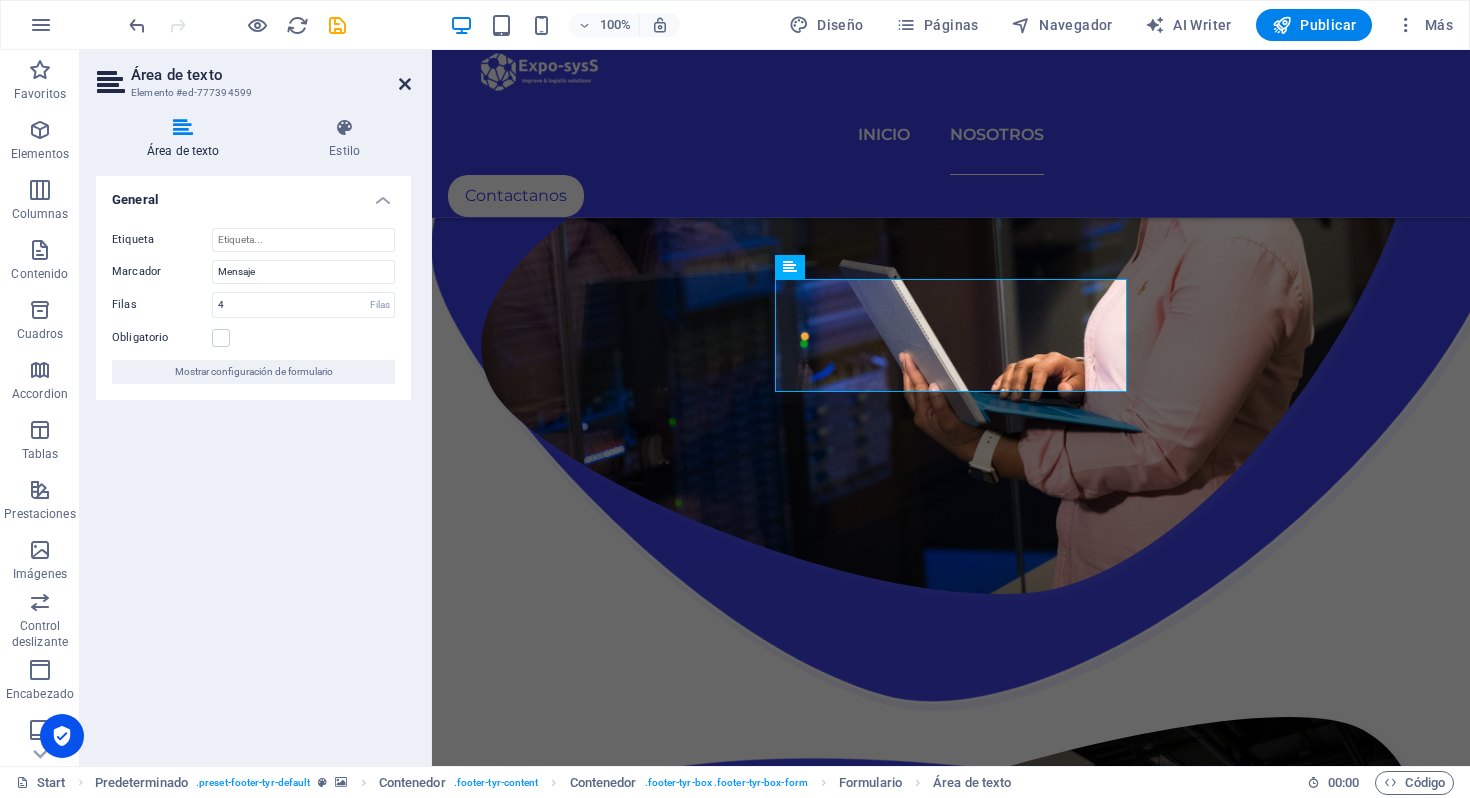click at bounding box center (405, 84) 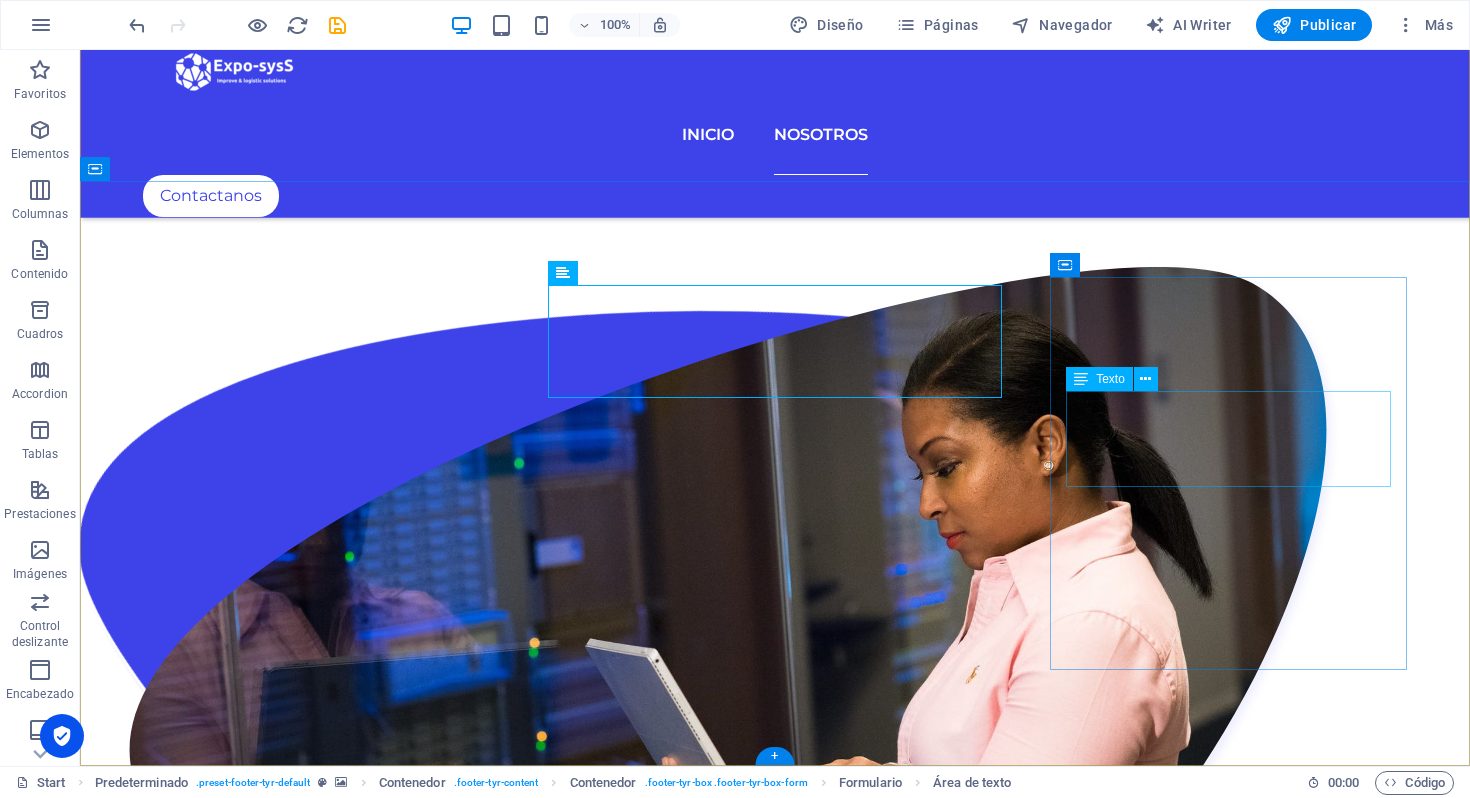 click on "ExposysS [PHONE_NUMBER] [EMAIL_ADDRESS][DOMAIN_NAME]" at bounding box center [775, 6923] 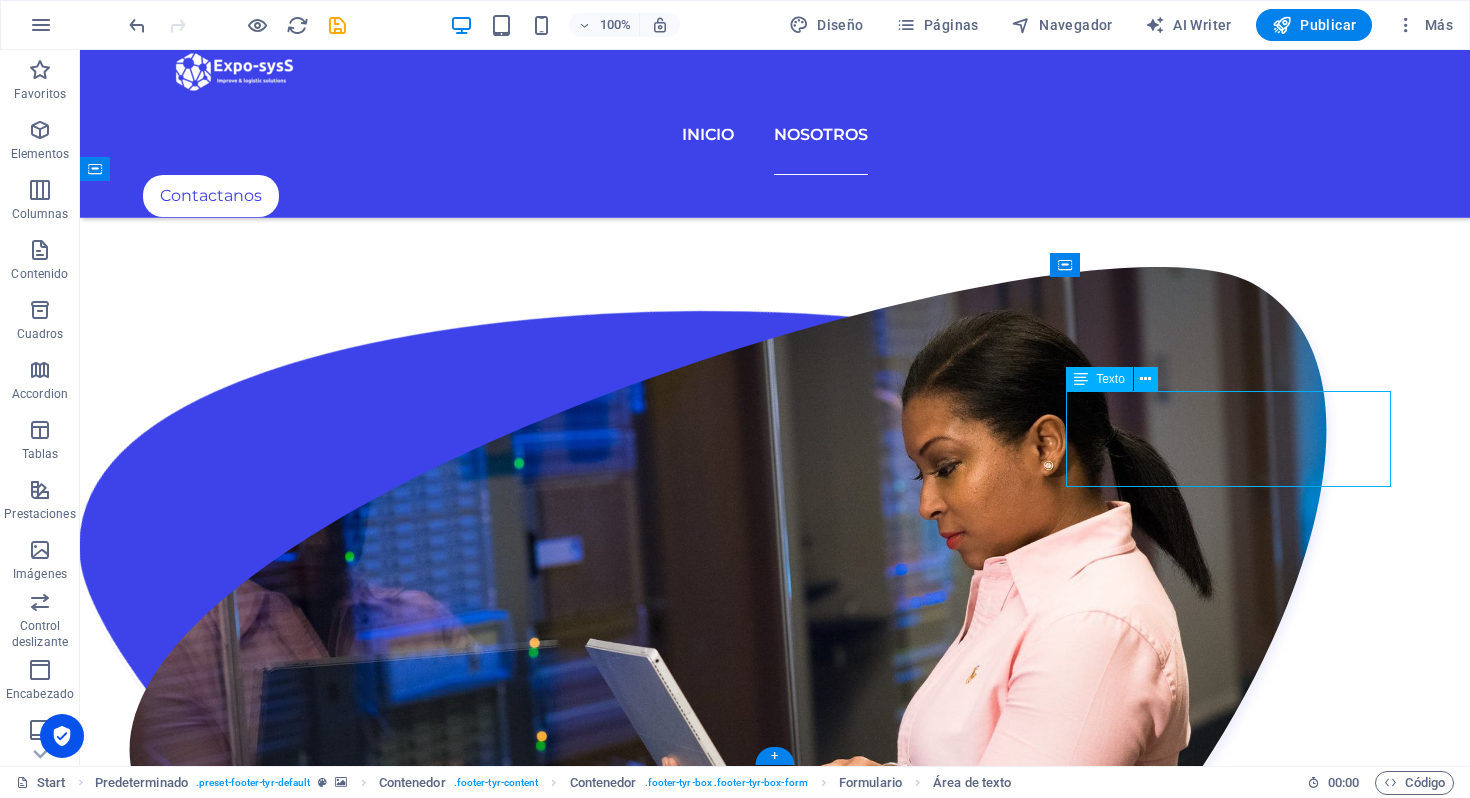 click on "ExposysS [PHONE_NUMBER] [EMAIL_ADDRESS][DOMAIN_NAME]" at bounding box center (775, 6923) 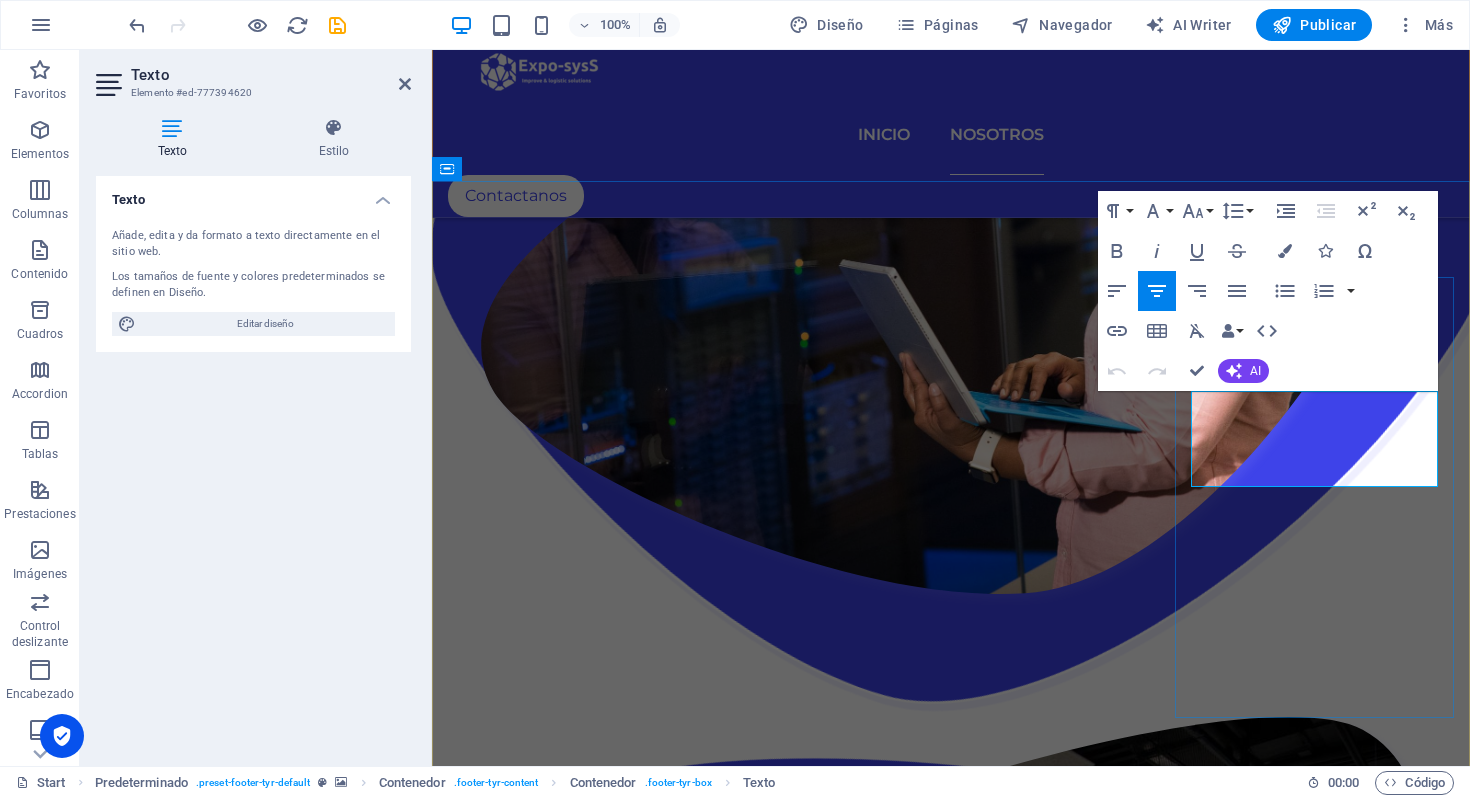 scroll, scrollTop: 3740, scrollLeft: 0, axis: vertical 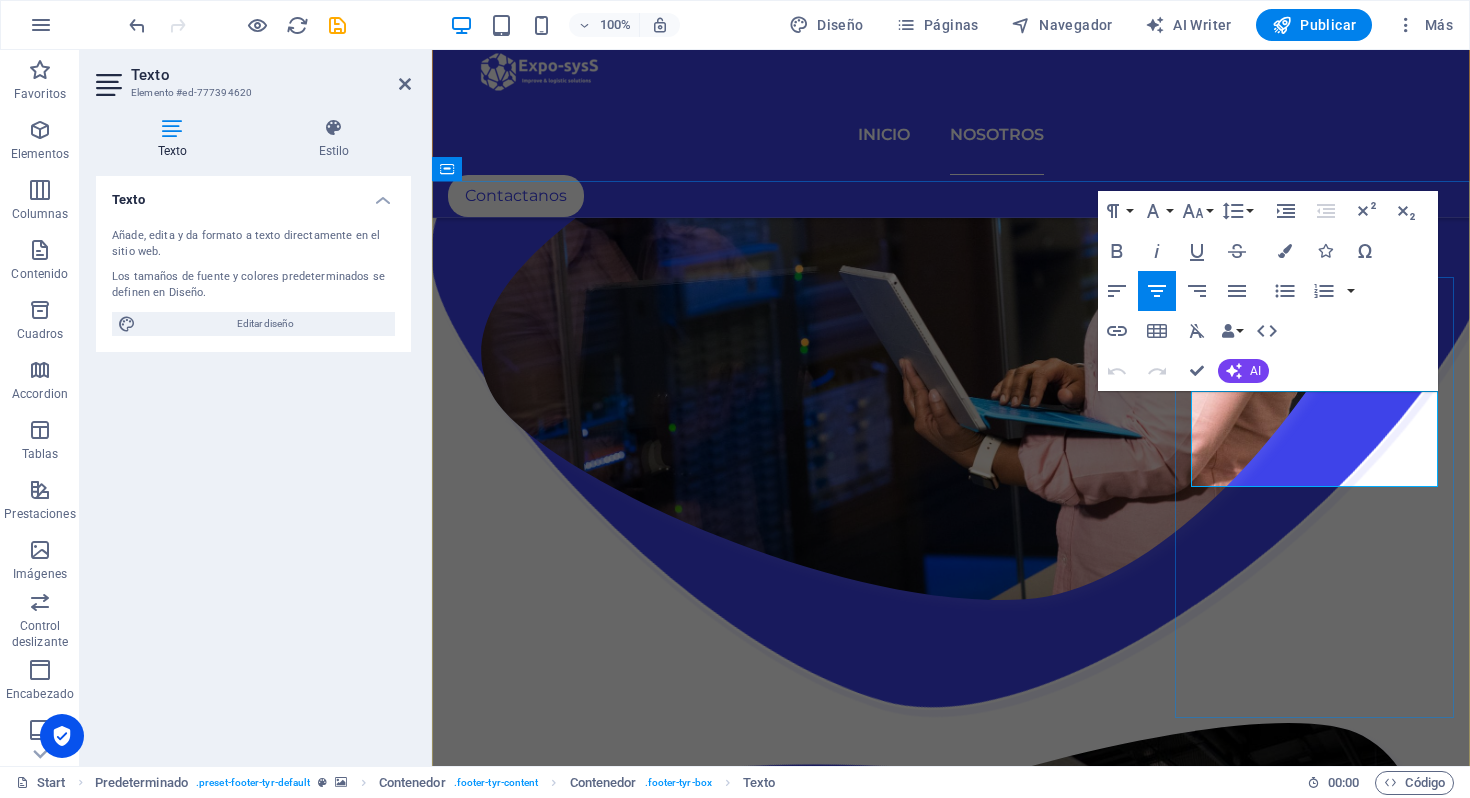 click on "[PHONE_NUMBER]" at bounding box center (951, 6216) 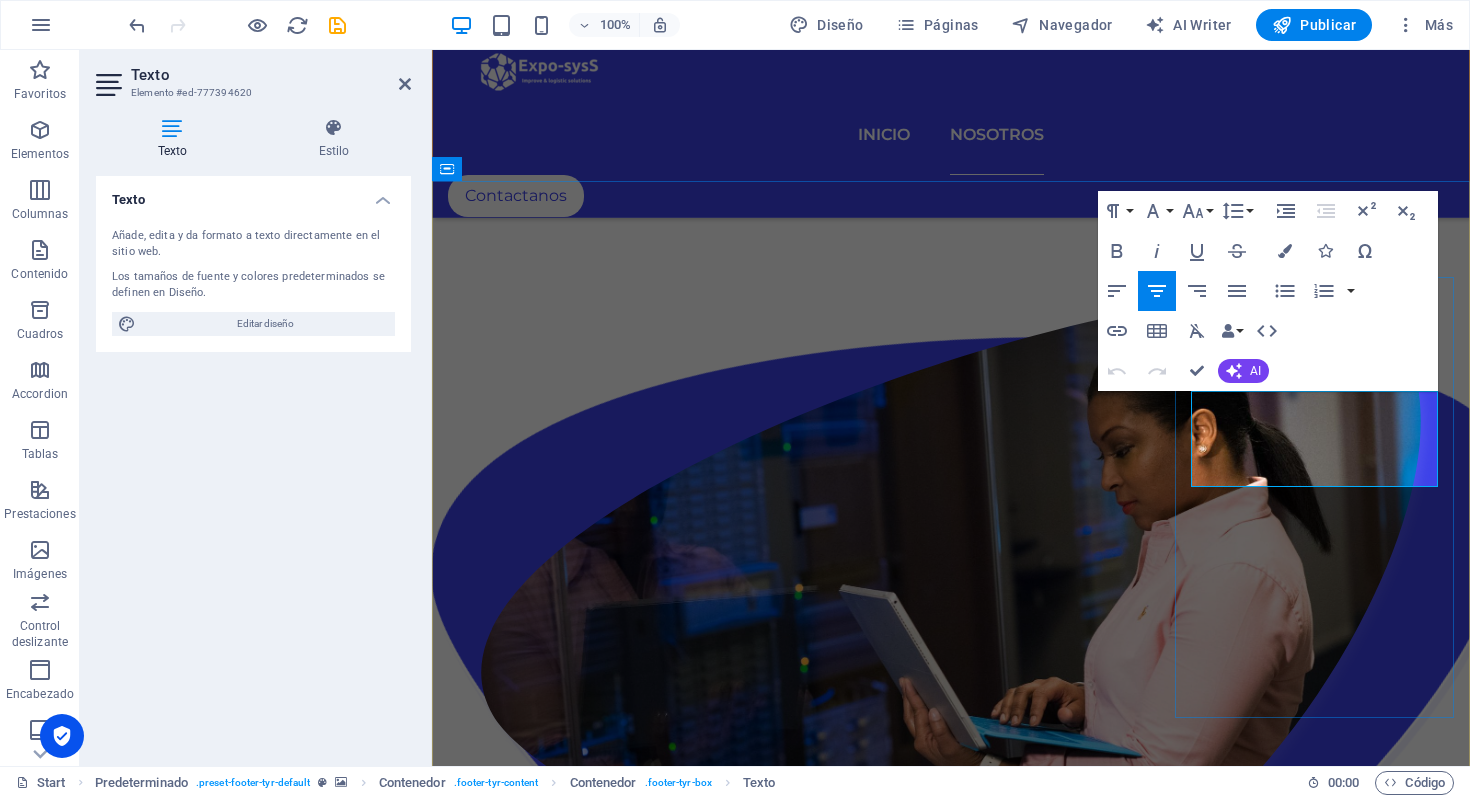 scroll, scrollTop: 3730, scrollLeft: 0, axis: vertical 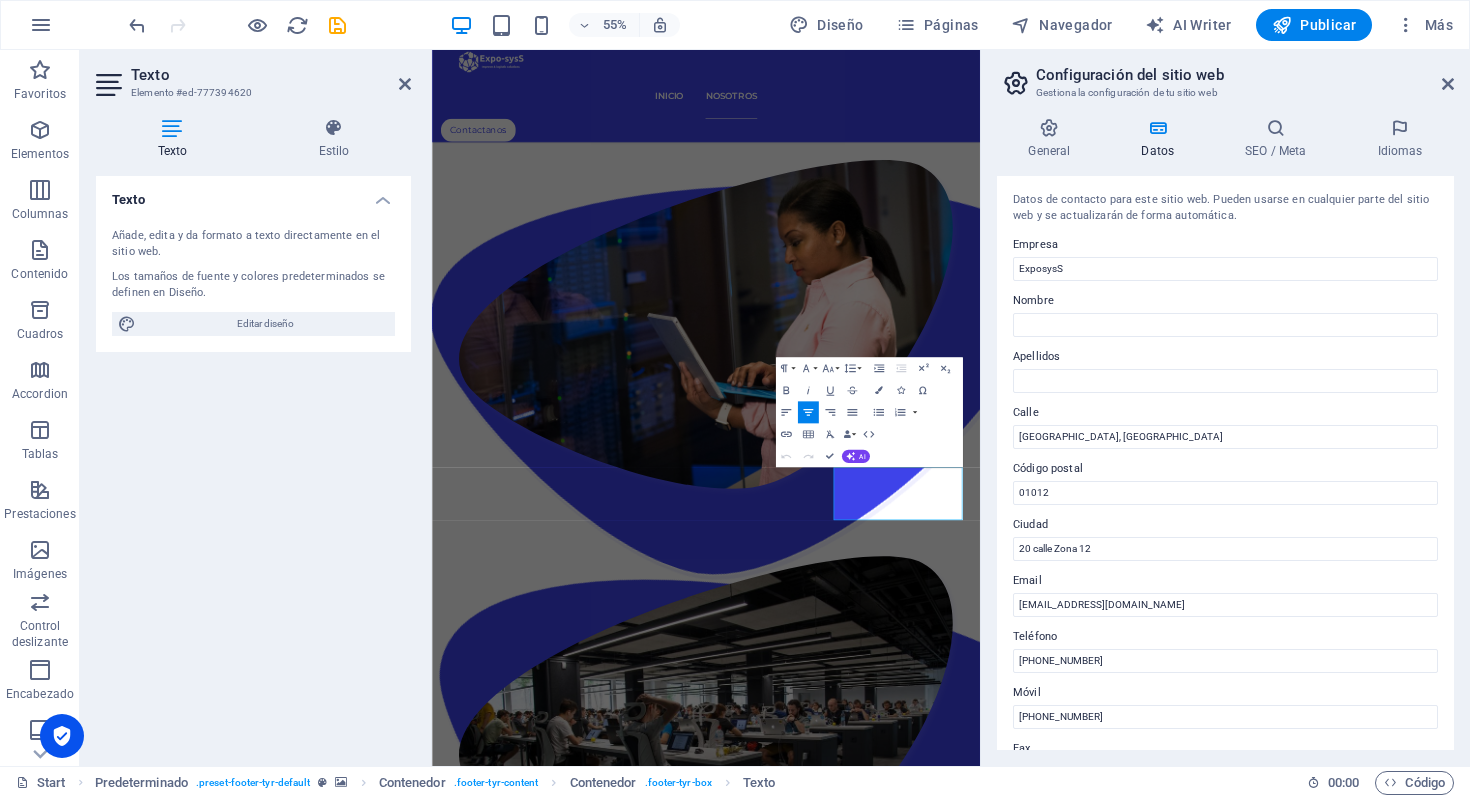 click on "[GEOGRAPHIC_DATA], [GEOGRAPHIC_DATA]" at bounding box center (1225, 437) 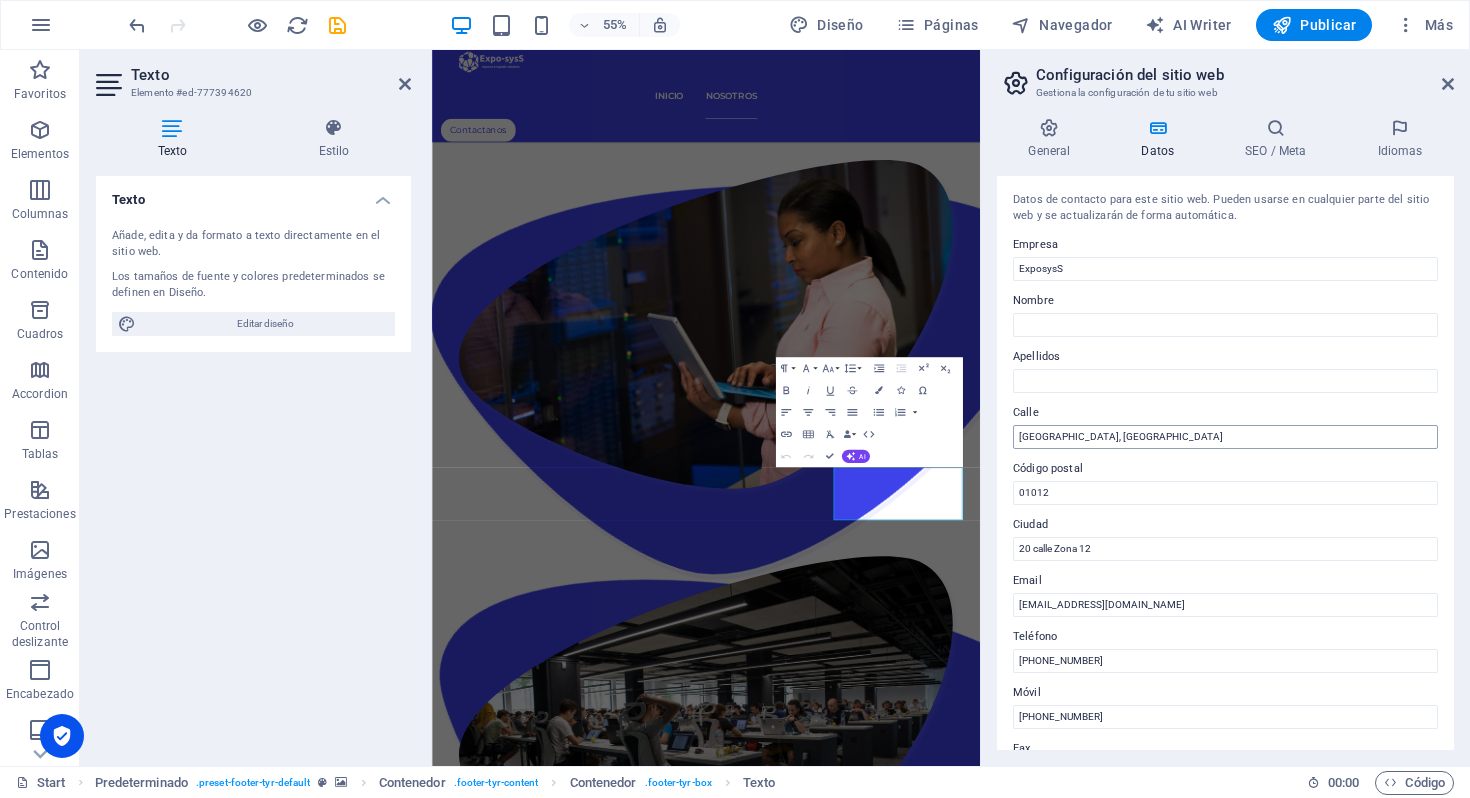 click on "[GEOGRAPHIC_DATA], [GEOGRAPHIC_DATA]" at bounding box center (1225, 437) 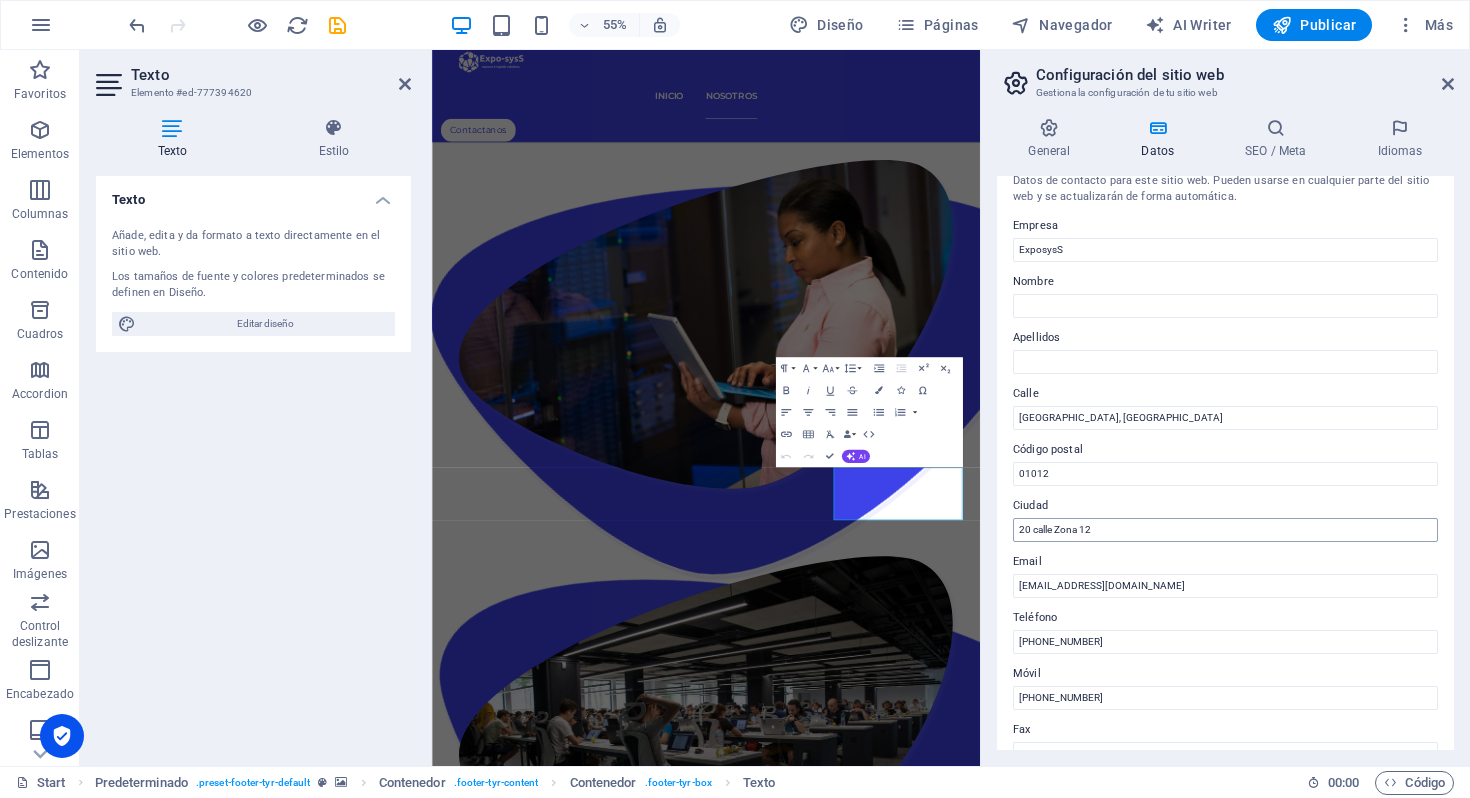 scroll, scrollTop: 0, scrollLeft: 0, axis: both 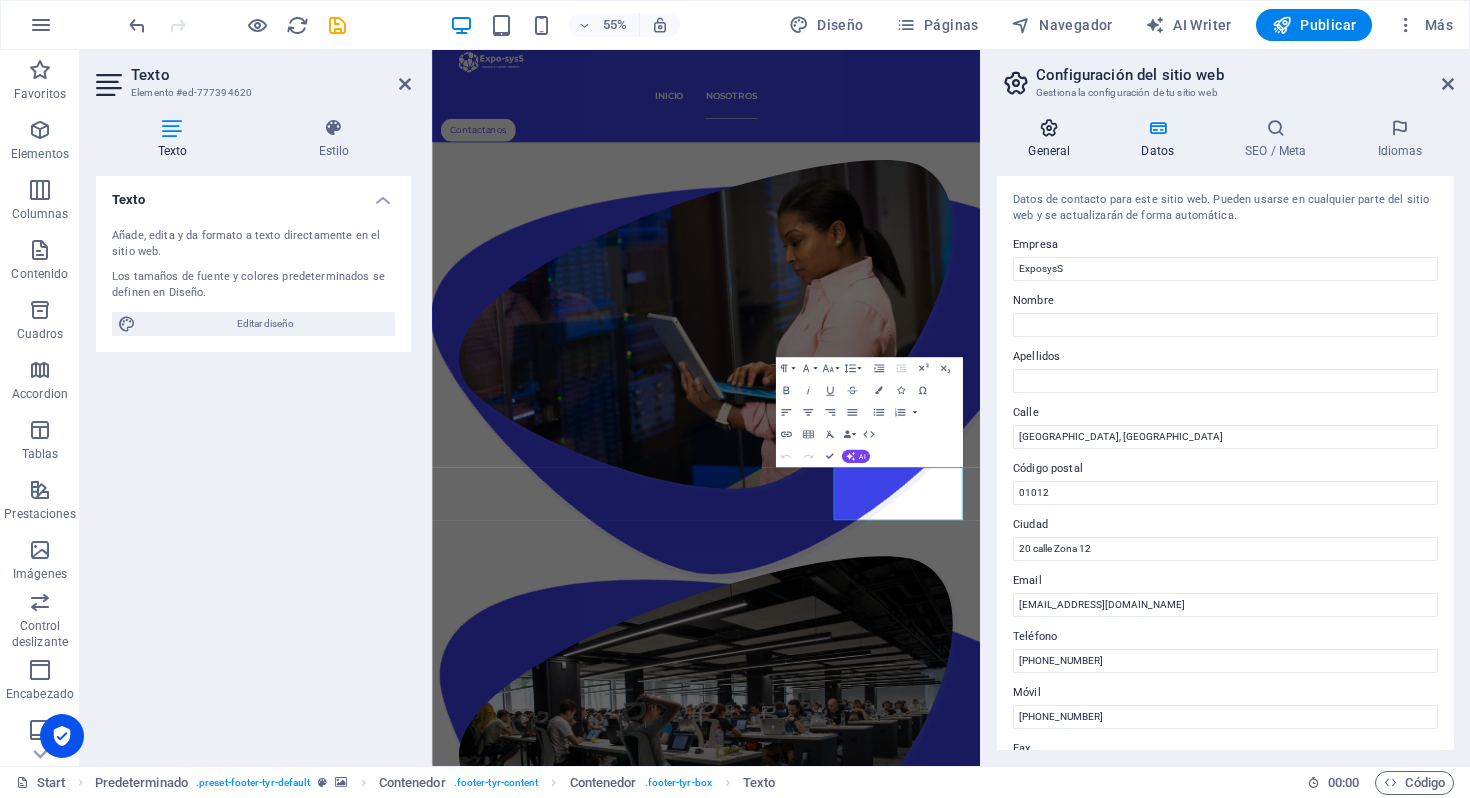 click on "General" at bounding box center [1053, 139] 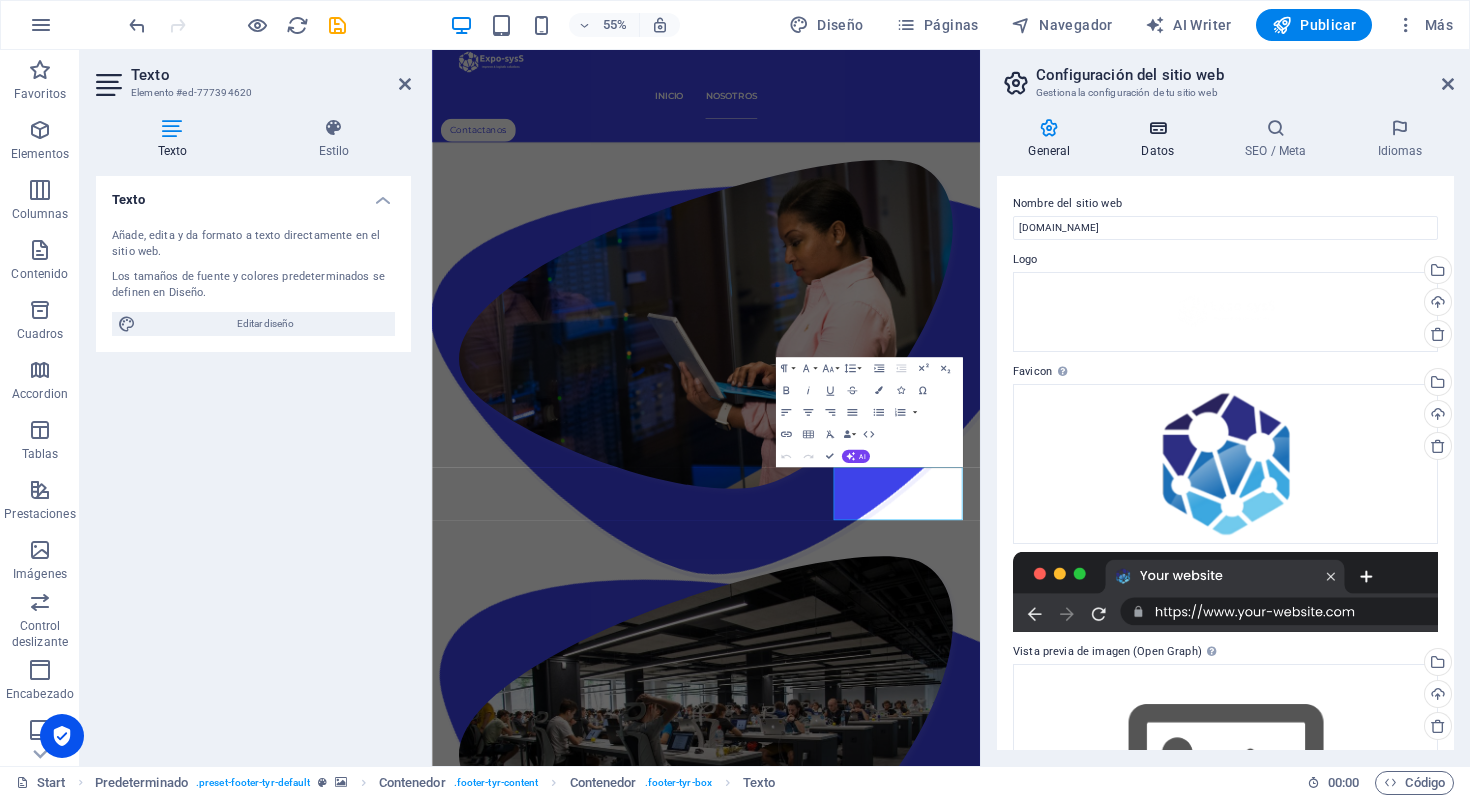 click on "Datos" at bounding box center [1162, 139] 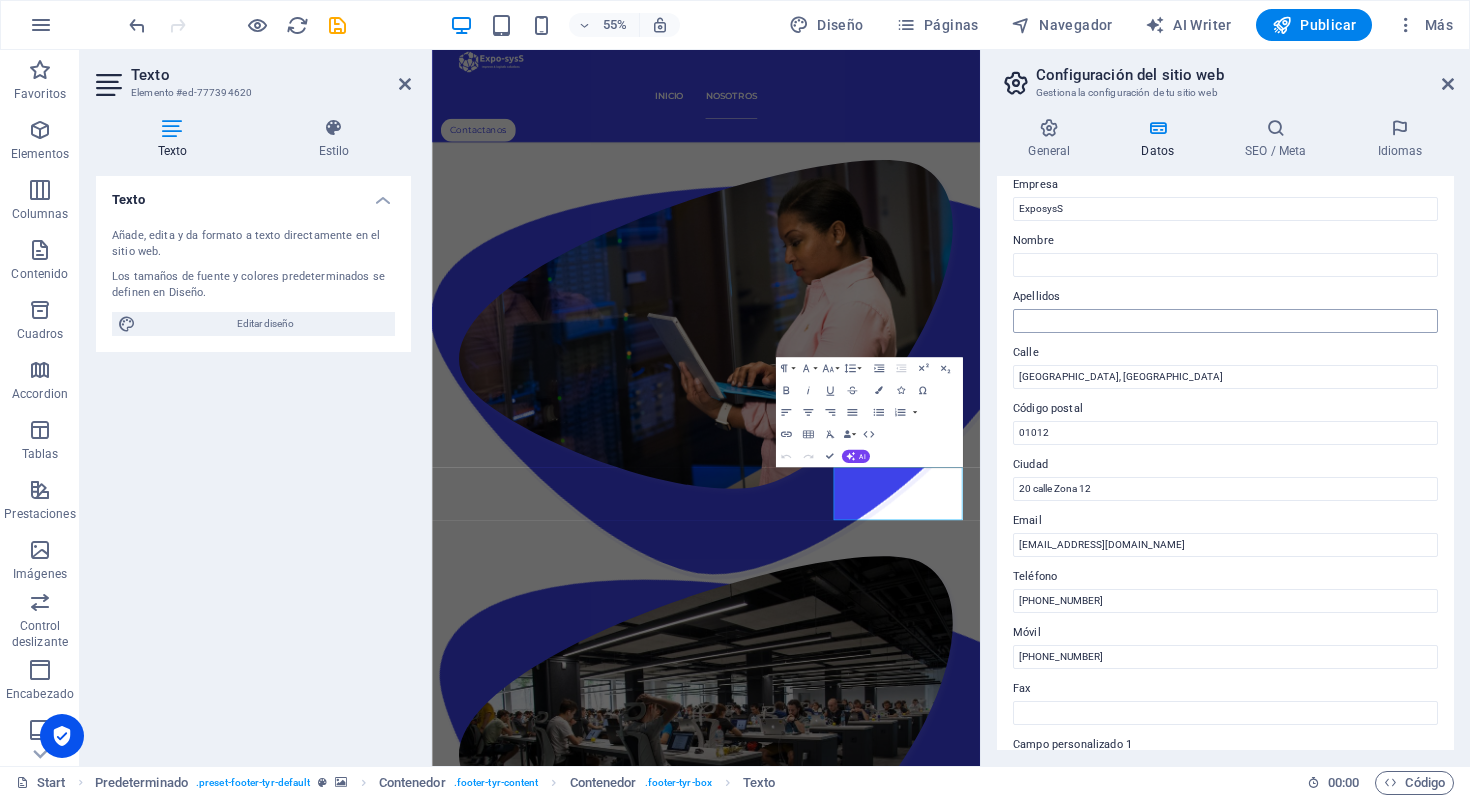 scroll, scrollTop: 0, scrollLeft: 0, axis: both 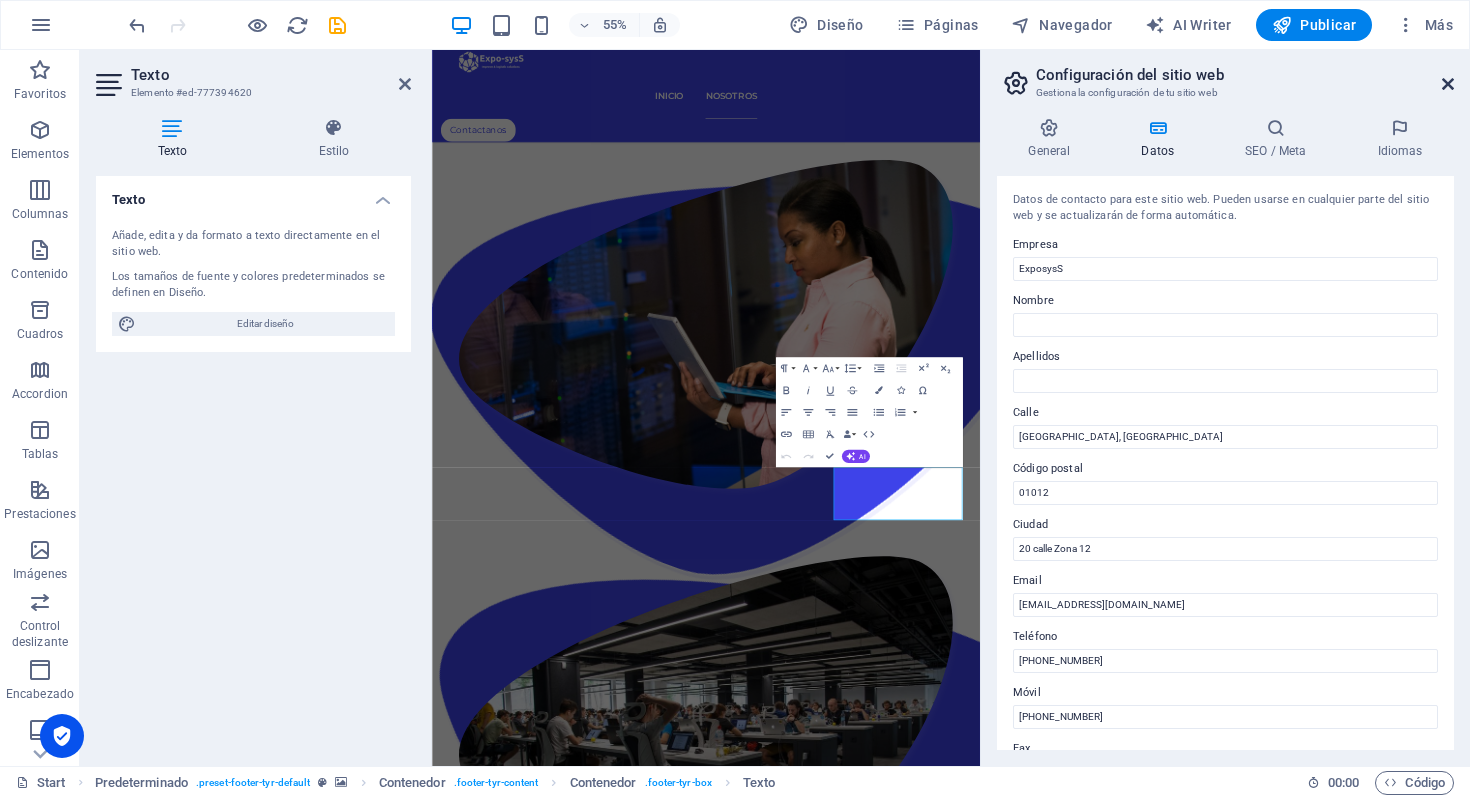 click at bounding box center (1448, 84) 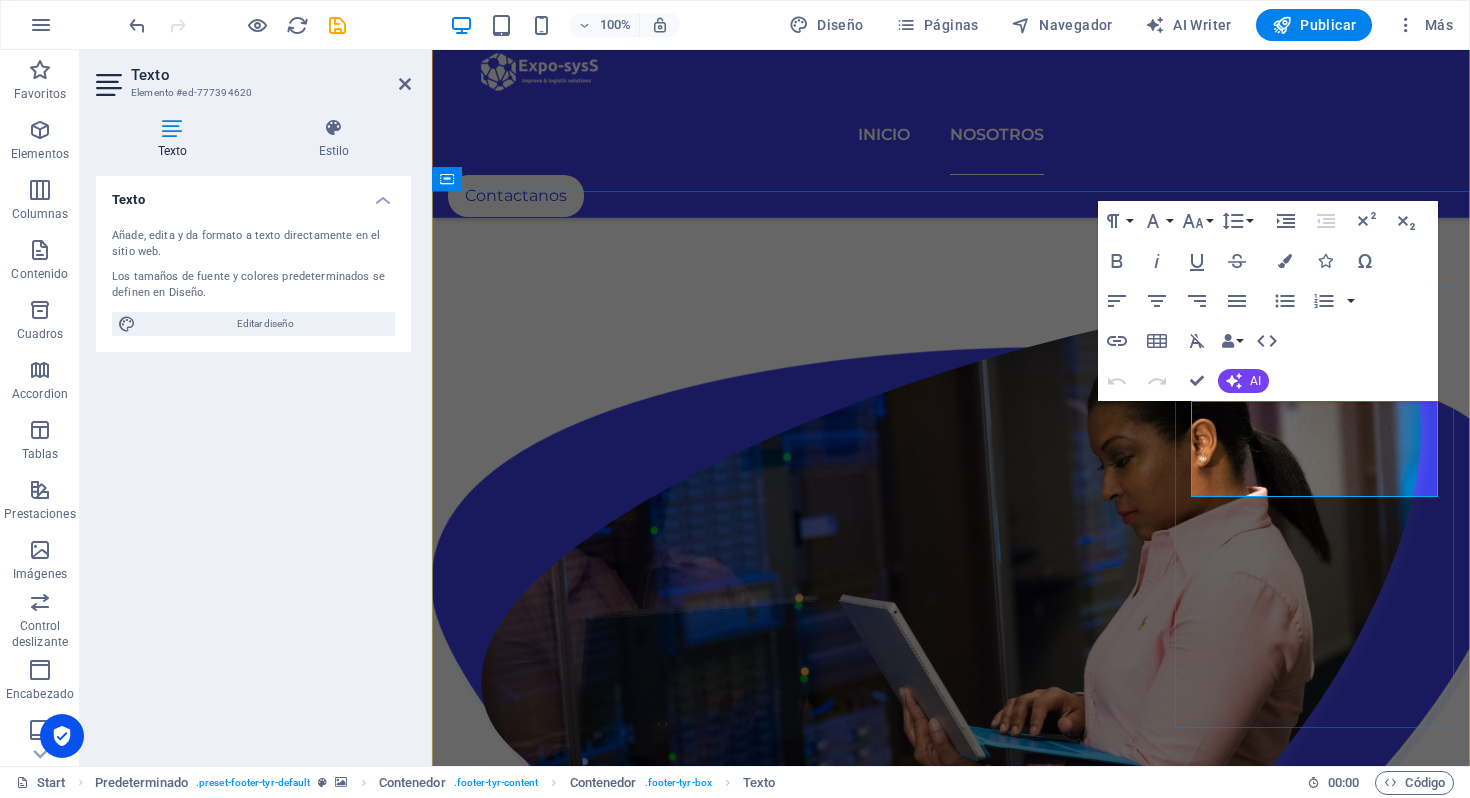 click on "[PHONE_NUMBER]" at bounding box center [951, 6692] 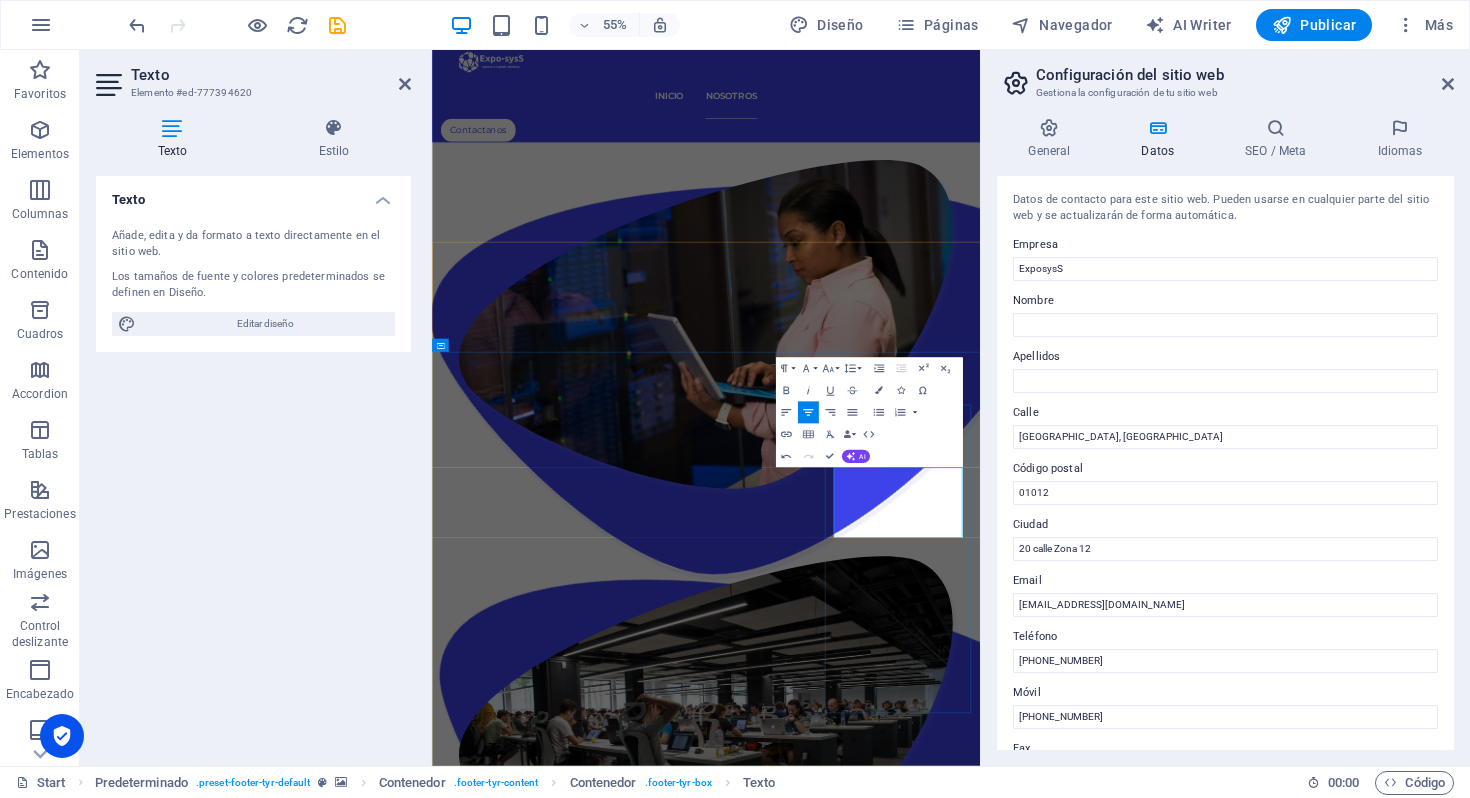 type 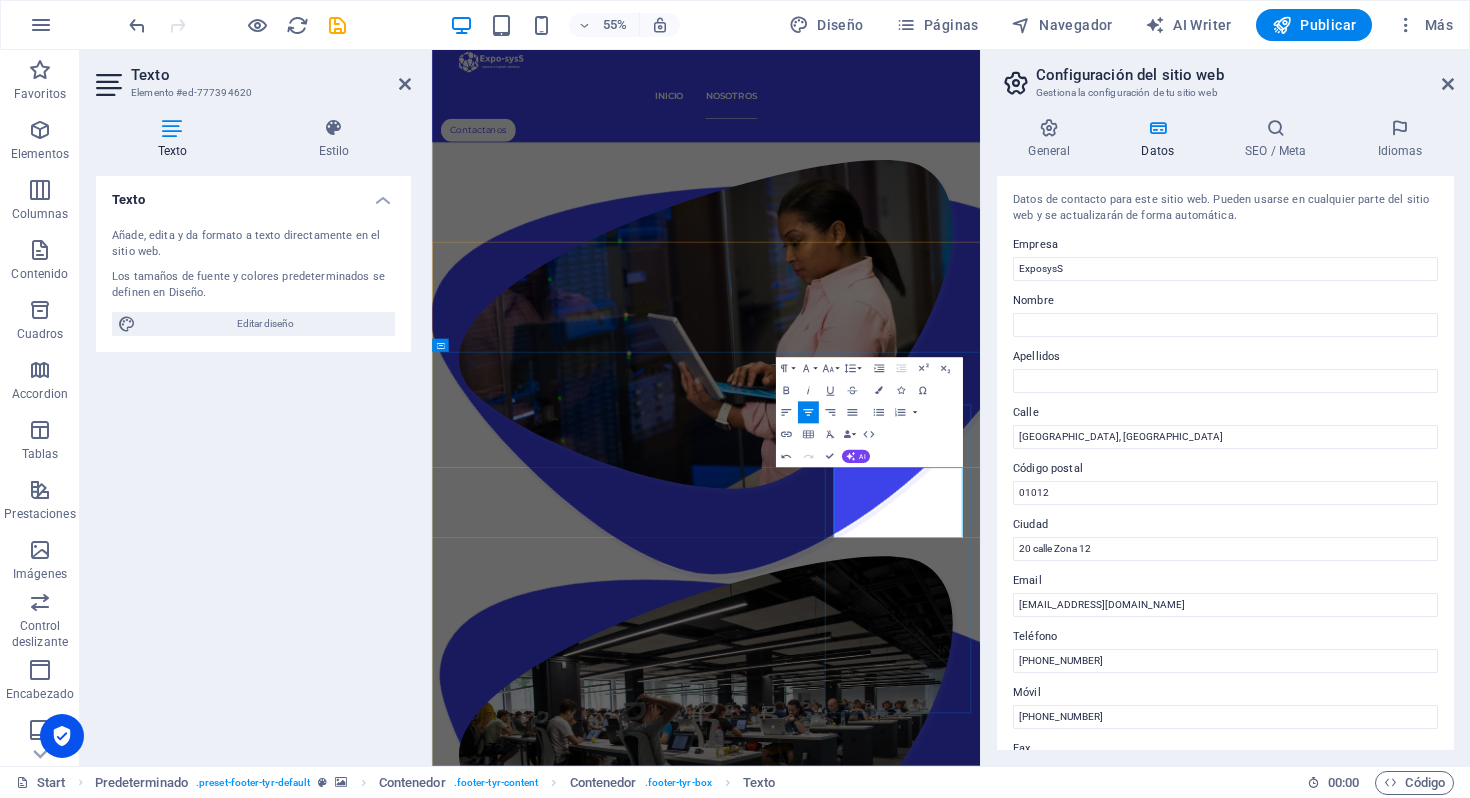 click on "Contacto ExposysS +(502) 2441-0725 +(502) 3059-5814  hola@exposyss.com" at bounding box center [930, 6527] 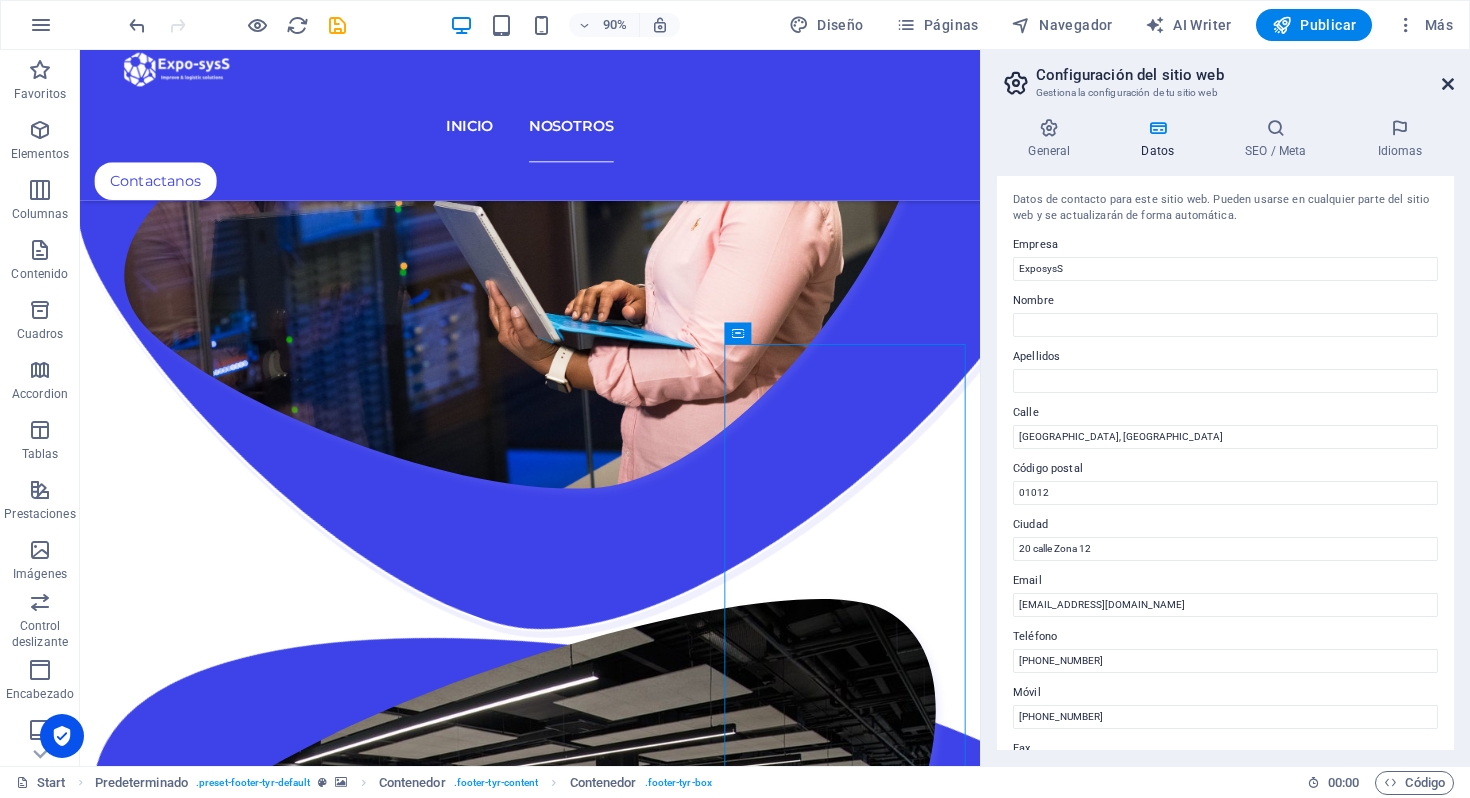 click at bounding box center [1448, 84] 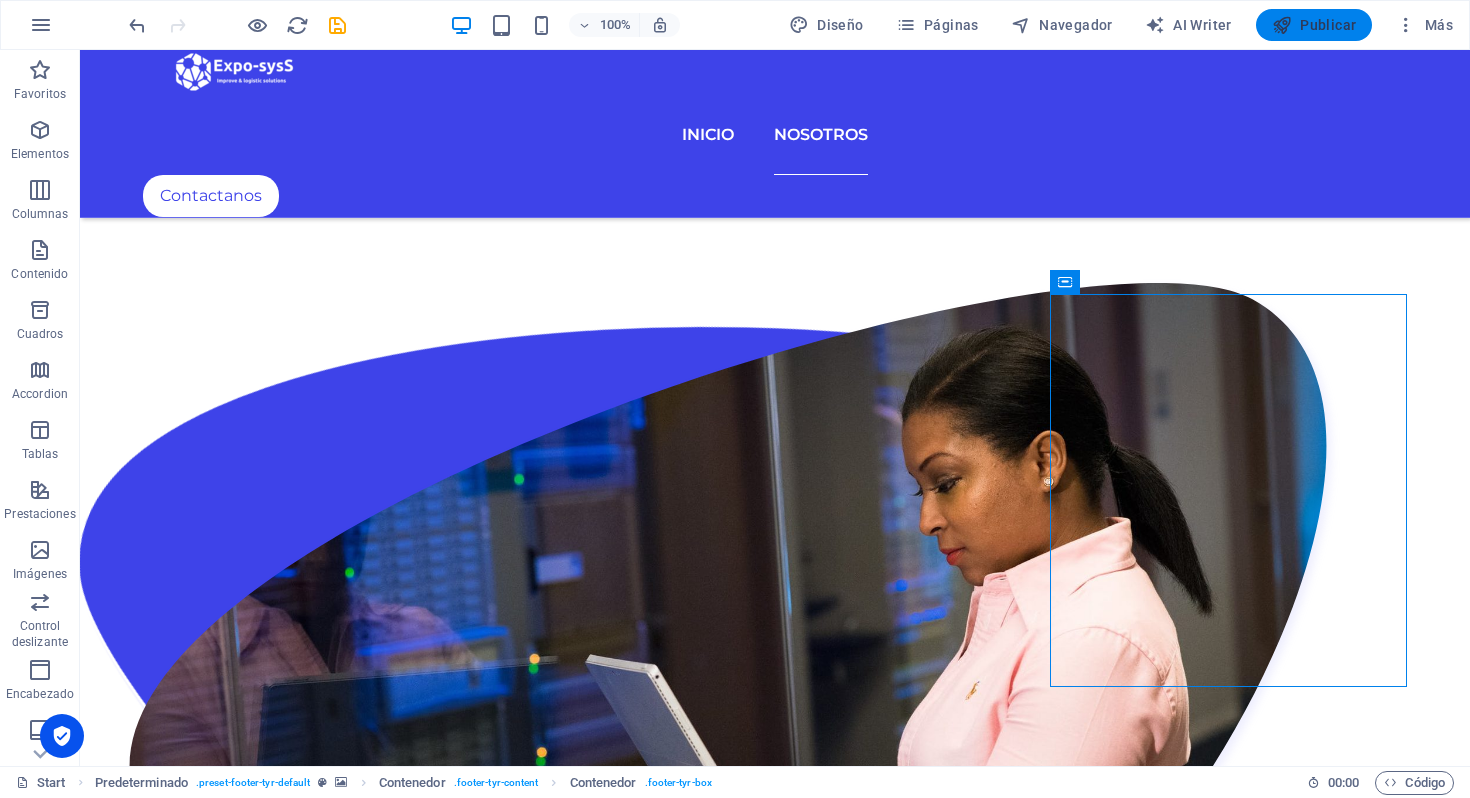 click on "Publicar" at bounding box center (1314, 25) 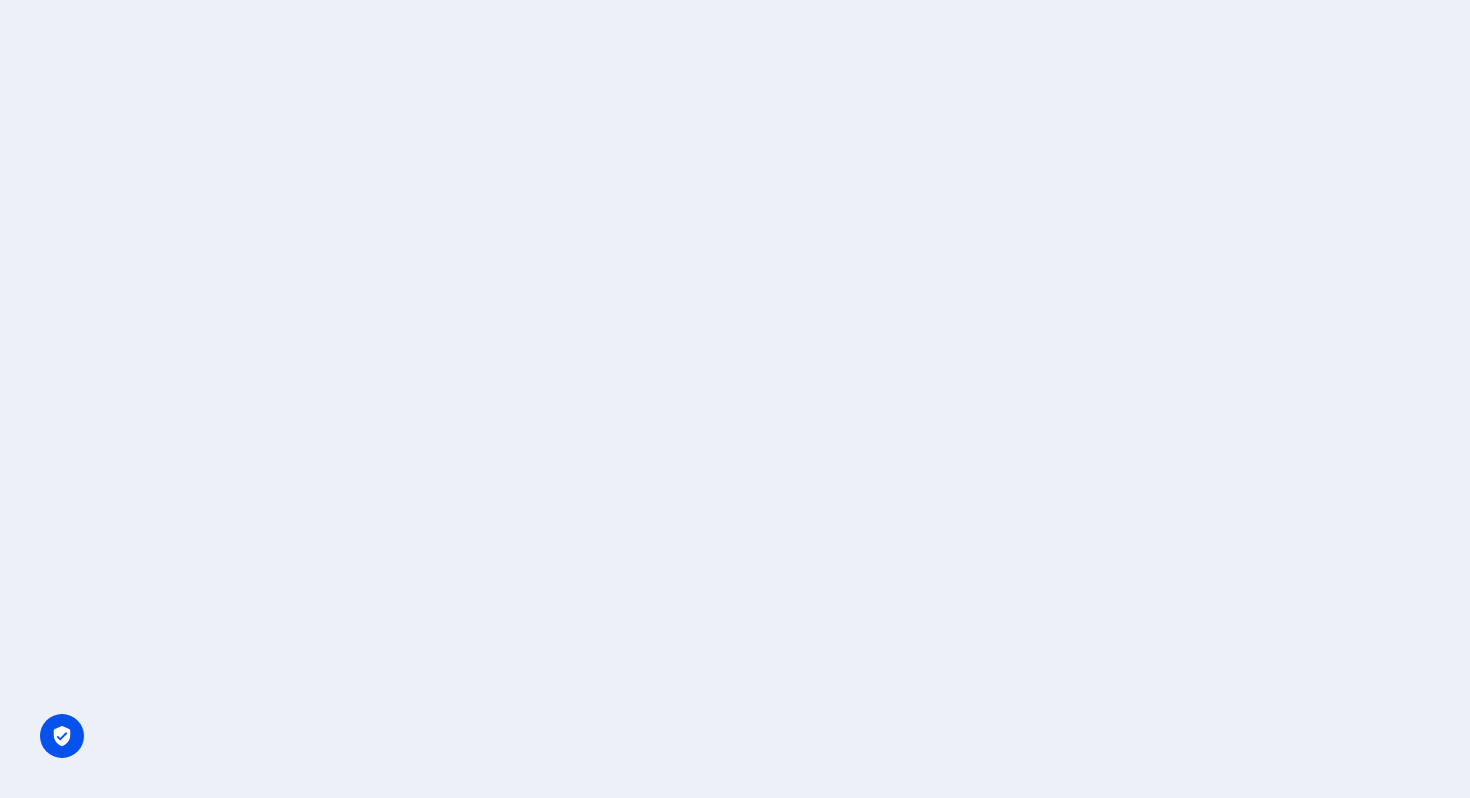 scroll, scrollTop: 0, scrollLeft: 0, axis: both 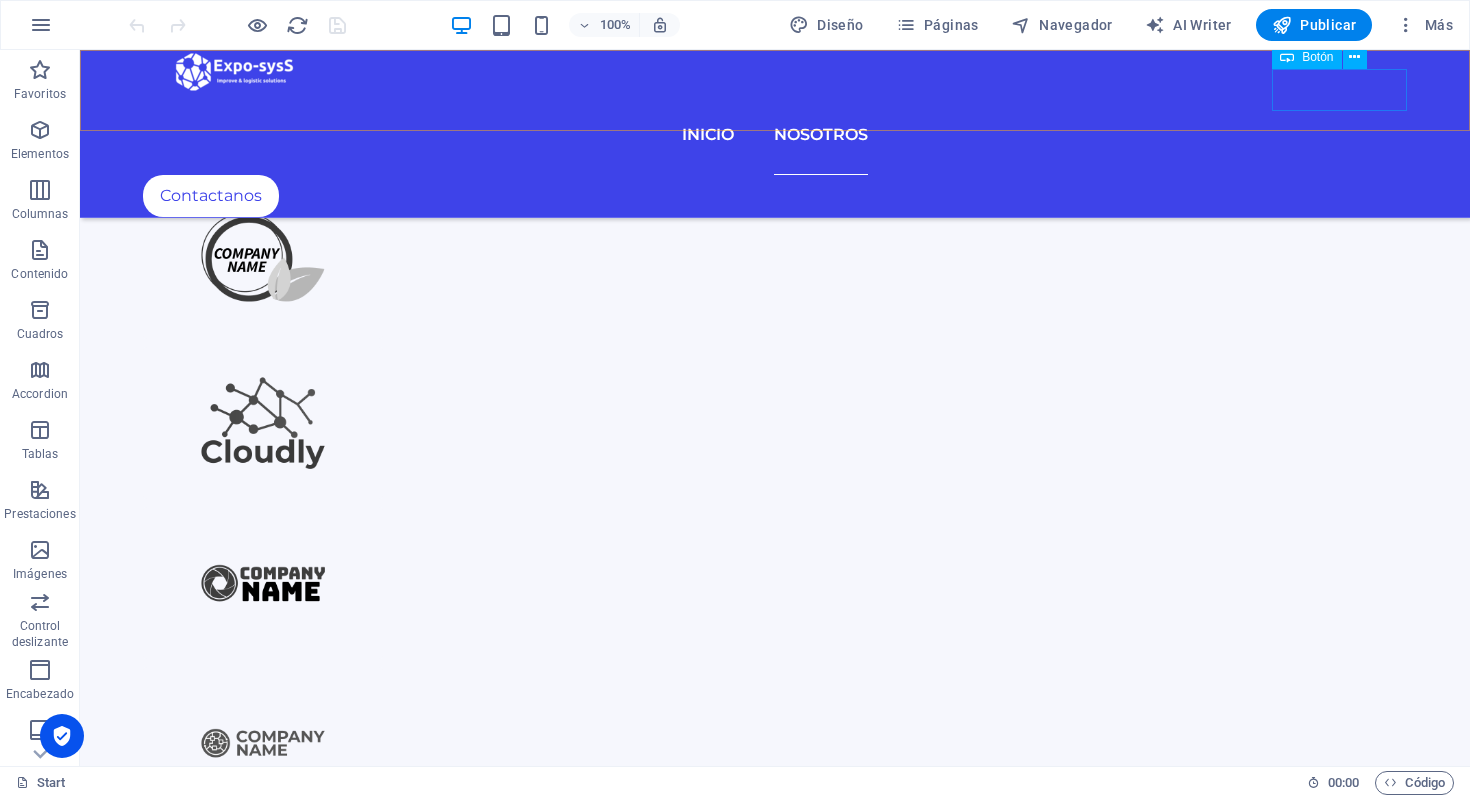 click on "Contactanos" at bounding box center [775, 196] 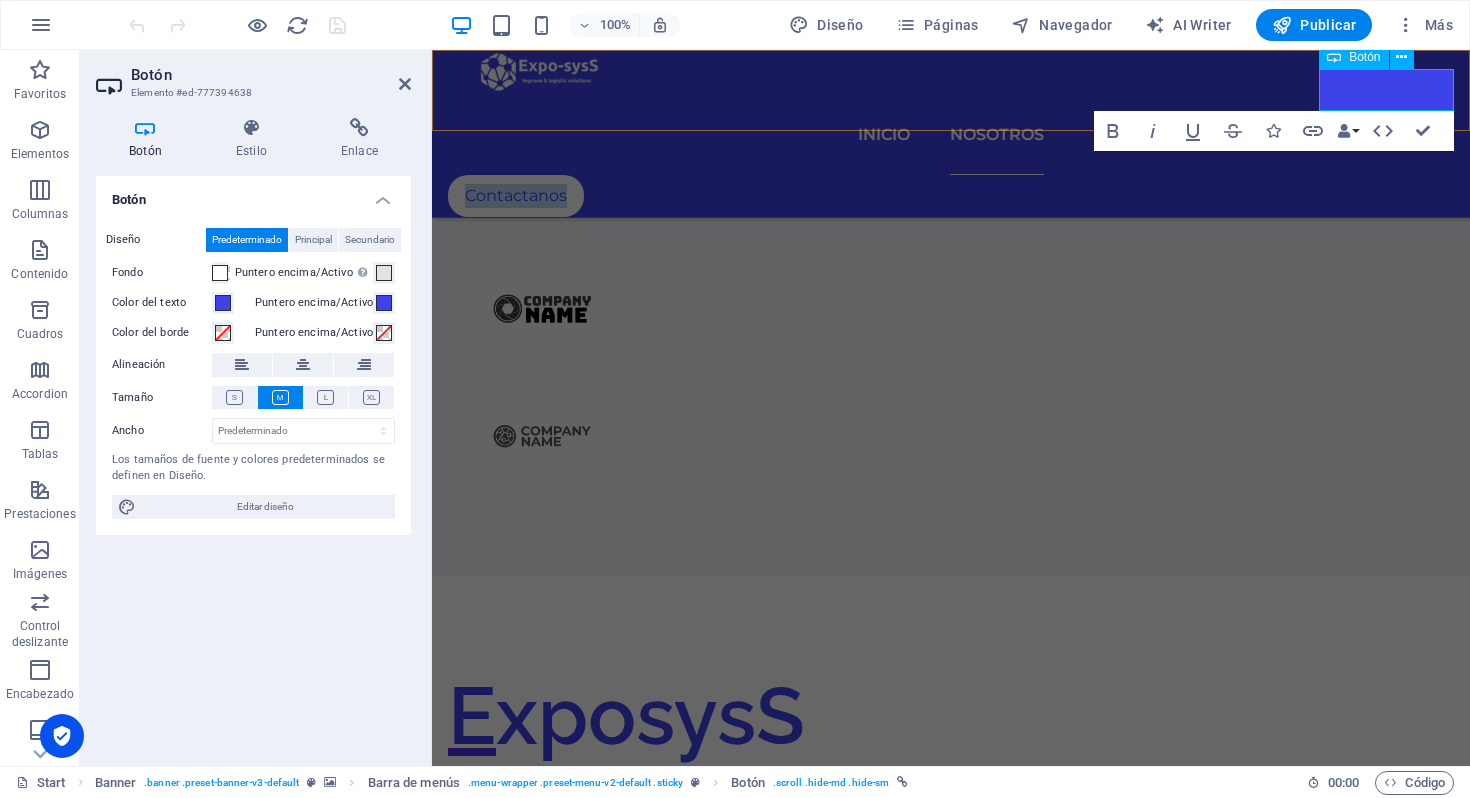 scroll, scrollTop: 2534, scrollLeft: 0, axis: vertical 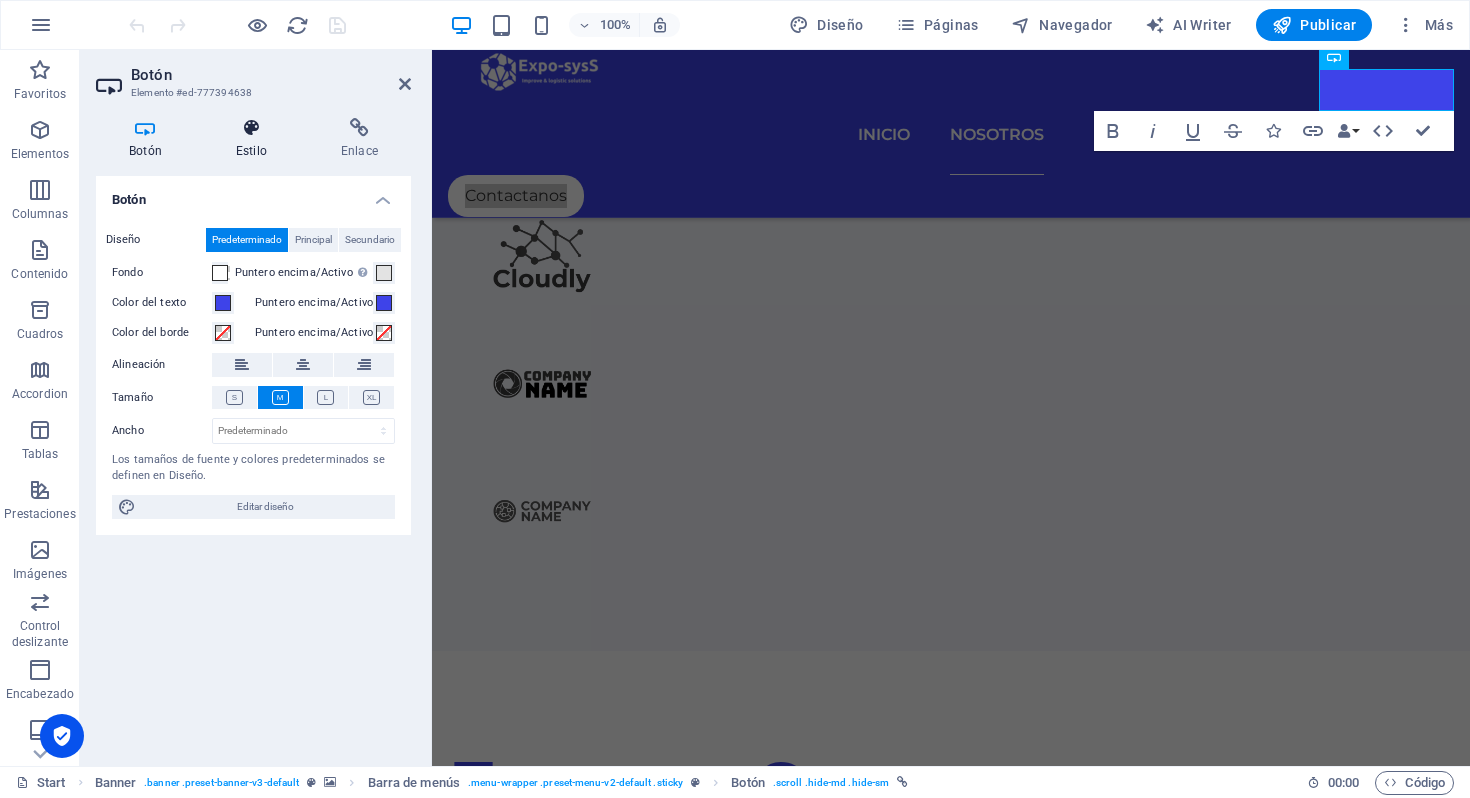 click on "Estilo" at bounding box center [255, 139] 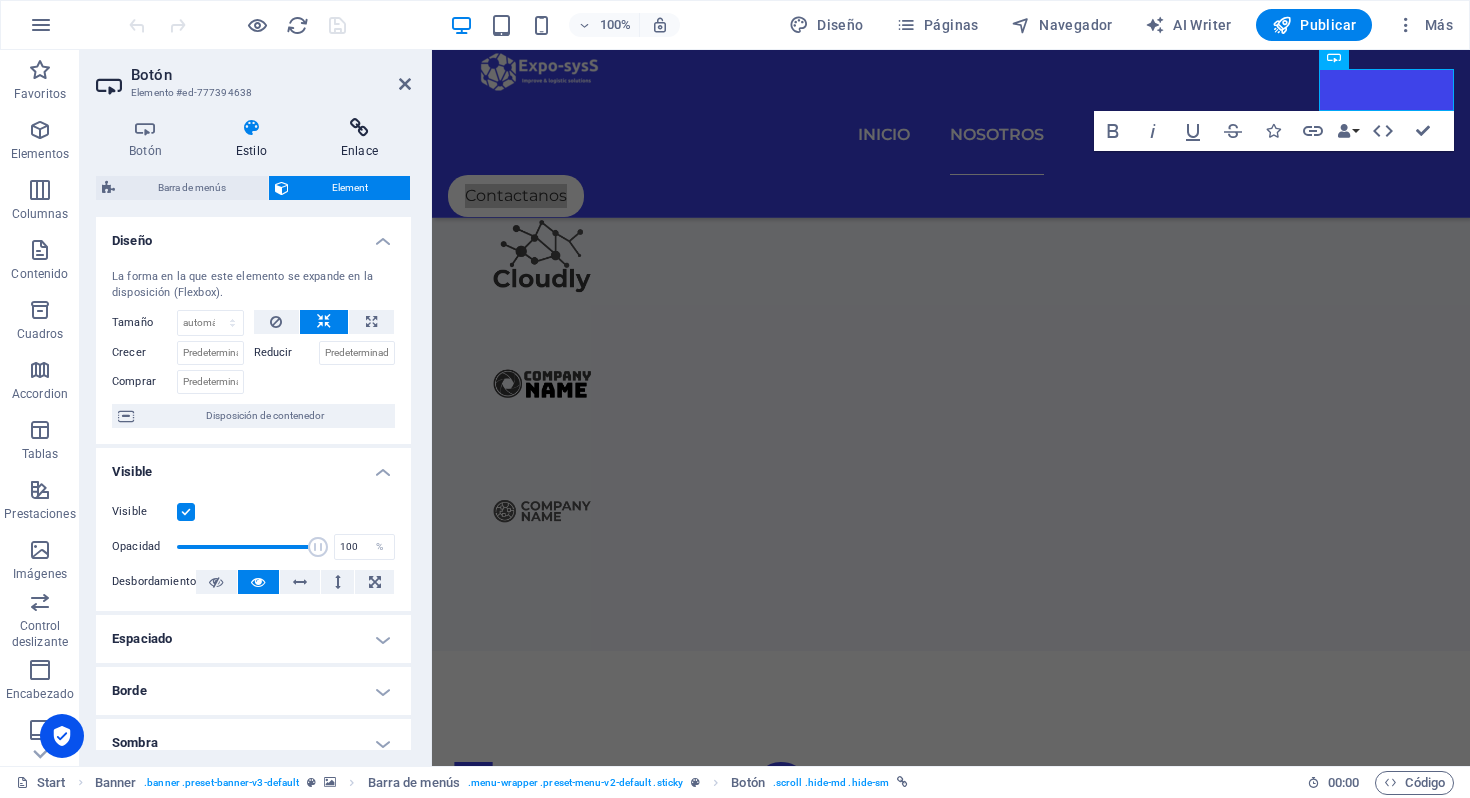 click on "Enlace" at bounding box center (359, 139) 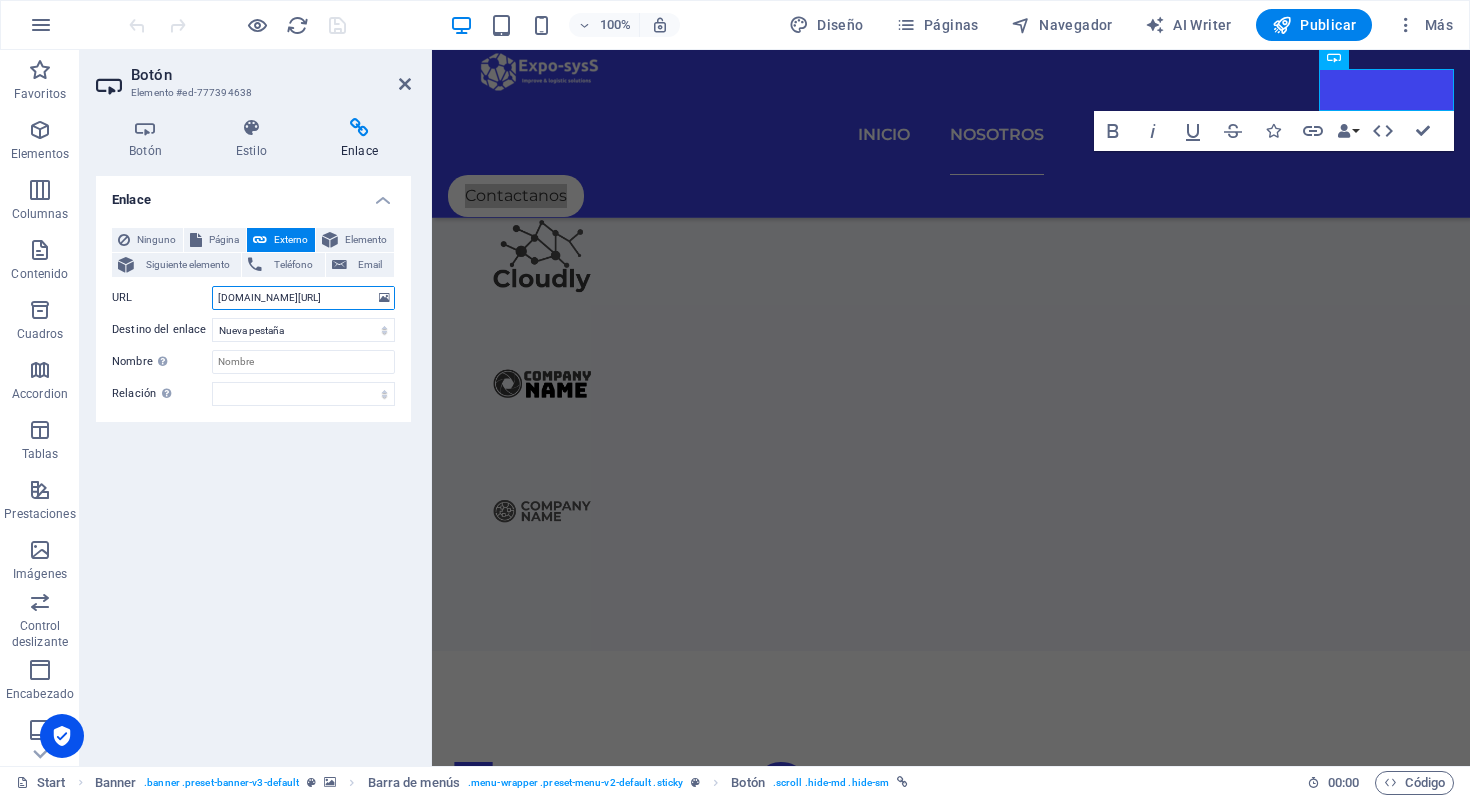 click on "[DOMAIN_NAME][URL]" at bounding box center (303, 298) 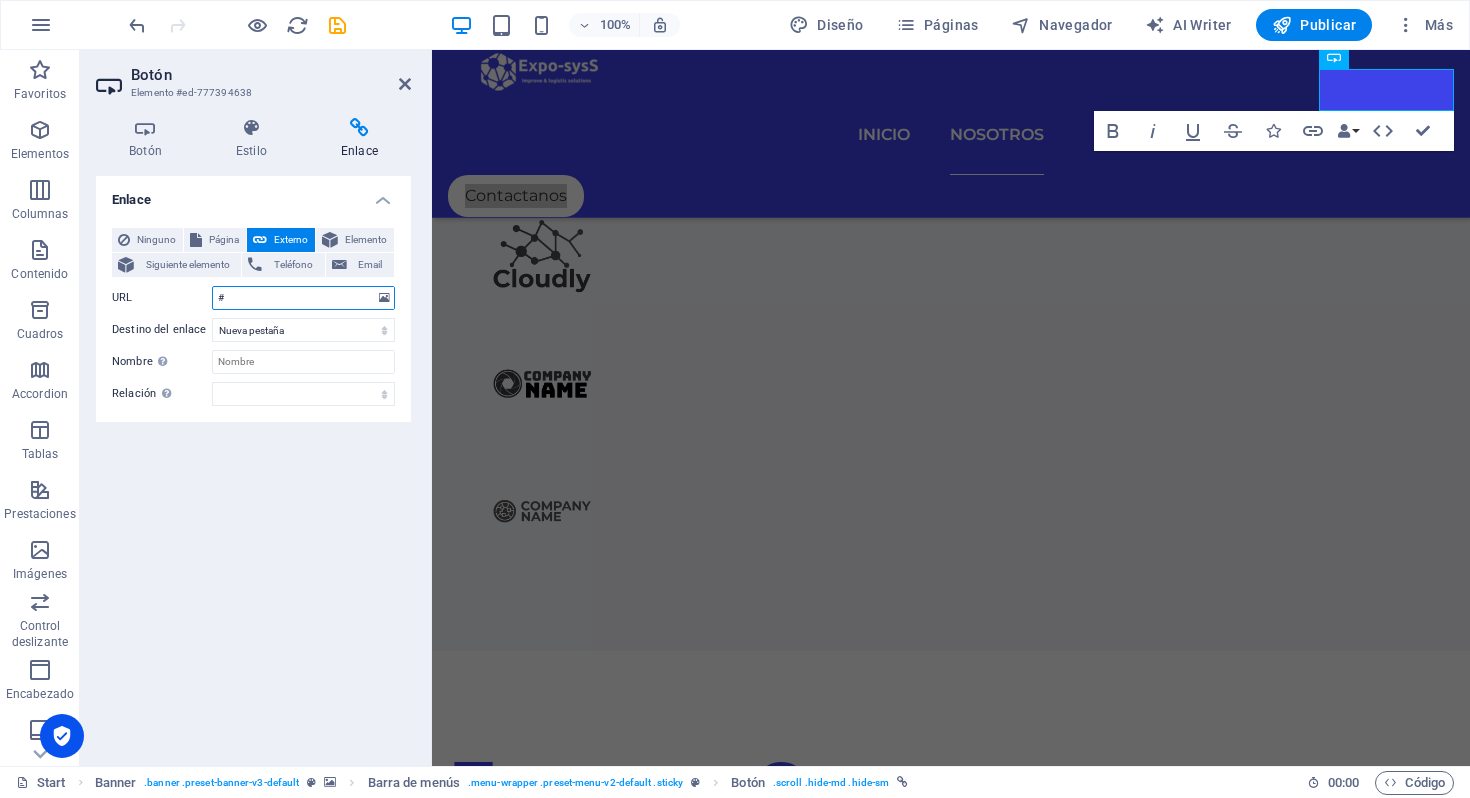 type on "#" 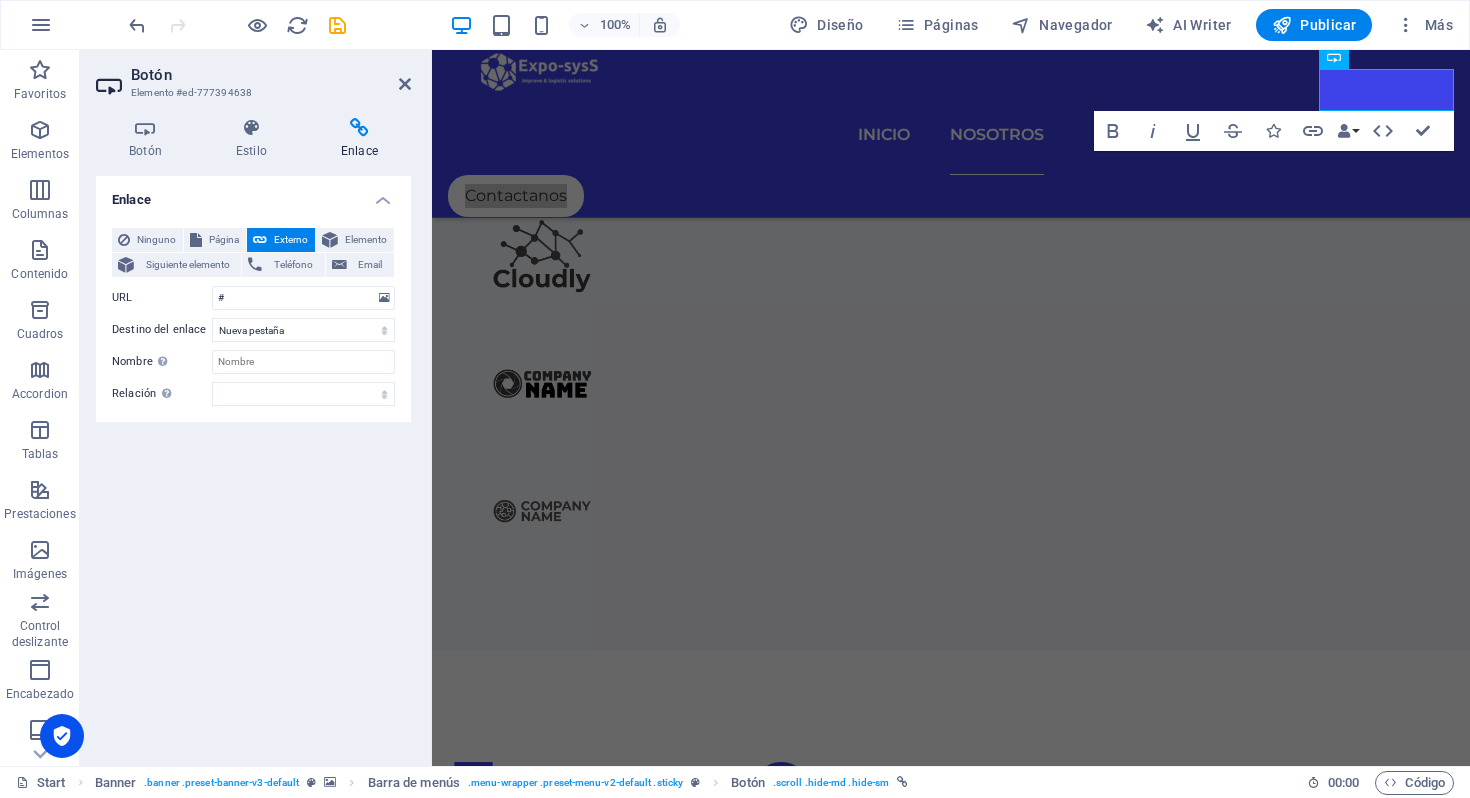 click on "Enlace Ninguno Página Externo Elemento Siguiente elemento Teléfono Email Página Start Portfolio Jobs Legal Notice Privacy Elemento
URL # Teléfono Email Destino del enlace Nueva pestaña Misma pestaña Superposición Nombre Una descripción adicional del enlace no debería ser igual al texto del enlace. El título suele mostrarse como un texto de información cuando se mueve el ratón por encima del elemento. Déjalo en blanco en caso de dudas. Relación Define la  relación de este enlace con el destino del enlace . Por ejemplo, el valor "nofollow" indica a los buscadores que no sigan al enlace. Puede dejarse vacío. alternativo autor marcador externo ayuda licencia siguiente nofollow noreferrer noopener ant buscar etiqueta" at bounding box center (253, 463) 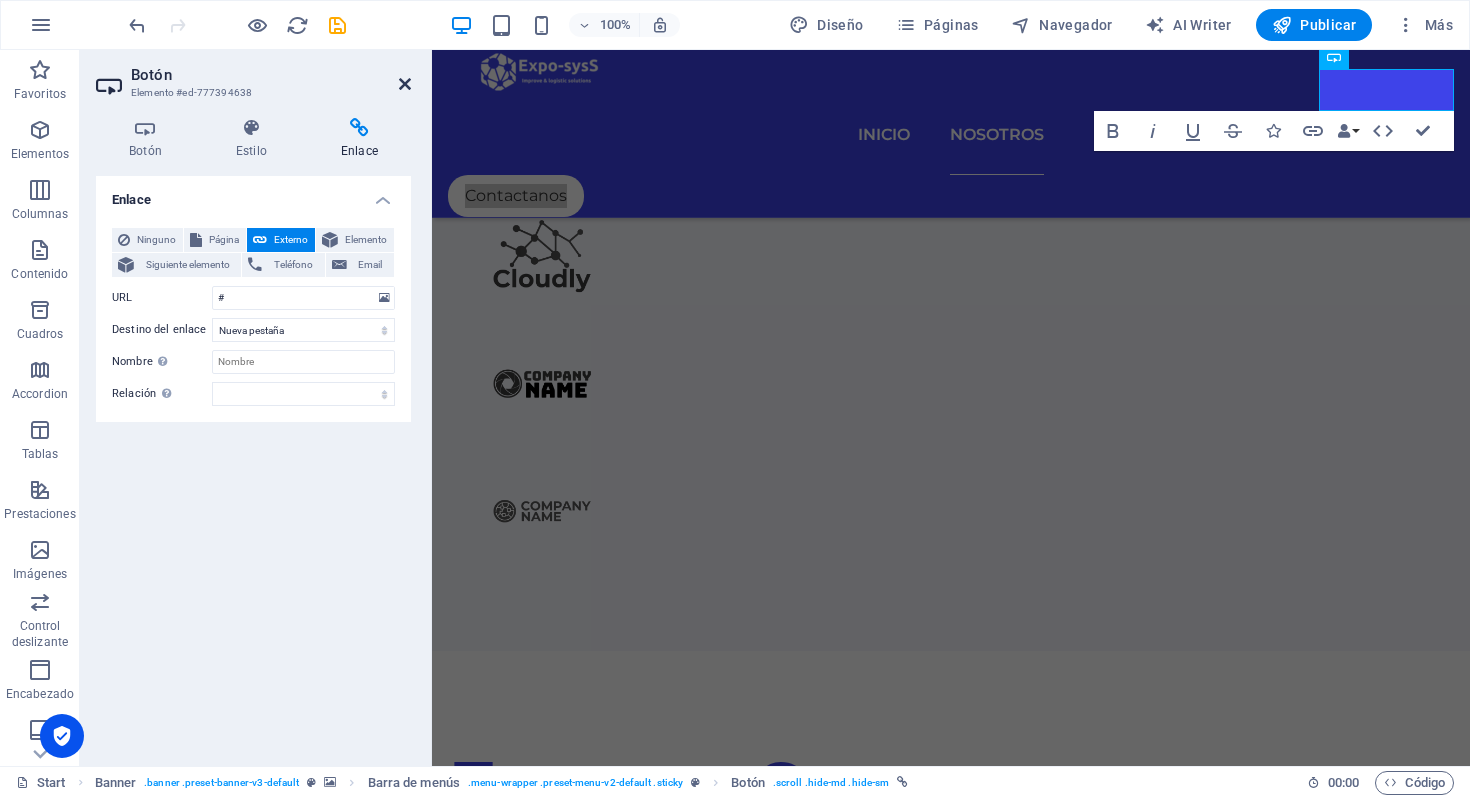 click at bounding box center (405, 84) 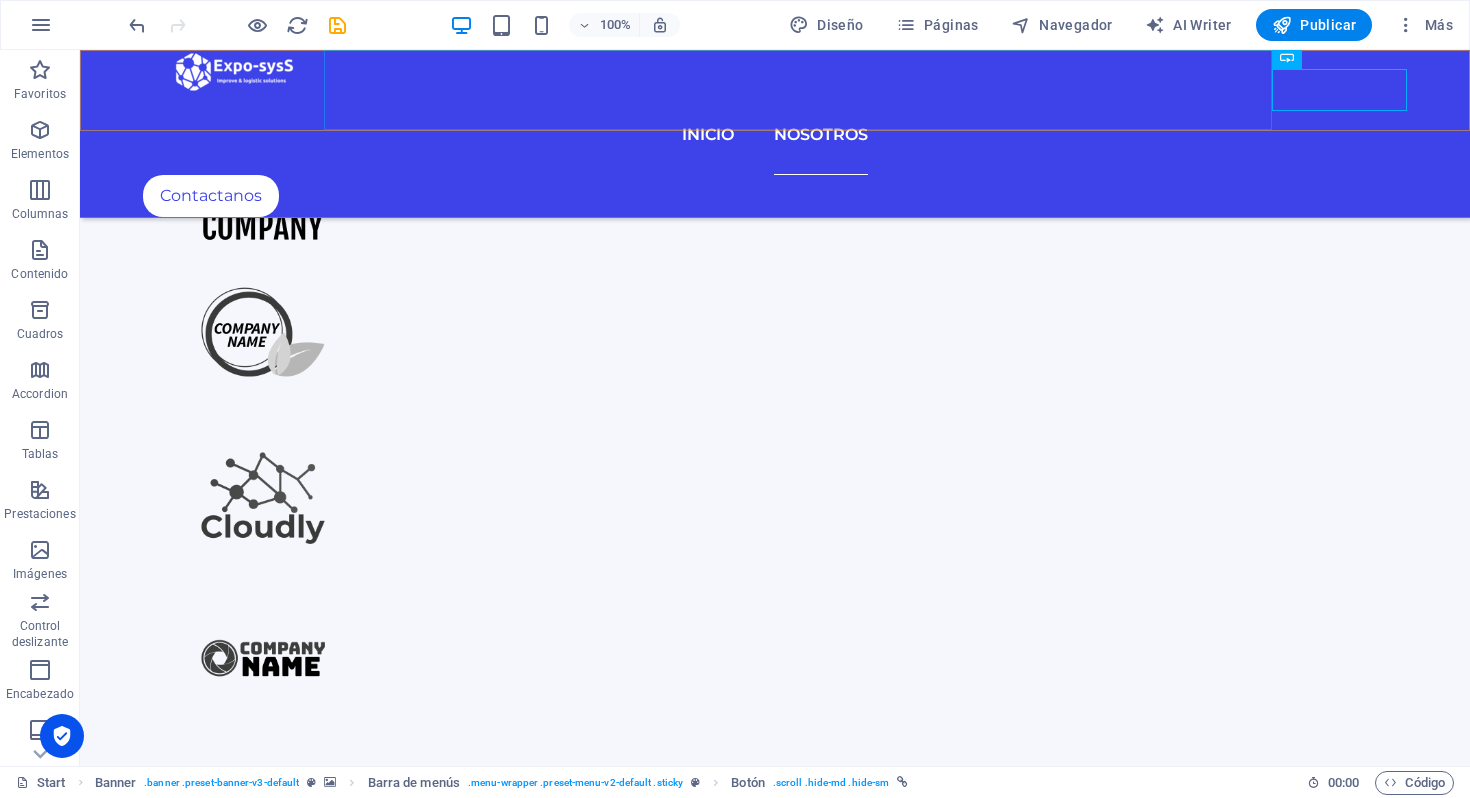 scroll, scrollTop: 2609, scrollLeft: 0, axis: vertical 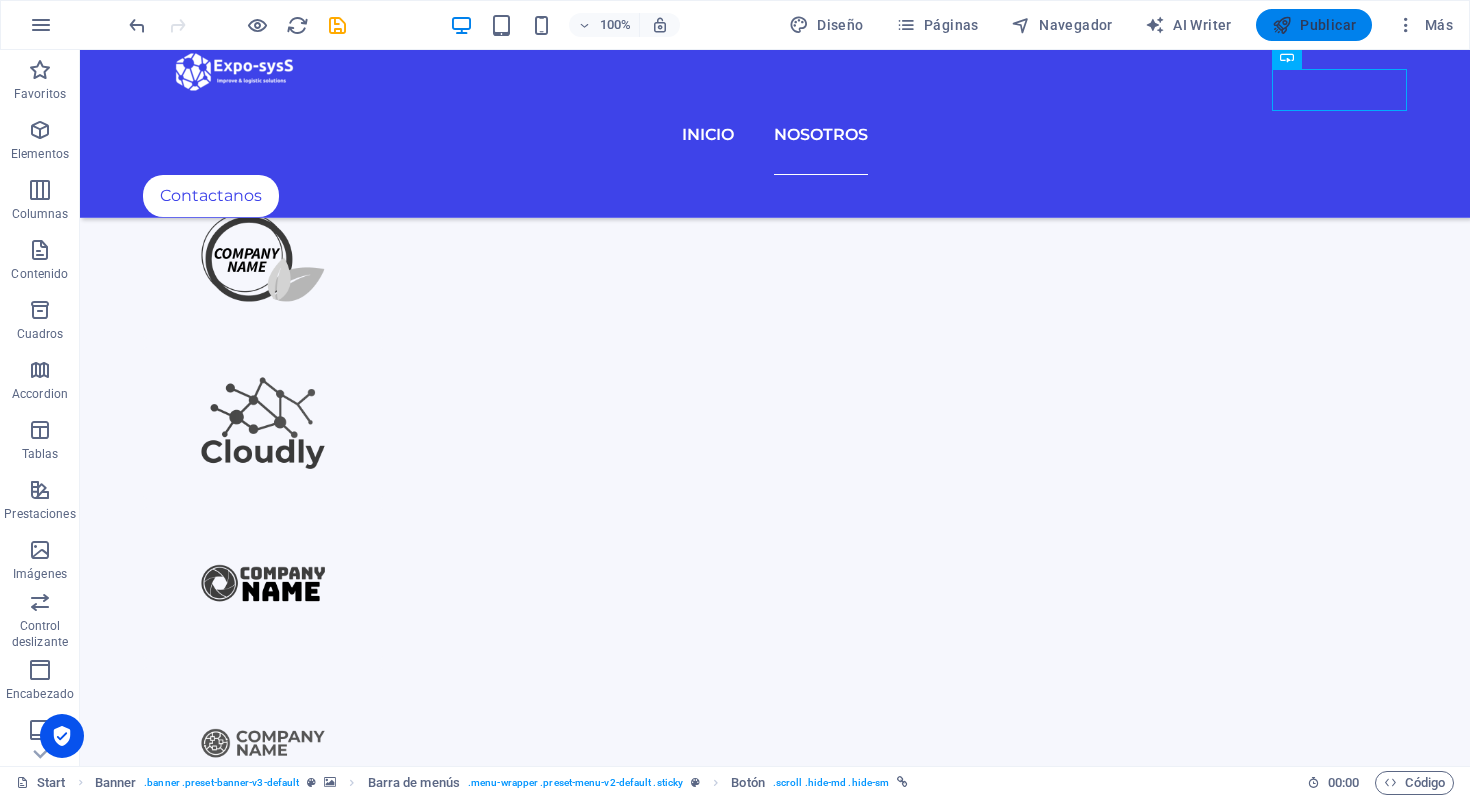 click at bounding box center [1282, 25] 